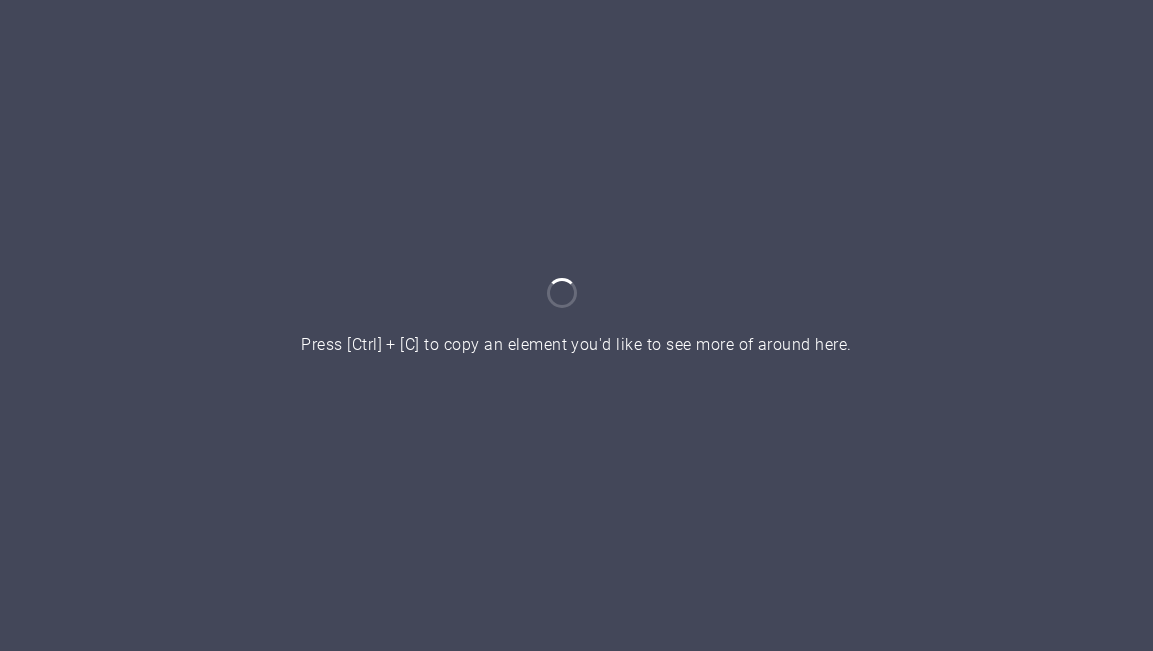 scroll, scrollTop: 0, scrollLeft: 0, axis: both 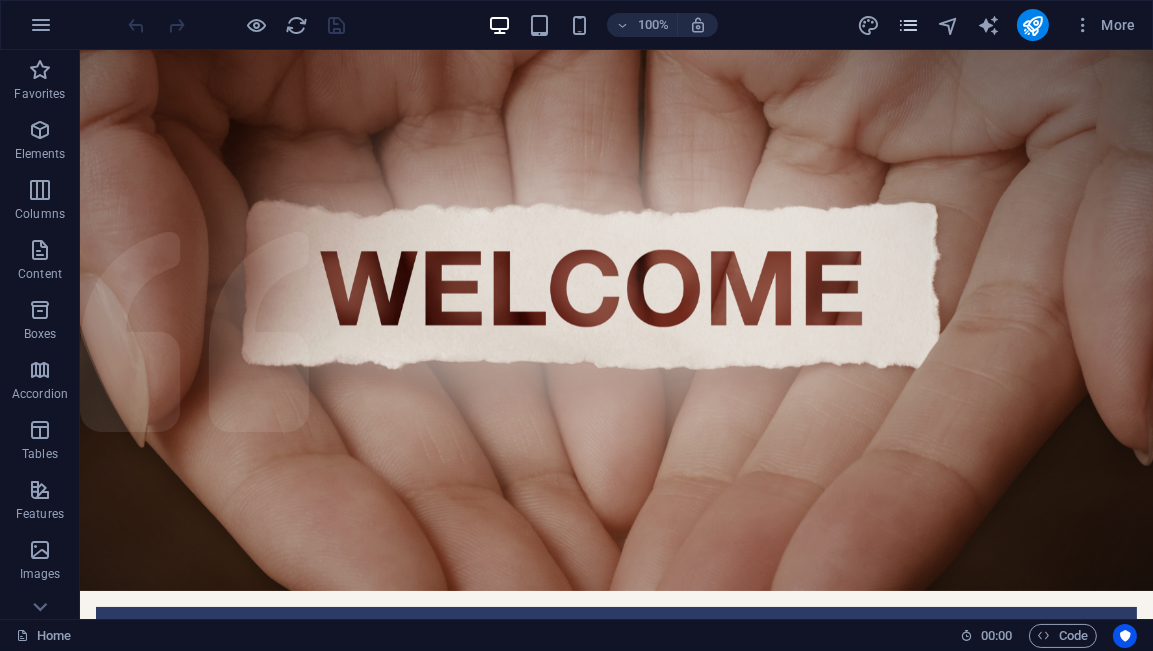click at bounding box center [908, 25] 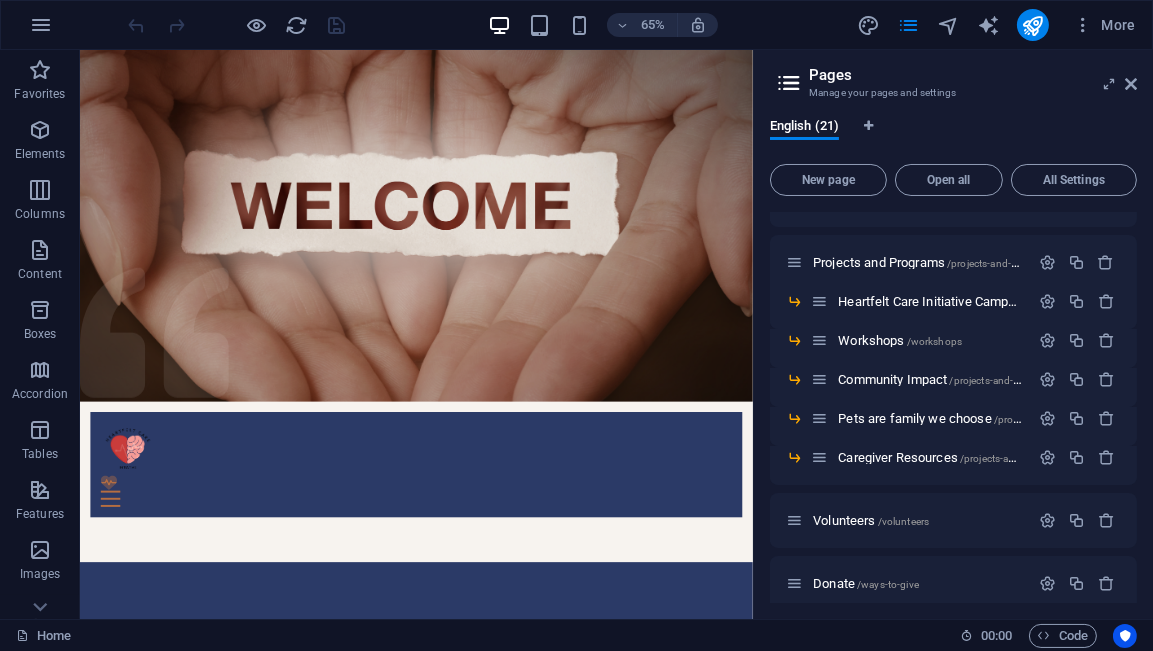 scroll, scrollTop: 0, scrollLeft: 0, axis: both 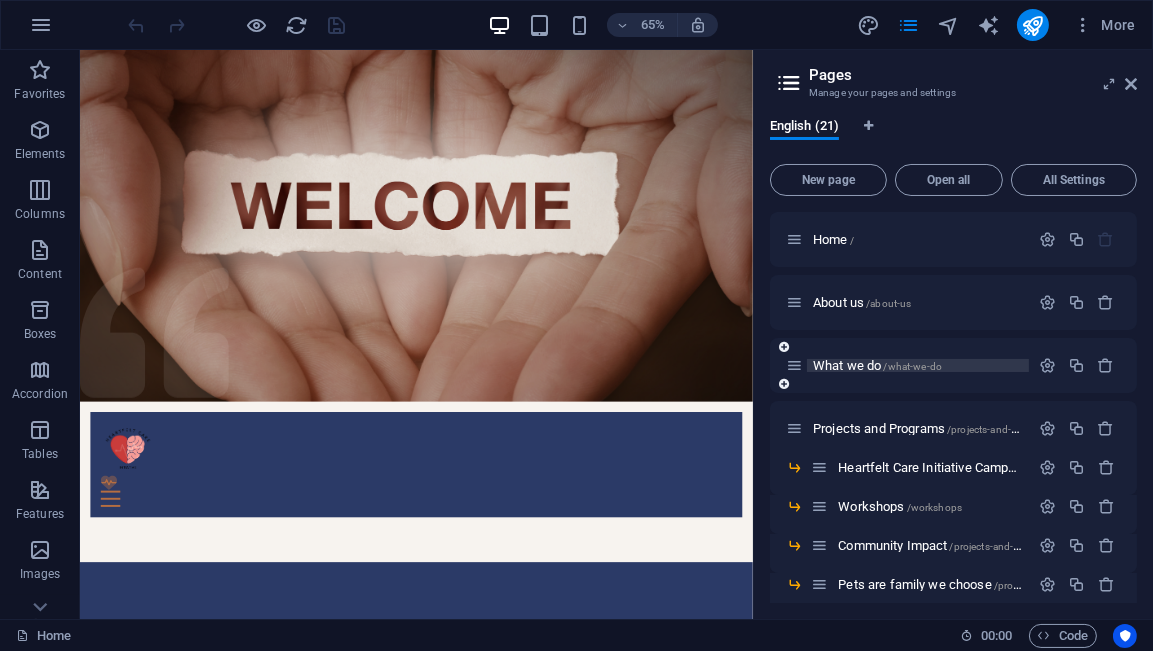 click on "What we do /what-we-do" at bounding box center (877, 365) 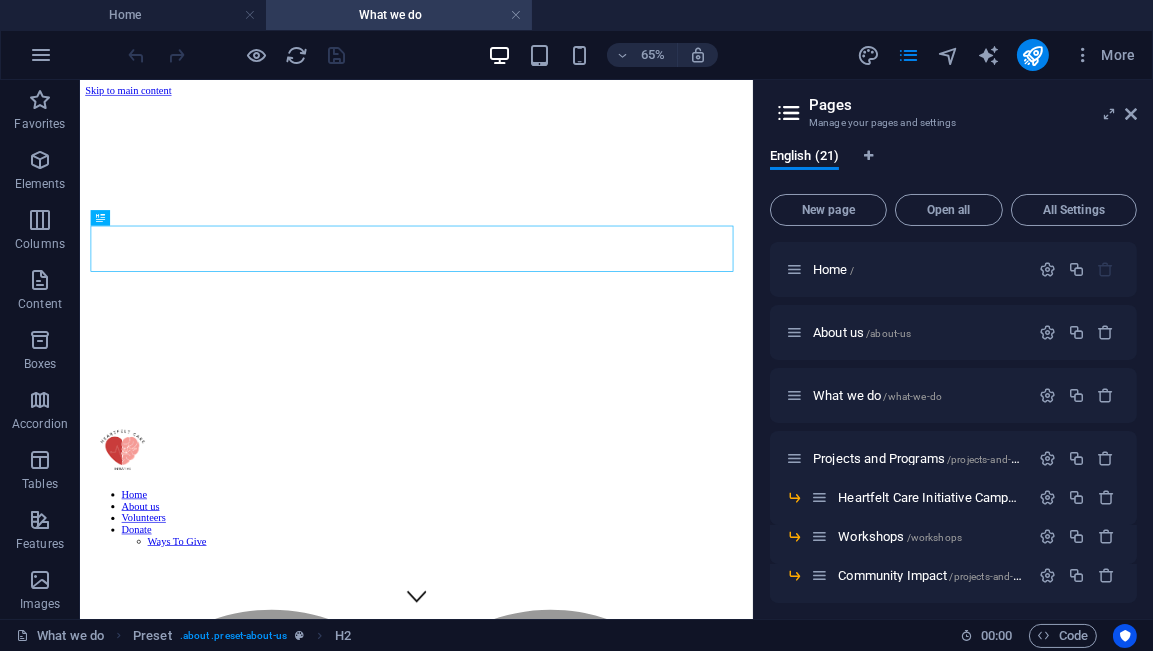 scroll, scrollTop: 0, scrollLeft: 0, axis: both 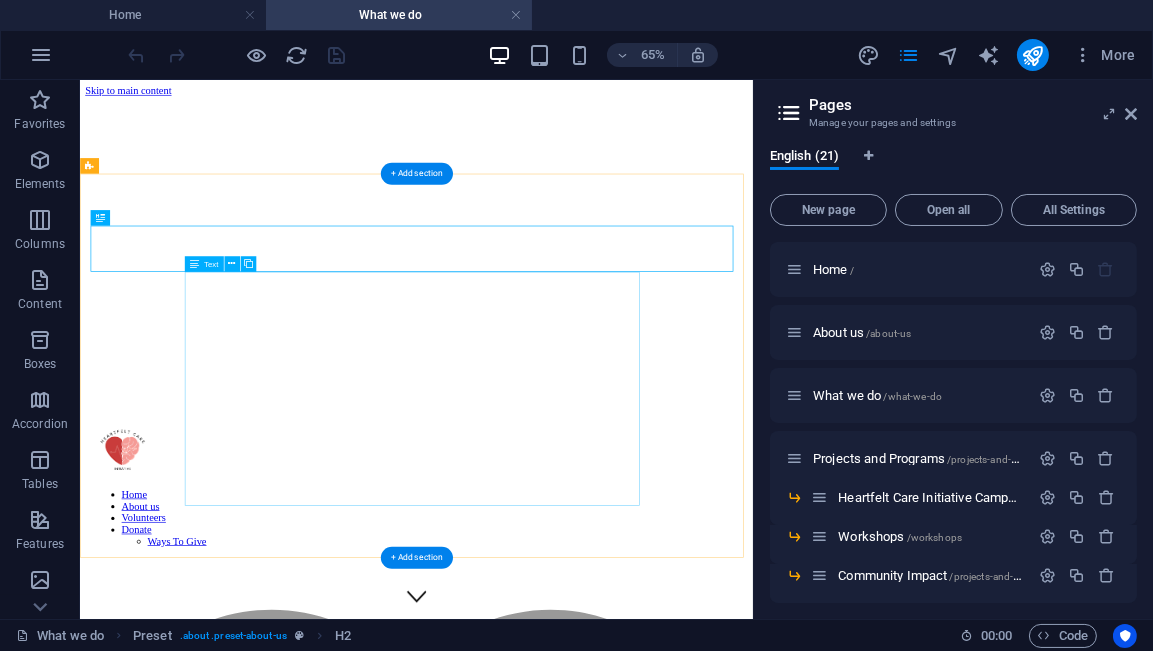 click on "Lorem ipsum dolor sit amet, consetetur sadipscing elitr, sed diam nonumy eirmod tempor invidunt ut labore et dolore magna aliquyam erat, sed diam voluptua. At vero eos et accusam et justo duo dolores et ea rebum. Stet clita kasd gubergren, no sea takimata sanctus est Lorem ipsum dolor sit amet. Lorem ipsum dolor sit amet, consetetur sadipscing elitr, sed diam nonumy eirmod tempor invidunt ut labore et dolore magna aliquyam erat, sed diam voluptua. At vero eos et accusam et justo duo dolores et ea rebum. Stet clita kasd gubergren, no sea takimata sanctus est Lorem ipsum dolor sit amet. Lorem ipsum dolor sit amet, consetetur sadipscing elitr, sed diam nonumy eirmod tempor invidunt ut labore et dolore magna aliquyam erat, sed diam voluptua. At vero eos et accusam et justo duo dolores et ea rebum. Stet clita kasd gubergren, no sea takimata sanctus est Lorem ipsum dolor sit amet." at bounding box center [596, 1978] 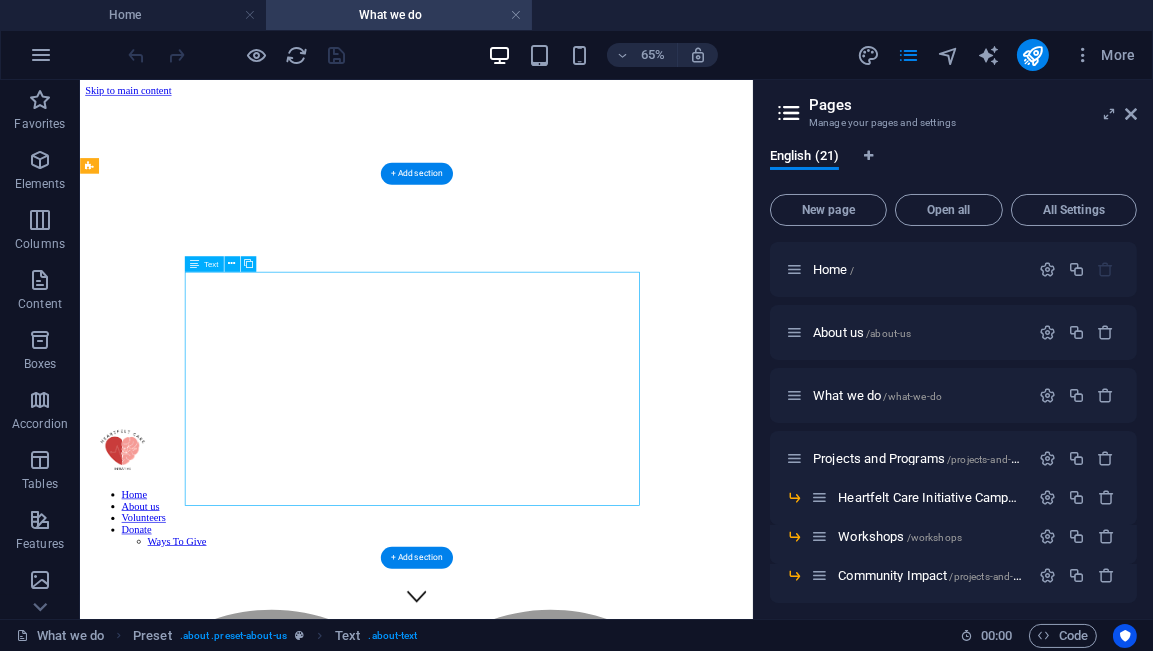 click on "Lorem ipsum dolor sit amet, consetetur sadipscing elitr, sed diam nonumy eirmod tempor invidunt ut labore et dolore magna aliquyam erat, sed diam voluptua. At vero eos et accusam et justo duo dolores et ea rebum. Stet clita kasd gubergren, no sea takimata sanctus est Lorem ipsum dolor sit amet. Lorem ipsum dolor sit amet, consetetur sadipscing elitr, sed diam nonumy eirmod tempor invidunt ut labore et dolore magna aliquyam erat, sed diam voluptua. At vero eos et accusam et justo duo dolores et ea rebum. Stet clita kasd gubergren, no sea takimata sanctus est Lorem ipsum dolor sit amet. Lorem ipsum dolor sit amet, consetetur sadipscing elitr, sed diam nonumy eirmod tempor invidunt ut labore et dolore magna aliquyam erat, sed diam voluptua. At vero eos et accusam et justo duo dolores et ea rebum. Stet clita kasd gubergren, no sea takimata sanctus est Lorem ipsum dolor sit amet." at bounding box center (596, 1978) 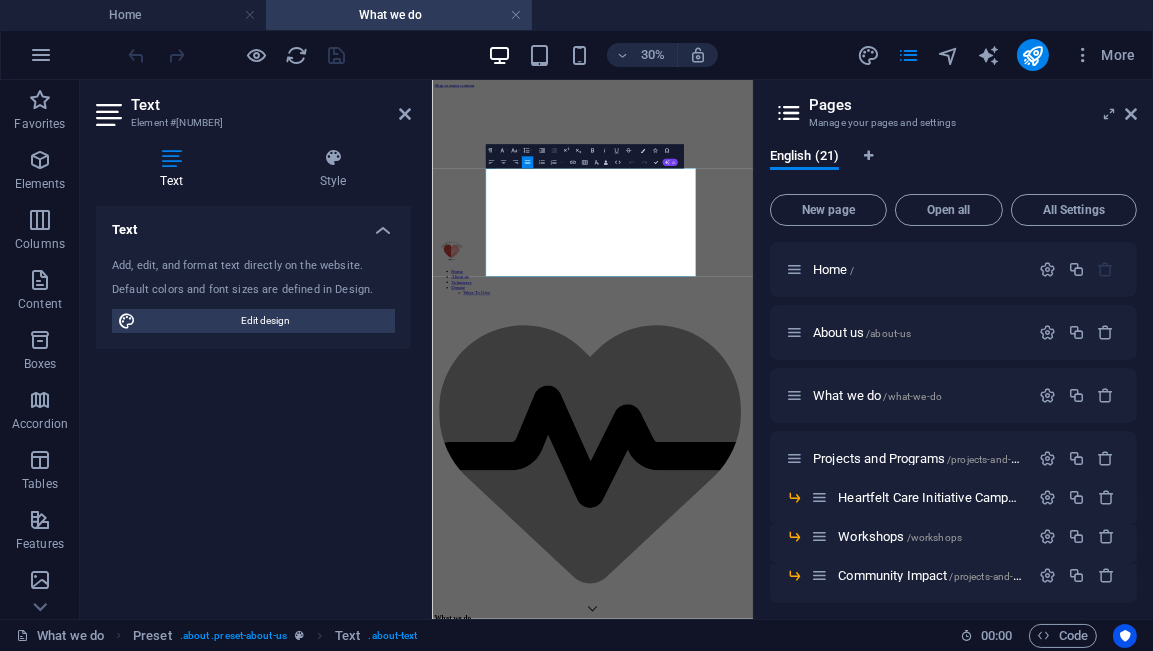 click 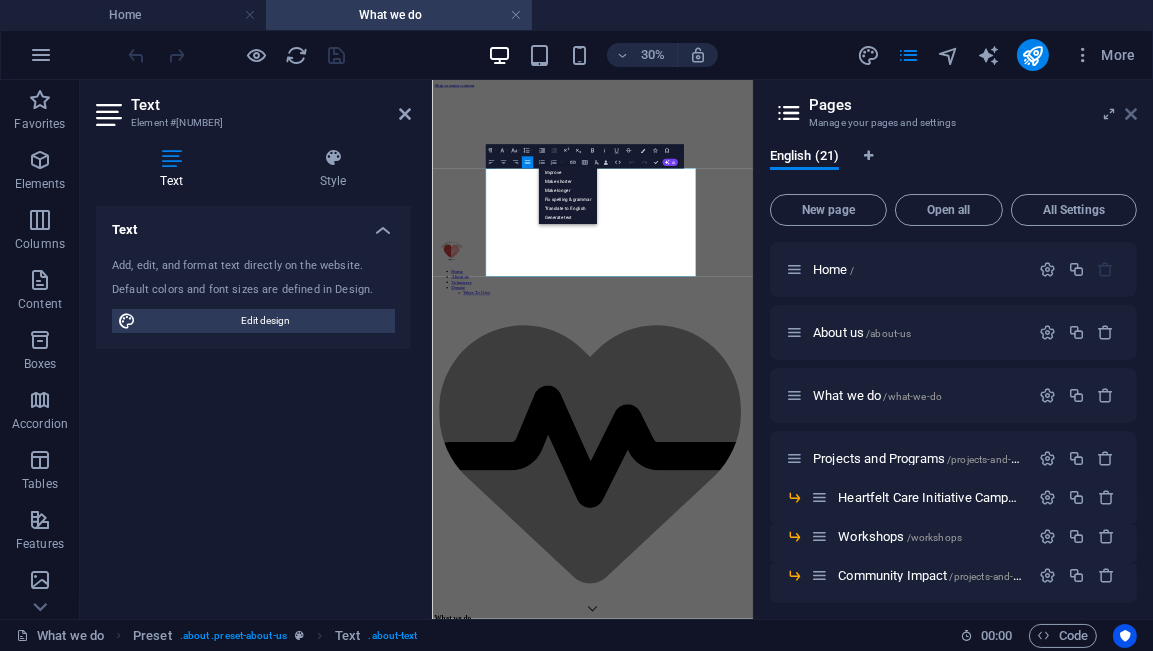 click at bounding box center (1131, 114) 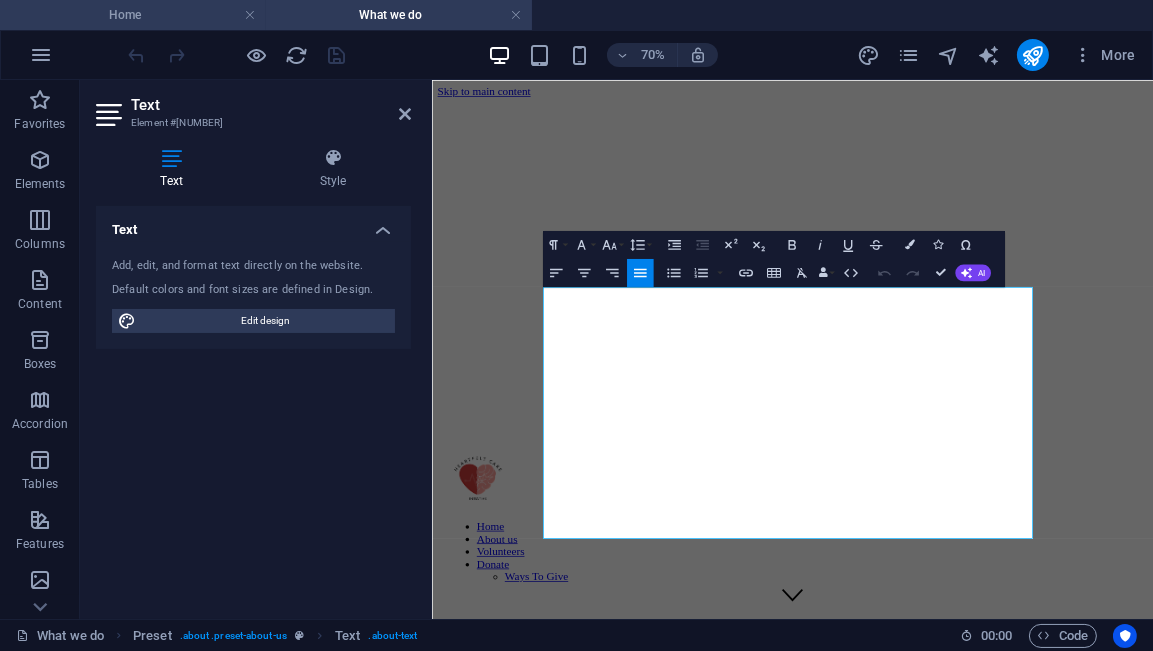 click on "Home" at bounding box center (133, 15) 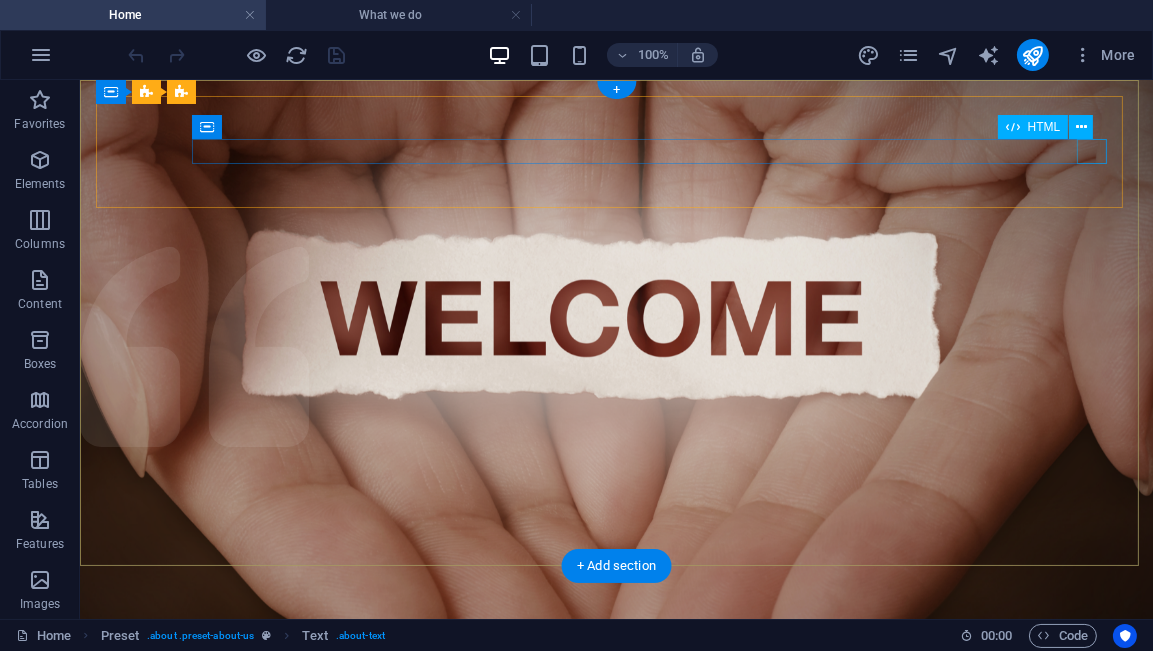 click at bounding box center [615, 769] 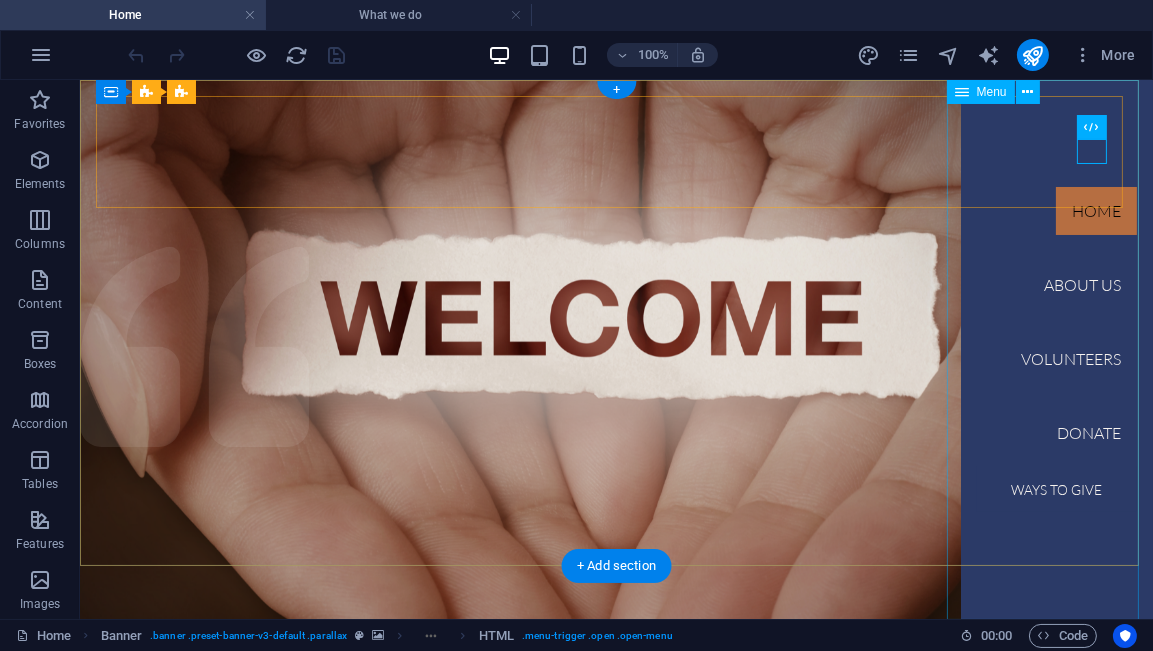 click on "Home About us Volunteers Donate Ways To Give" at bounding box center [1056, 348] 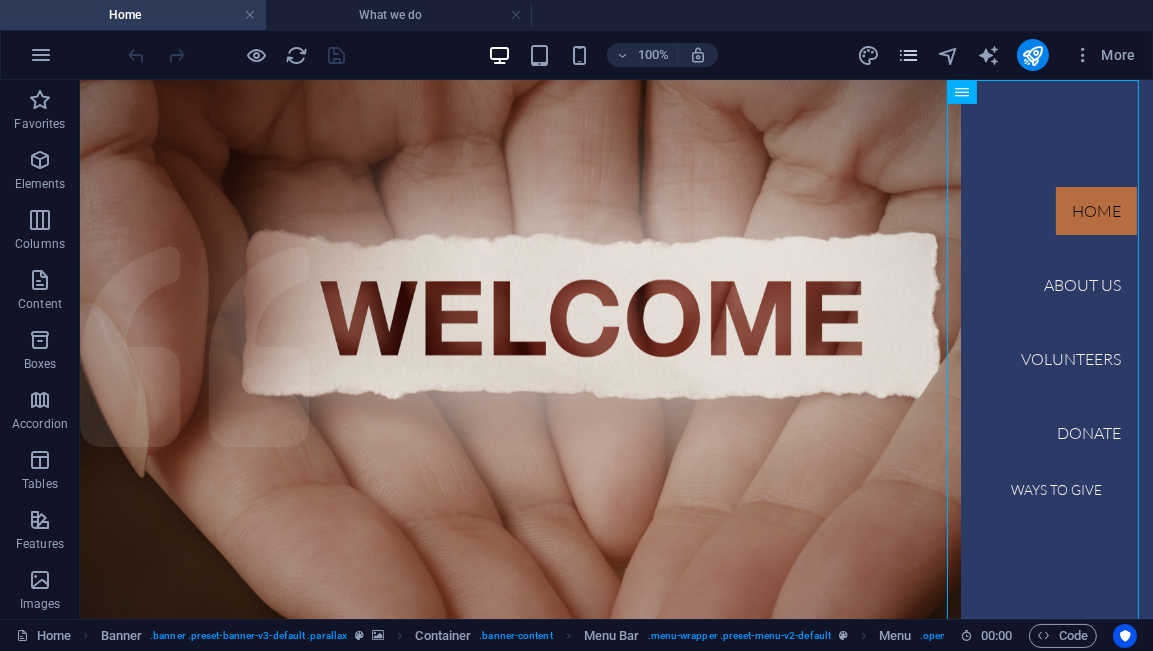 click at bounding box center (909, 55) 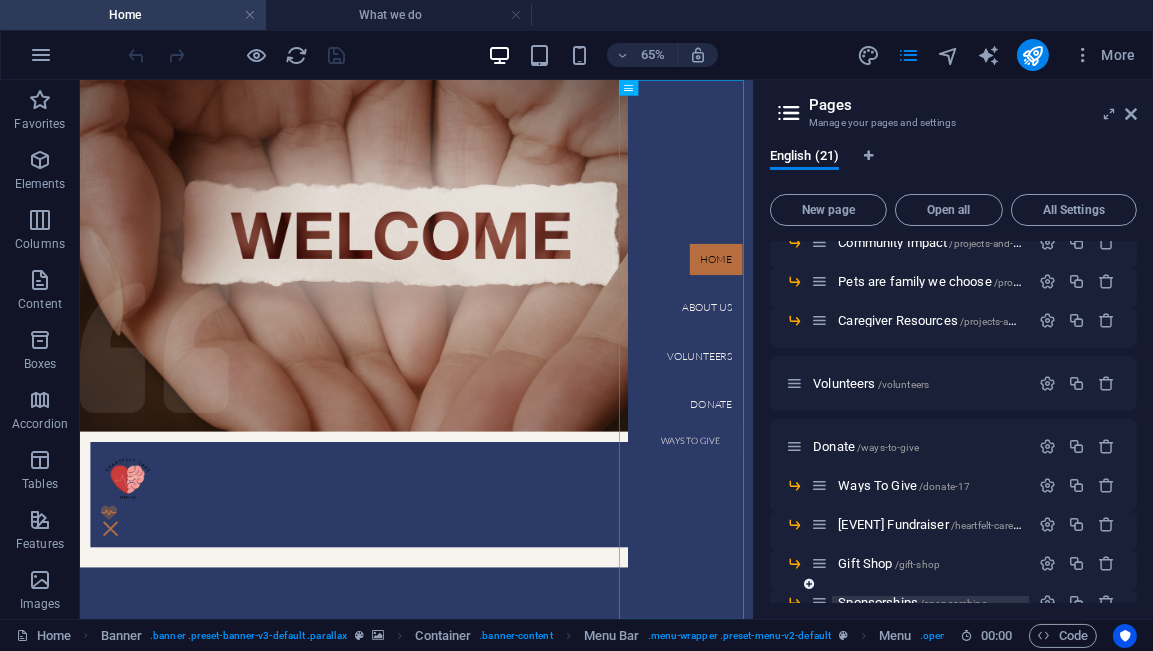scroll, scrollTop: 500, scrollLeft: 0, axis: vertical 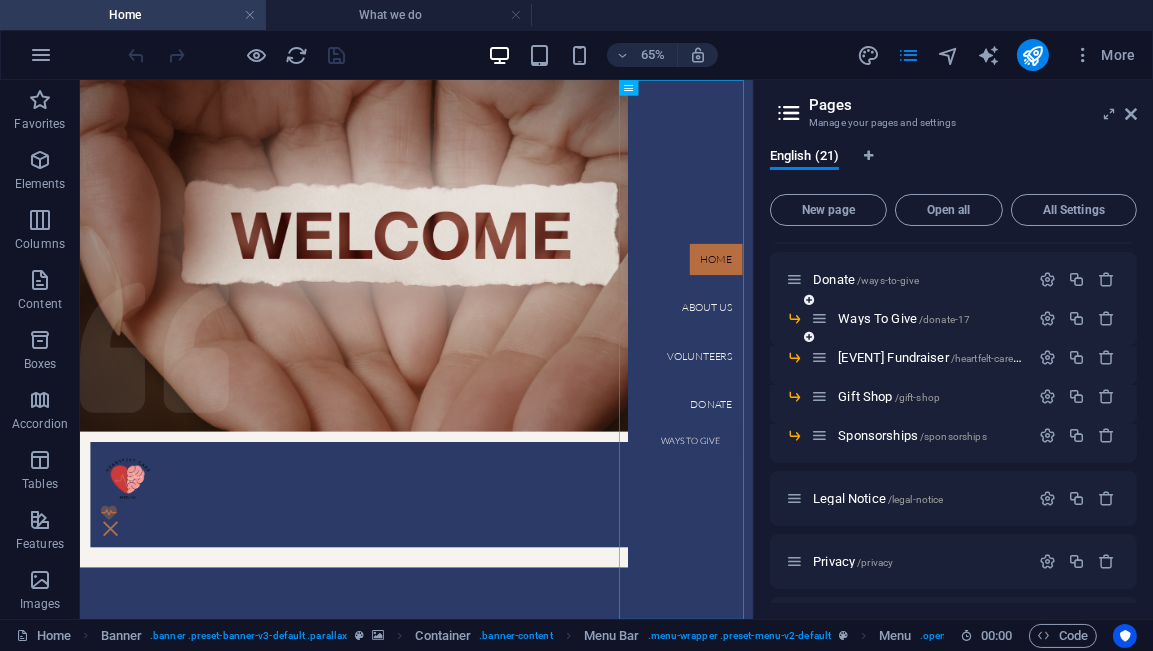 click on "Ways To Give /donate-17" at bounding box center (920, 318) 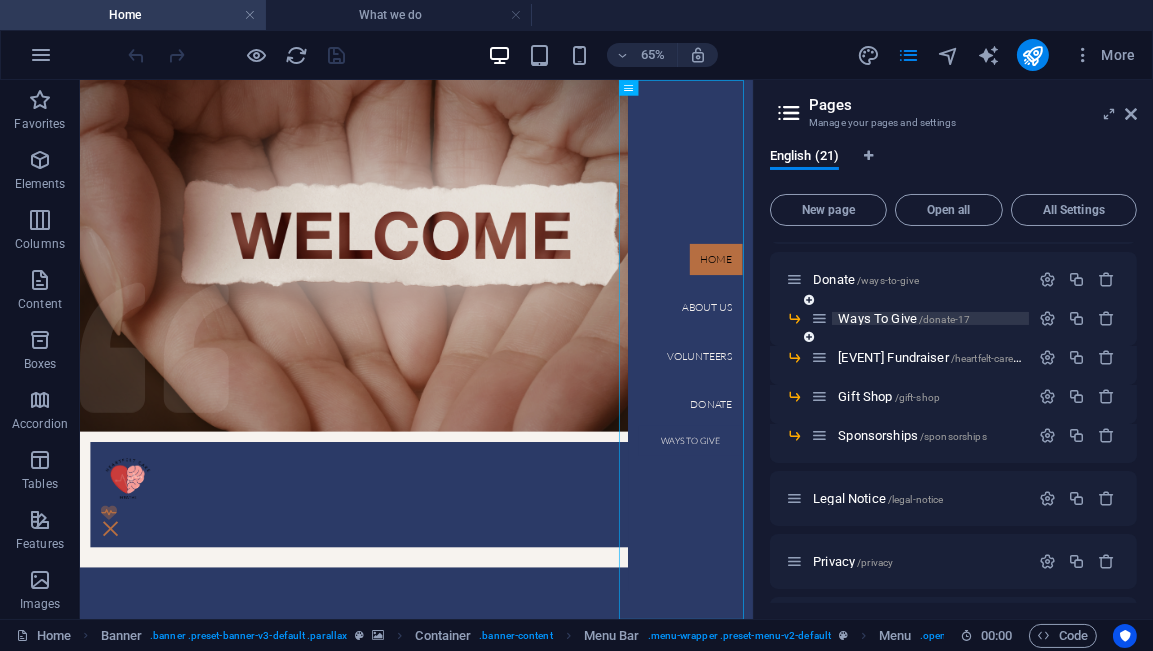 click on "Ways To Give /donate-17" at bounding box center [904, 318] 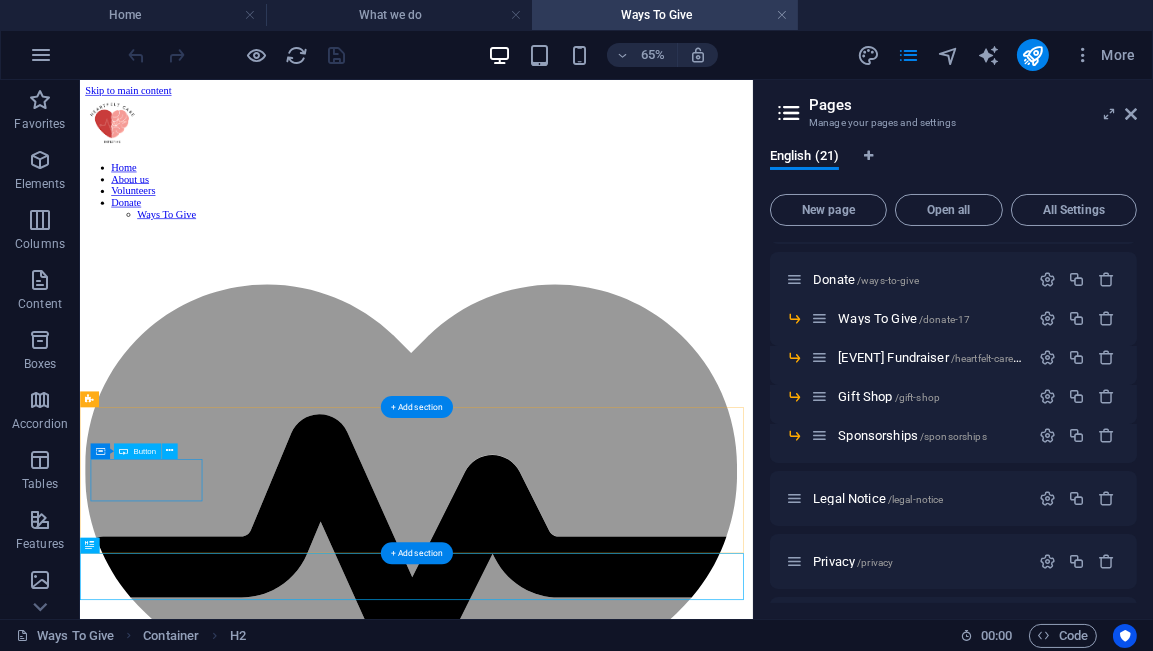 scroll, scrollTop: 0, scrollLeft: 0, axis: both 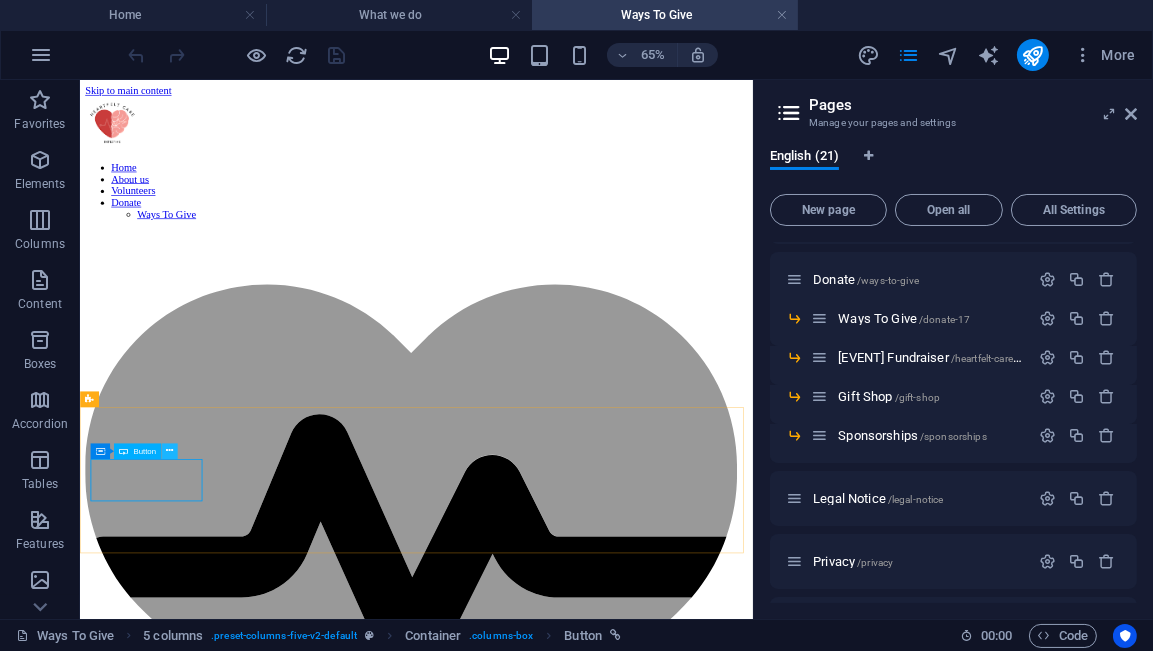 click at bounding box center [170, 451] 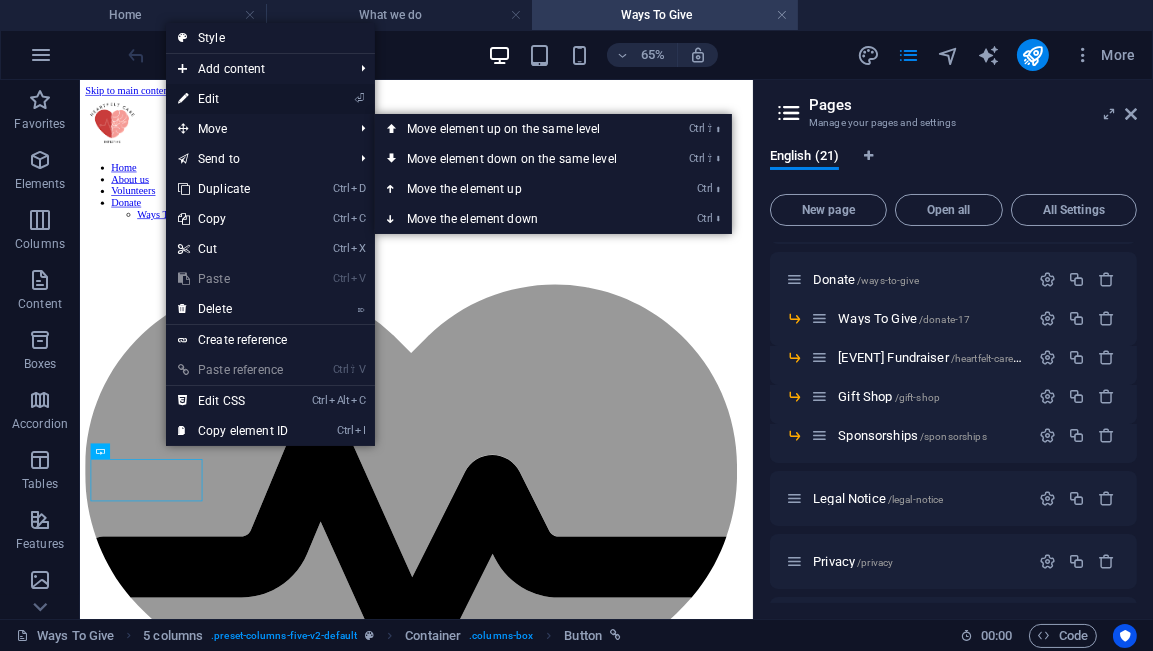 click on "⏎  Edit" at bounding box center (233, 99) 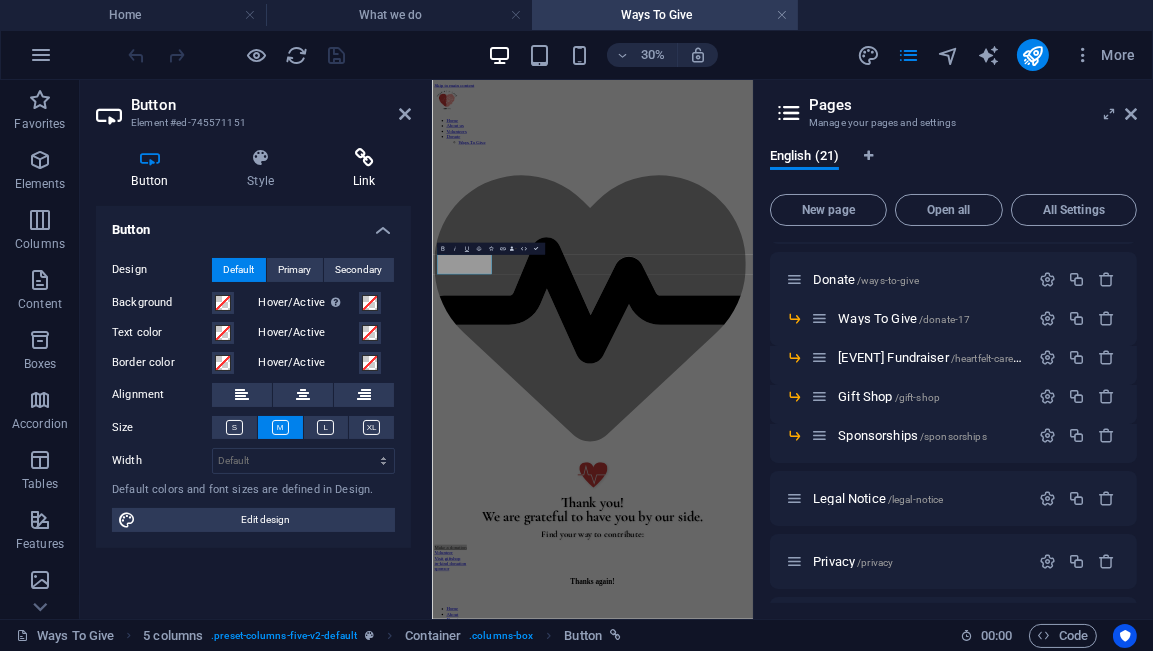 click on "Link" at bounding box center (364, 169) 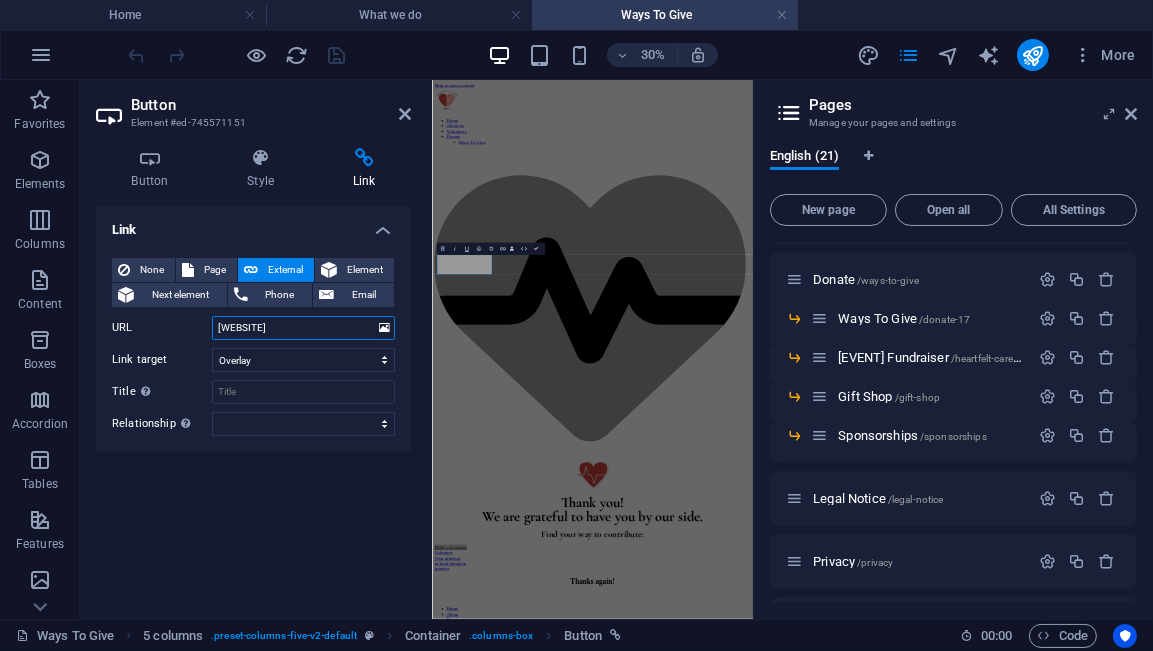 click on "[WEBSITE]" at bounding box center [303, 328] 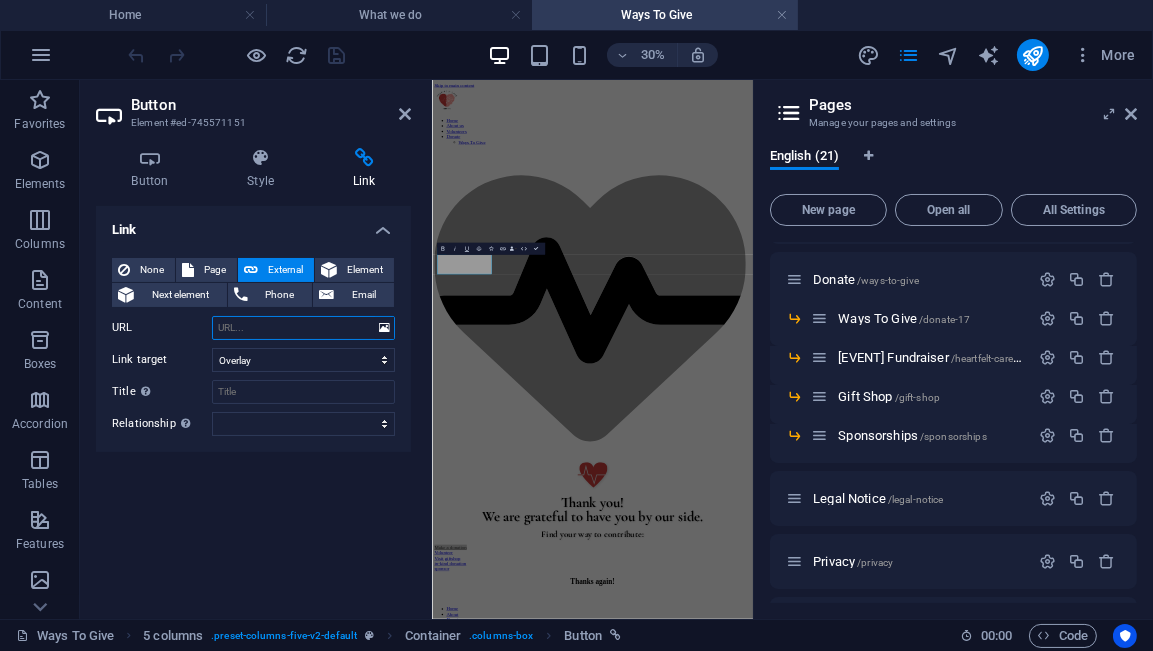 paste on "https://tally.so/r/w4Vg9Y" 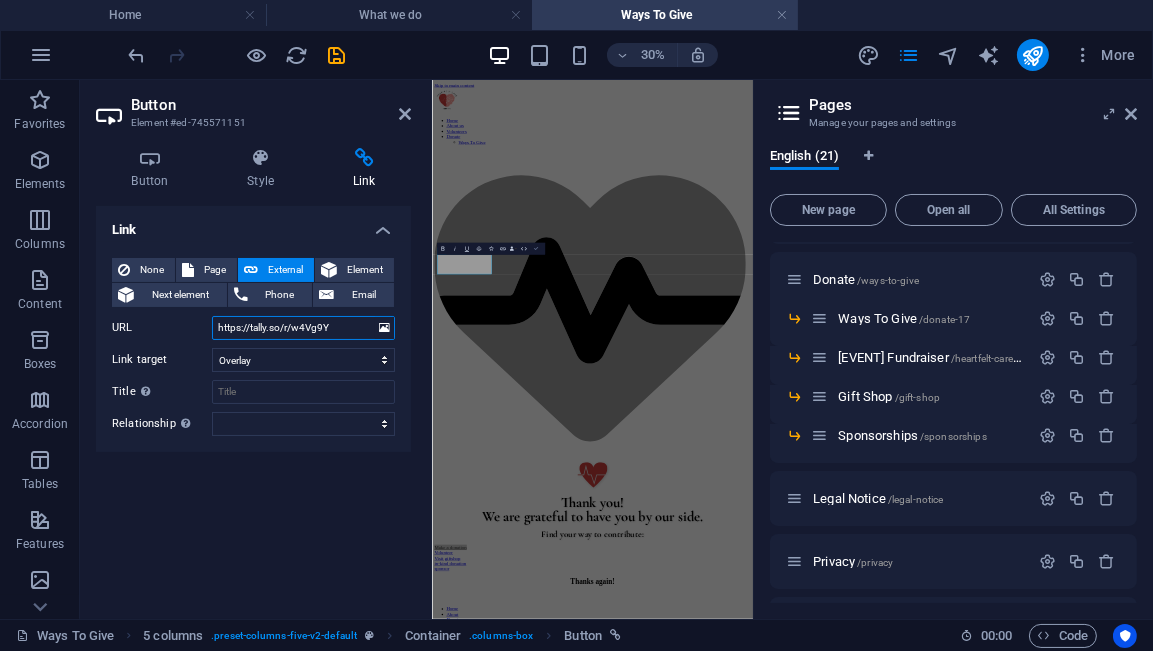 type on "https://tally.so/r/w4Vg9Y" 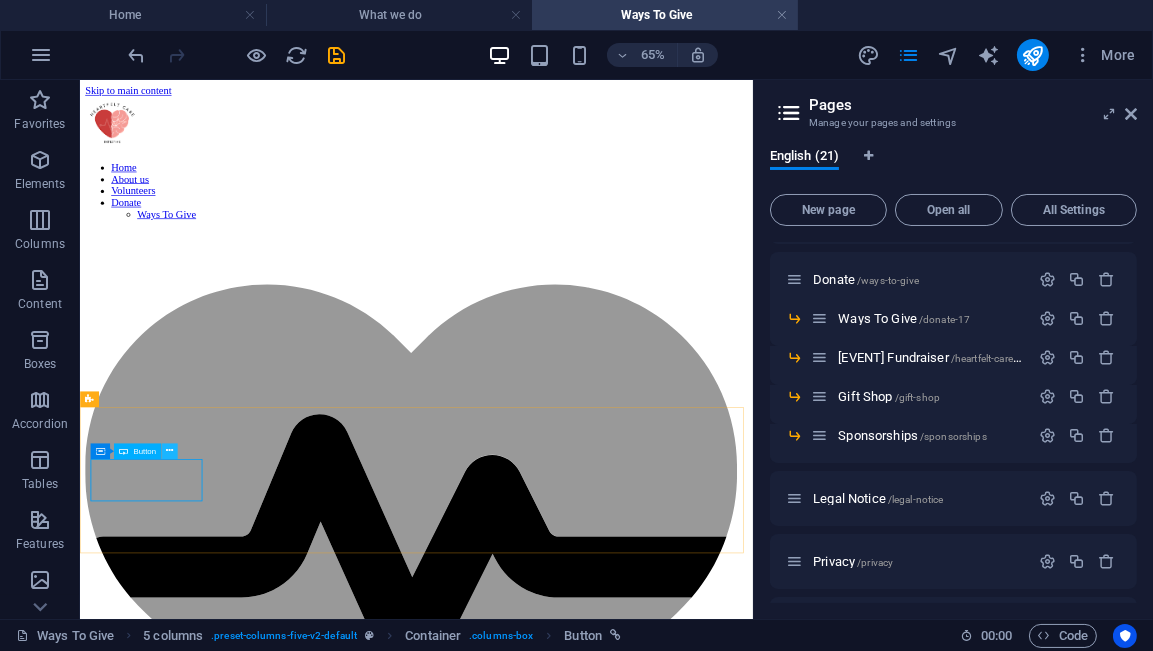 click at bounding box center [169, 451] 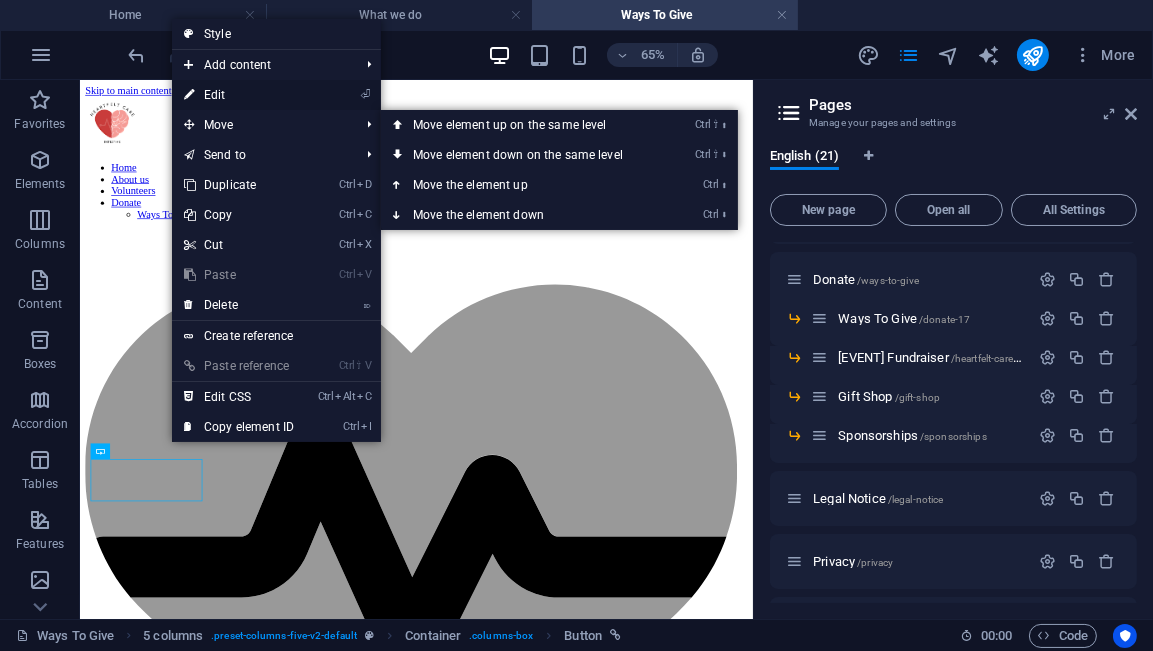 click on "⏎  Edit" at bounding box center (239, 95) 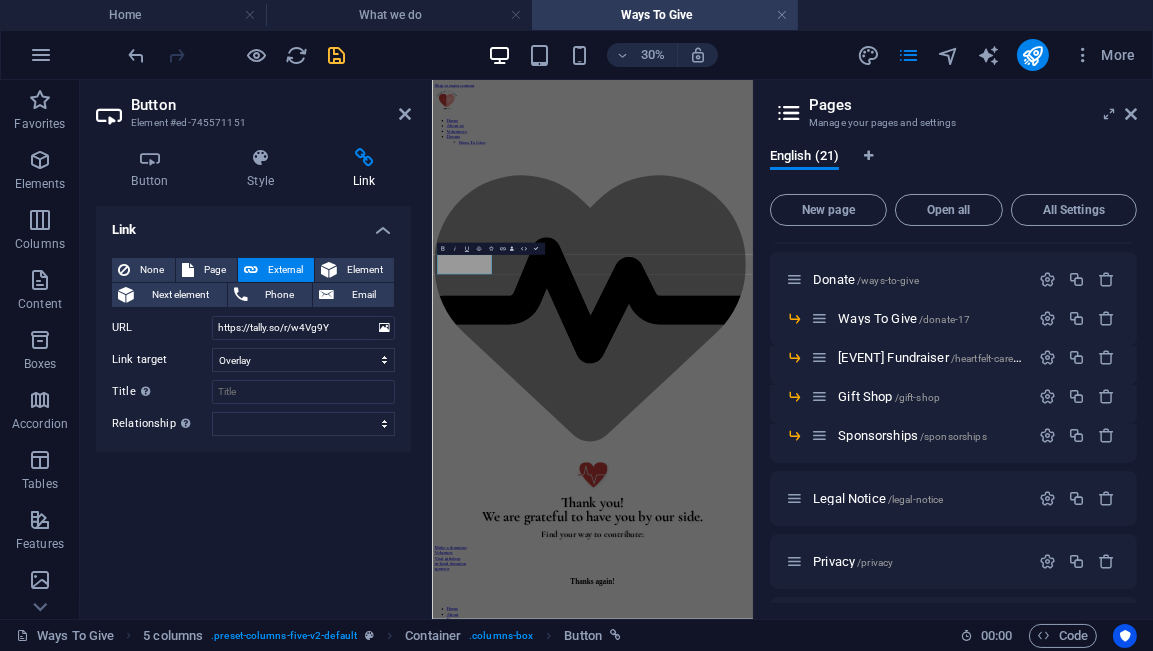 click at bounding box center (337, 55) 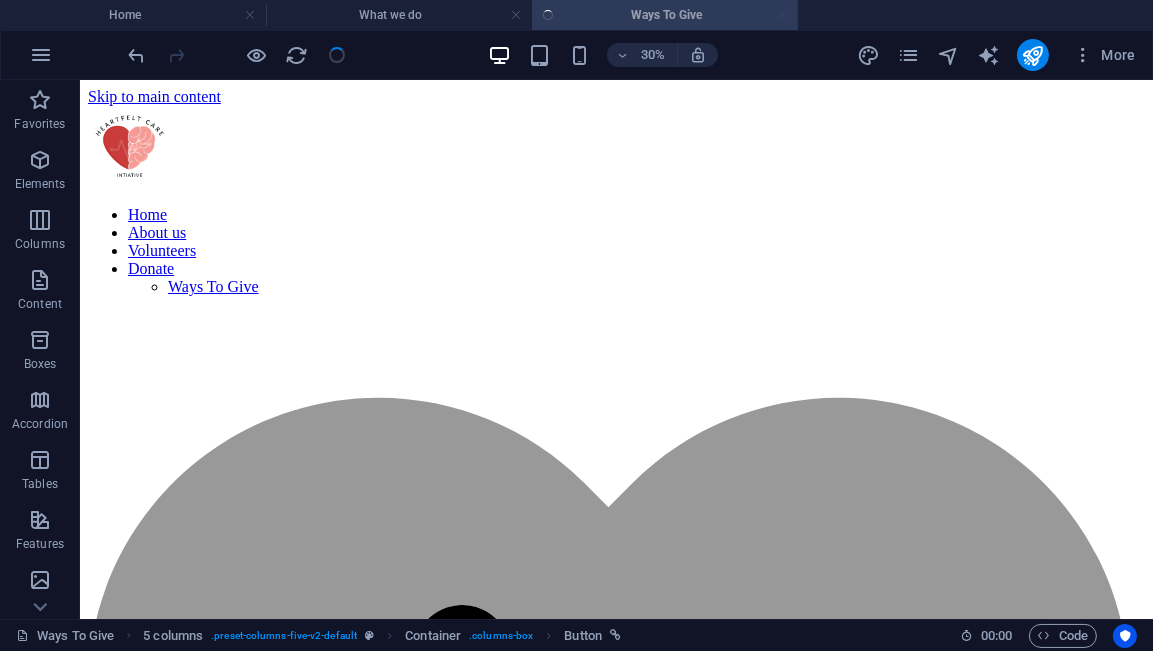 scroll, scrollTop: 345, scrollLeft: 0, axis: vertical 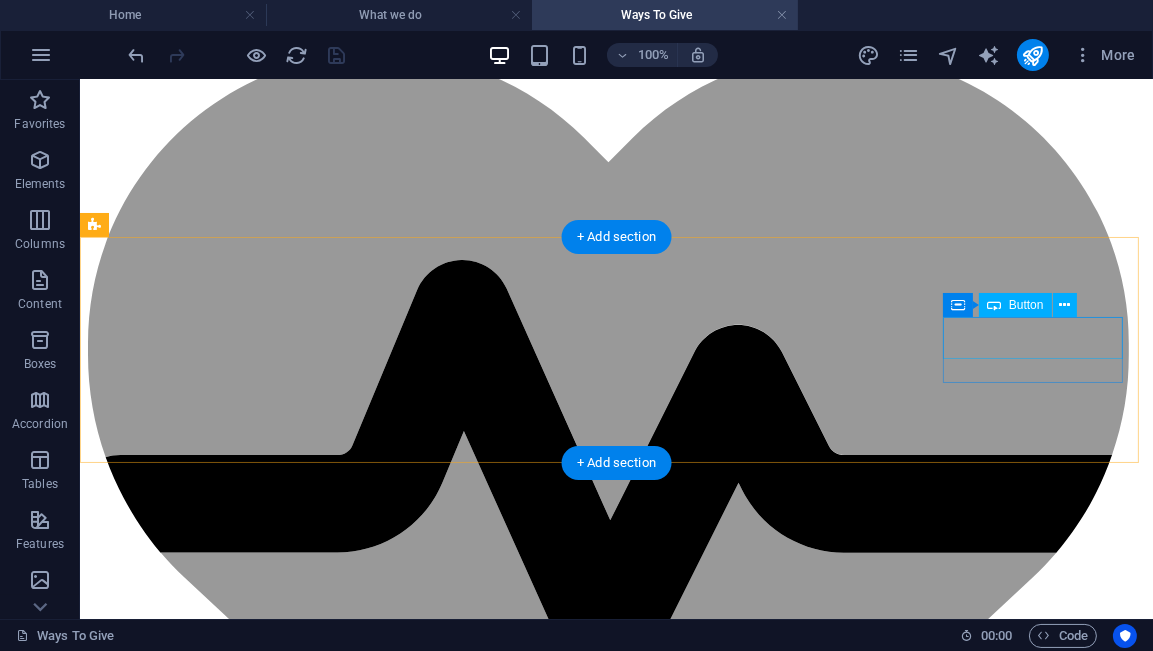 click on "sponsor" at bounding box center (615, 1367) 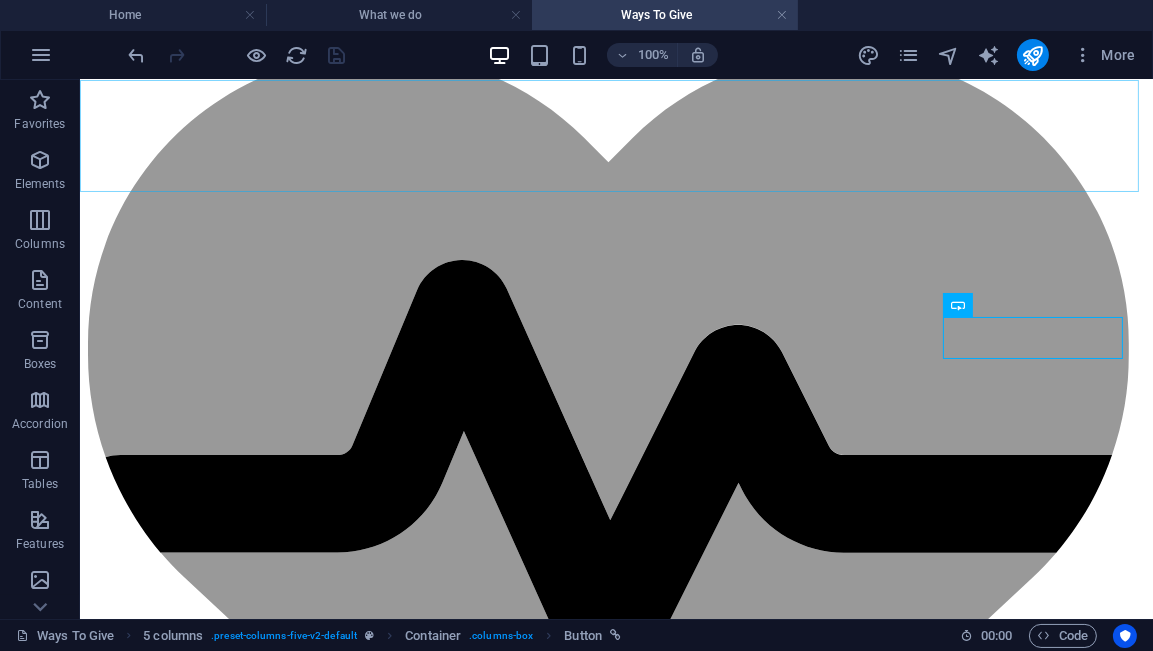 click on "Home About us Volunteers Donate Ways To Give .fa-secondary{opacity:.4}" at bounding box center [615, 385] 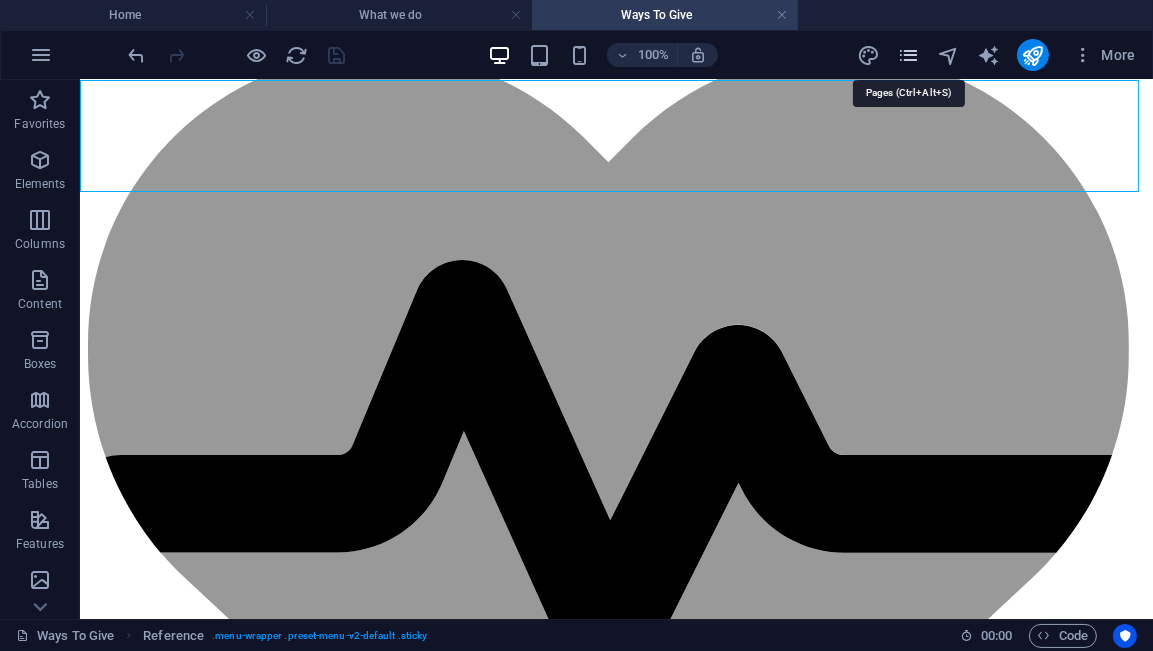 click at bounding box center (908, 55) 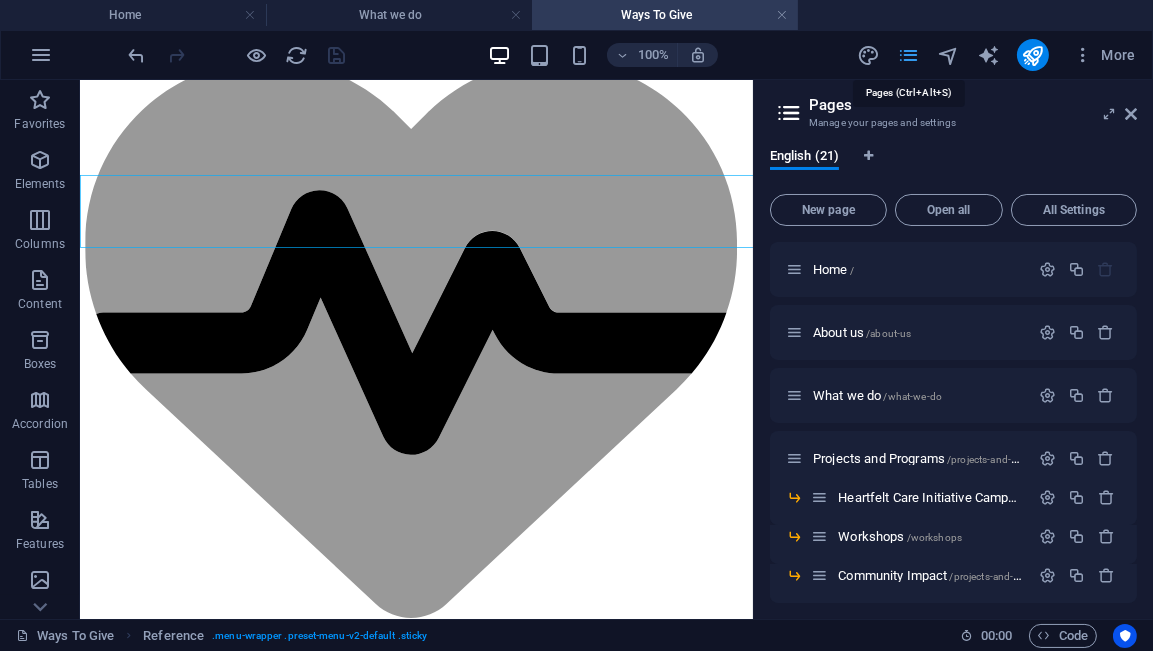scroll, scrollTop: 199, scrollLeft: 0, axis: vertical 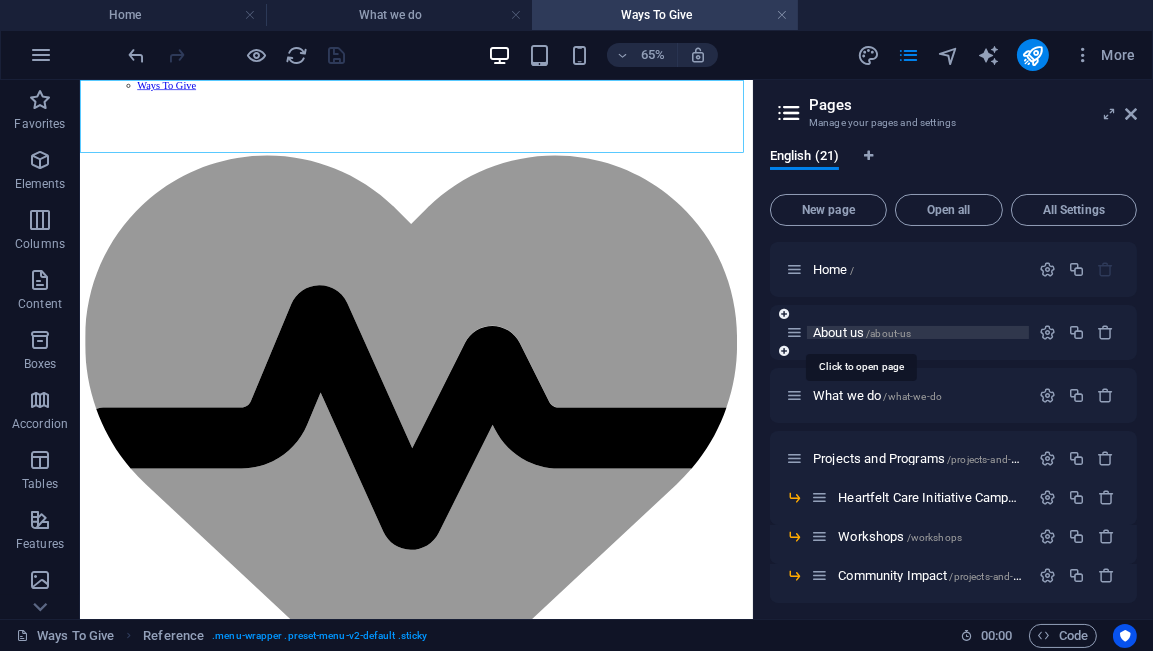 click on "About us /about-us" at bounding box center (862, 332) 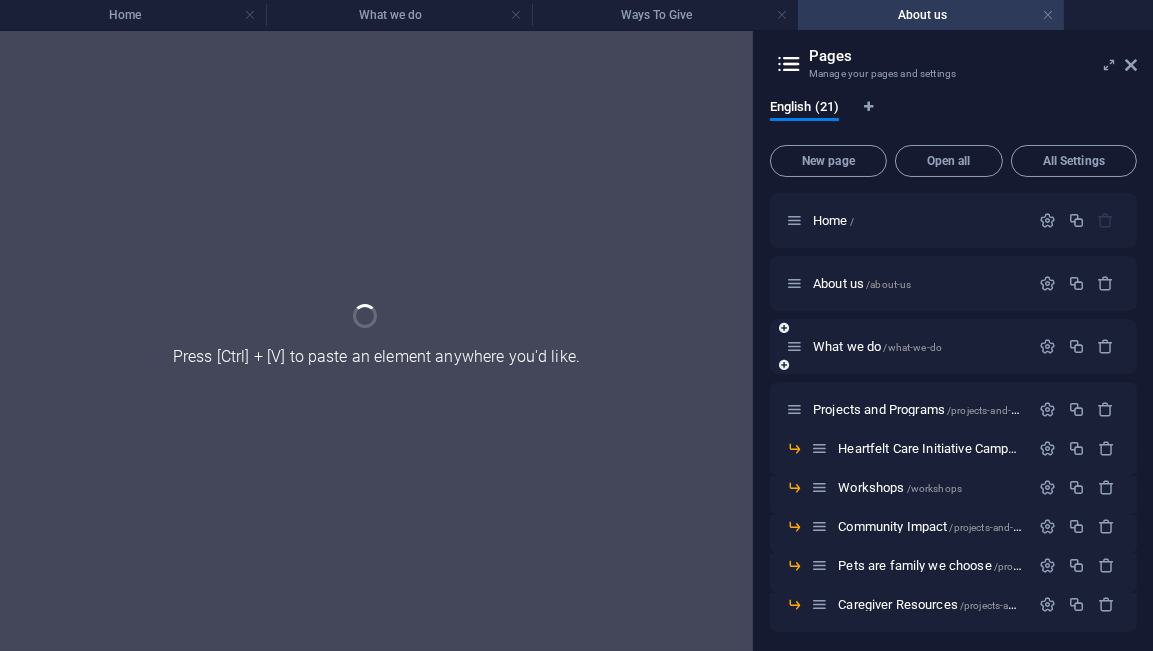 scroll, scrollTop: 0, scrollLeft: 0, axis: both 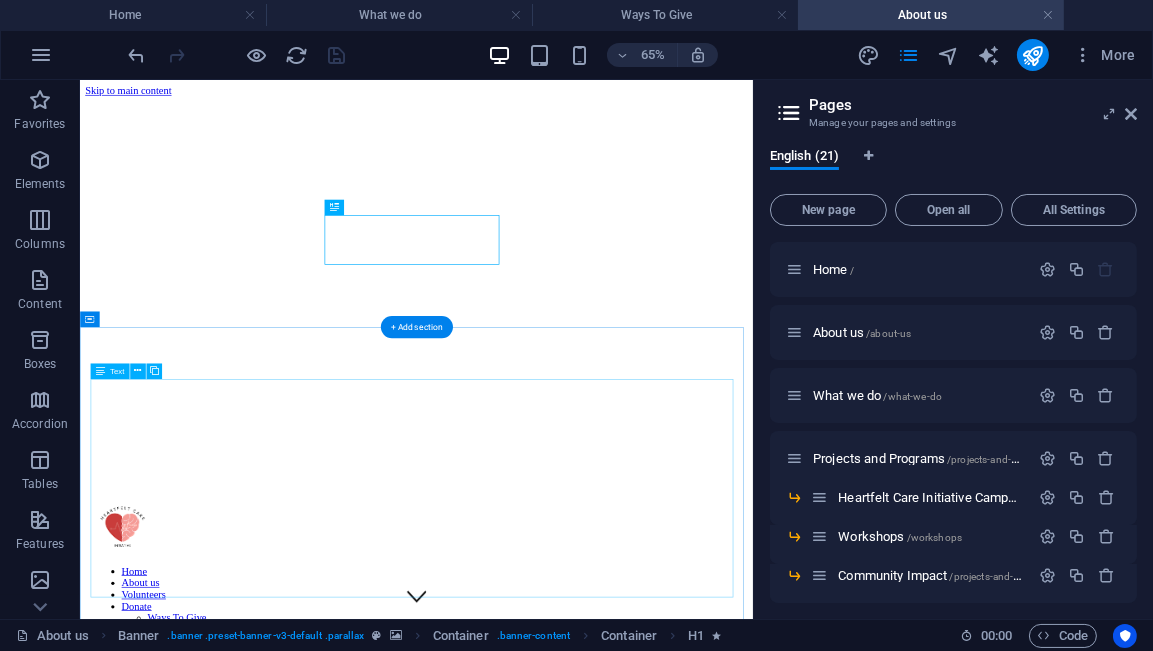 click on "Welcome to our nonprofit organization, where we believe in providing heartfelt solutions tailored to your unique challenges. Our dedicated team is passionate about understanding your needs and turning obstacles into opportunities. Whether you're facing dilemmas or hurdles, we are here to support you every step of the way. Our diverse range of services is designed to address a variety of issues. From one-on-one consultations to group workshops, we aim to equip you with the tools and strategies needed for success. We take pride in creating a warm, inviting atmosphere that encourages open dialogue and collaboration. In addition to our services, we engage in community projects that reflect our commitment to making a positive impact. These collaboratives help others and foster a sense of belonging and connectedness among participants." at bounding box center (596, 2120) 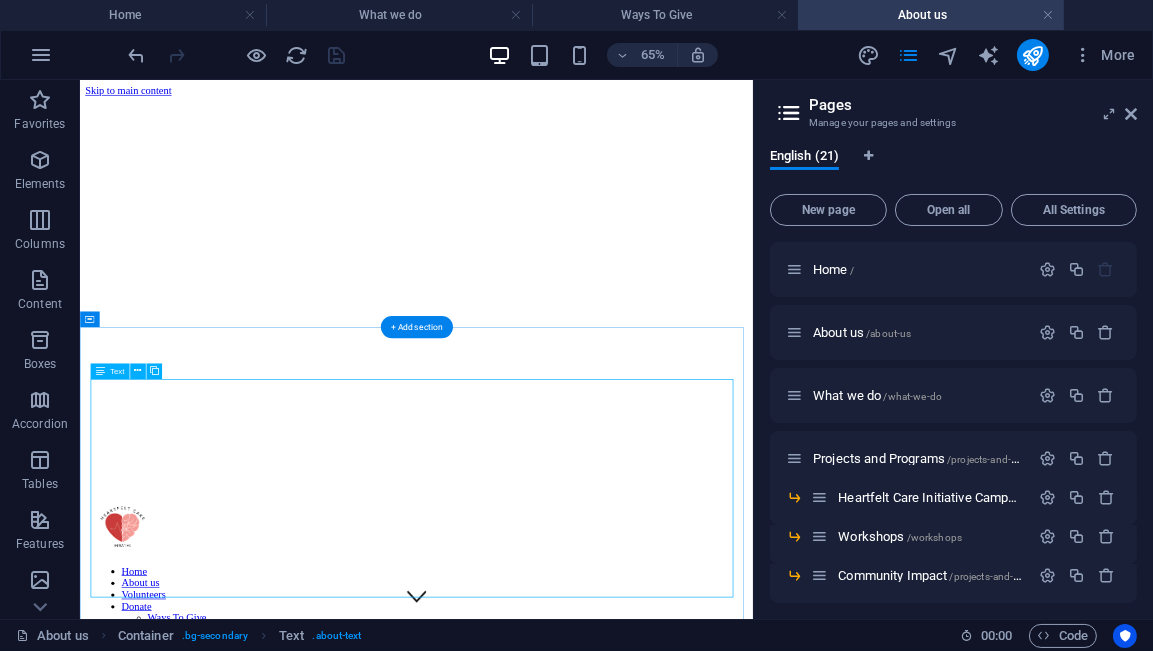 click on "Welcome to our nonprofit organization, where we believe in providing heartfelt solutions tailored to your unique challenges. Our dedicated team is passionate about understanding your needs and turning obstacles into opportunities. Whether you're facing dilemmas or hurdles, we are here to support you every step of the way. Our diverse range of services is designed to address a variety of issues. From one-on-one consultations to group workshops, we aim to equip you with the tools and strategies needed for success. We take pride in creating a warm, inviting atmosphere that encourages open dialogue and collaboration. In addition to our services, we engage in community projects that reflect our commitment to making a positive impact. These collaboratives help others and foster a sense of belonging and connectedness among participants." at bounding box center [596, 2120] 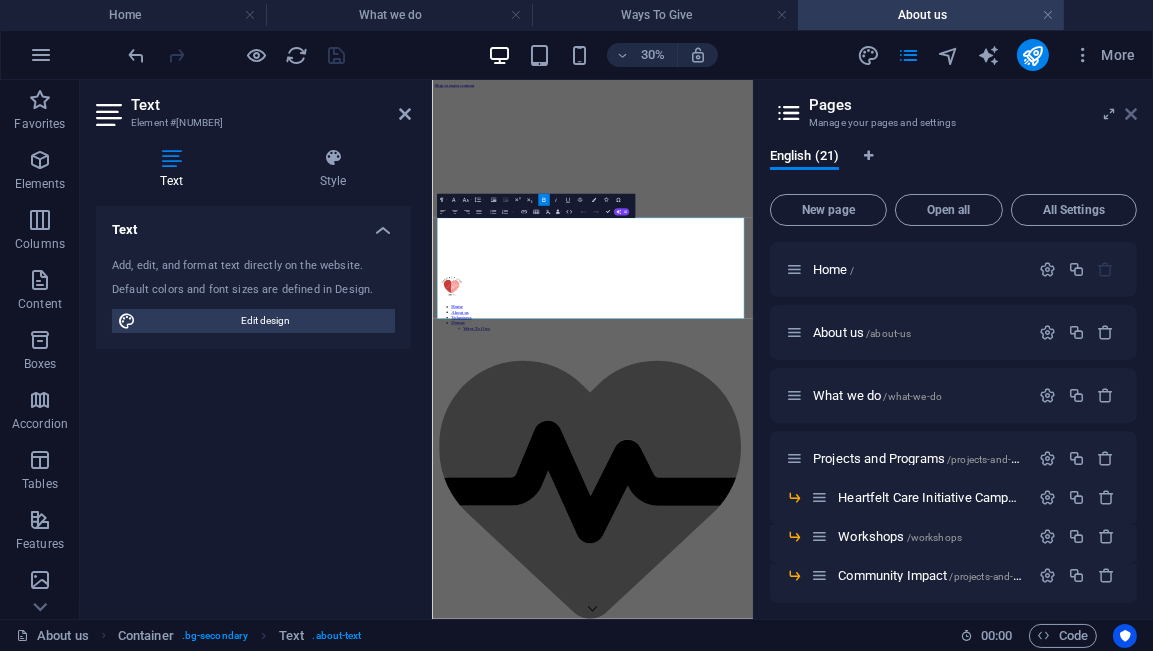 drag, startPoint x: 1132, startPoint y: 113, endPoint x: 1001, endPoint y: 48, distance: 146.23953 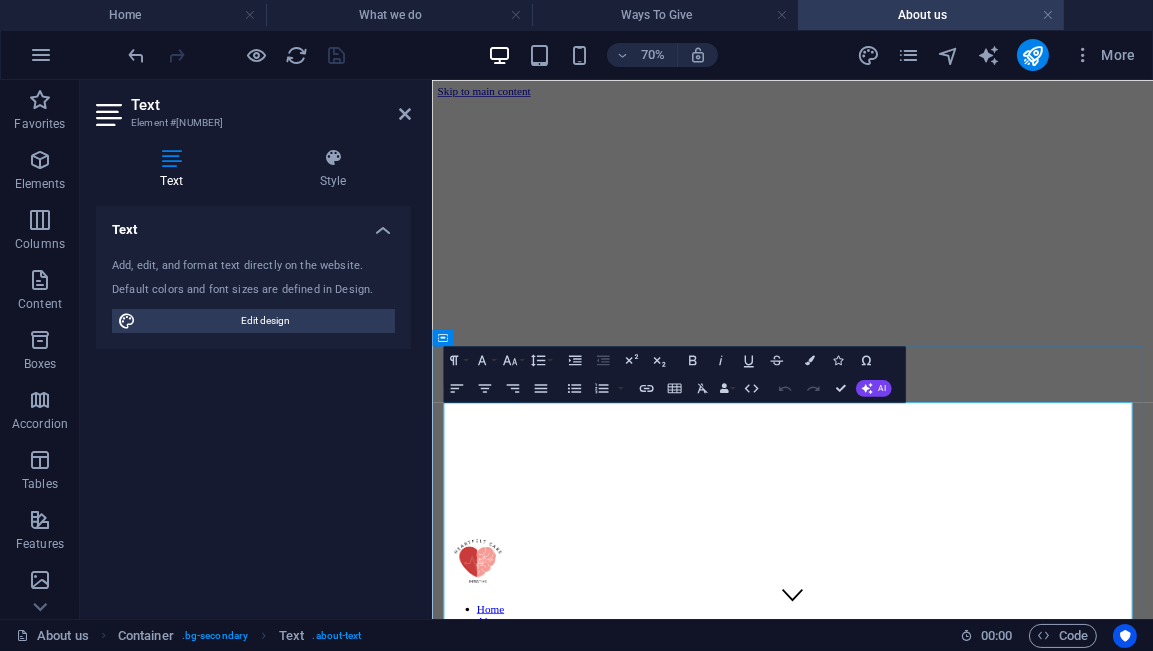 click on "Welcome to our nonprofit organization, where we believe in providing heartfelt solutions tailored to your unique challenges. Our dedicated team is passionate about understanding your needs and turning obstacles into opportunities. Whether you're facing dilemmas or hurdles, we are here to support you every step of the way. Our diverse range of services is designed to address a variety of issues. From one-on-one consultations to group workshops, we aim to equip you with the tools and strategies needed for success. We take pride in creating a warm, inviting atmosphere that encourages open dialogue and collaboration. In addition to our services, we engage in community projects that reflect our commitment to making a positive impact. These collaboratives help others and foster a sense of belonging and connectedness among participants." at bounding box center (946, 2116) 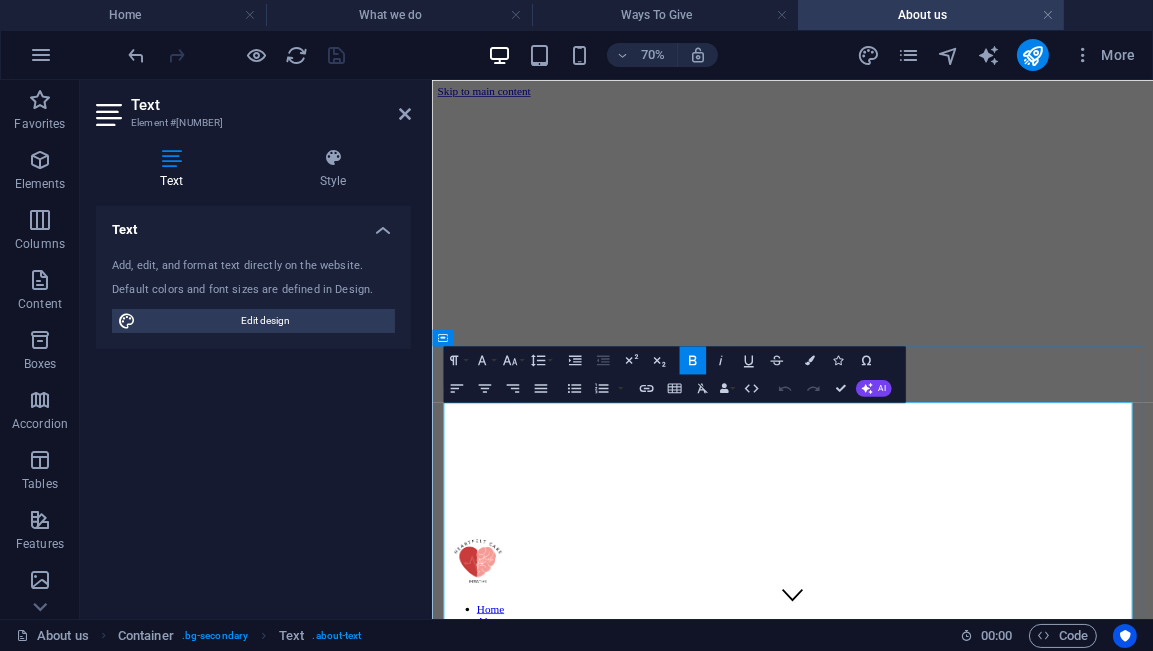 click on "Welcome to our nonprofit organization, where we believe in providing heartfelt solutions tailored to your unique challenges. Our dedicated team is passionate about understanding your needs and turning obstacles into opportunities. Whether you're facing dilemmas or hurdles, we are here to support you every step of the way. Our diverse range of services is designed to address a variety of issues. From one-on-one consultations to group workshops, we aim to equip you with the tools and strategies needed for success. We take pride in creating a warm, inviting atmosphere that encourages open dialogue and collaboration. In addition to our services, we engage in community projects that reflect our commitment to making a positive impact. These collaboratives help others and foster a sense of belonging and connectedness among participants." at bounding box center (945, 2115) 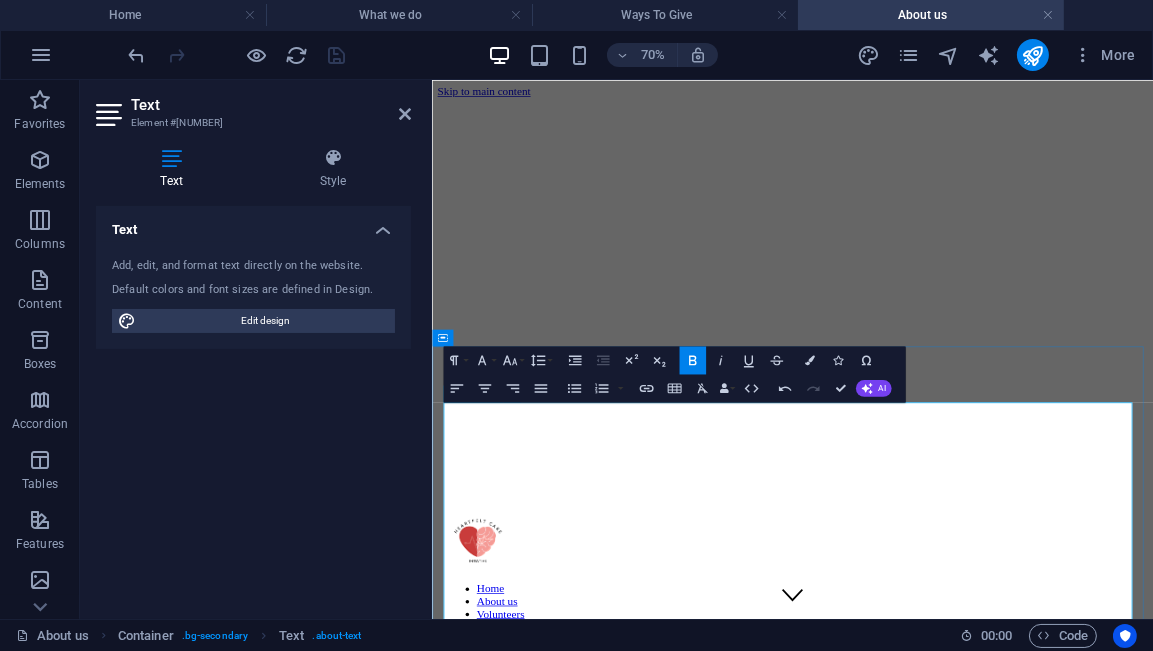 type 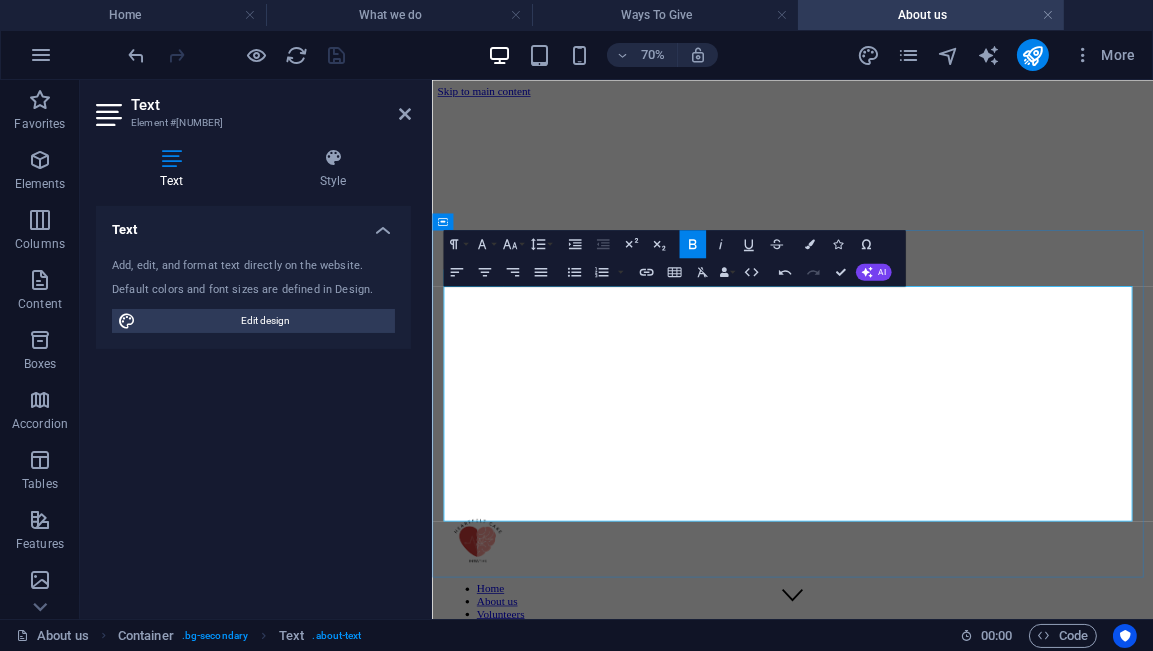 scroll, scrollTop: 166, scrollLeft: 0, axis: vertical 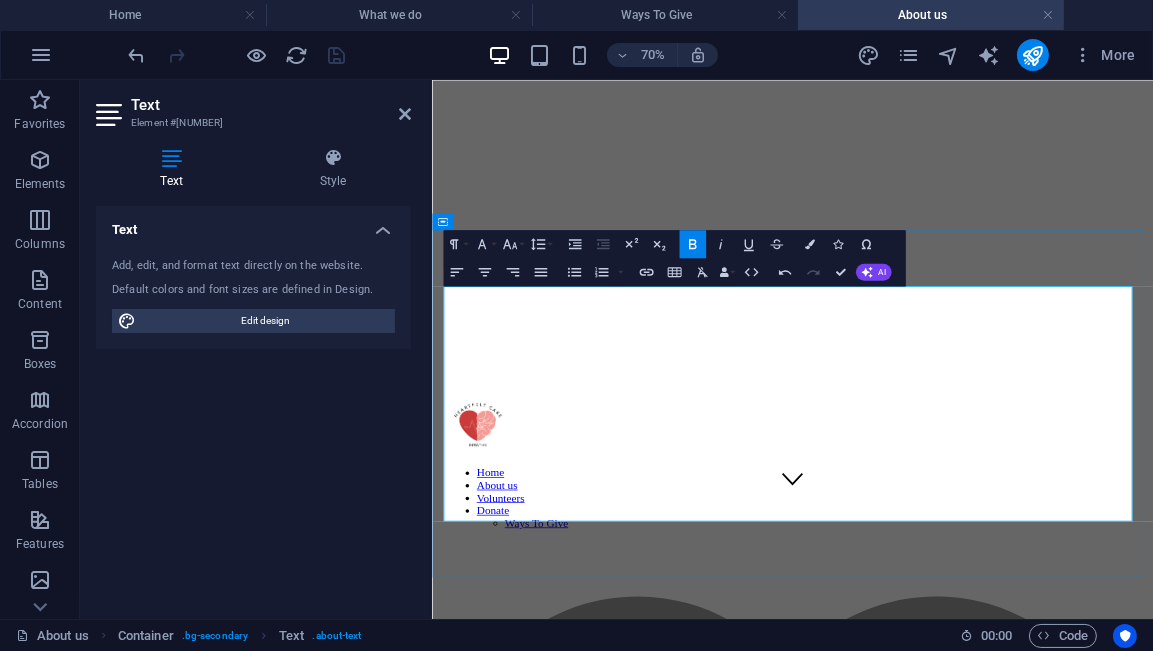 click on "Welcome to our nonprofit organization, where we believe in providing heartfelt solutions tailored to some unique challenges. Our dedicated team is passionate about understanding the needs of the community and turning obstacles into opportunities. Whether their dilemmas or hurdles, we are here to provide  support  every step of the way. Our diverse range of services is designed to address a variety of issues. From one-on-one consultations to group workshops, we aim to equip you with the tools and strategies needed for success. We take pride in creating a warm, inviting atmosphere that encourages open dialogue and collaboration. In addition to our services, we engage in community projects that reflect our commitment to making a positive impact. These collaboratives help others and foster a sense of belonging and connectedness among participants." at bounding box center [945, 1920] 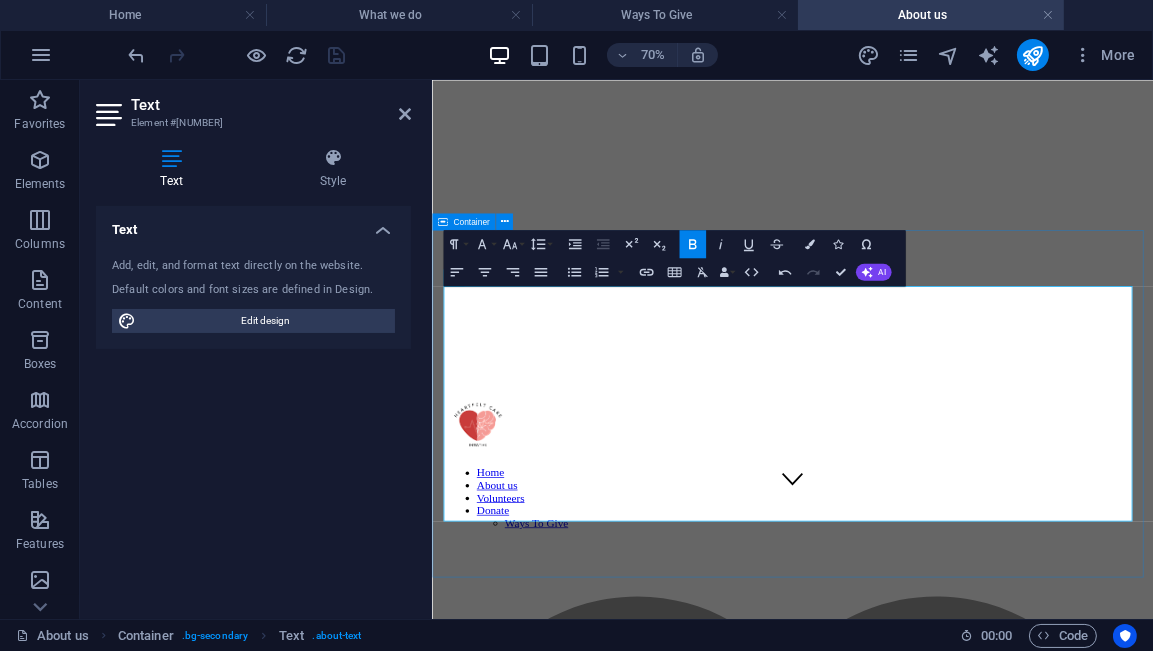 drag, startPoint x: 573, startPoint y: 527, endPoint x: 444, endPoint y: 488, distance: 134.76646 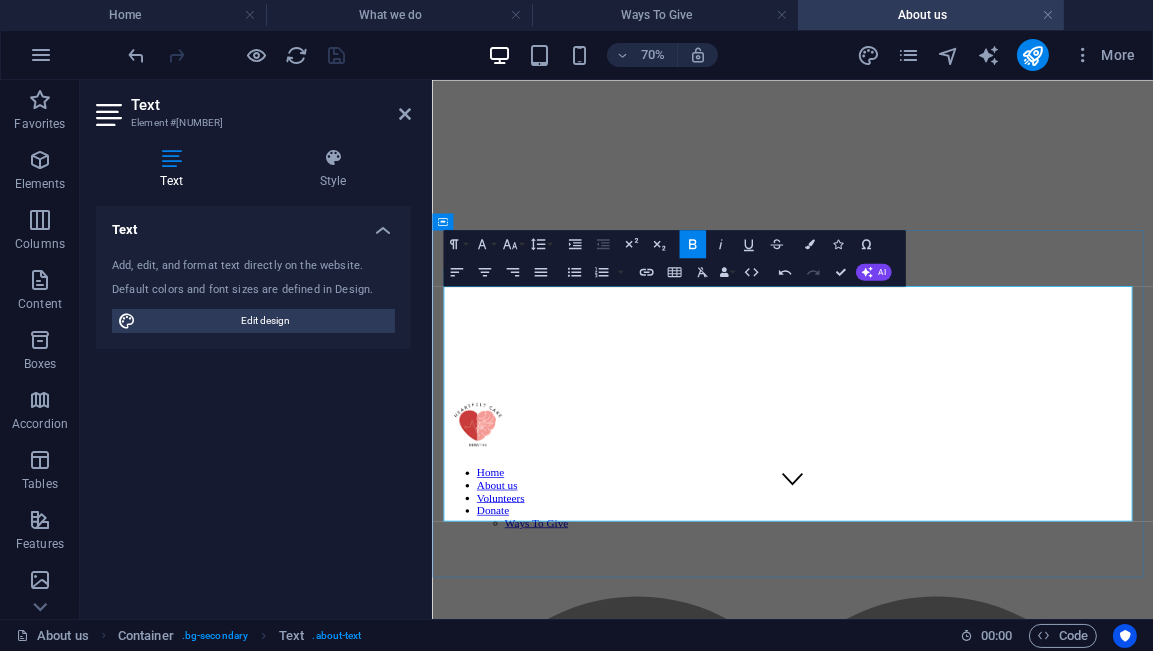 click on "Welcome to our nonprofit organization, where we believe in providing heartfelt solutions tailored to some unique challenges. Our dedicated team is passionate about understanding the needs of the community and turning obstacles into opportunities. Whether their dilemmas or hurdles, we are here to provide support every step of the way. Our range of services are designed to address a variety of issues. From one-on-one consultations to group workshops, we aim to equip you with the tools and strategies needed for success. We take pride in creating a warm, inviting atmosphere that encourages open dialogue and collaboration. In addition to our services, we engage in community projects that reflect our commitment to making a positive impact. These collaboratives help others and foster a sense of belonging and connectedness among participants." at bounding box center (946, 1921) 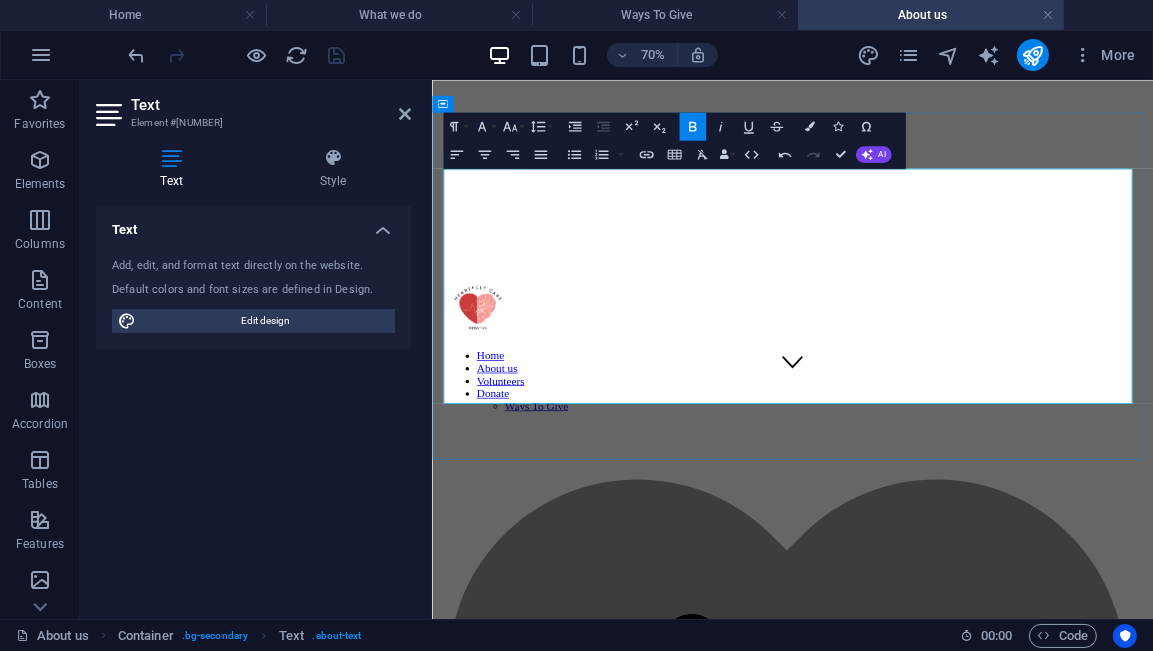 click on "Welcome to our nonprofit organization, where we believe in providing heartfelt solutions tailored to some unique challenges. Our dedicated team is passionate about understanding the needs of the community and turning obstacles into opportunities. Whether their dilemmas or hurdles, we are here to provide support every step of the way. Our range of support services are designed to address a variety of issues. From one-on-one consultations to group workshops, we aim to equip our community  with the tools and strategies needed for success. We take pride in creating a warm, inviting atmosphere that encourages open dialogue and collaboration. In addition to our services, we engage in community projects that reflect our commitment to making a positive impact. These collaboratives help others and foster a sense of belonging and connectedness among participants." at bounding box center [939, 1762] 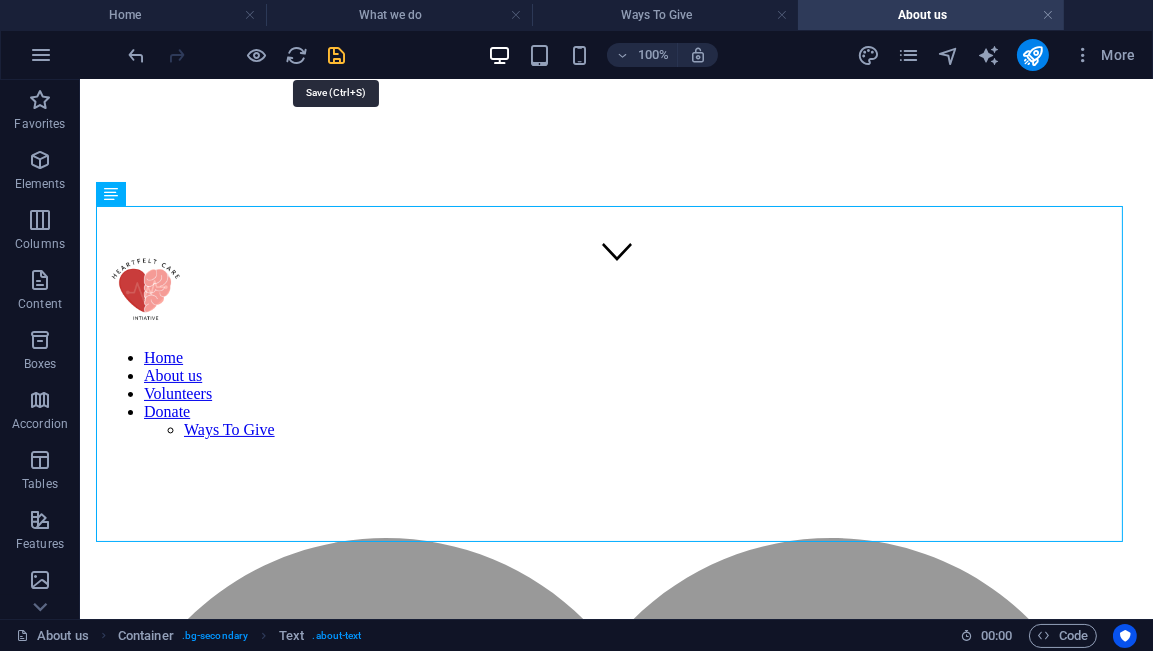 click at bounding box center [337, 55] 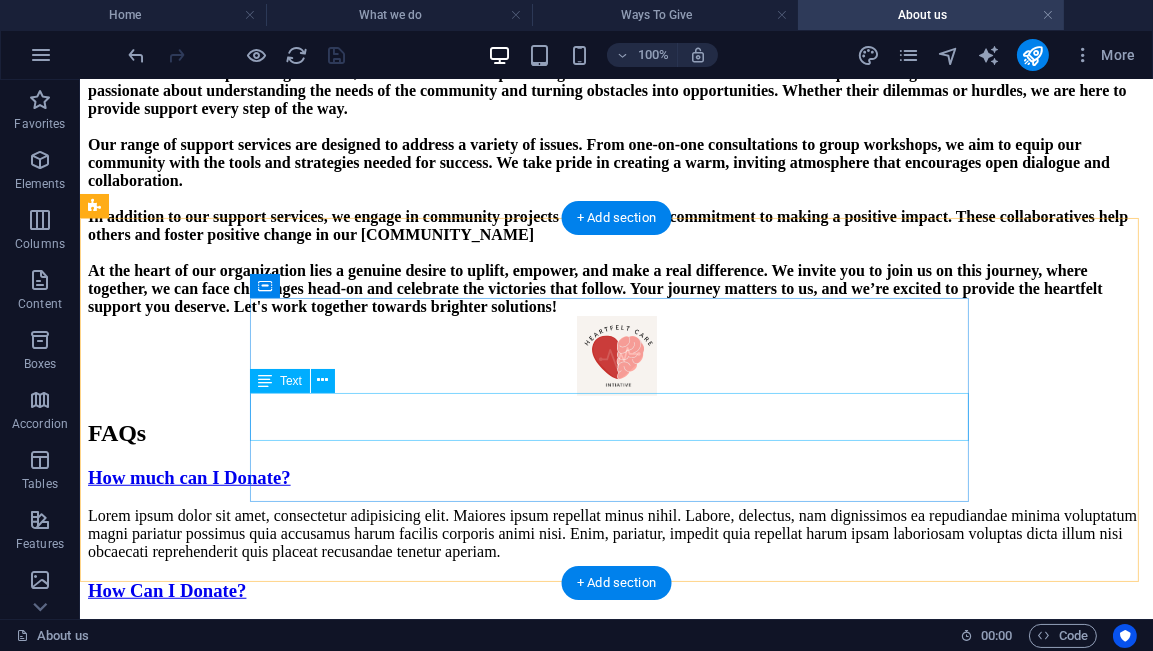 scroll, scrollTop: 2000, scrollLeft: 0, axis: vertical 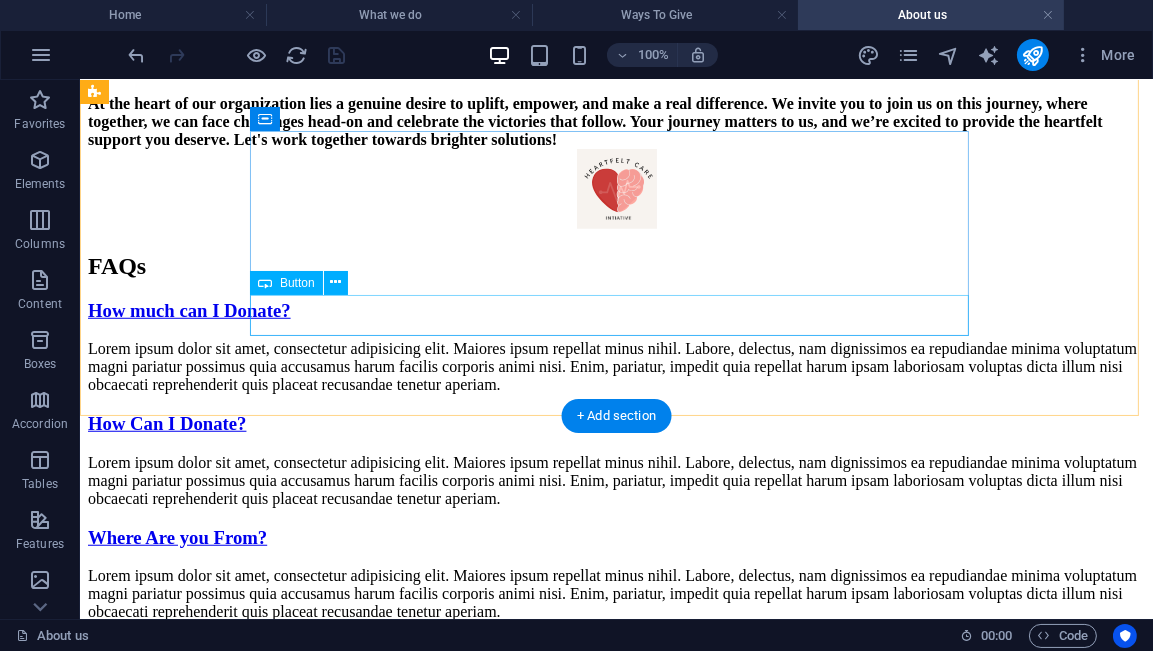 click on "Donate" at bounding box center [615, 1499] 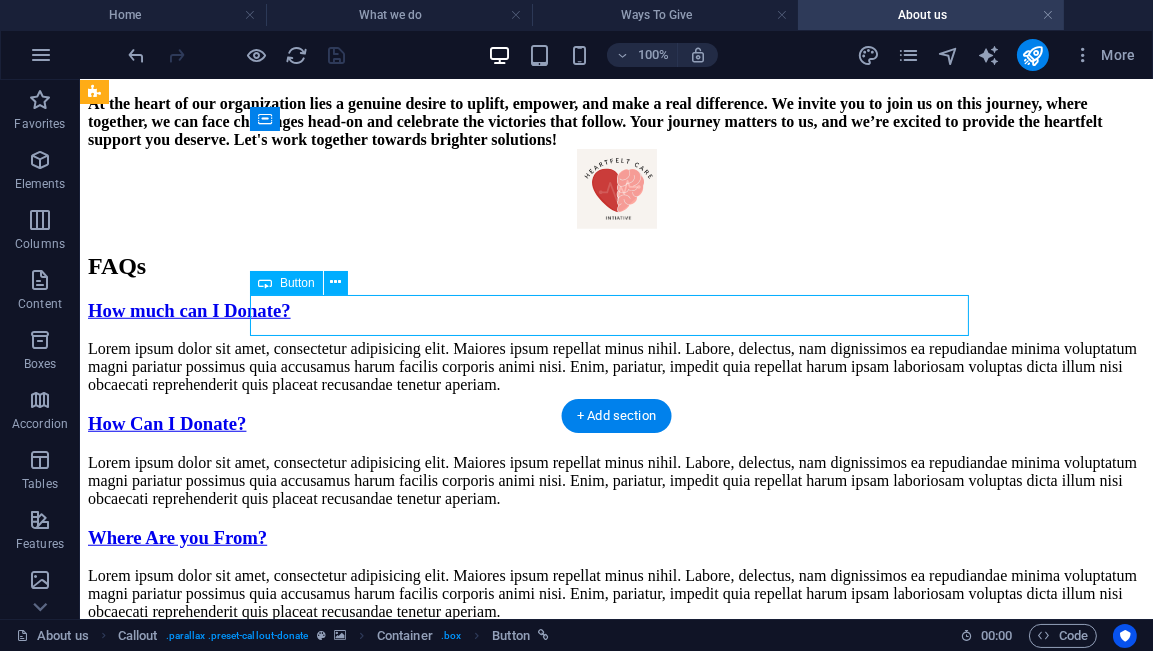 click on "Donate" at bounding box center [615, 1499] 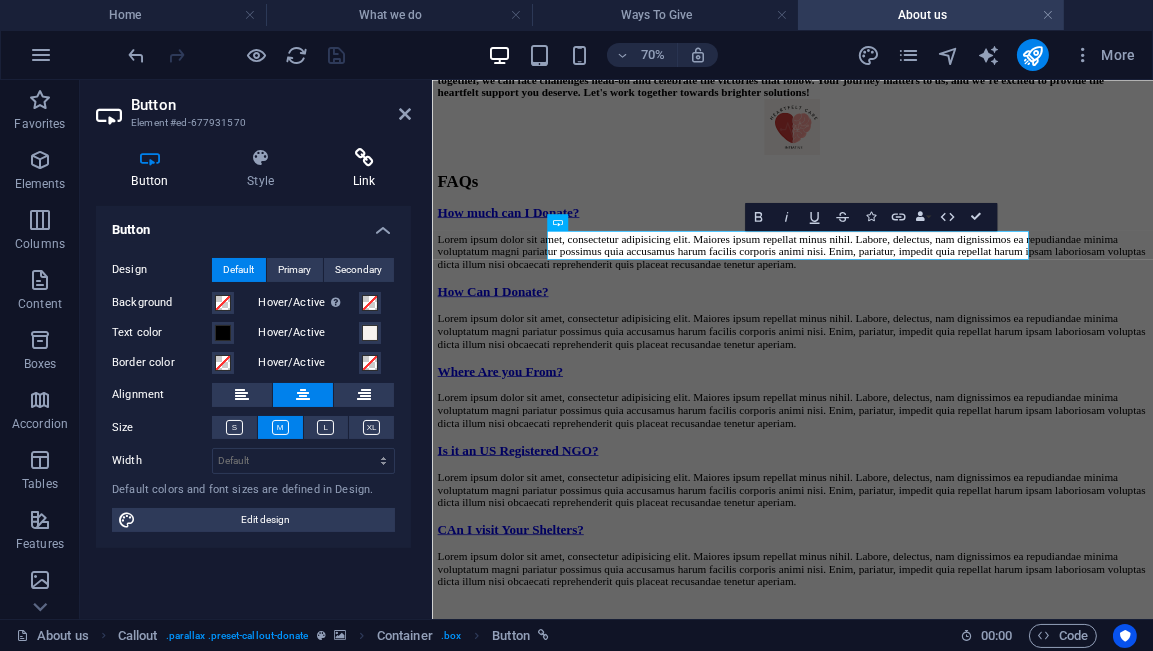 click on "Link" at bounding box center (364, 169) 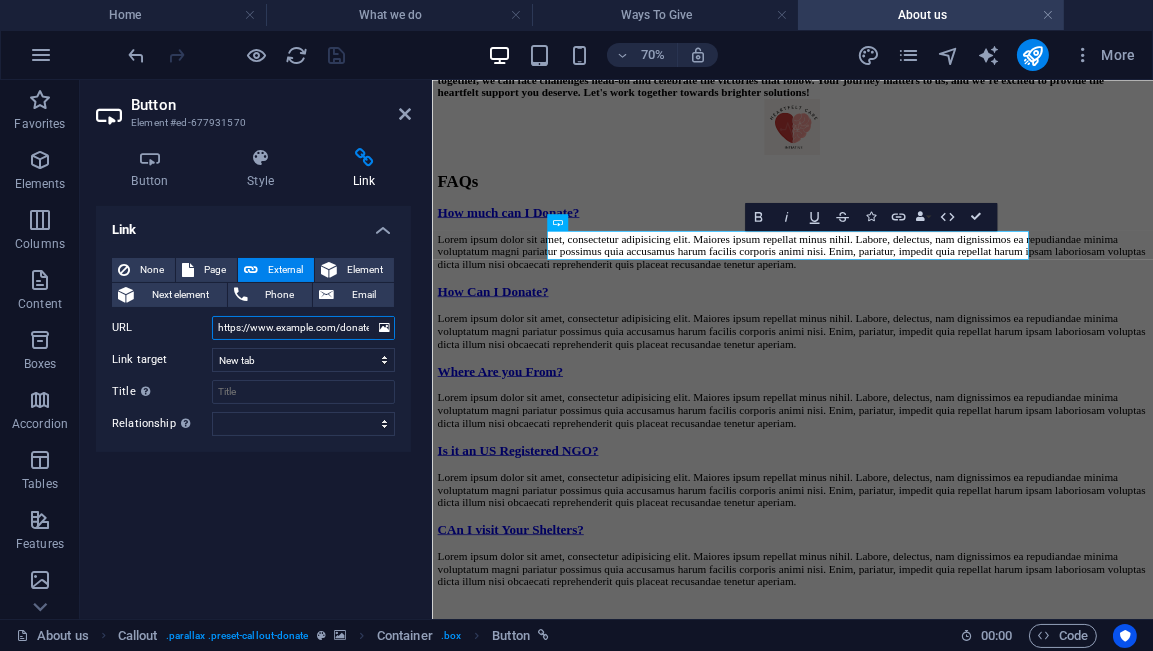 click on "https://www.example.com/donate/?hosted_button_id=9DQW3QF6V3X56" at bounding box center (303, 328) 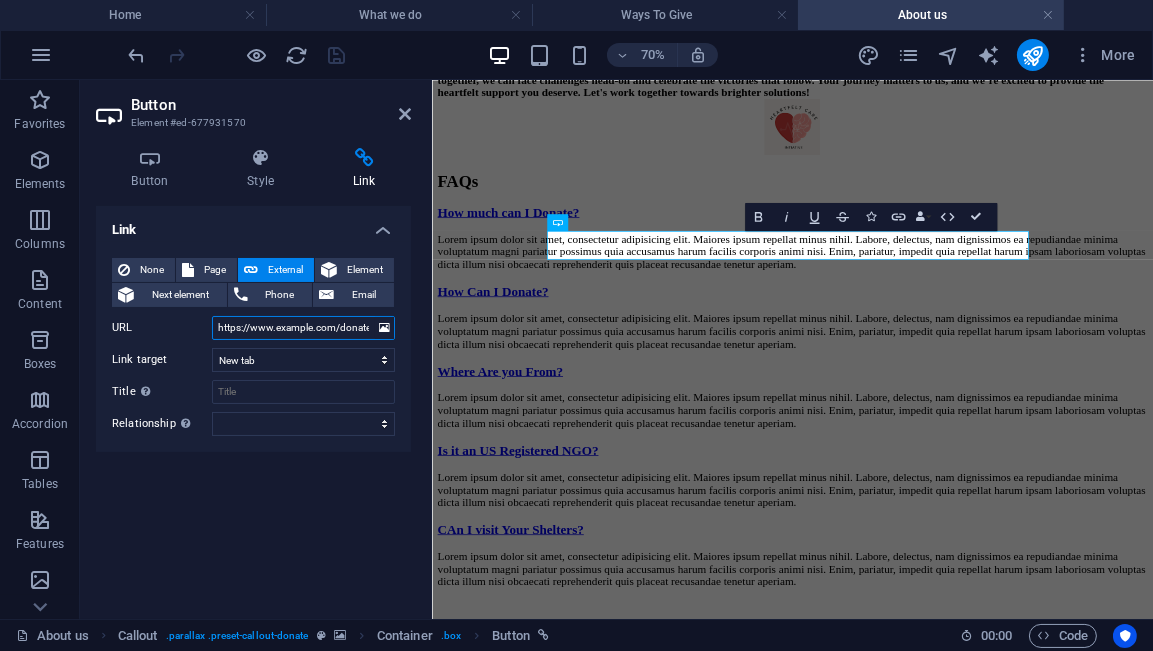 paste on "tally.so/r/w4Vg9Y" 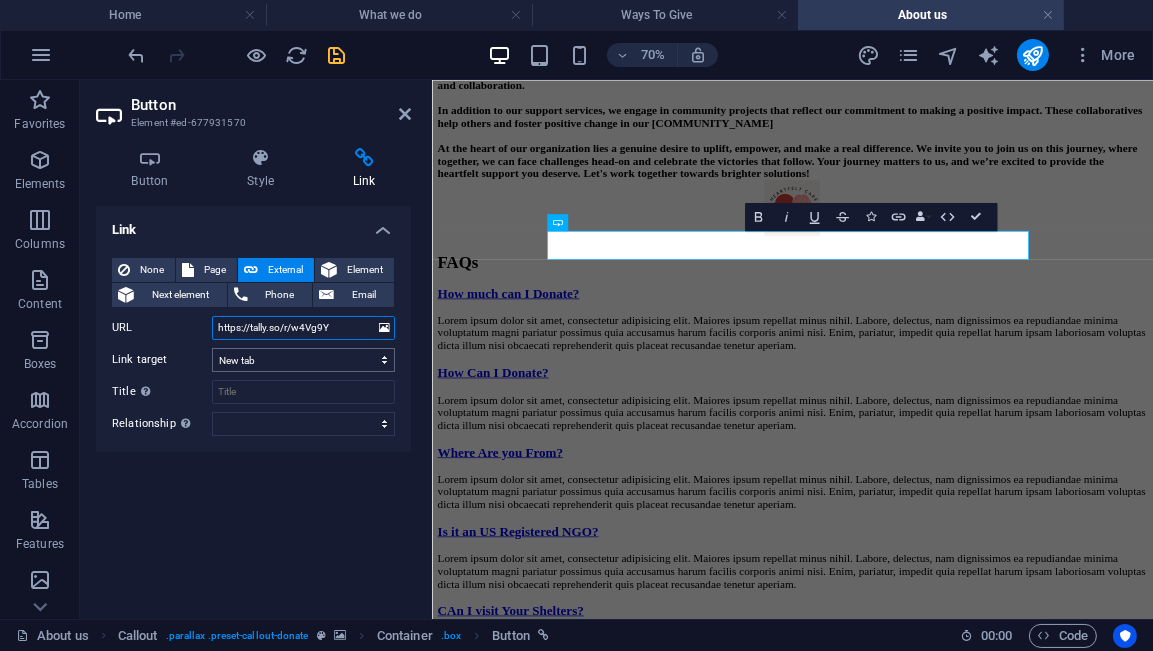 type on "https://tally.so/r/w4Vg9Y" 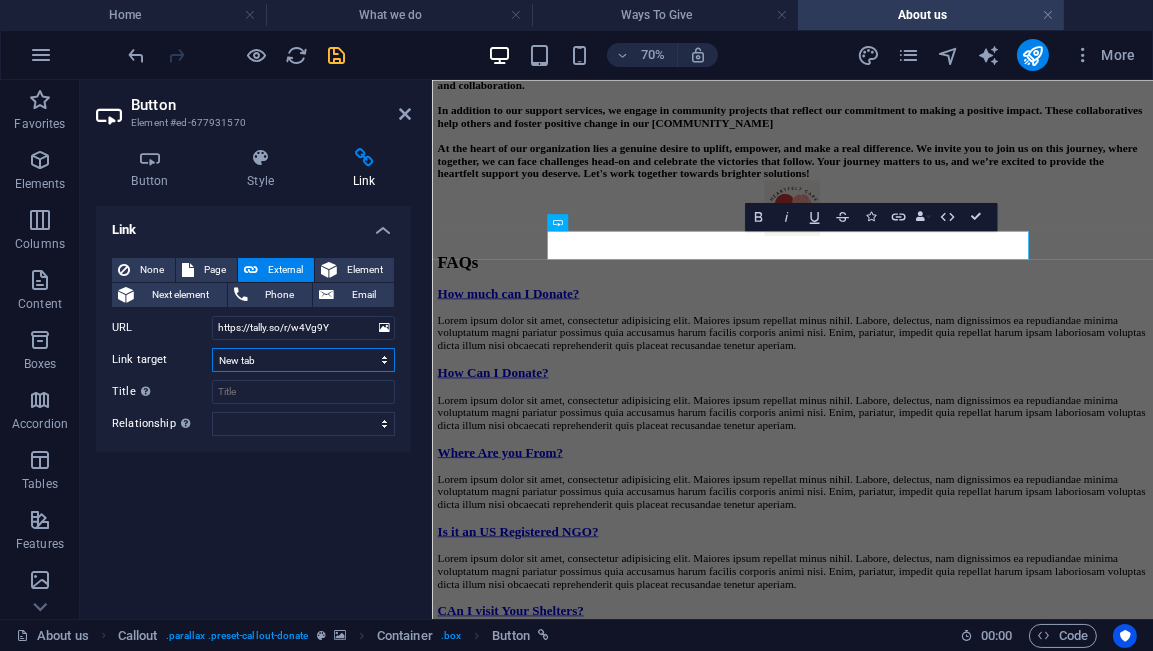click on "New tab Same tab Overlay" at bounding box center [303, 360] 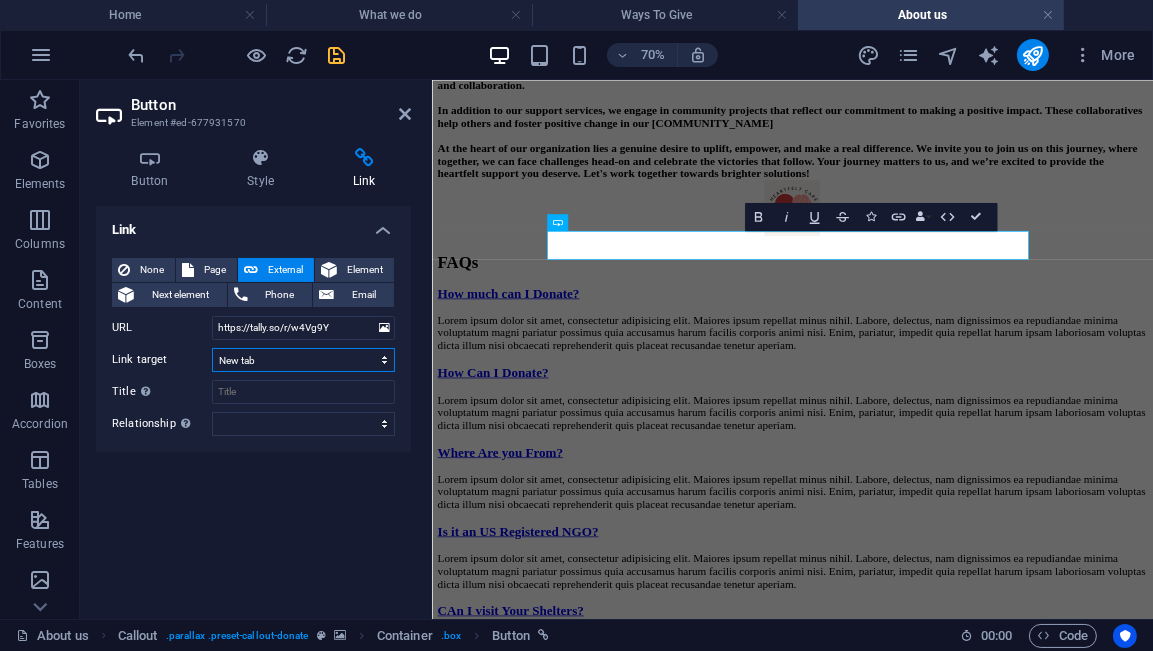 select on "overlay" 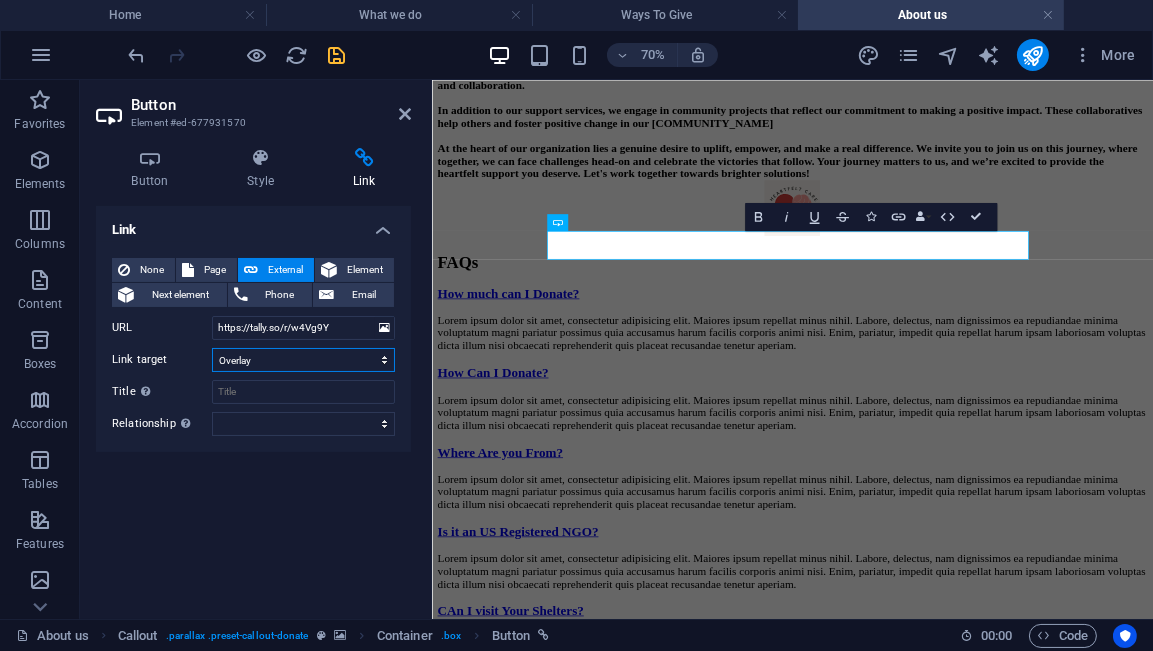 click on "New tab Same tab Overlay" at bounding box center [303, 360] 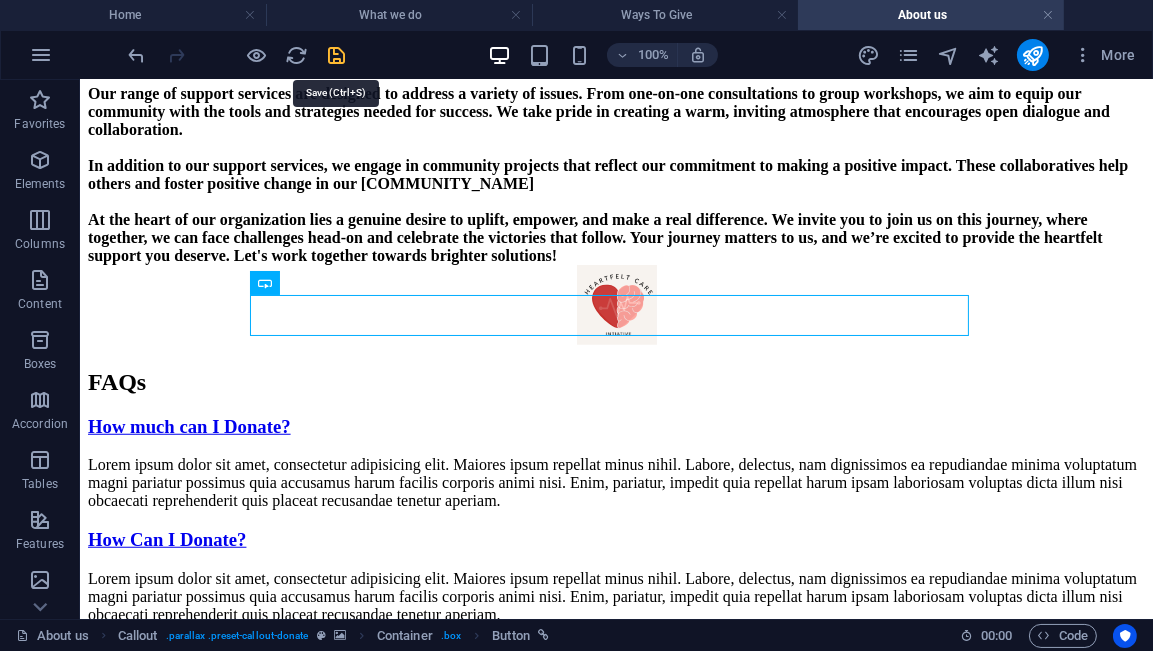 click at bounding box center [337, 55] 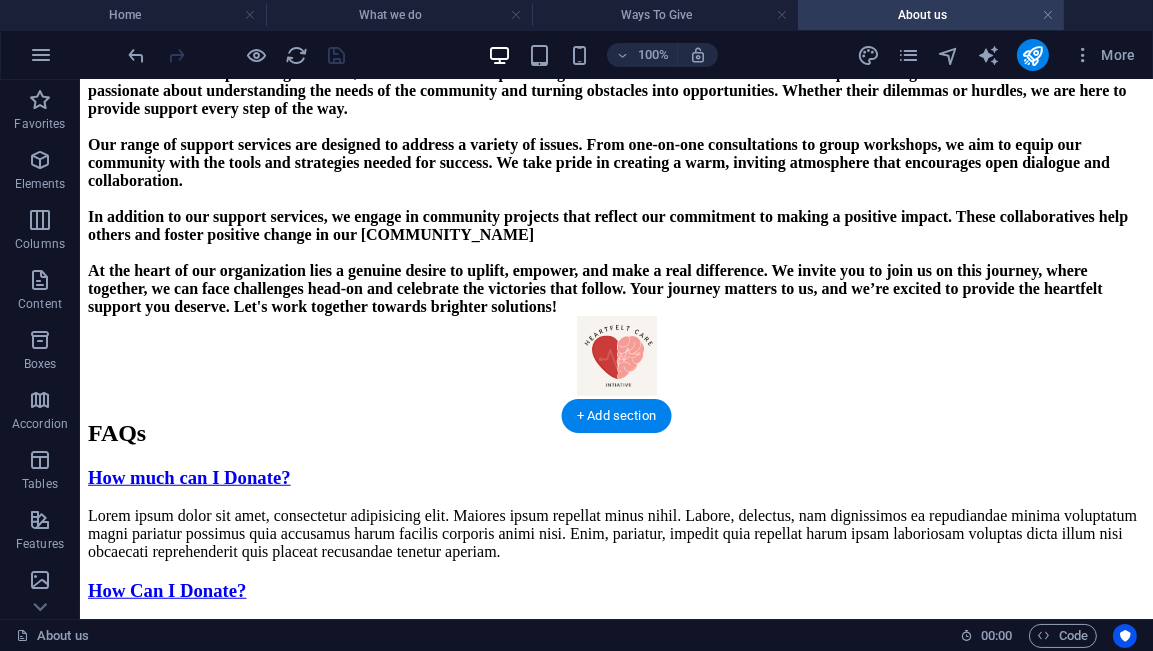 scroll, scrollTop: 2000, scrollLeft: 0, axis: vertical 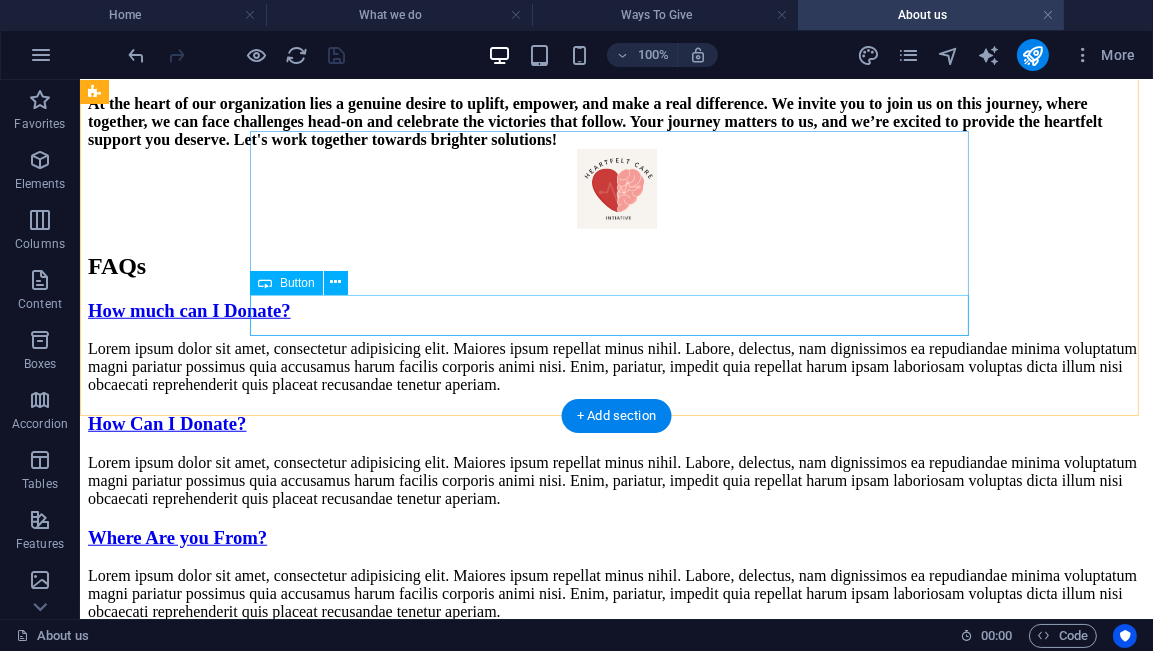 click on "Donate" at bounding box center [615, 1499] 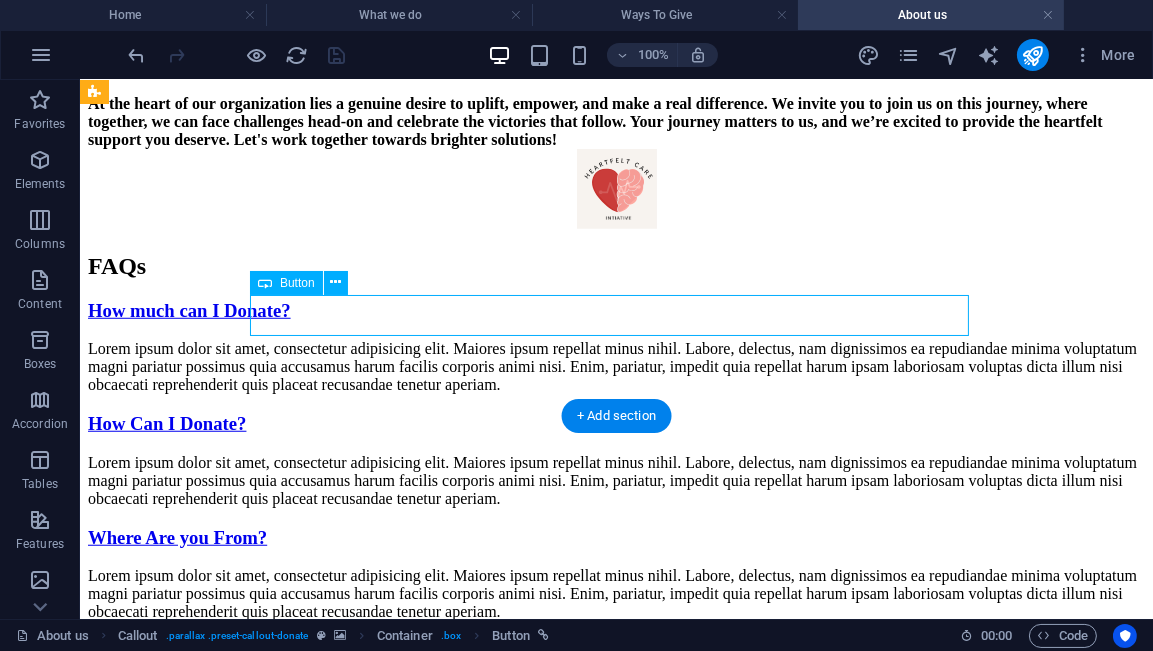 click on "Donate" at bounding box center [615, 1499] 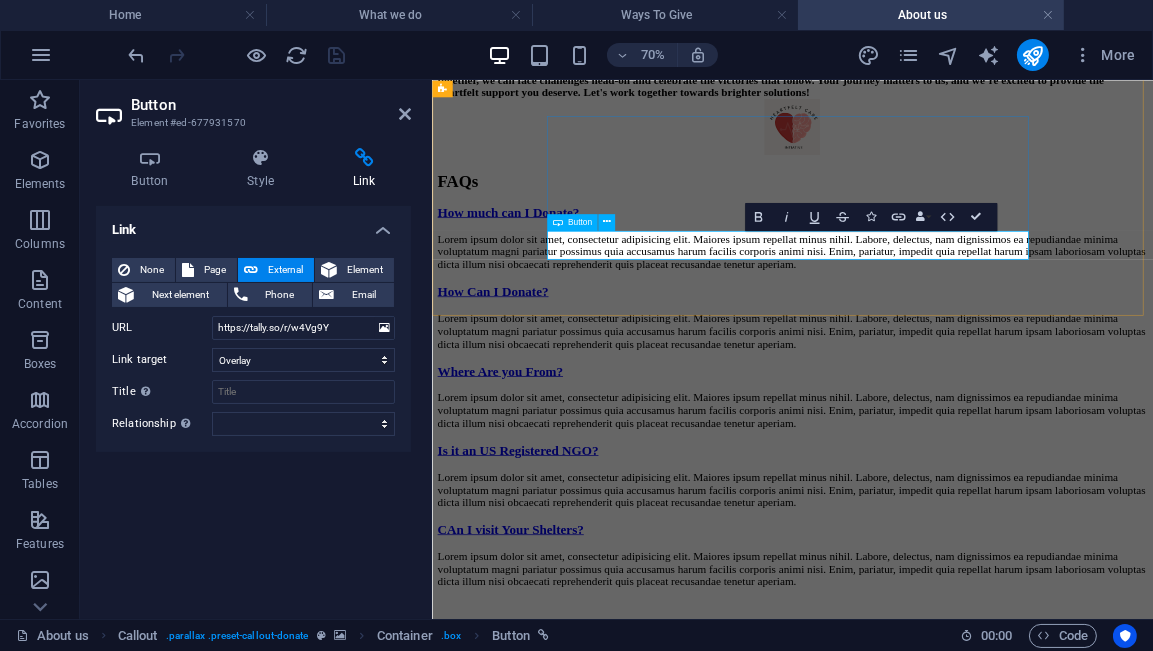 click on "Donate" at bounding box center (946, 1456) 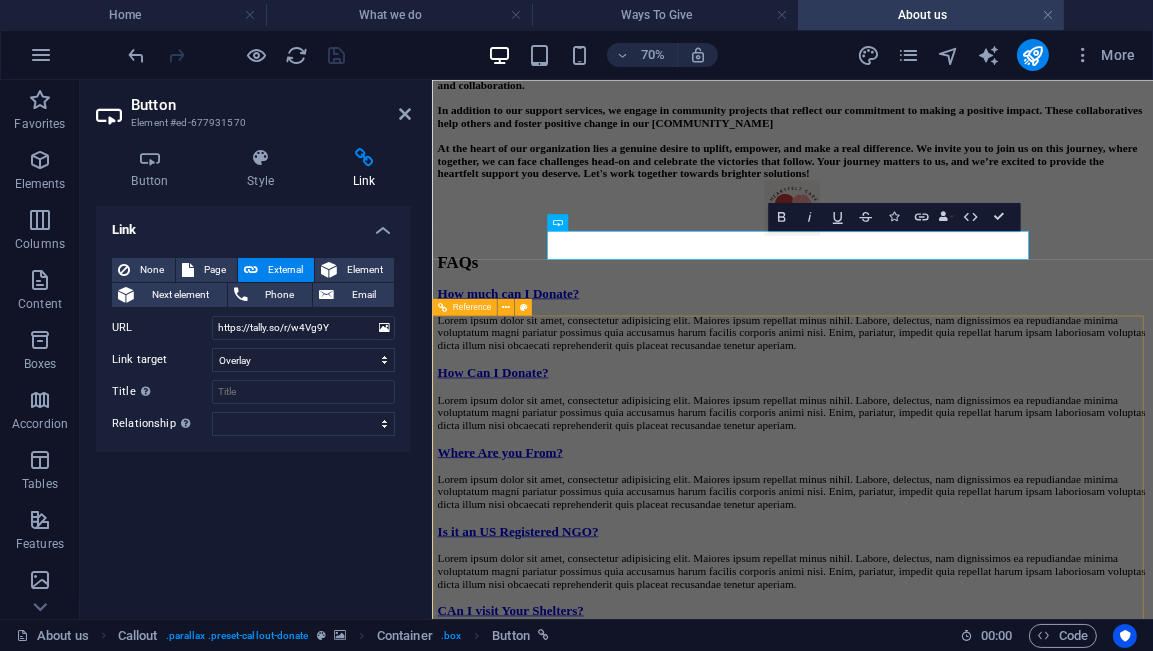 type 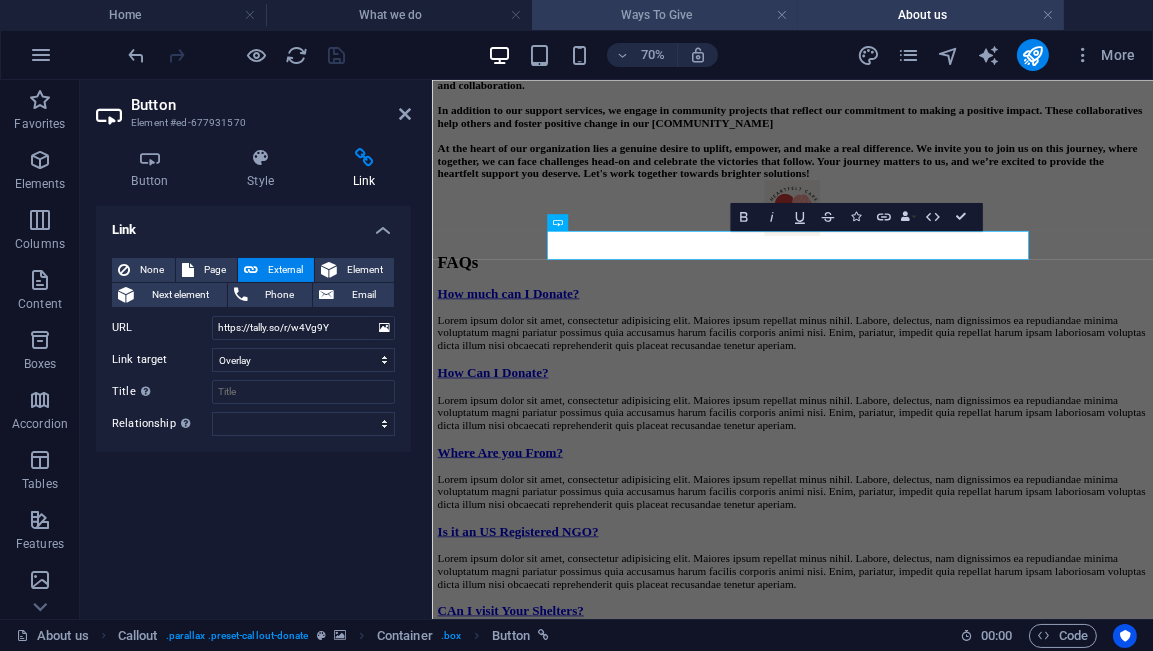 click on "Ways To Give" at bounding box center (665, 15) 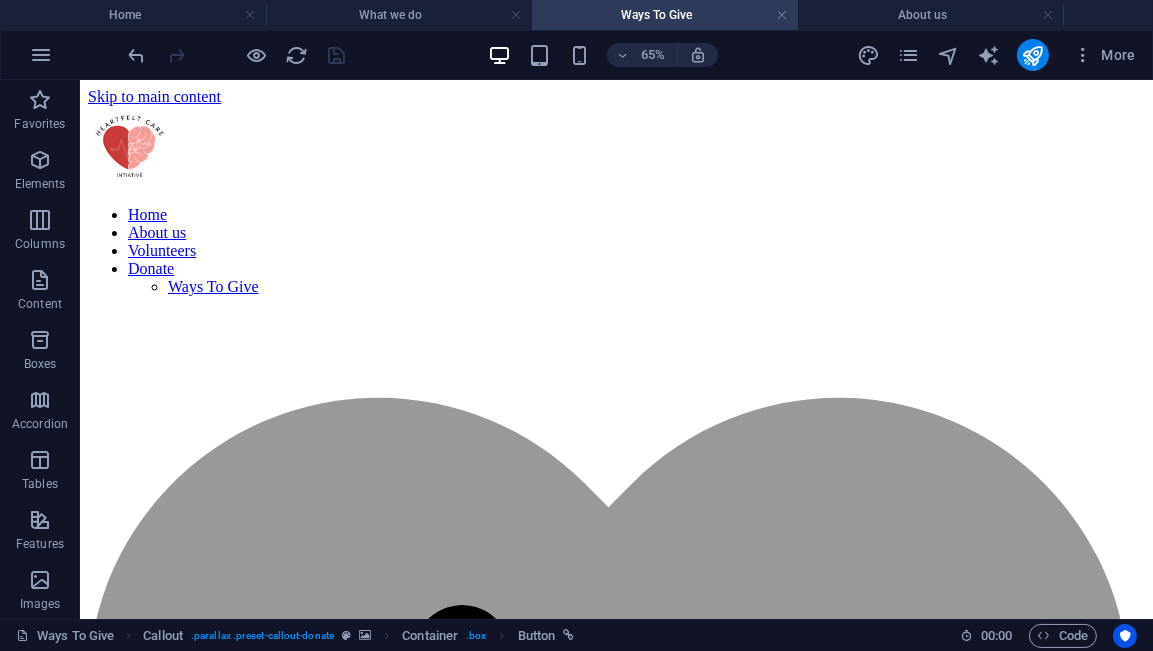 scroll, scrollTop: 75, scrollLeft: 0, axis: vertical 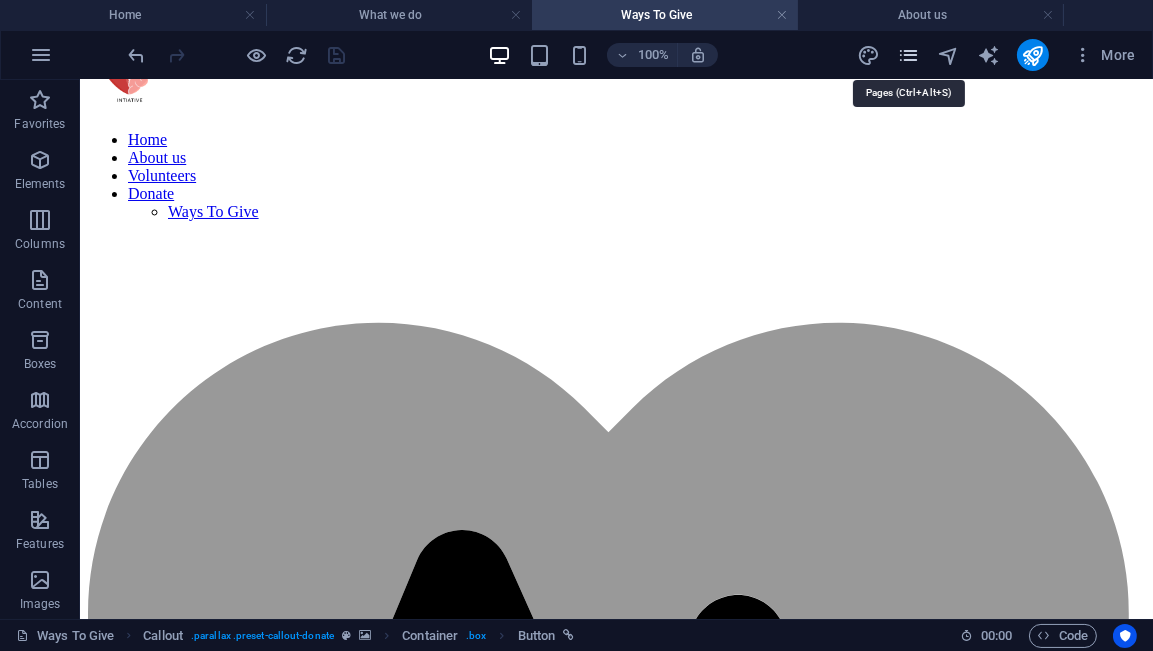 click at bounding box center [908, 55] 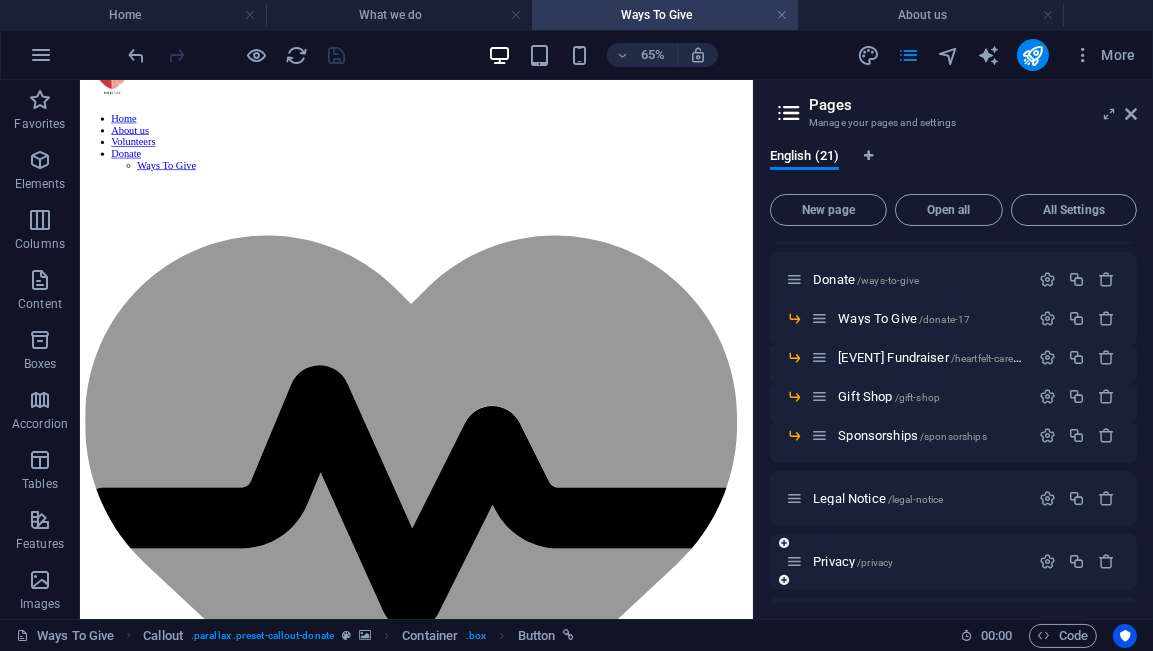 scroll, scrollTop: 666, scrollLeft: 0, axis: vertical 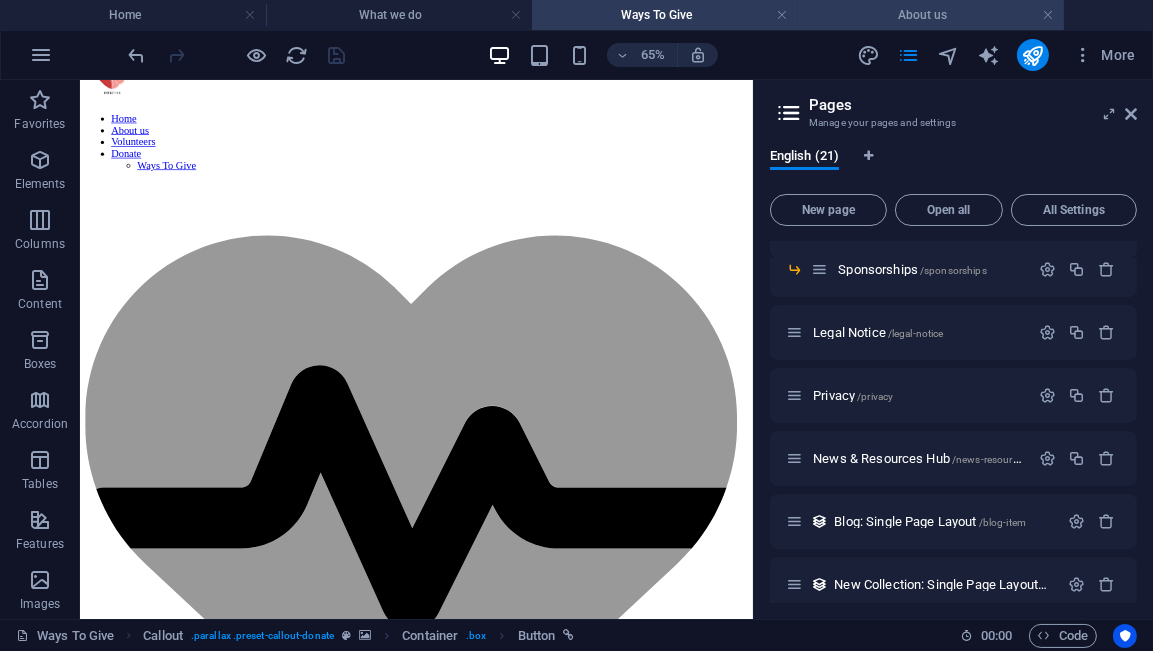 click on "About us" at bounding box center (931, 15) 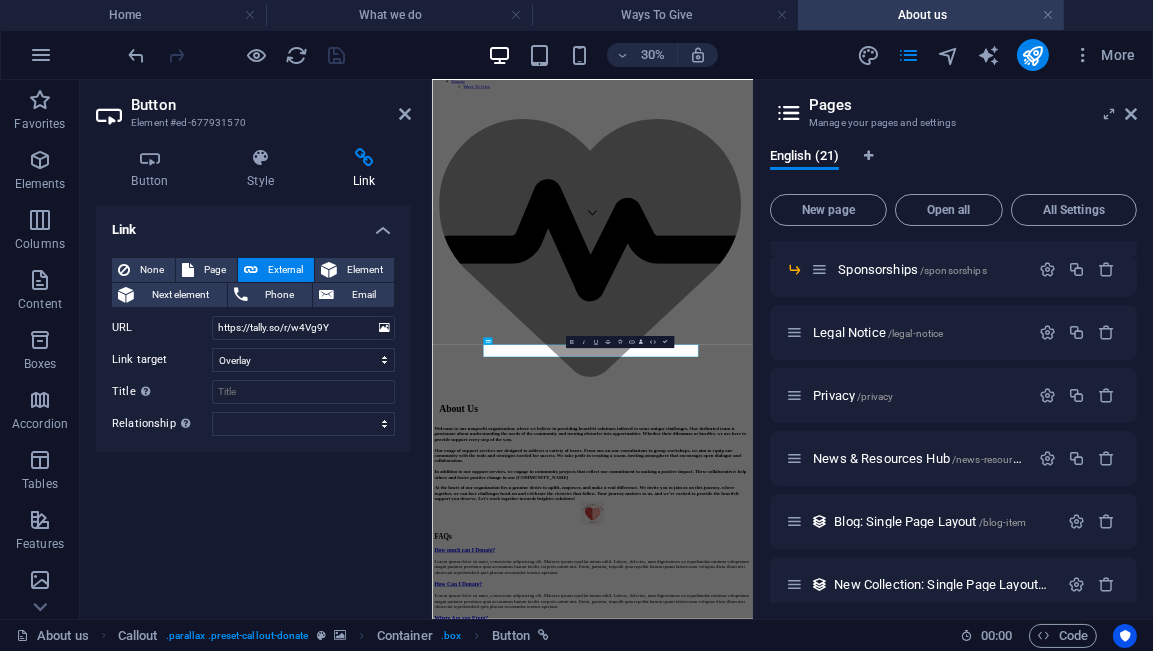 scroll, scrollTop: 0, scrollLeft: 0, axis: both 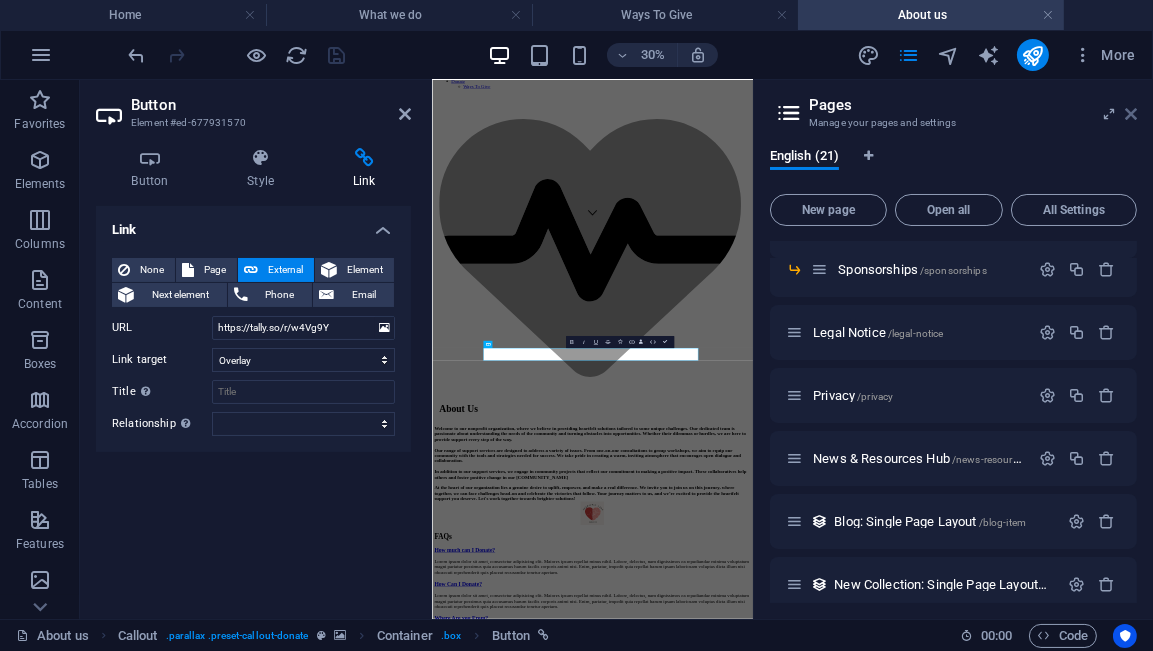 click at bounding box center (1131, 114) 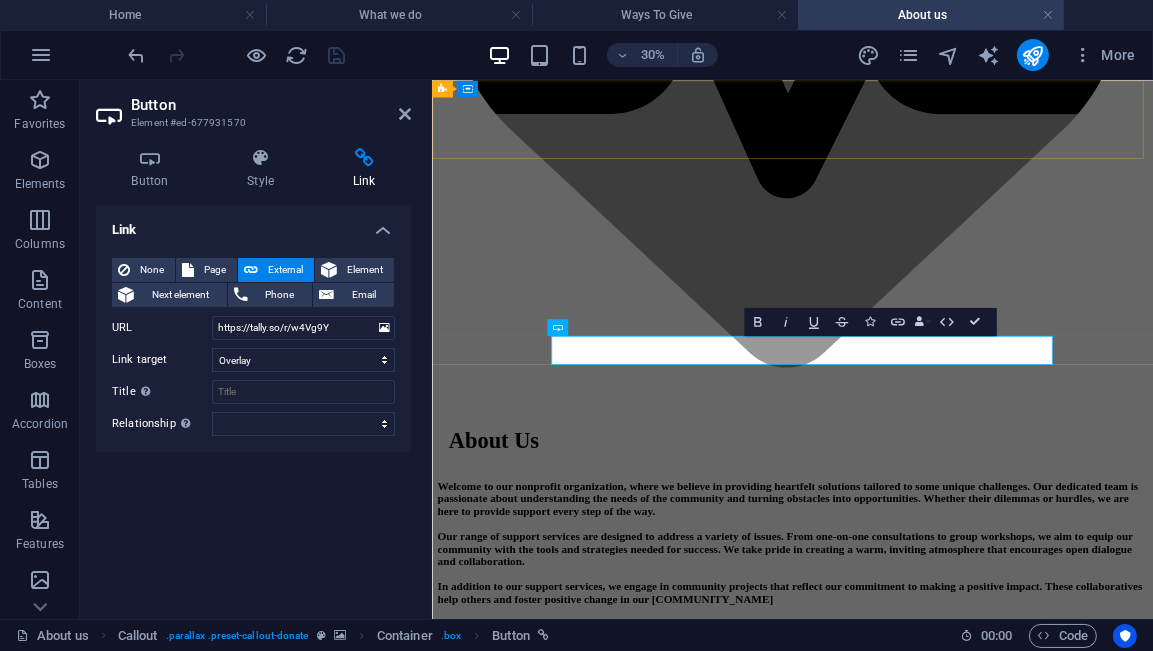 scroll, scrollTop: 1850, scrollLeft: 0, axis: vertical 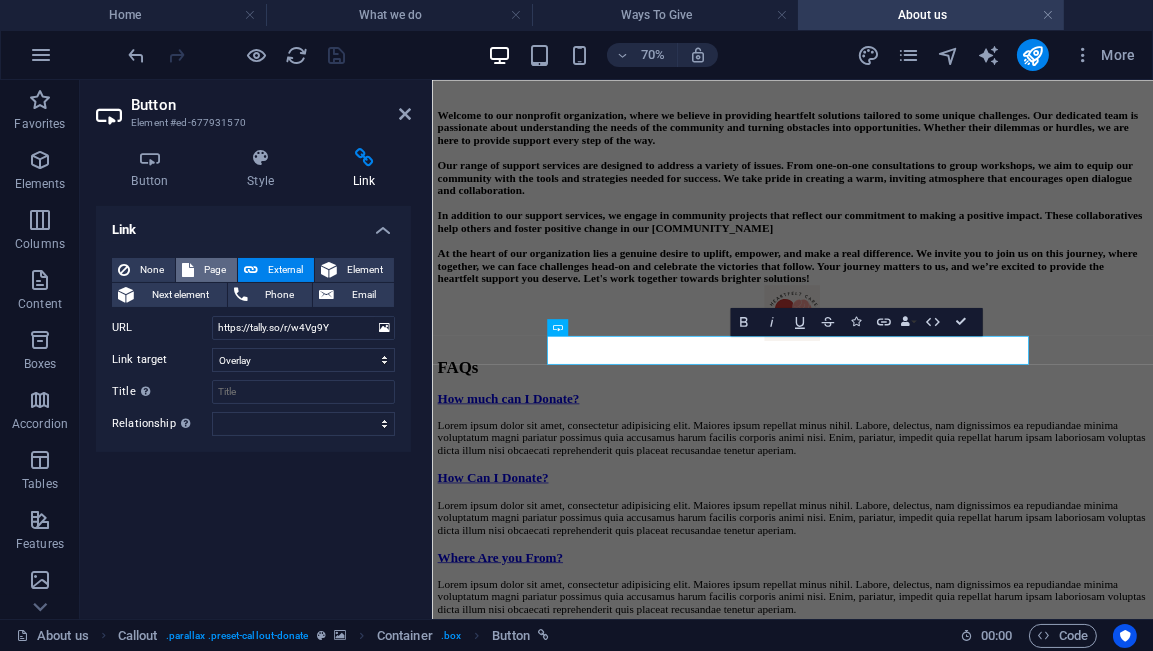 click on "Page" at bounding box center [215, 270] 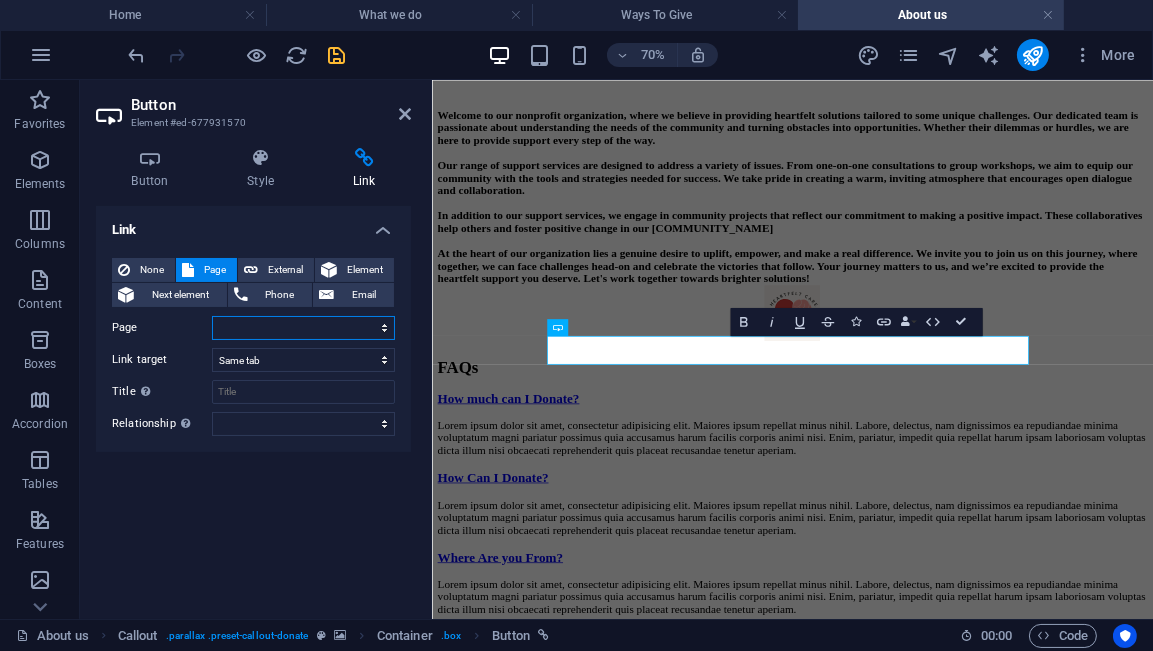 click on "Home About us What we do Projects and Programs -- Heartfelt Care Initiative Campaign -- Workshops  -- Community Impact -- Pets are family we choose -- Caregiver Resources Volunteers Donate -- Ways To Give -- Heartfelt Care Initiative Fundraiser -- Gift Shop -- Sponsorships Legal Notice Privacy News & Resources Hub New page" at bounding box center (303, 328) 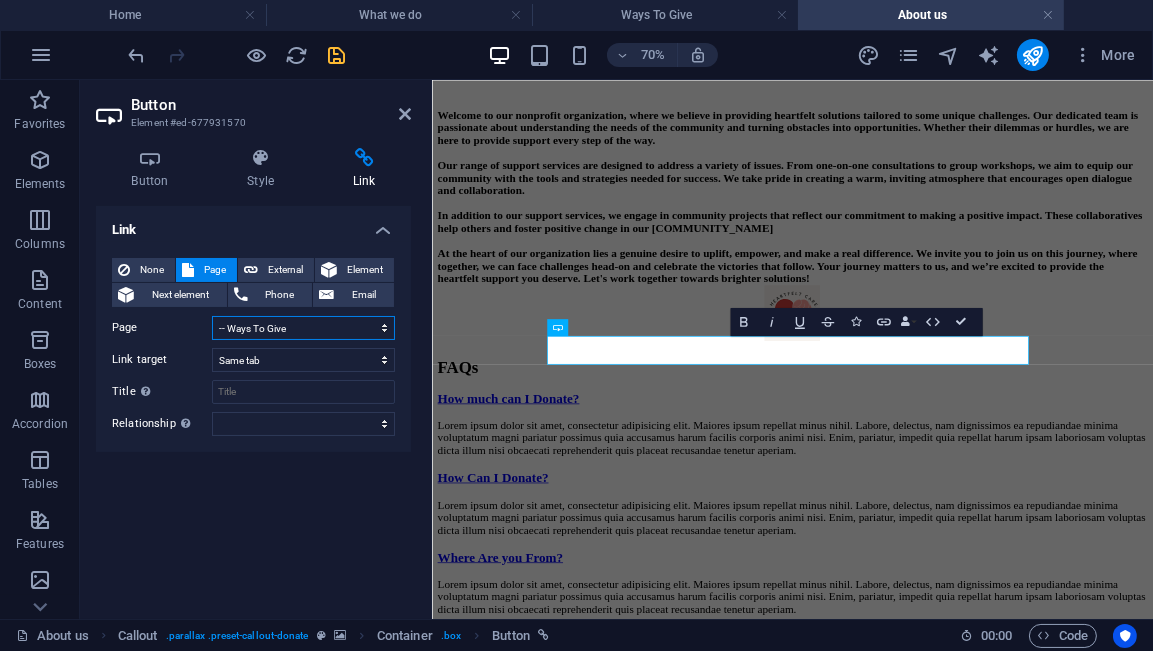 click on "Home About us What we do Projects and Programs -- Heartfelt Care Initiative Campaign -- Workshops  -- Community Impact -- Pets are family we choose -- Caregiver Resources Volunteers Donate -- Ways To Give -- Heartfelt Care Initiative Fundraiser -- Gift Shop -- Sponsorships Legal Notice Privacy News & Resources Hub New page" at bounding box center (303, 328) 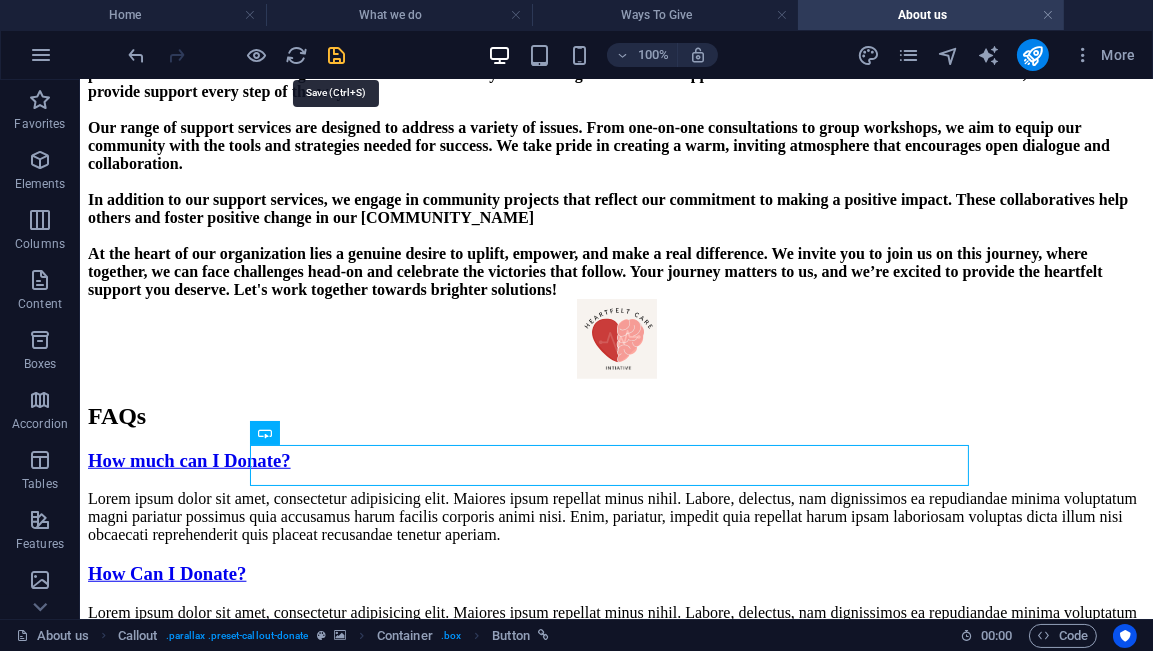 click at bounding box center [337, 55] 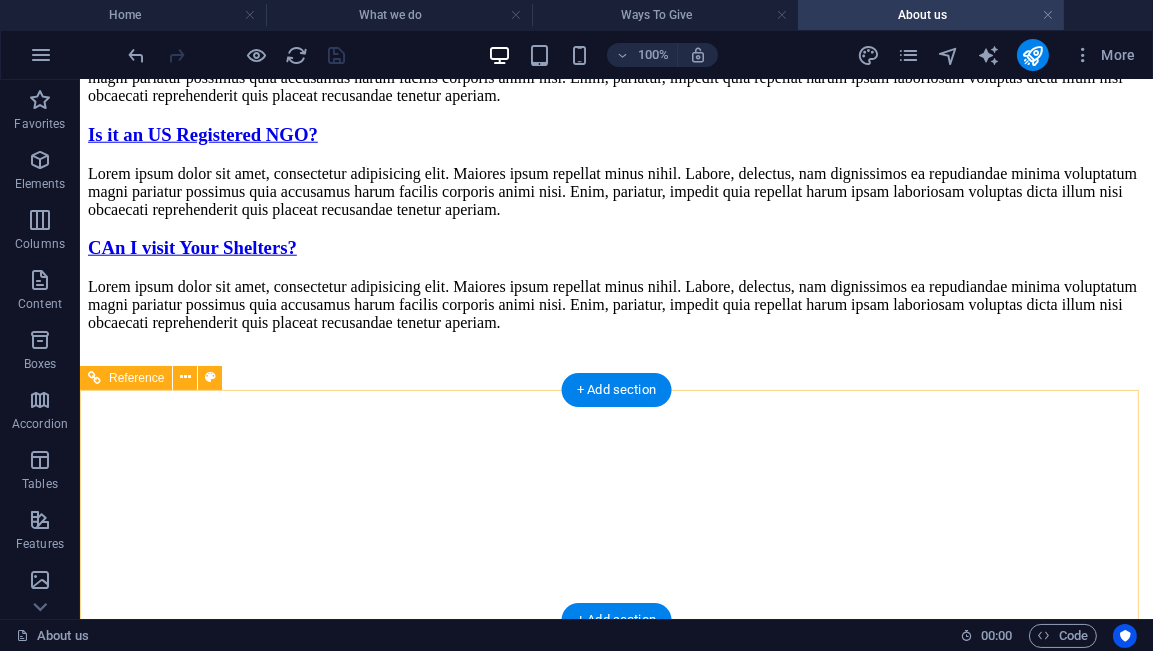 scroll, scrollTop: 2579, scrollLeft: 0, axis: vertical 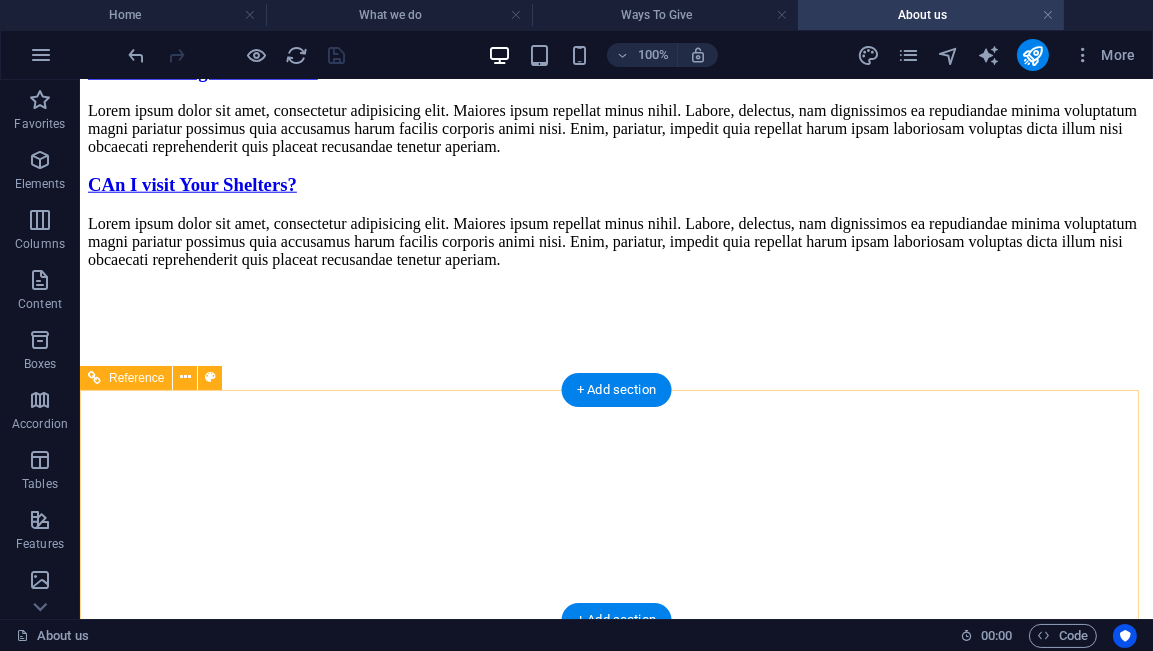 click on "Home About Donate" at bounding box center [615, 1599] 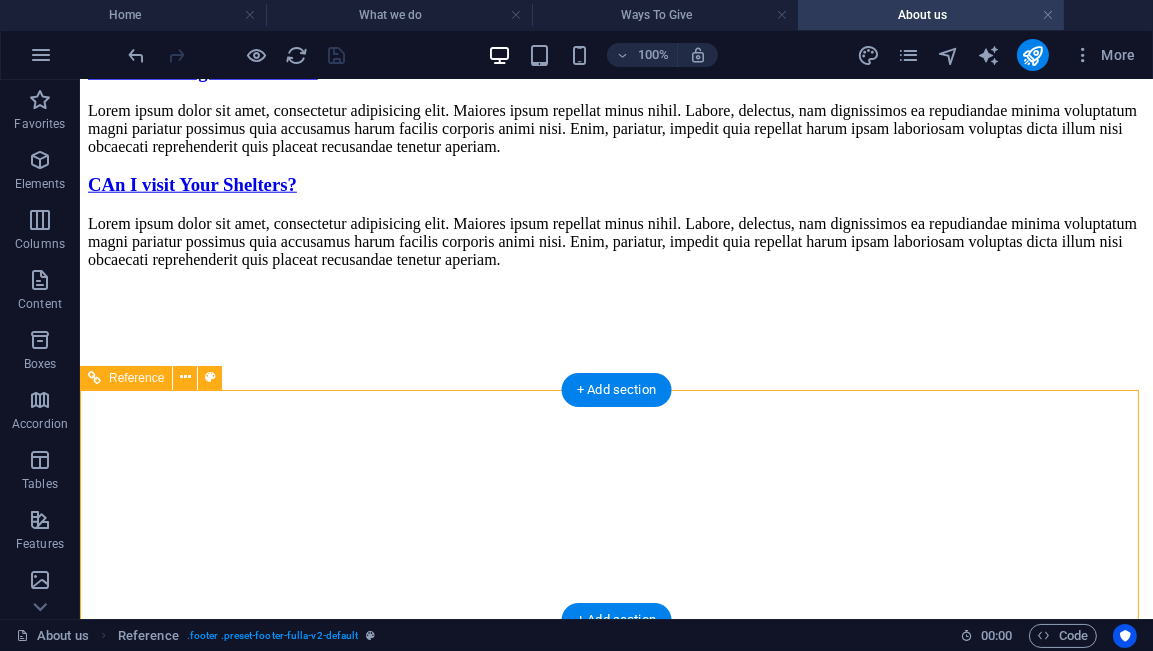 click on "Home About Donate" at bounding box center [615, 1599] 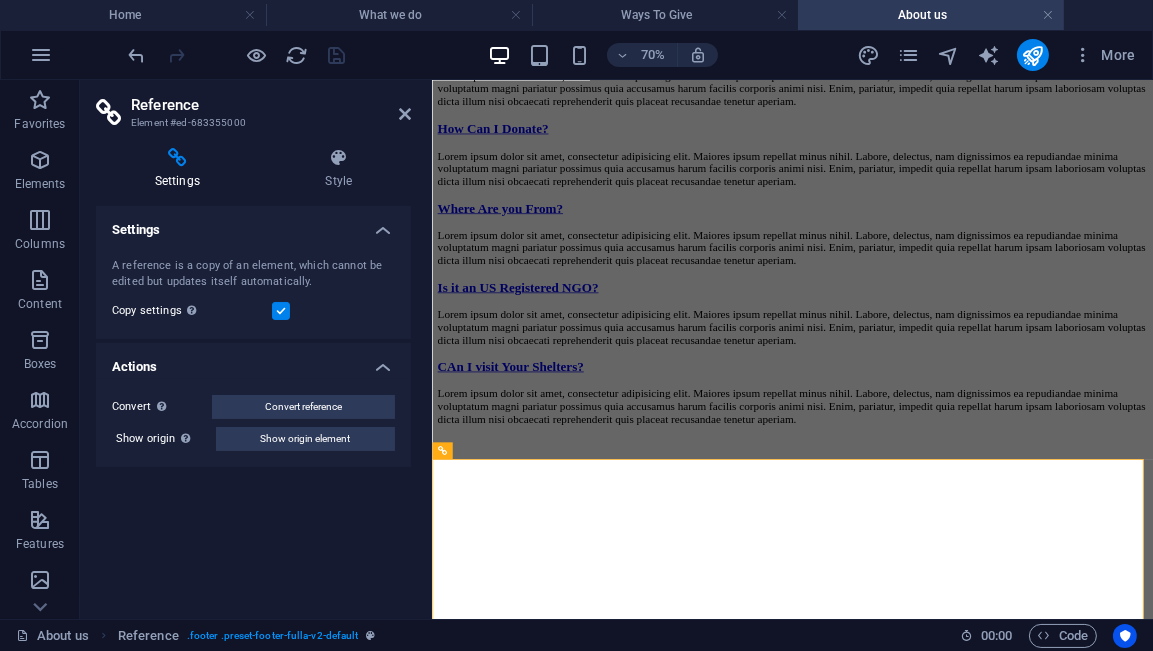 click on "Settings" at bounding box center (181, 169) 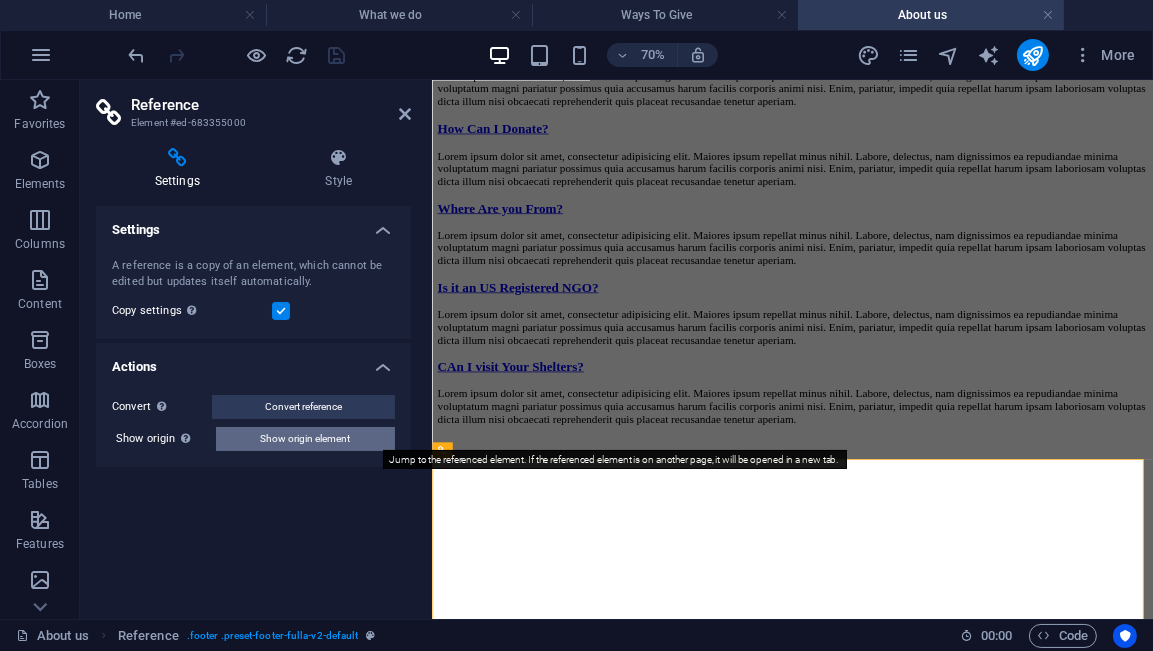 click on "Show origin element" at bounding box center (306, 439) 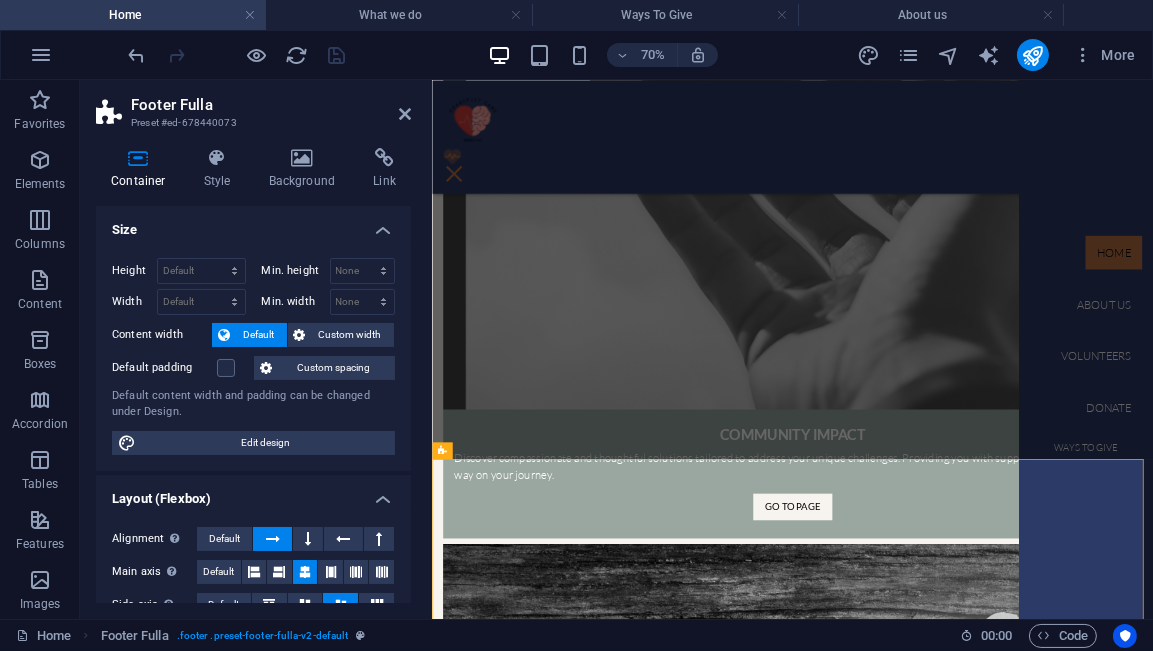 scroll, scrollTop: 0, scrollLeft: 0, axis: both 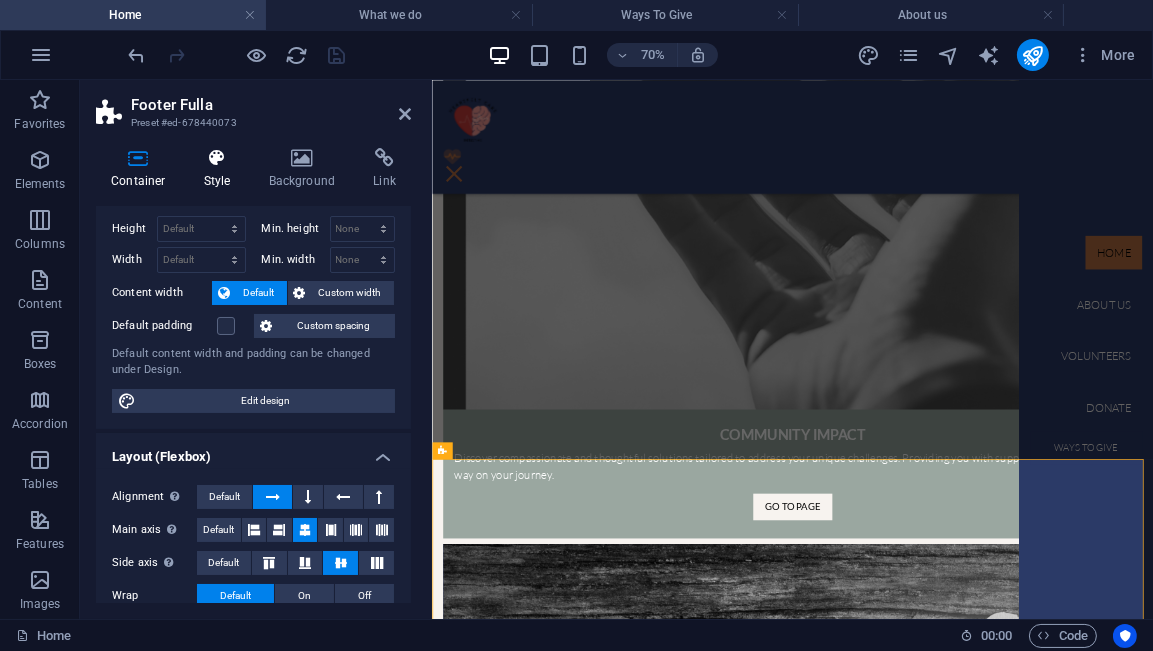 click at bounding box center [217, 158] 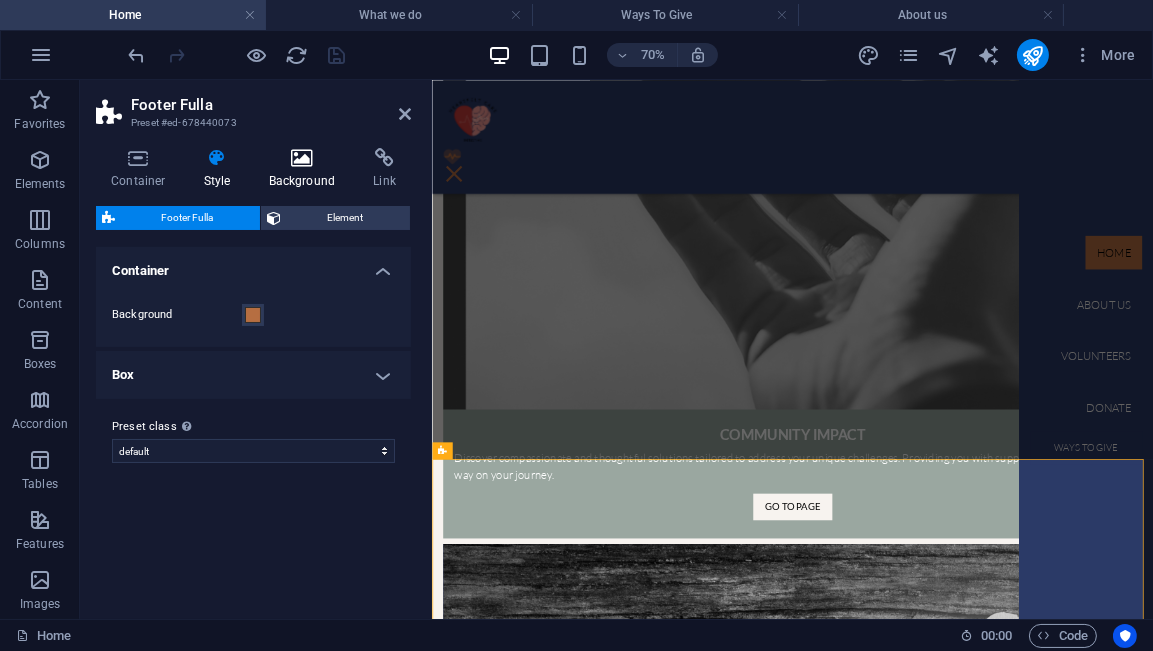 click at bounding box center (302, 158) 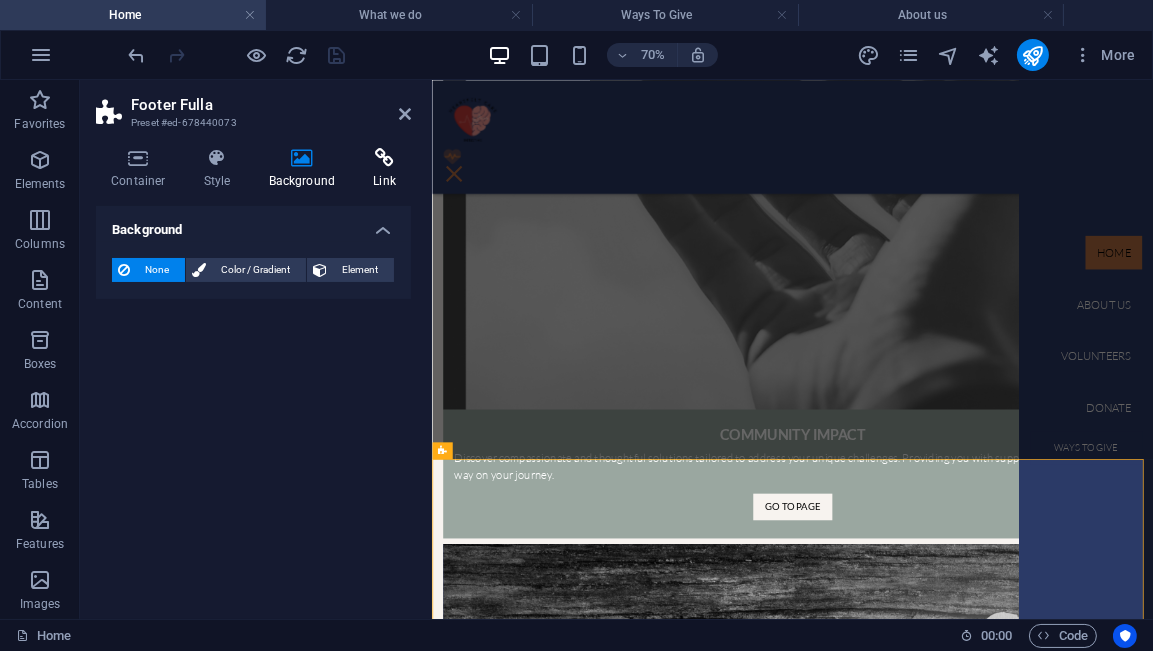 click at bounding box center [384, 158] 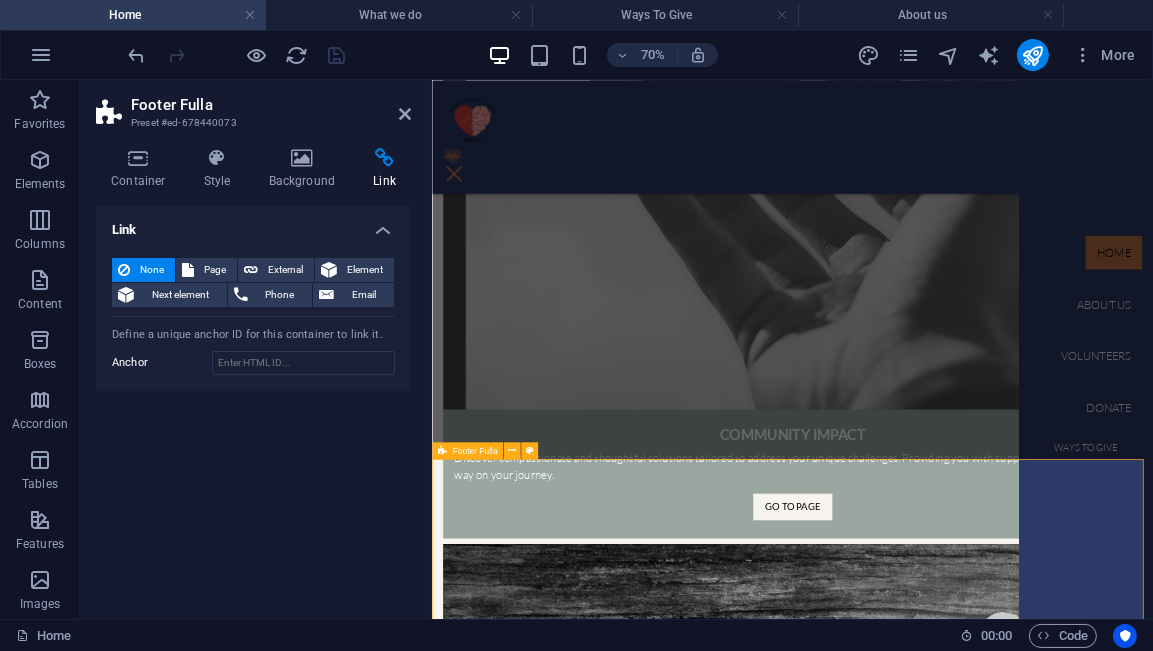 click on "Home About Donate Volunteers    |   Legal Notice  |  Privacy Policy" at bounding box center (946, 4902) 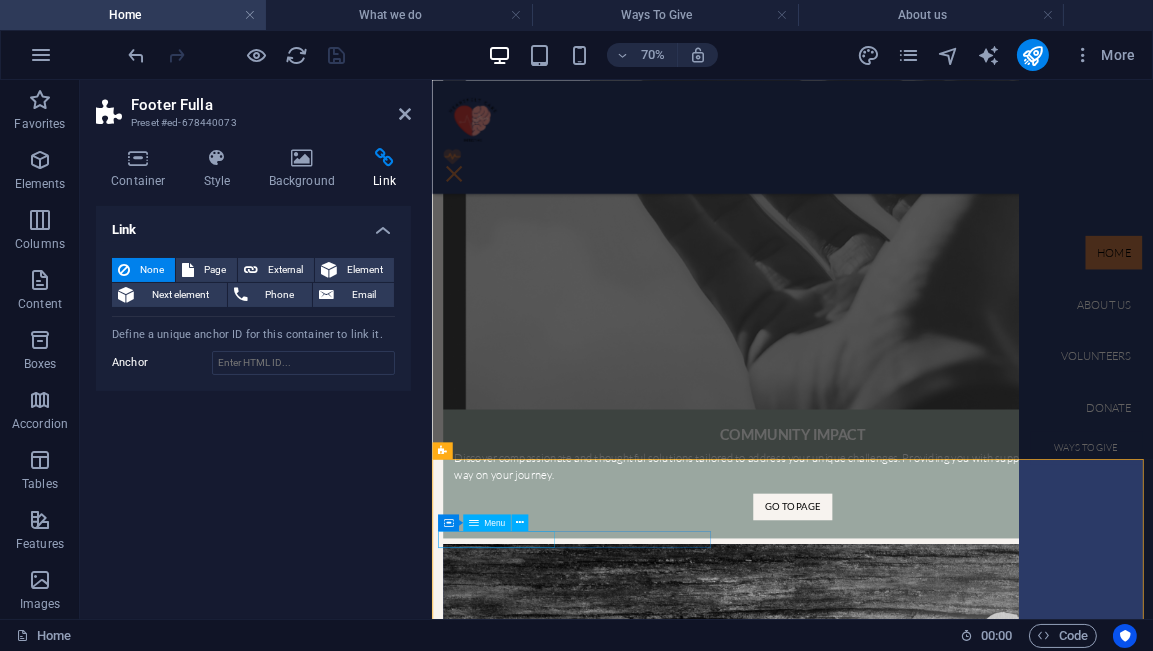 click on "Home About Donate" at bounding box center [946, 4795] 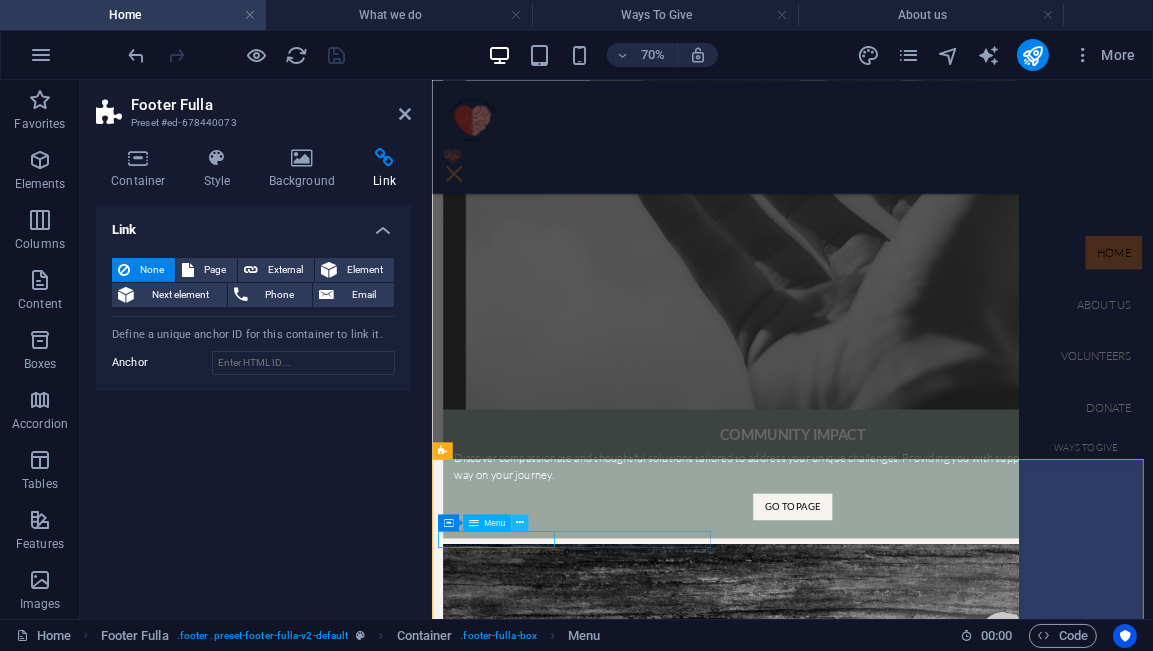 click at bounding box center [520, 522] 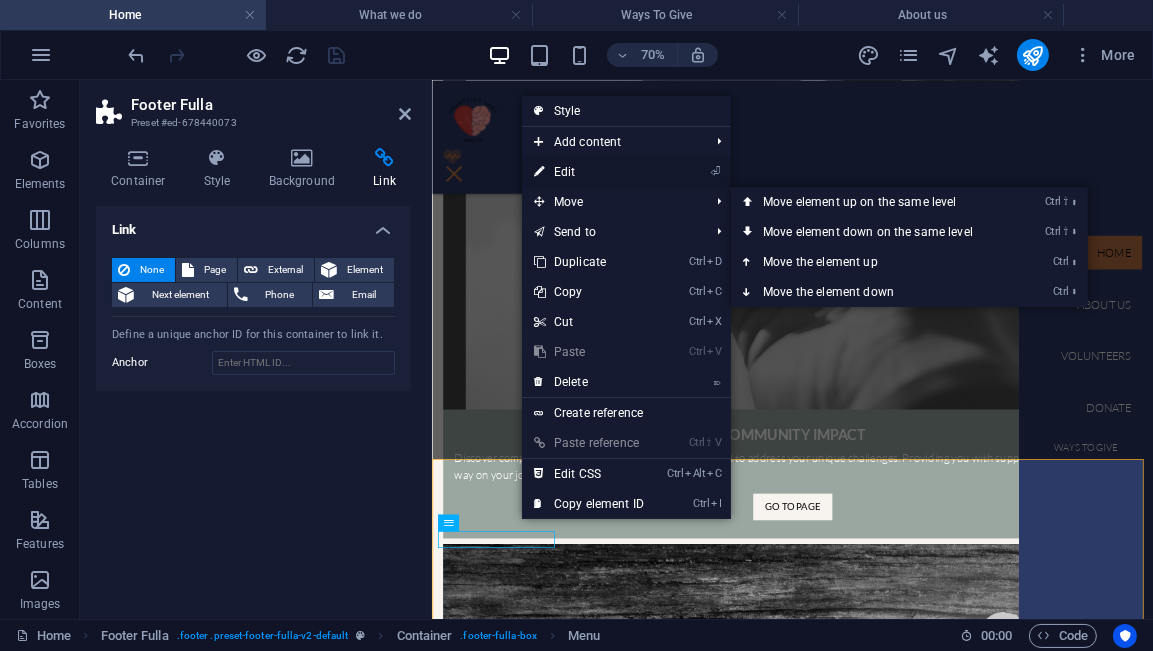 drag, startPoint x: 580, startPoint y: 175, endPoint x: 206, endPoint y: 132, distance: 376.4638 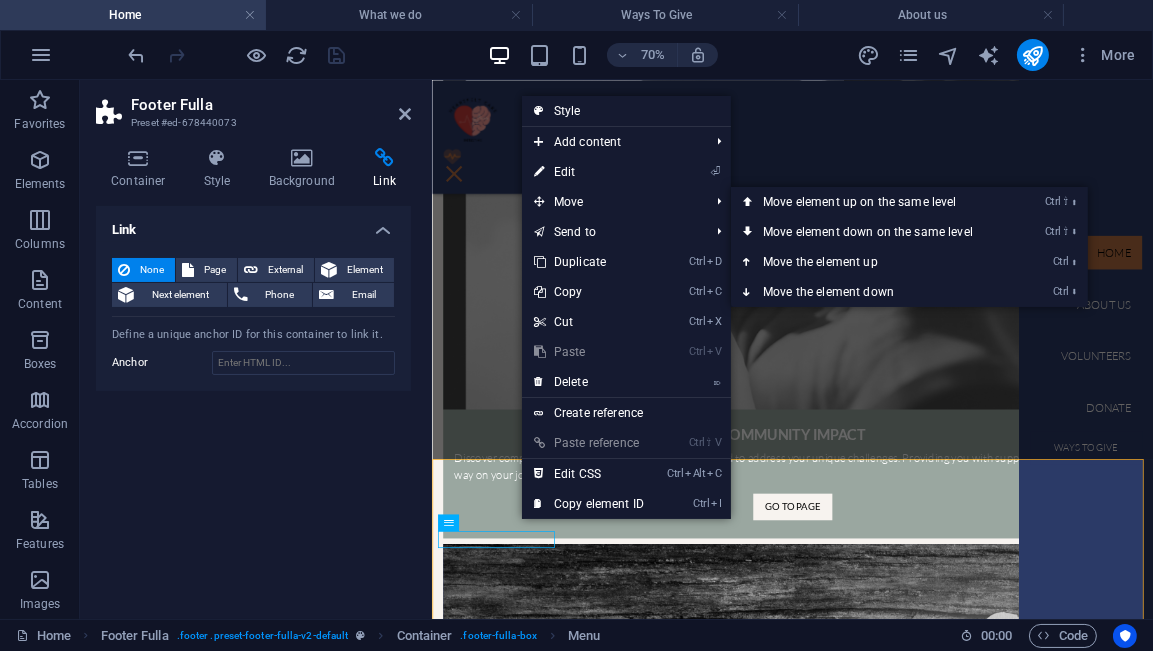 select 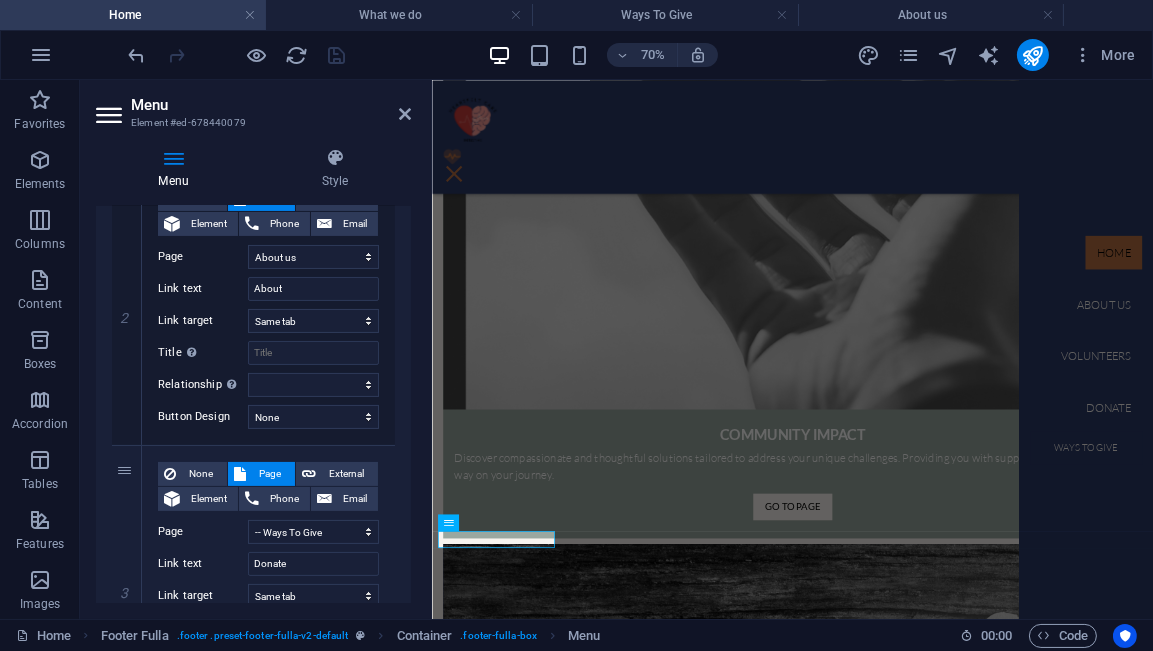 scroll, scrollTop: 666, scrollLeft: 0, axis: vertical 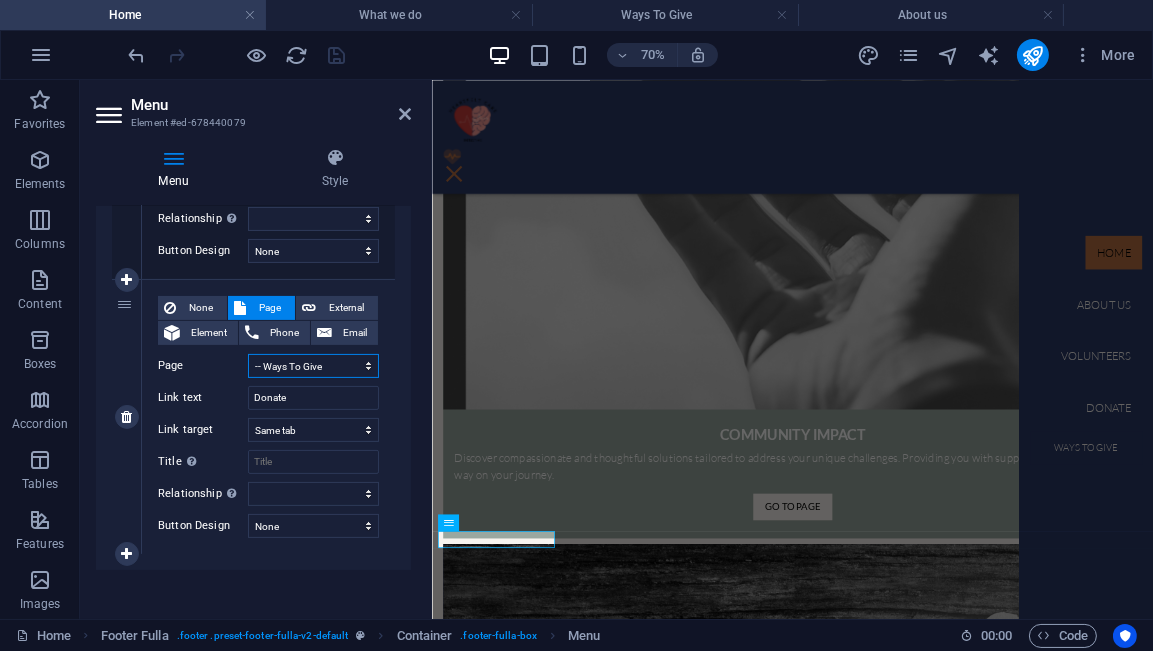 click on "Home About us What we do Projects and Programs -- Heartfelt Care Initiative Campaign -- Workshops  -- Community Impact -- Pets are family we choose -- Caregiver Resources Volunteers Donate -- Ways To Give -- Heartfelt Care Initiative Fundraiser -- Gift Shop -- Sponsorships Legal Notice Privacy News & Resources Hub New page" at bounding box center [313, 366] 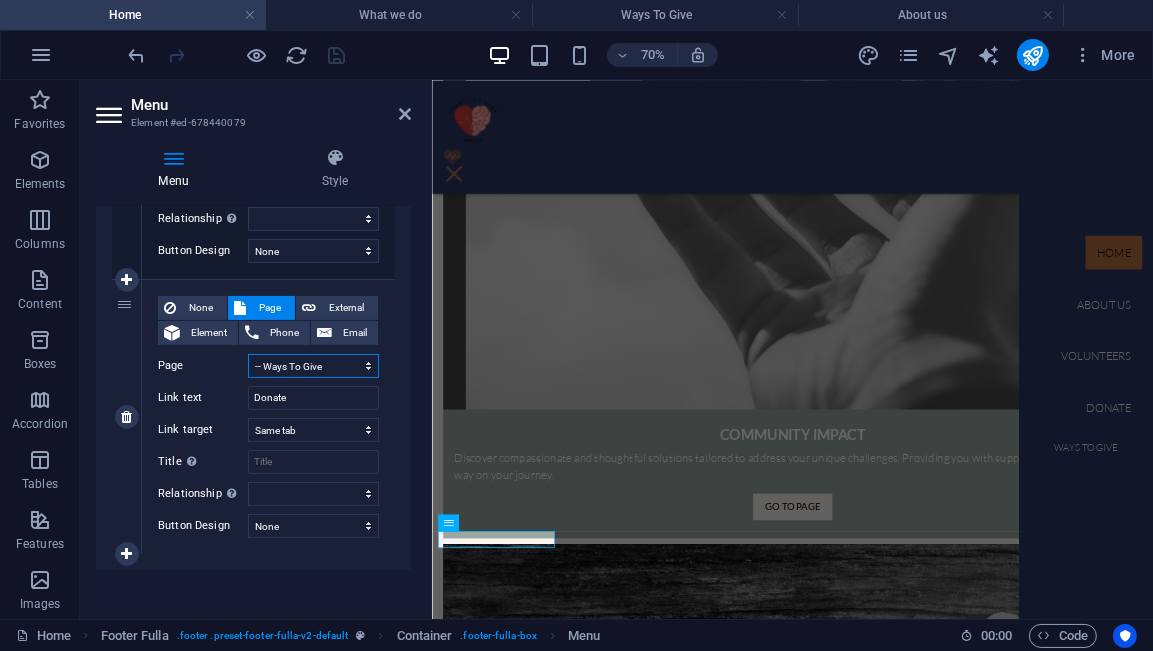 click on "Home About us What we do Projects and Programs -- Heartfelt Care Initiative Campaign -- Workshops  -- Community Impact -- Pets are family we choose -- Caregiver Resources Volunteers Donate -- Ways To Give -- Heartfelt Care Initiative Fundraiser -- Gift Shop -- Sponsorships Legal Notice Privacy News & Resources Hub New page" at bounding box center (313, 366) 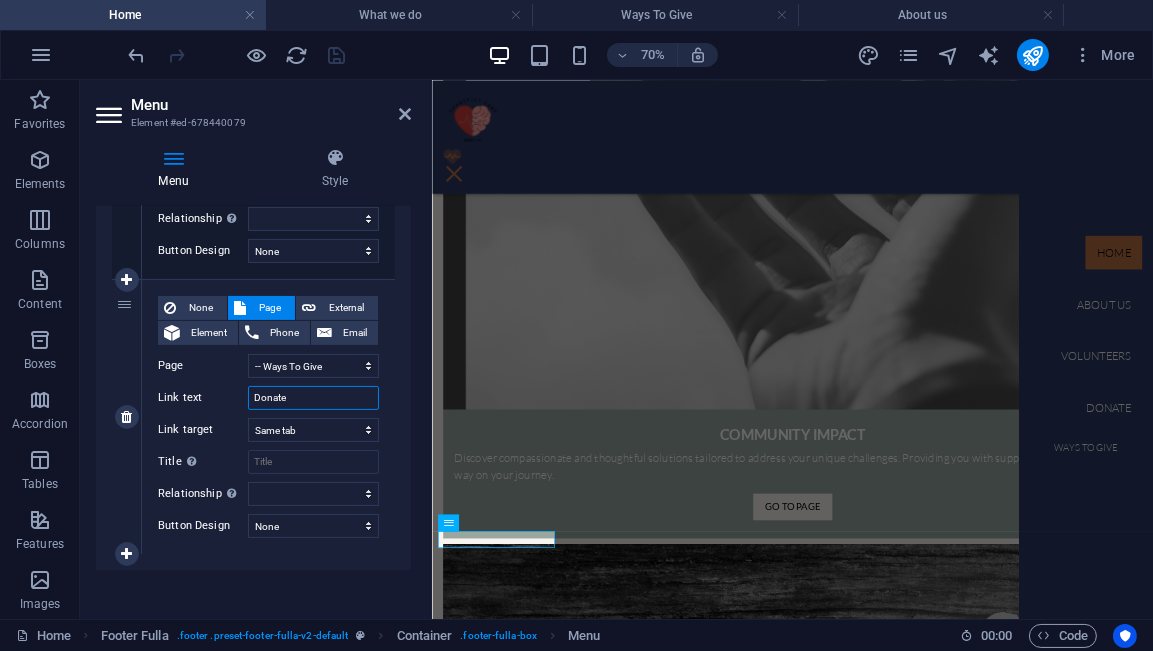 click on "Donate" at bounding box center [313, 398] 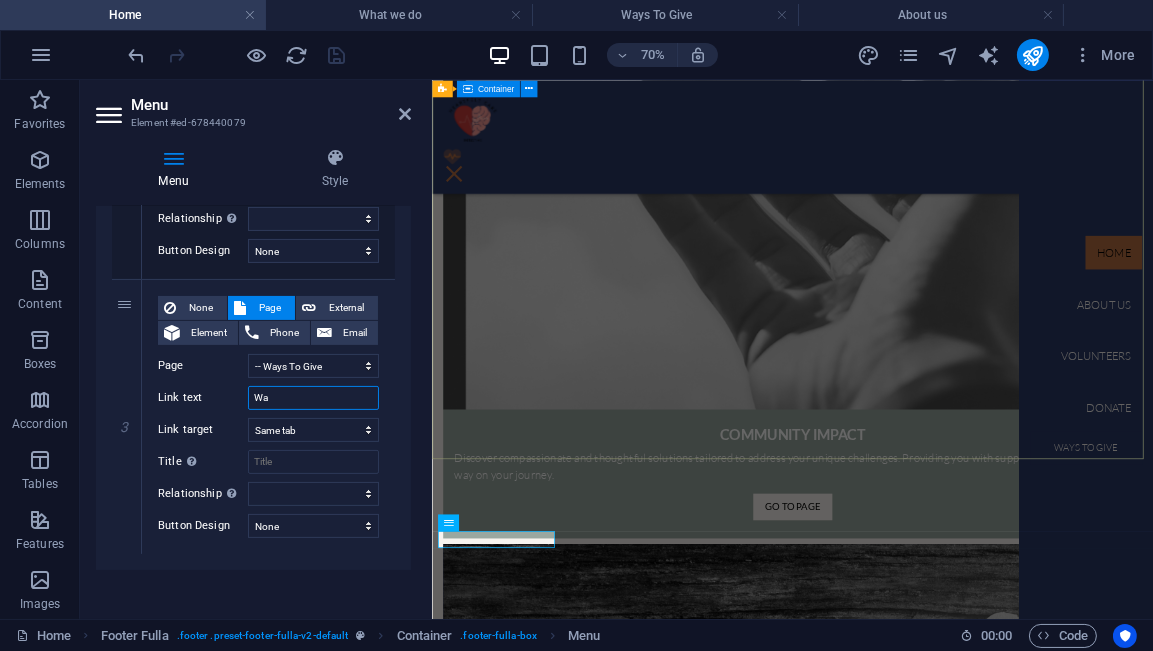 type on "Way" 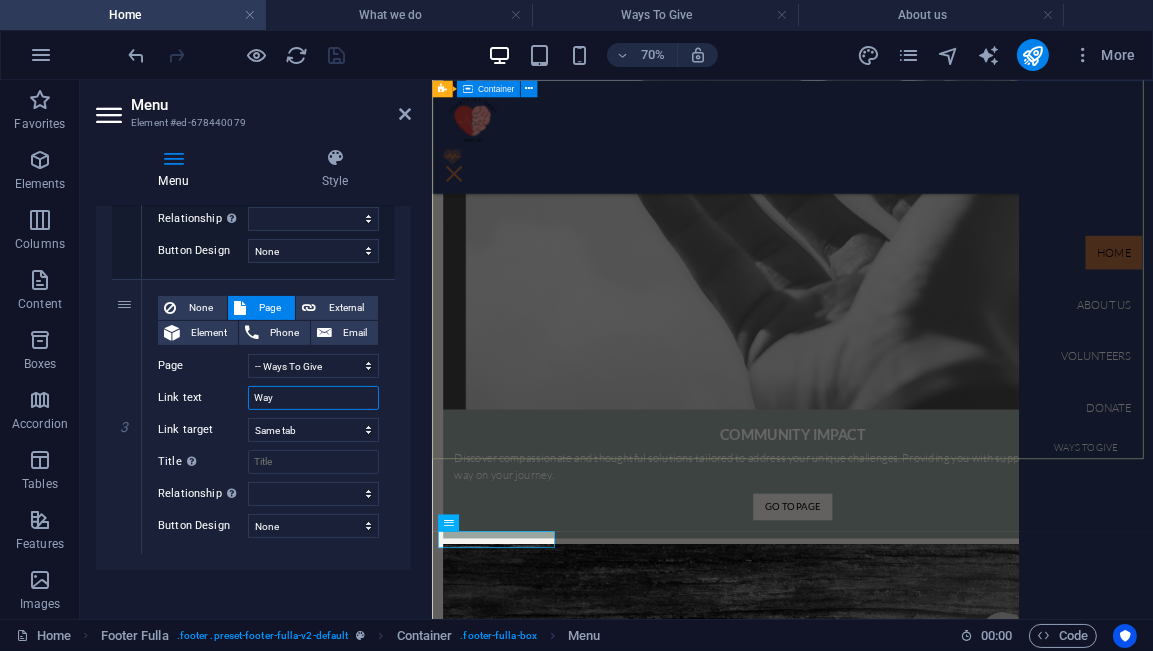 select 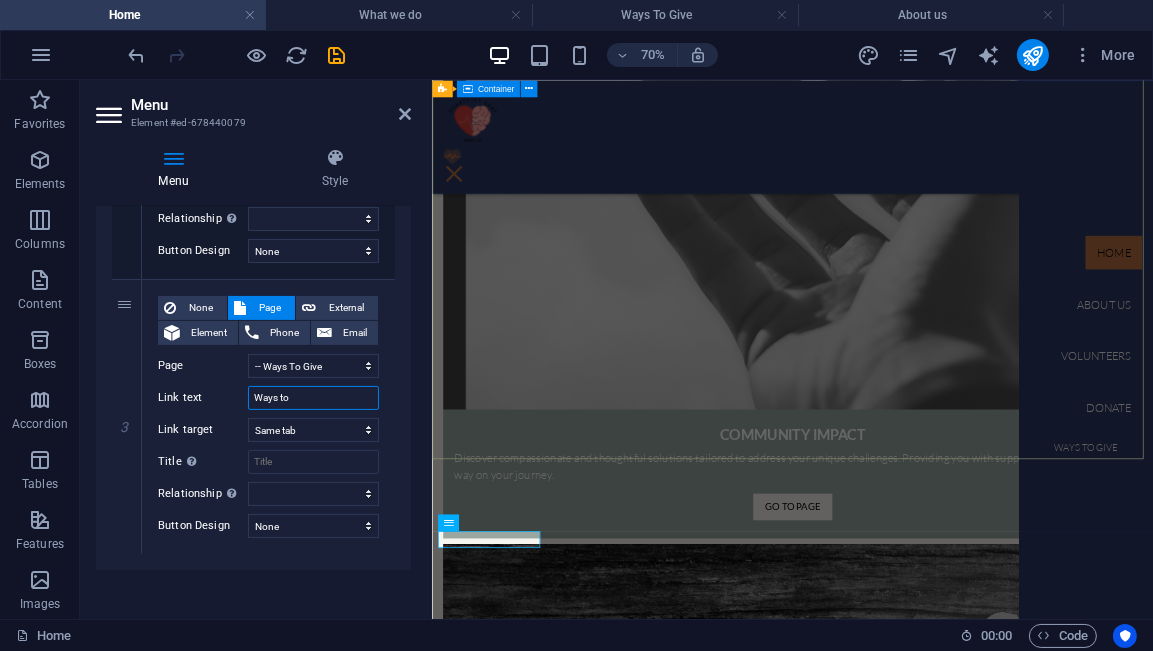 type on "Ways to" 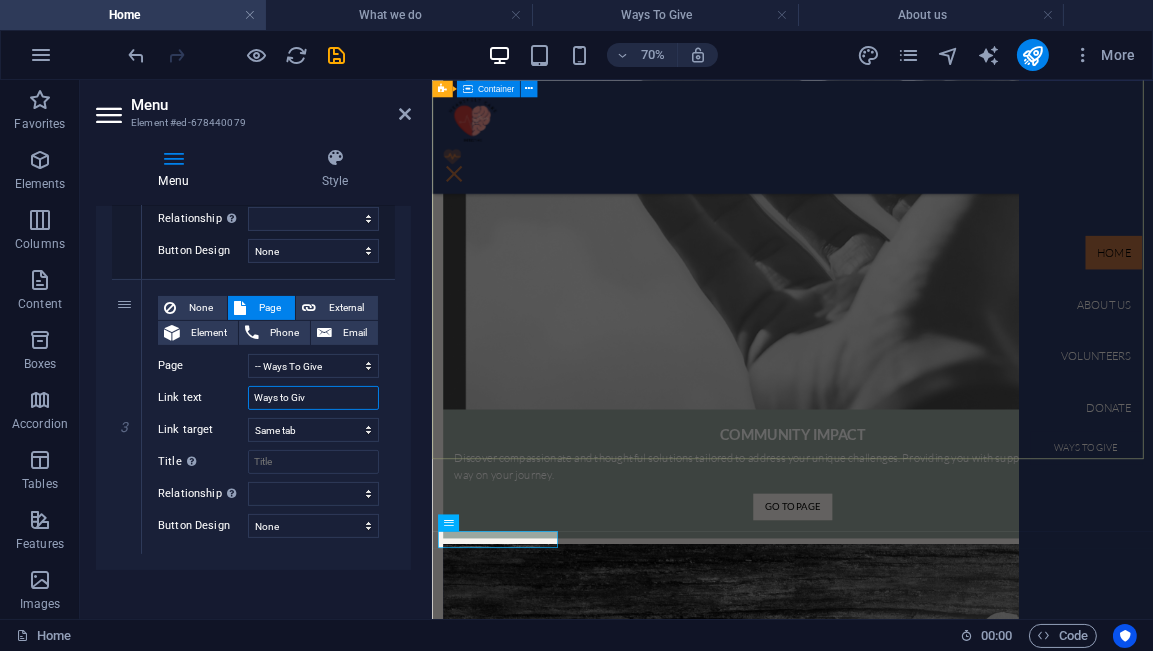 type on "Ways to Give" 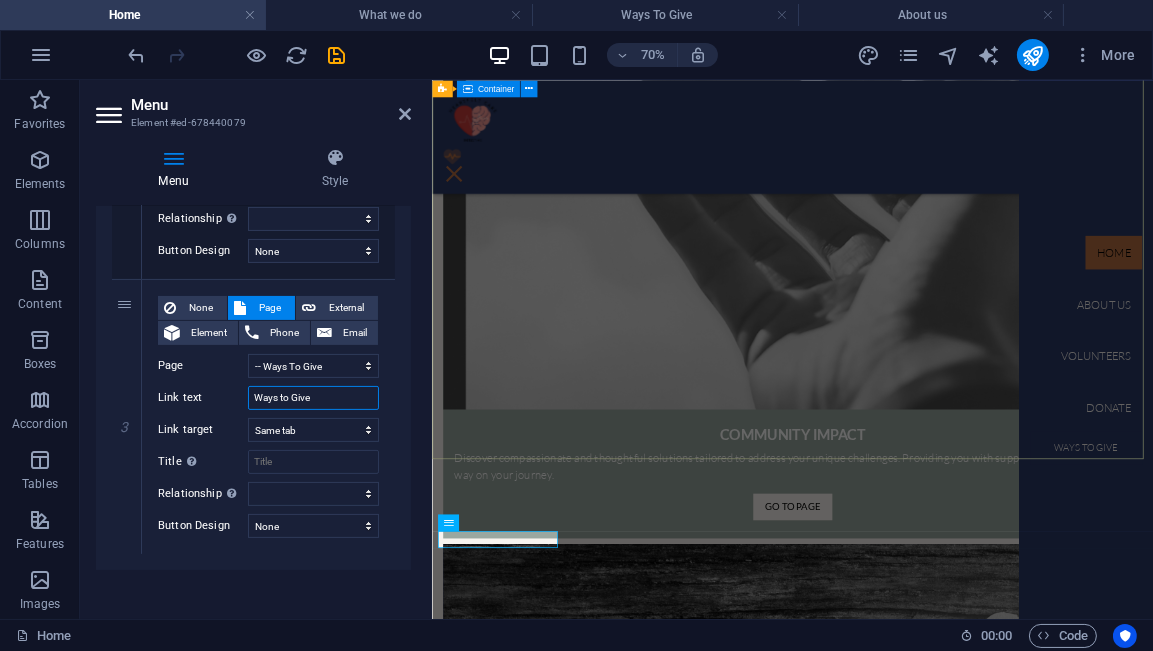 select 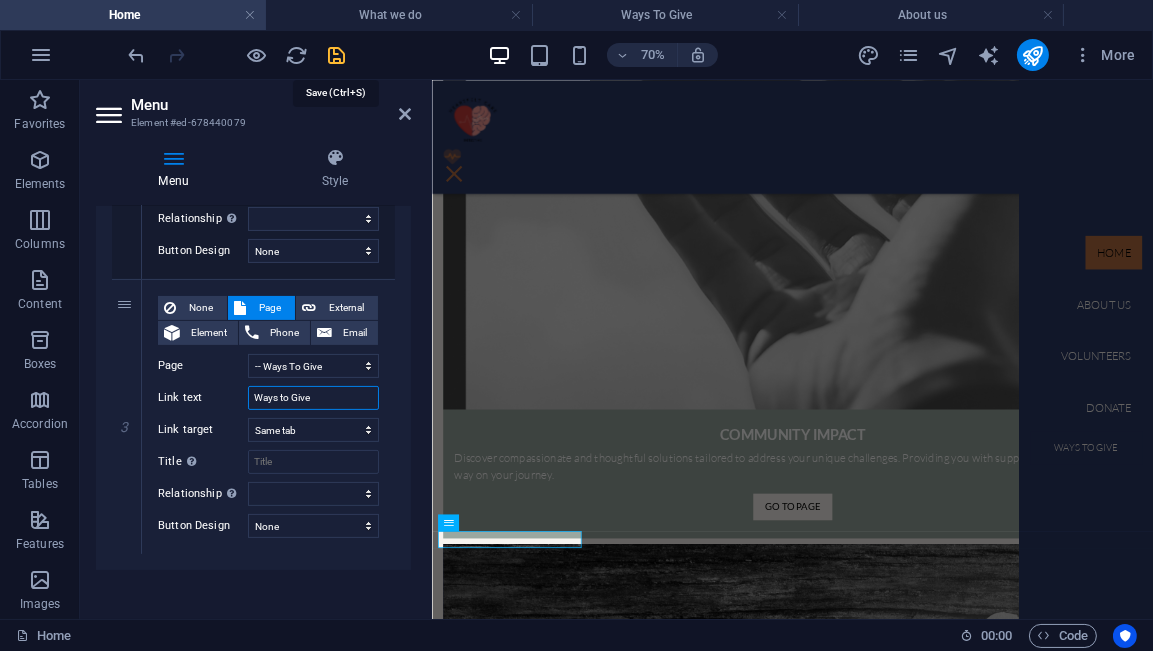 type on "Ways to Give" 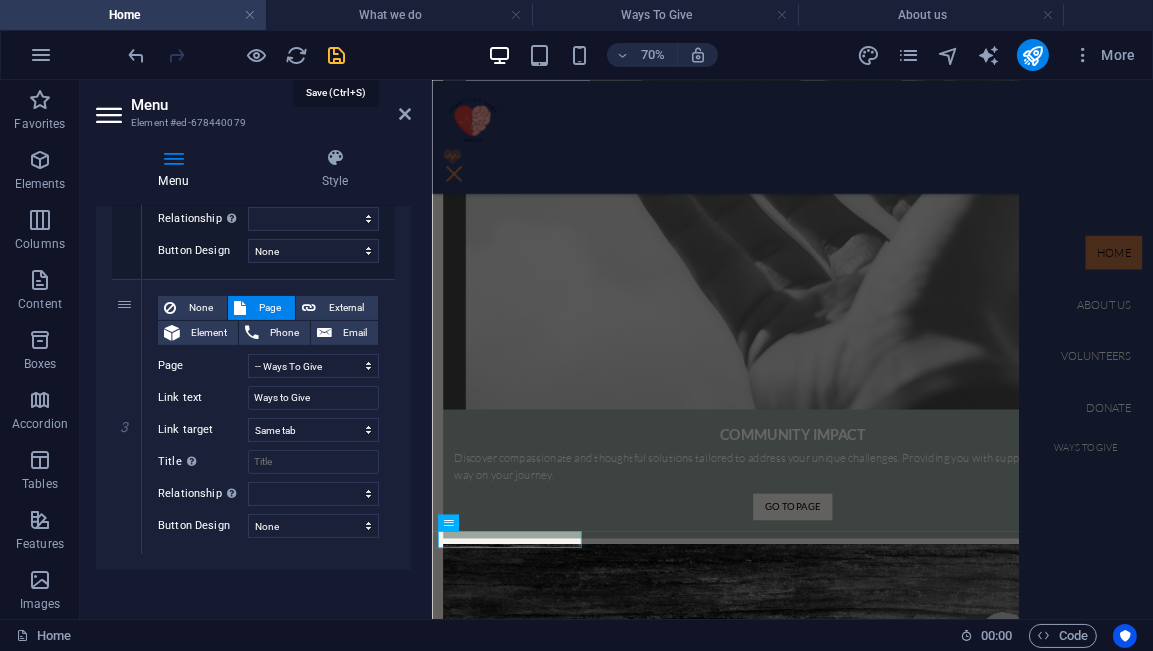 click at bounding box center [337, 55] 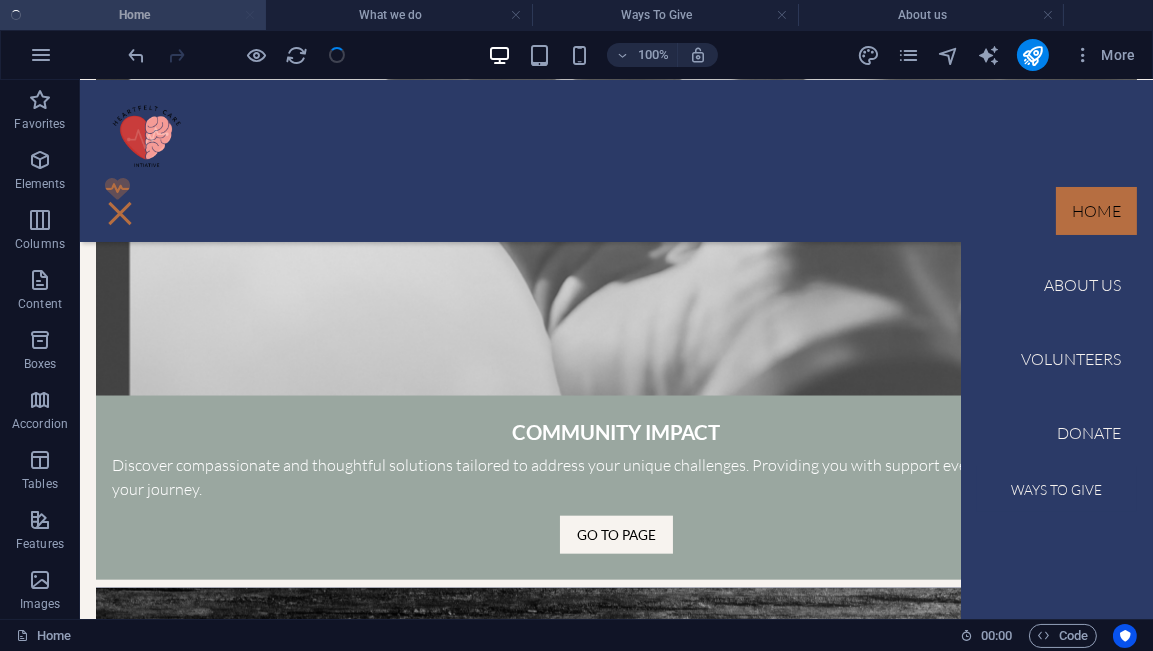 scroll, scrollTop: 2570, scrollLeft: 0, axis: vertical 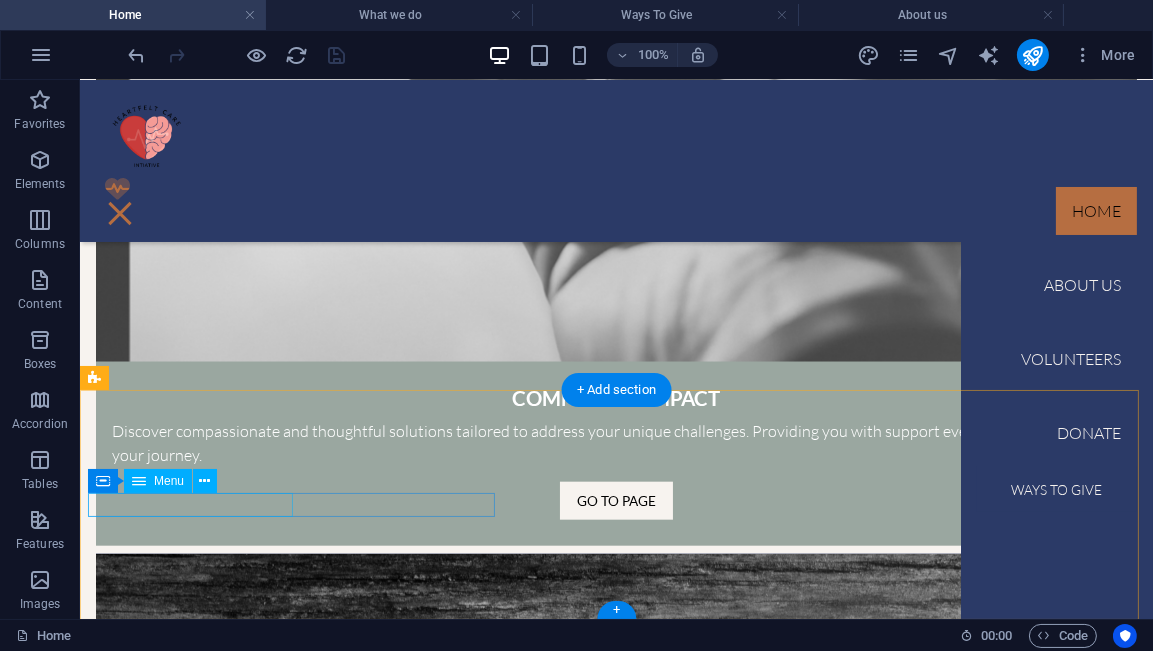 click on "Home About Ways to Give" at bounding box center [615, 4535] 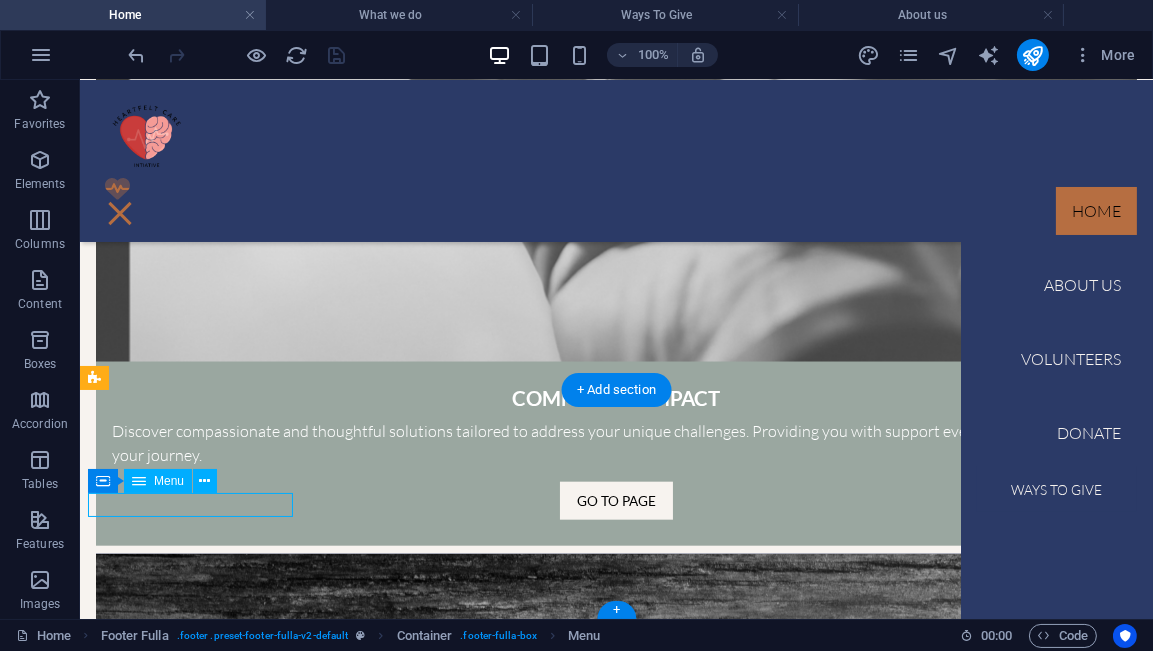 click on "Home About Ways to Give" at bounding box center [615, 4535] 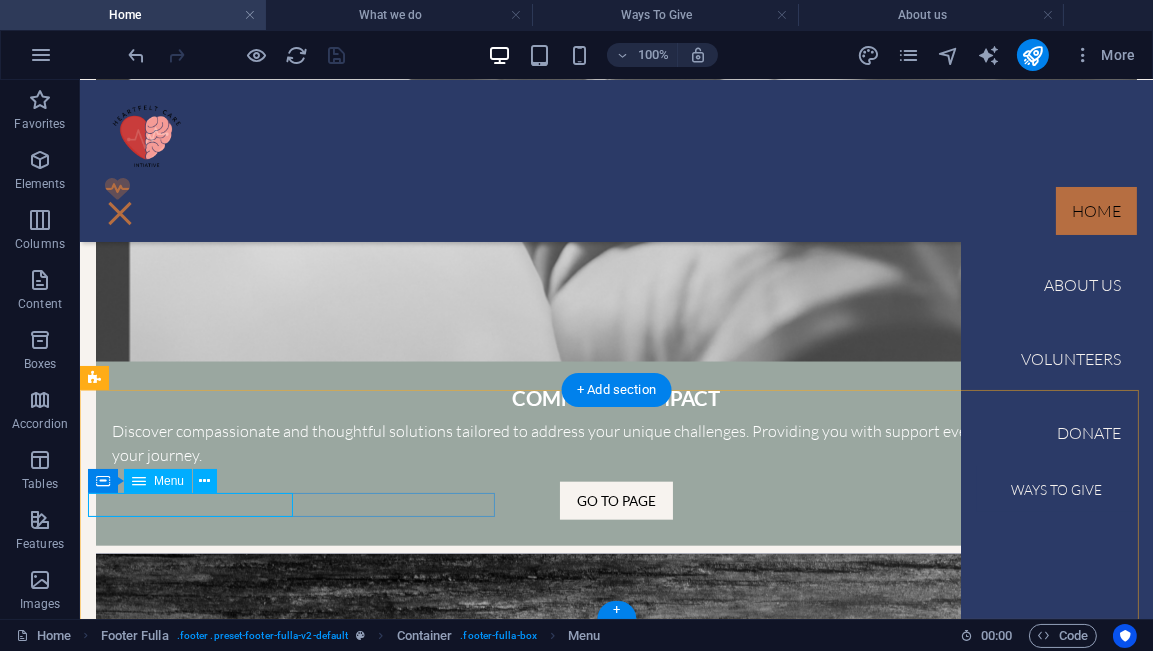 click on "Home About Ways to Give" at bounding box center (615, 4535) 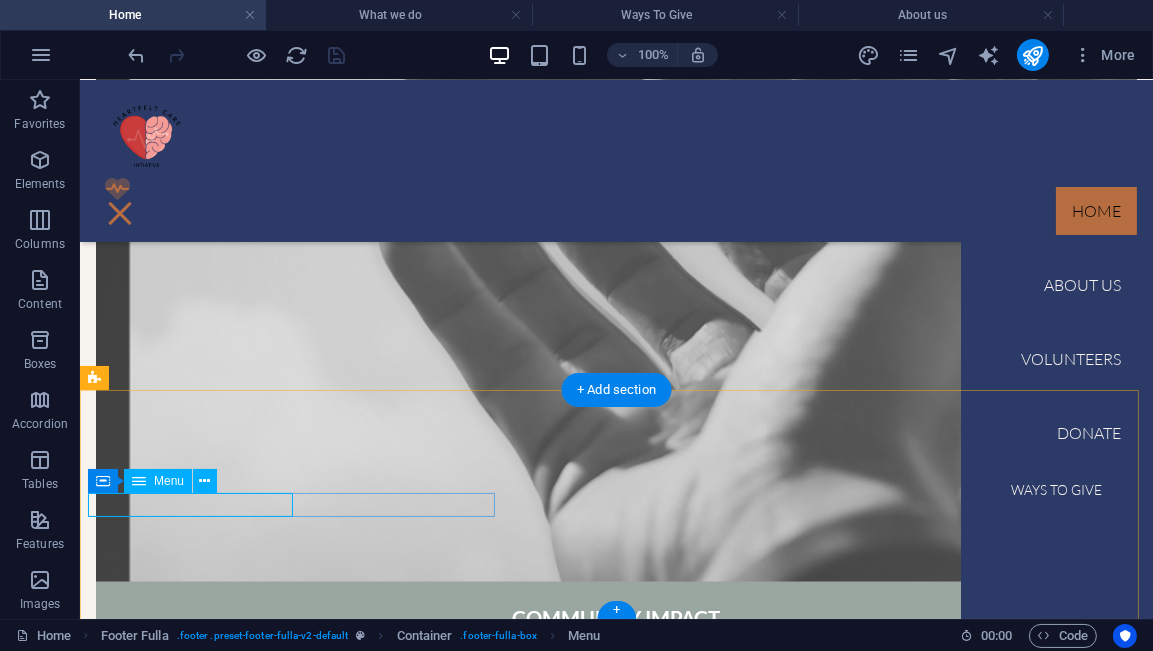 scroll, scrollTop: 2536, scrollLeft: 0, axis: vertical 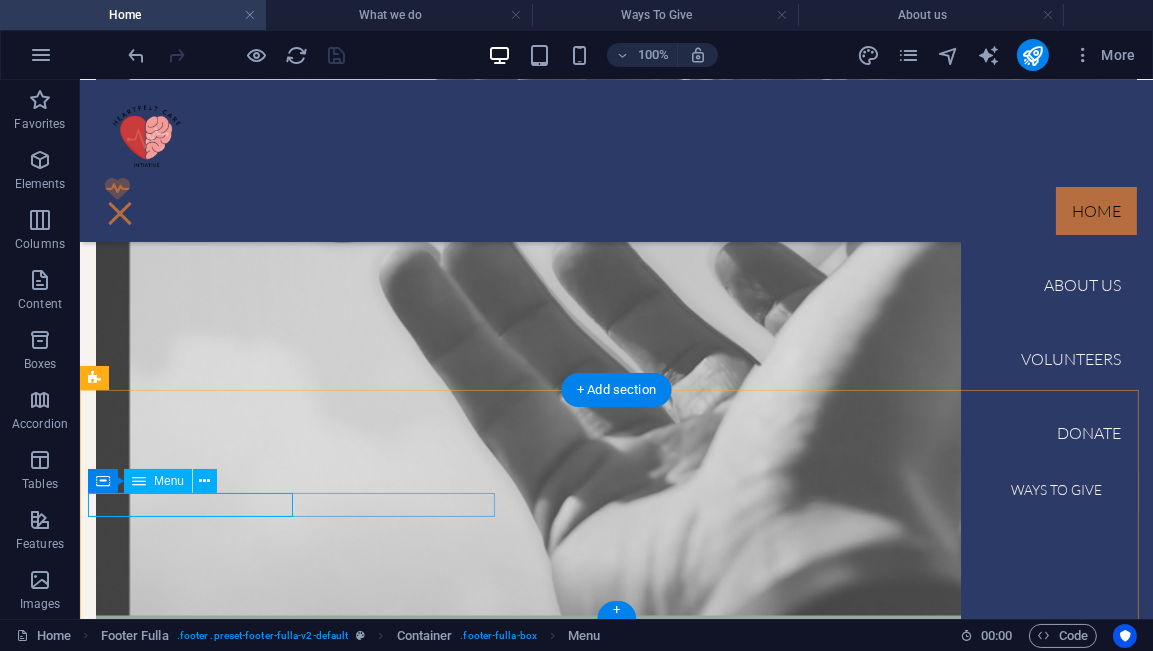 select 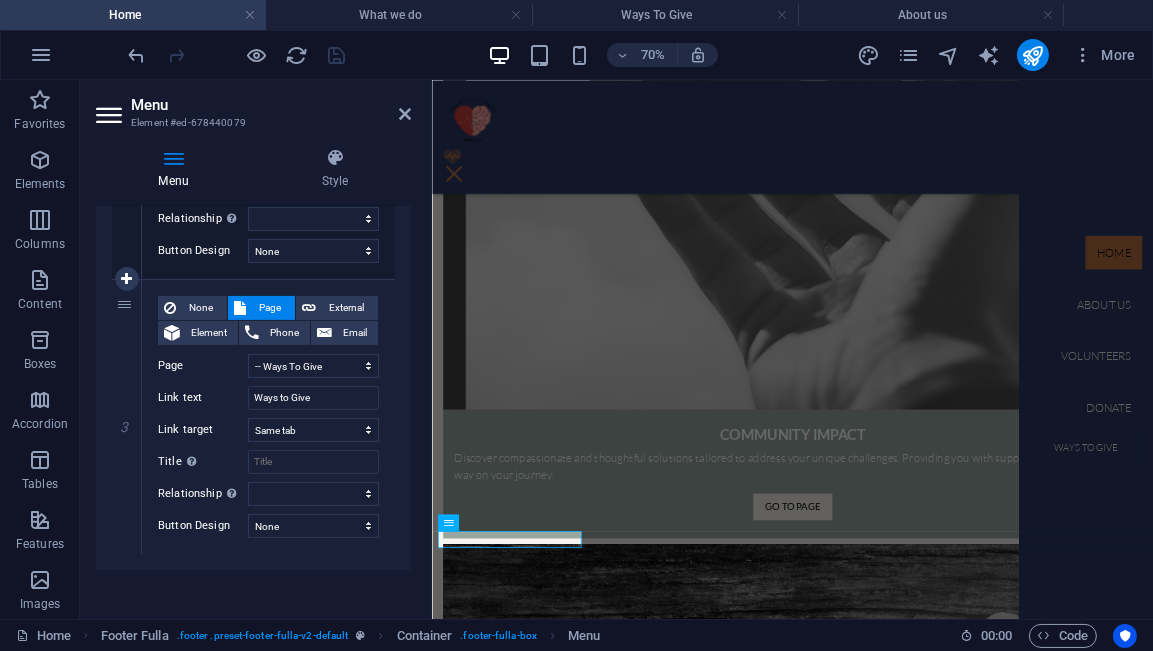 scroll, scrollTop: 671, scrollLeft: 0, axis: vertical 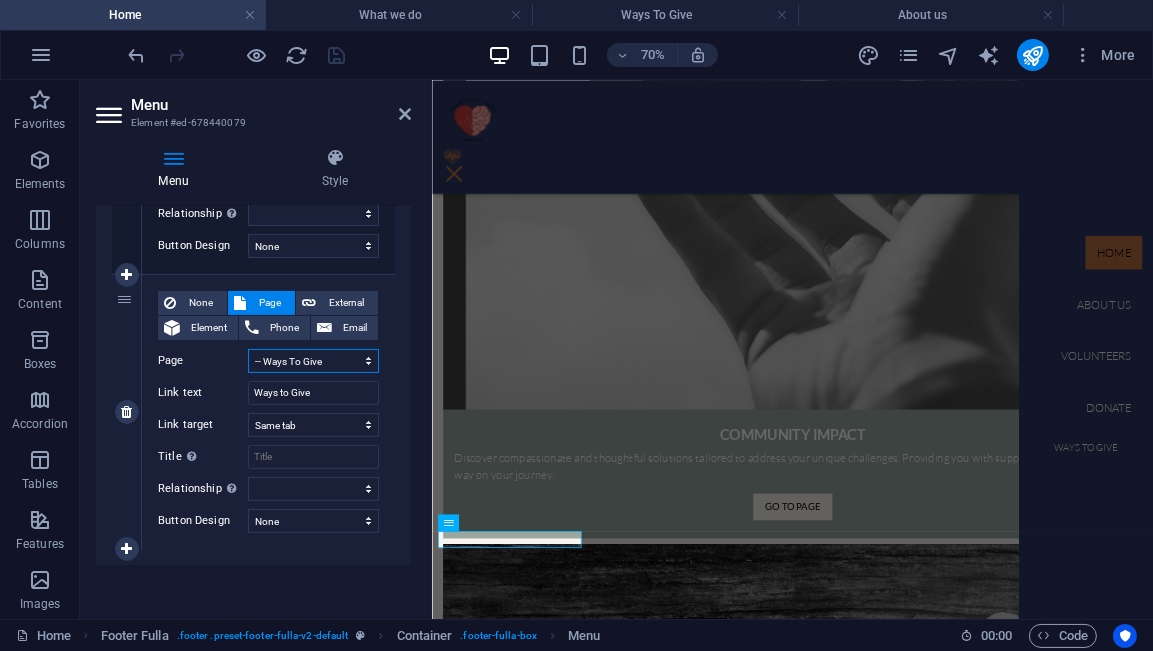 click on "Home About us What we do Projects and Programs -- Heartfelt Care Initiative Campaign -- Workshops  -- Community Impact -- Pets are family we choose -- Caregiver Resources Volunteers Donate -- Ways To Give -- Heartfelt Care Initiative Fundraiser -- Gift Shop -- Sponsorships Legal Notice Privacy News & Resources Hub New page" at bounding box center [313, 361] 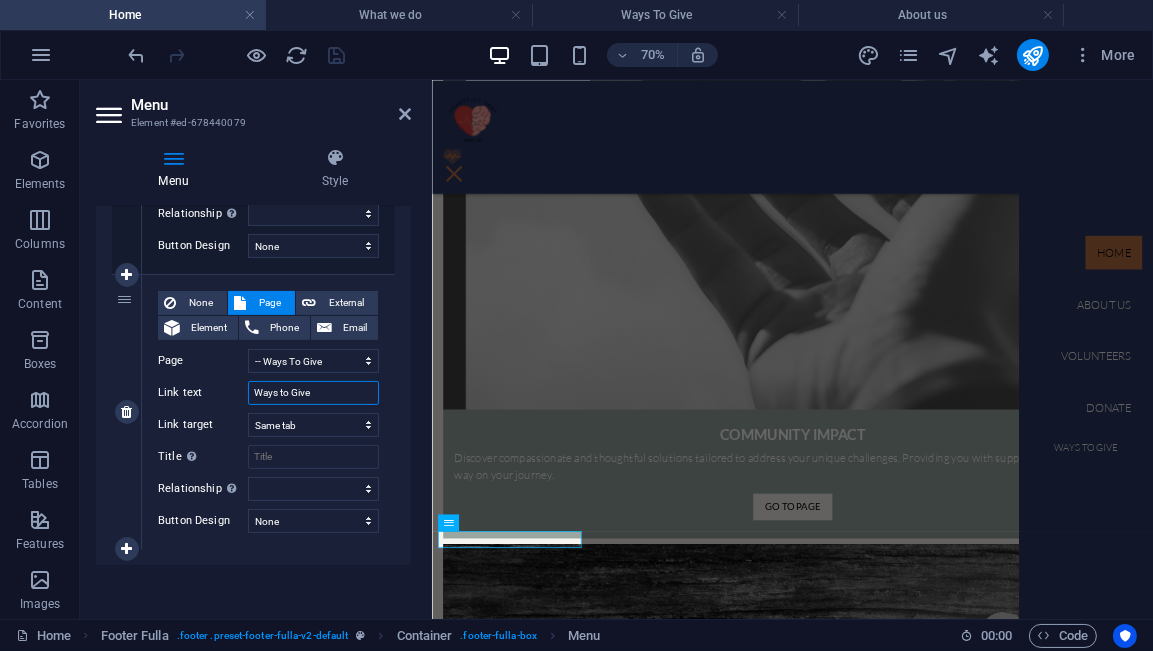 click on "Ways to Give" at bounding box center [313, 393] 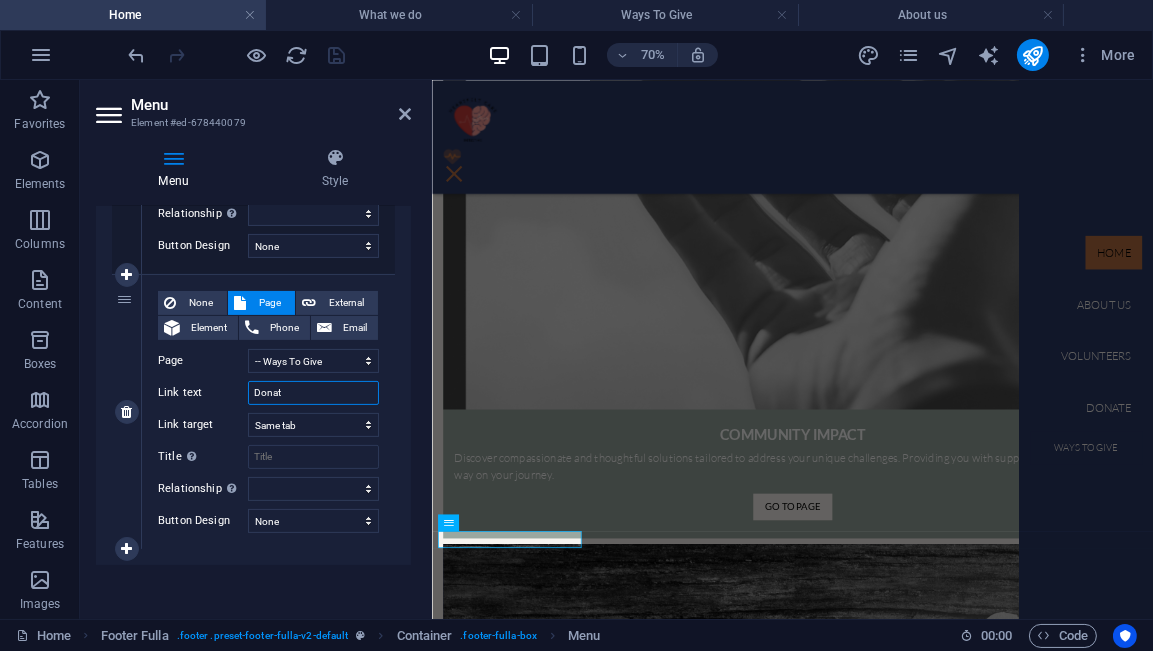 type on "Donate" 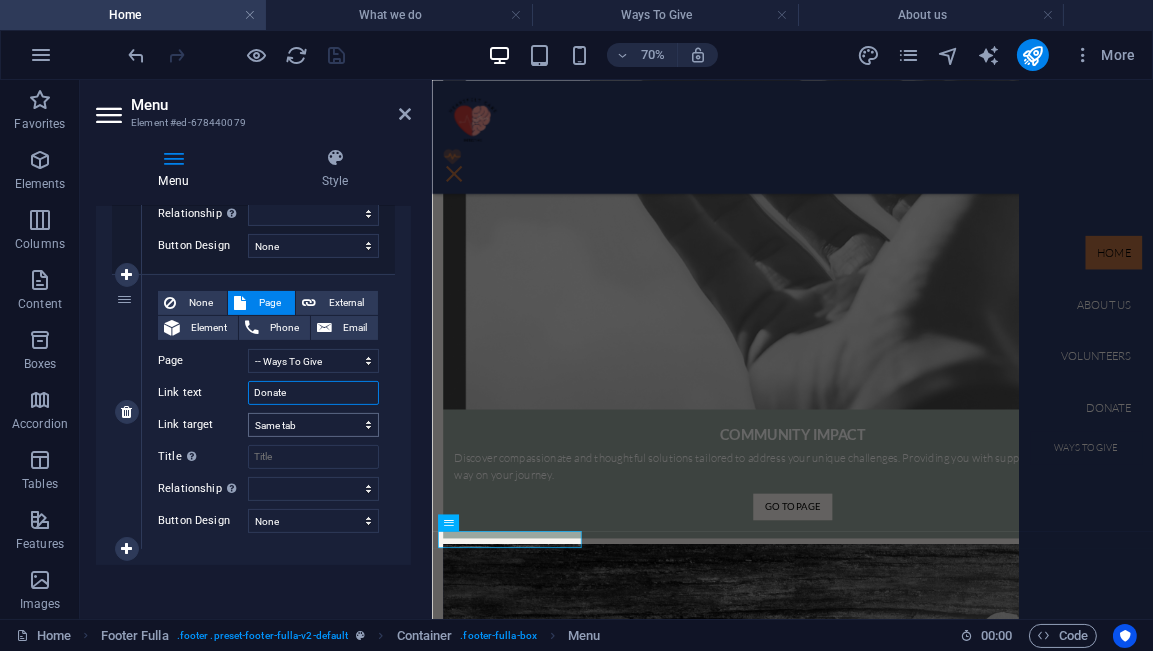 select 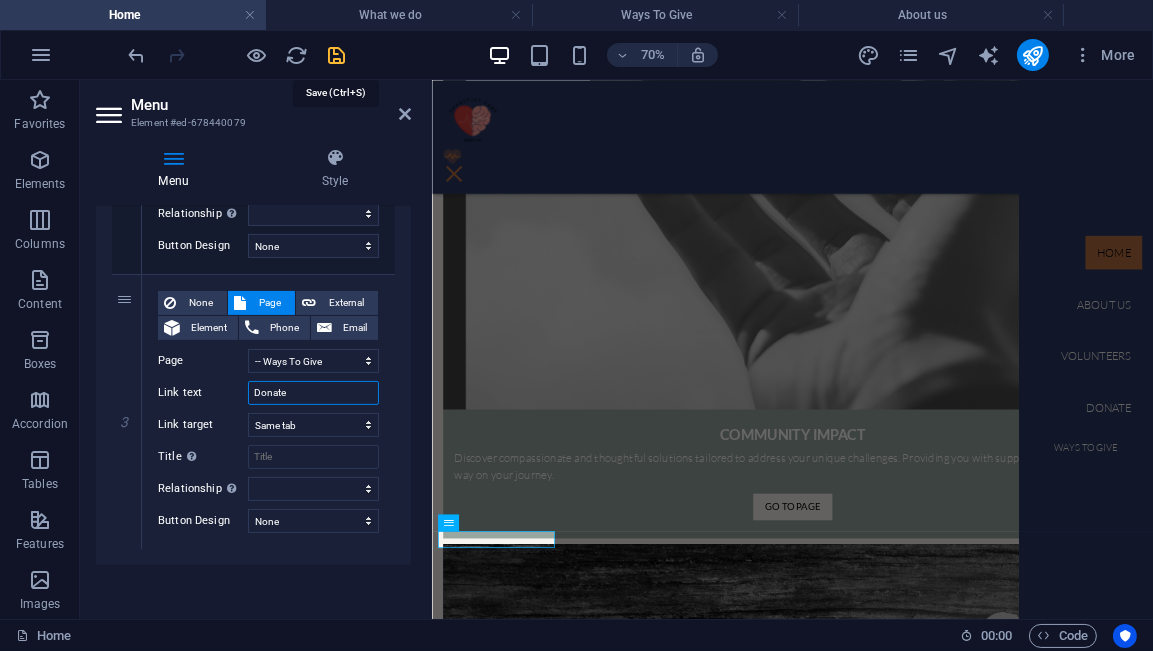 type on "Donate" 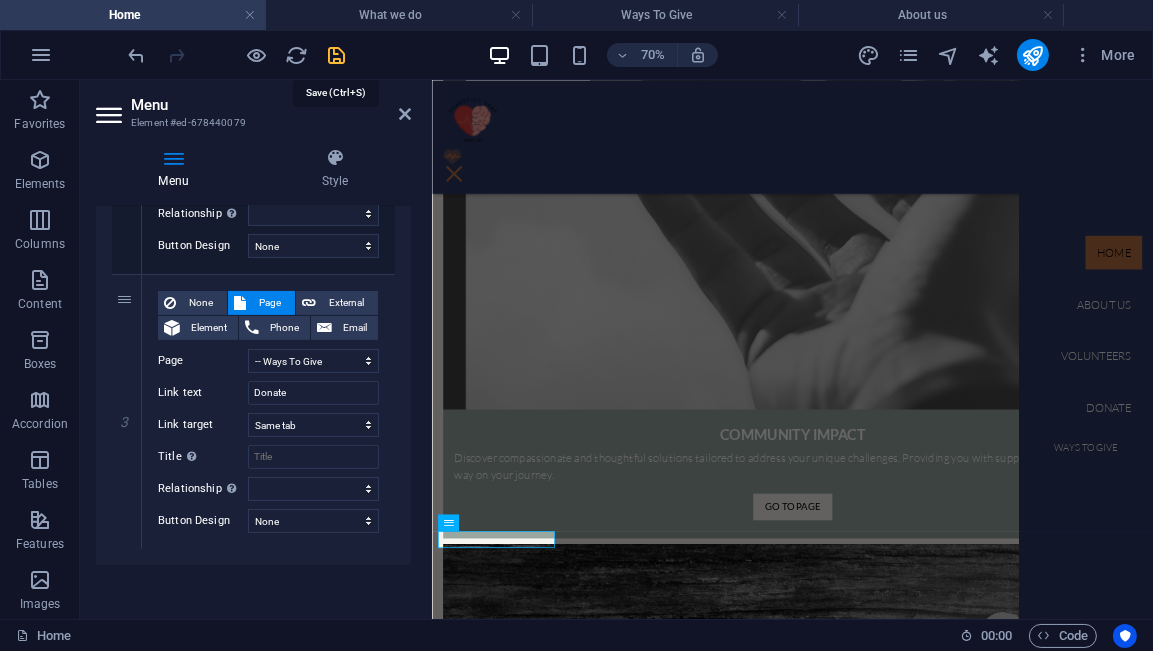 click at bounding box center (337, 55) 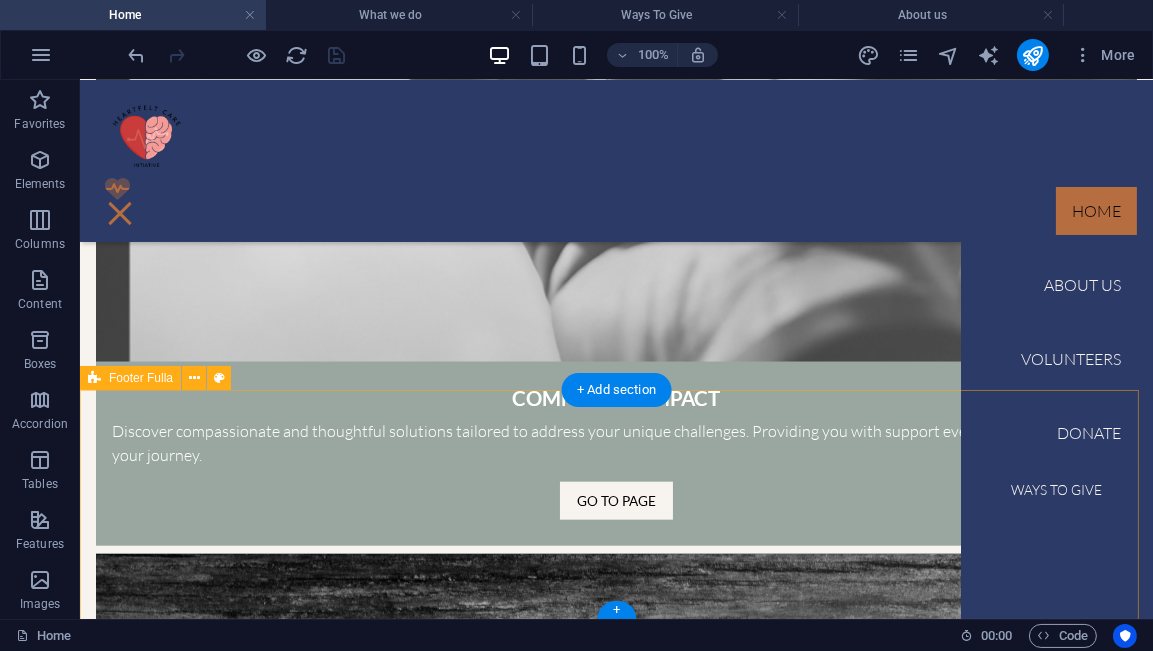 scroll, scrollTop: 2403, scrollLeft: 0, axis: vertical 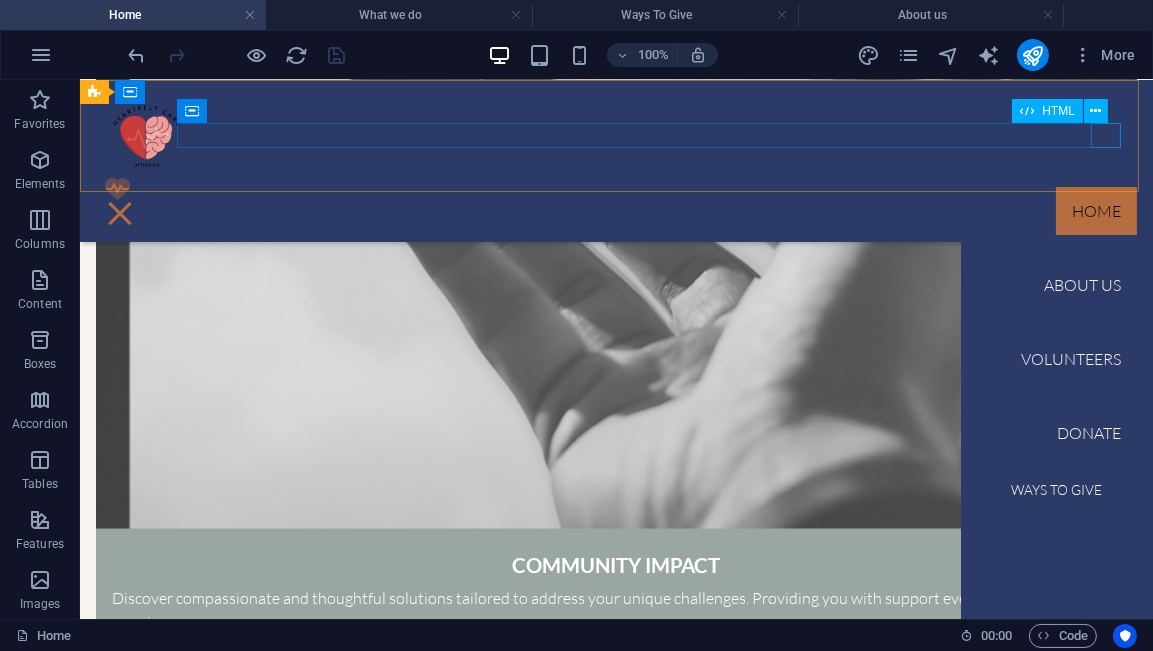 click at bounding box center [616, 212] 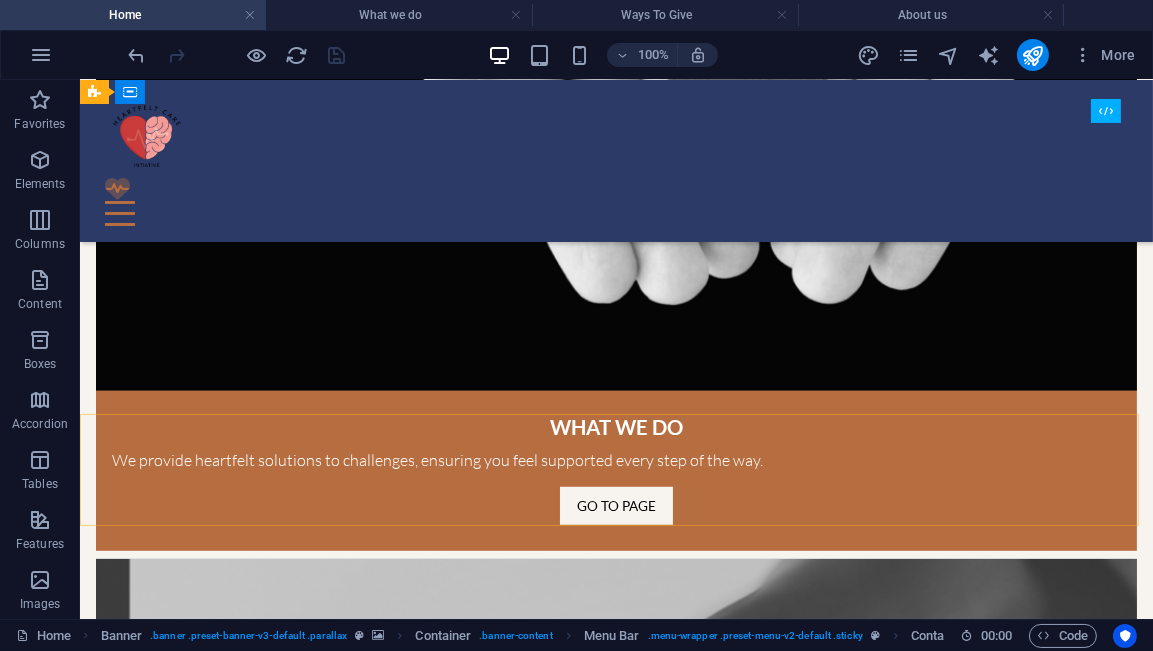 scroll, scrollTop: 1236, scrollLeft: 0, axis: vertical 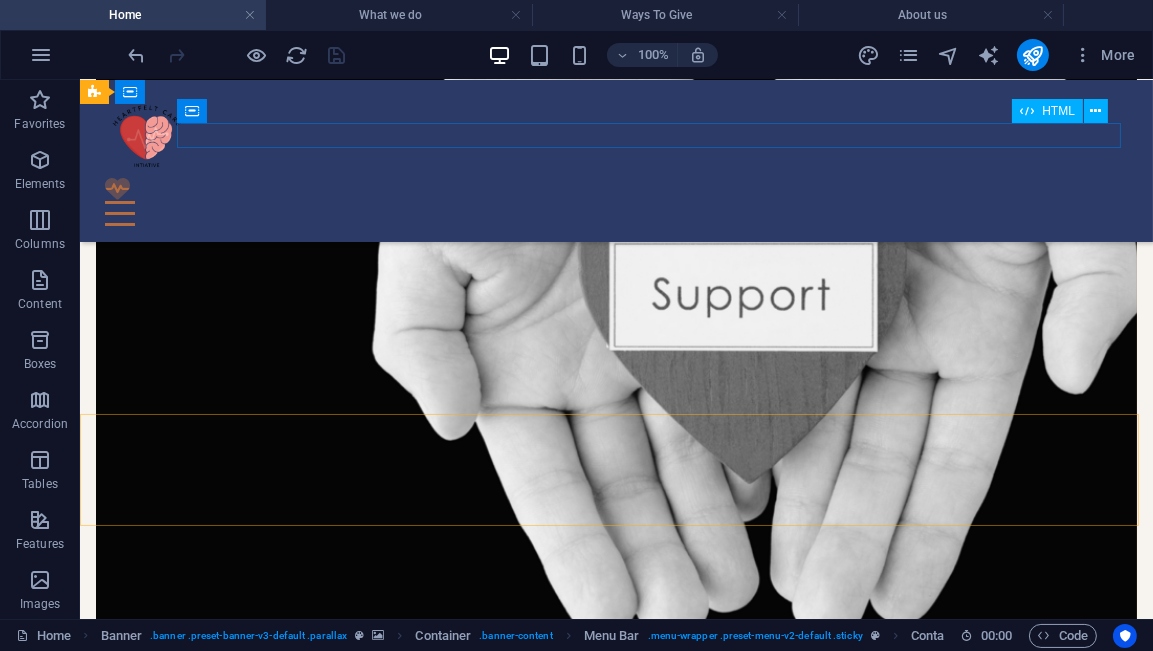 click at bounding box center [616, 212] 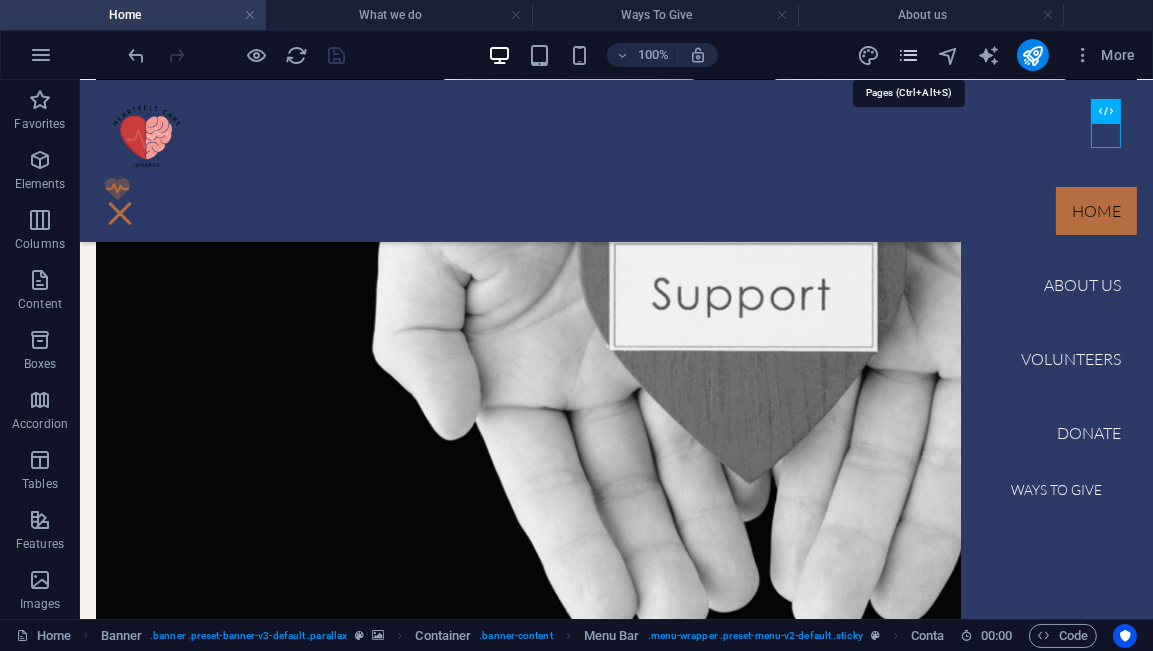 click at bounding box center (908, 55) 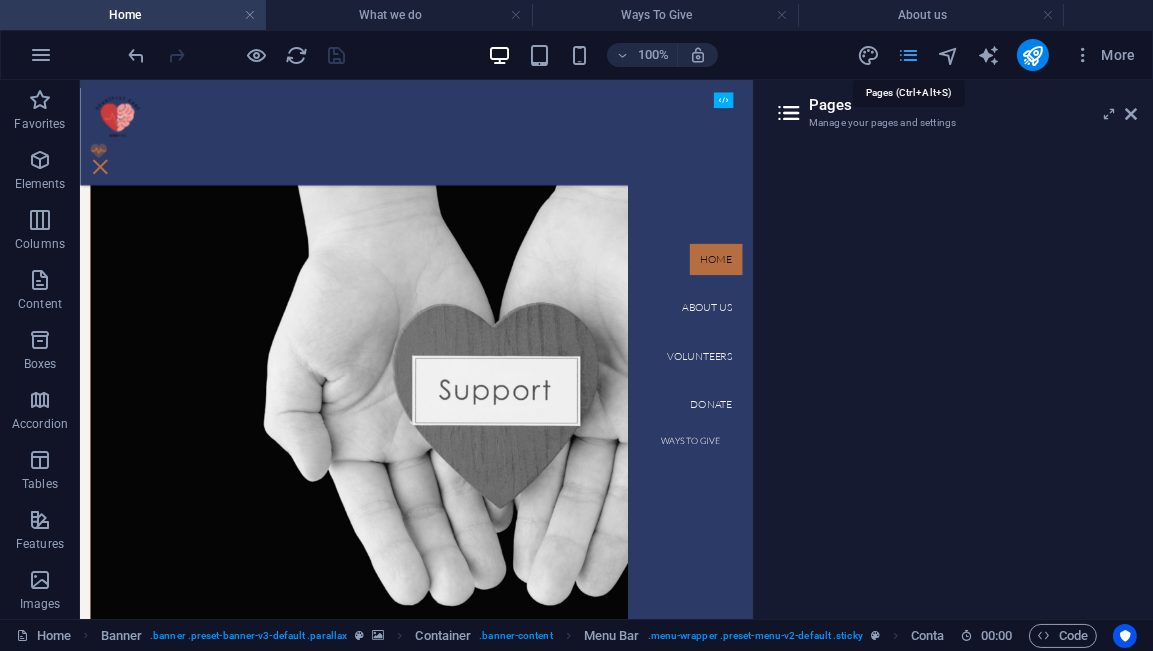 scroll, scrollTop: 1489, scrollLeft: 0, axis: vertical 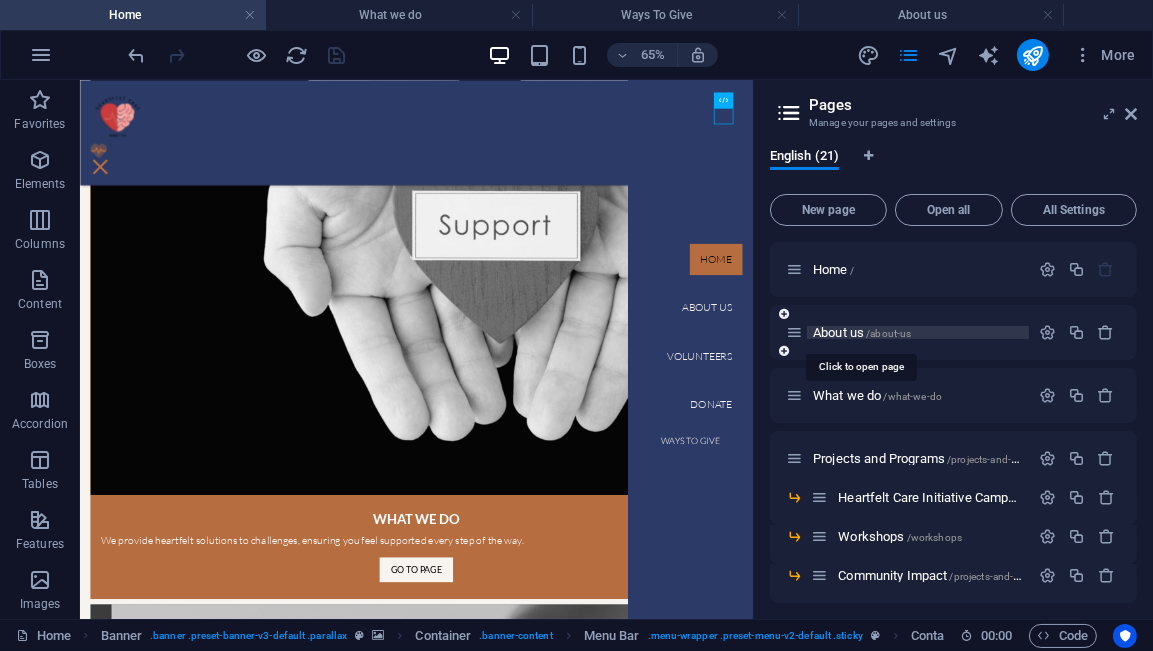click on "About us /about-us" at bounding box center (862, 332) 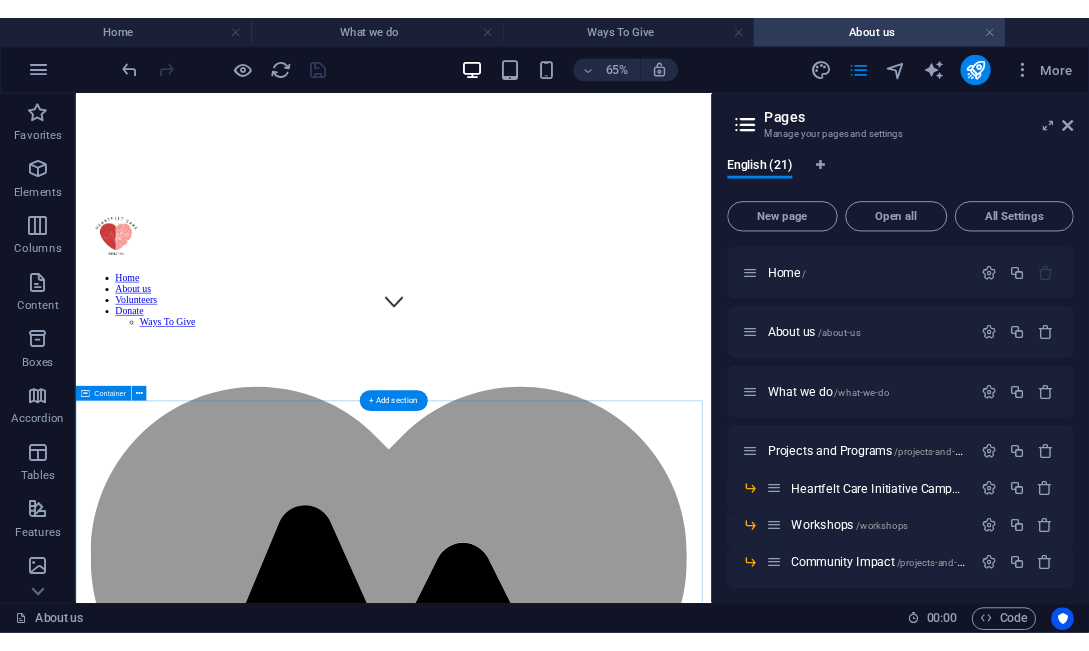 scroll, scrollTop: 289, scrollLeft: 0, axis: vertical 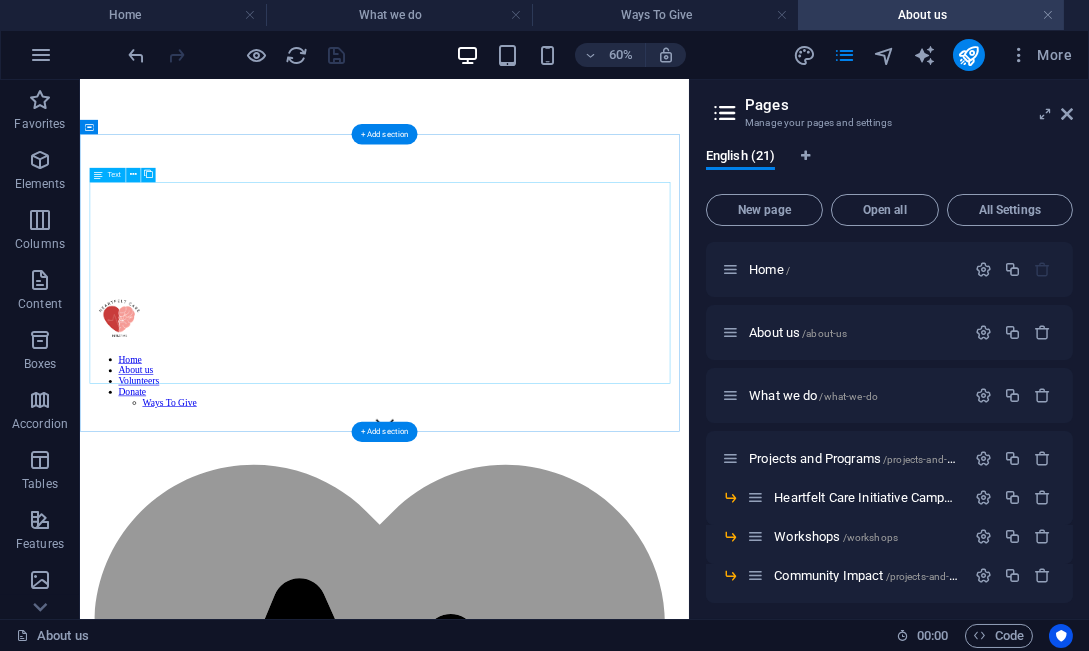 click on "Welcome to our nonprofit organization, where we believe in providing heartfelt solutions tailored to some unique challenges. Our dedicated team is passionate about understanding the needs of the community and turning obstacles into opportunities. Whether their dilemmas or hurdles, we are here to provide support every step of the way. Our range of support services are designed to address a variety of issues. From one-on-one consultations to group workshops, we aim to equip our community with the tools and strategies needed for success. We take pride in creating a warm, inviting atmosphere that encourages open dialogue and collaboration. In addition to our support services, we engage in community projects that reflect our commitment to making a positive impact. These collaboratives help others and foster positive change in our community." at bounding box center [587, 1821] 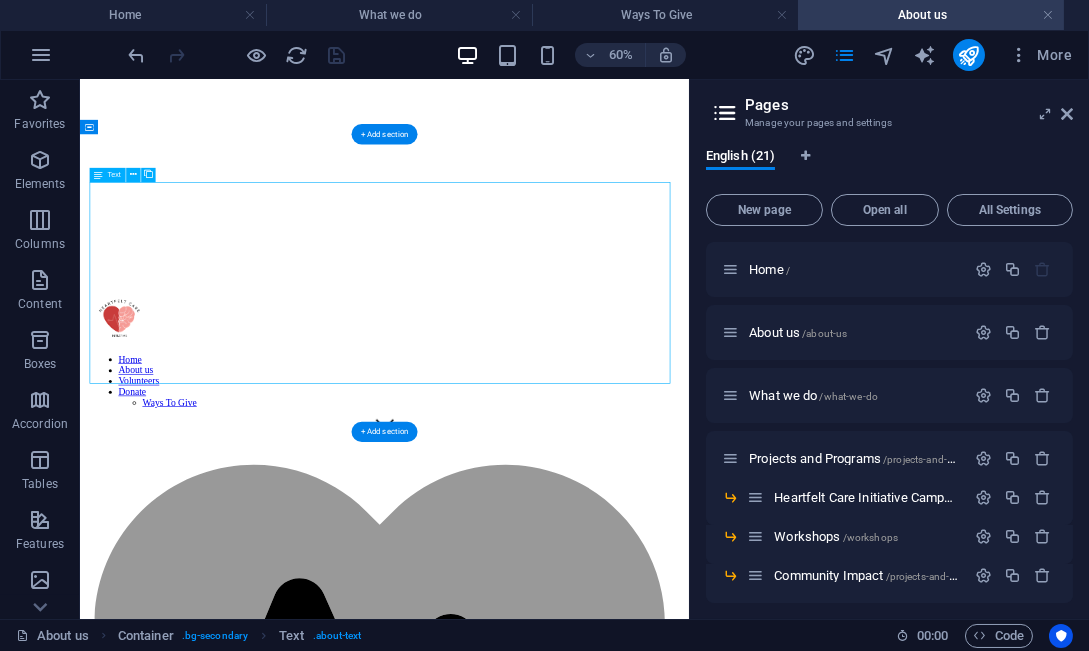 click on "Welcome to our nonprofit organization, where we believe in providing heartfelt solutions tailored to some unique challenges. Our dedicated team is passionate about understanding the needs of the community and turning obstacles into opportunities. Whether their dilemmas or hurdles, we are here to provide support every step of the way. Our range of support services are designed to address a variety of issues. From one-on-one consultations to group workshops, we aim to equip our community with the tools and strategies needed for success. We take pride in creating a warm, inviting atmosphere that encourages open dialogue and collaboration. In addition to our support services, we engage in community projects that reflect our commitment to making a positive impact. These collaboratives help others and foster positive change in our community." at bounding box center (587, 1821) 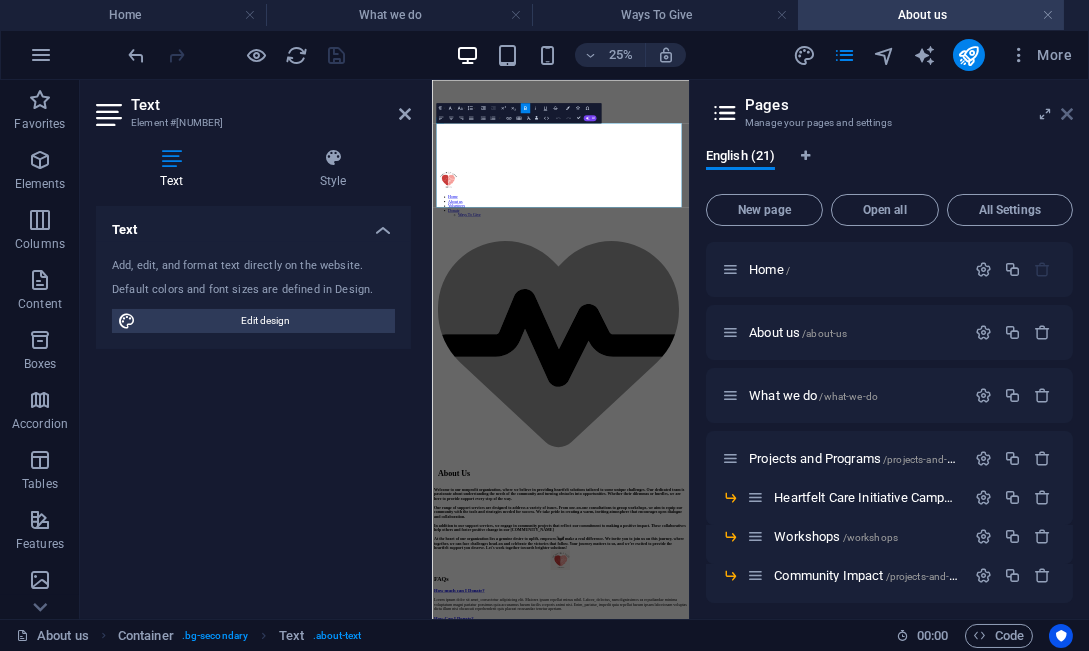 click at bounding box center [1067, 114] 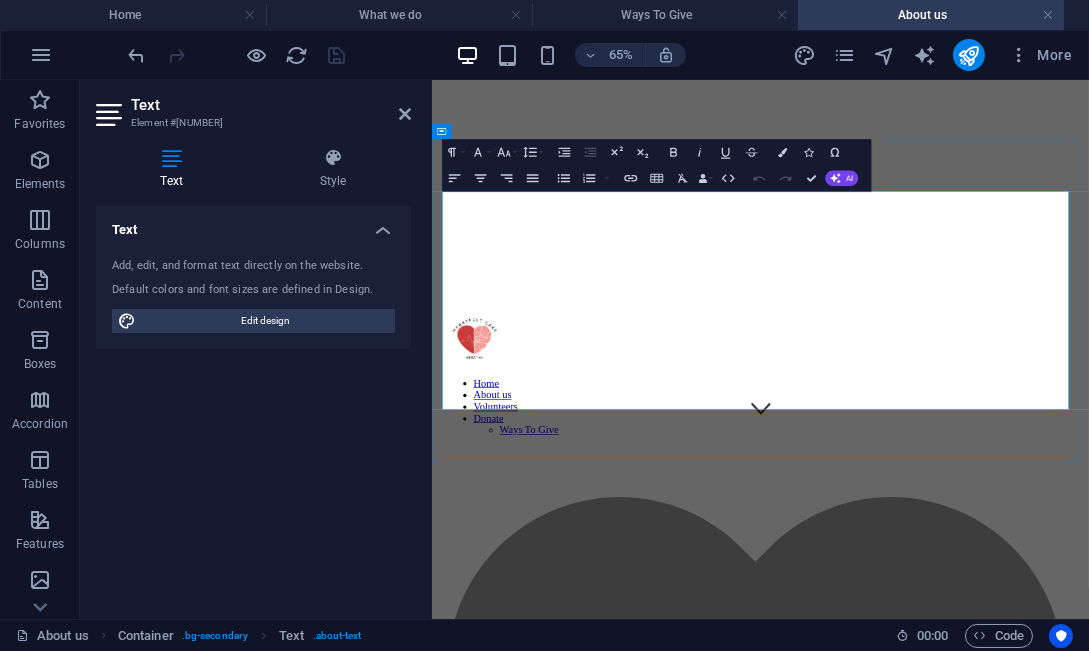 click on "Welcome to our nonprofit organization, where we believe in providing heartfelt solutions tailored to some unique challenges. Our dedicated team is passionate about understanding the needs of the community and turning obstacles into opportunities. Whether their dilemmas or hurdles, we are here to provide support every step of the way. Our range of support services are designed to address a variety of issues. From one-on-one consultations to group workshops, we aim to equip our community with the tools and strategies needed for success. We take pride in creating a warm, inviting atmosphere that encourages open dialogue and collaboration. In addition to our support services, we engage in community projects that reflect our commitment to making a positive impact. These collaboratives help others and foster positive change in our community." at bounding box center (935, 1816) 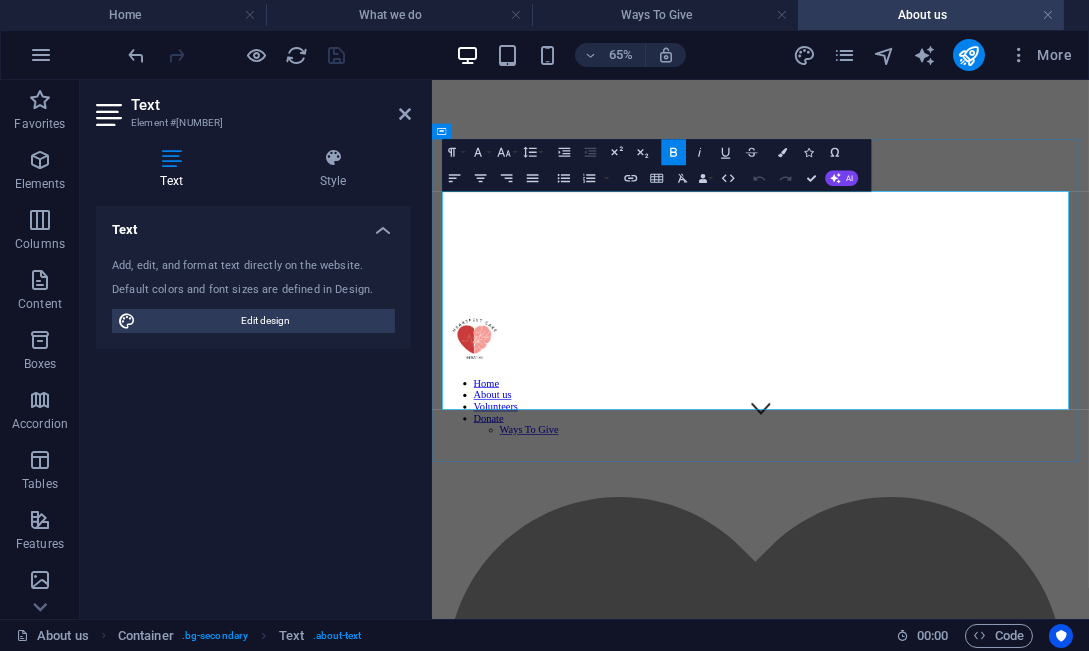 click on "Welcome to our nonprofit organization, where we believe in providing heartfelt solutions tailored to some unique challenges. Our dedicated team is passionate about understanding the needs of the community and turning obstacles into opportunities. Whether their dilemmas or hurdles, we are here to provide support every step of the way. Our range of support services are designed to address a variety of issues. From one-on-one consultations to group workshops, we aim to equip our community with the tools and strategies needed for success. We take pride in creating a warm, inviting atmosphere that encourages open dialogue and collaboration. In addition to our support services, we engage in community projects that reflect our commitment to making a positive impact. These collaboratives help others and foster positive change in our community." at bounding box center (935, 1816) 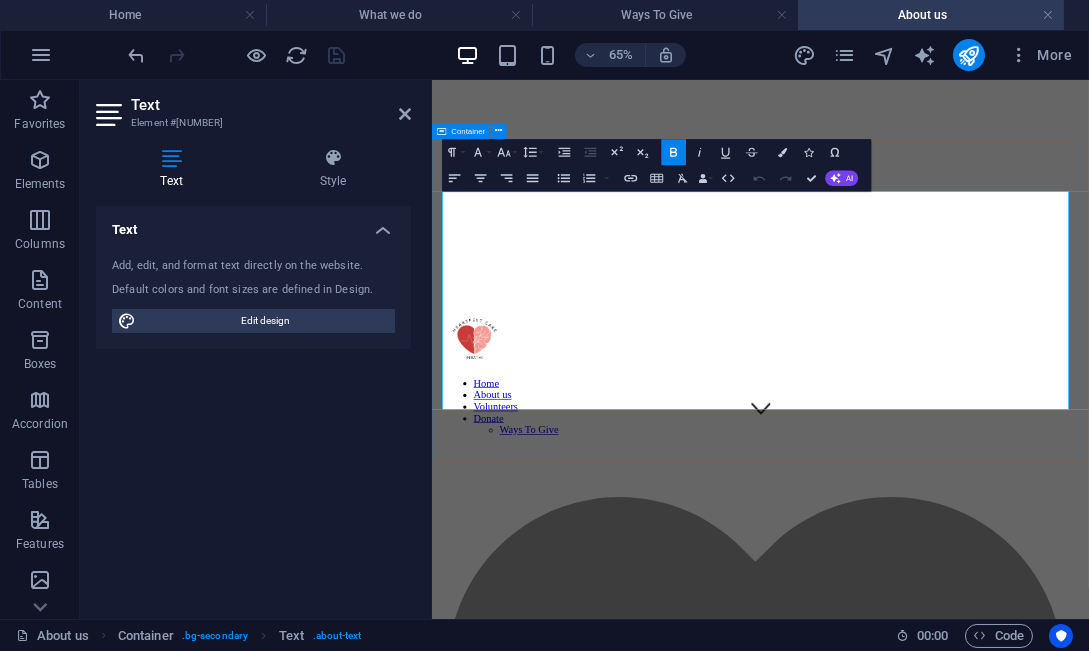 type 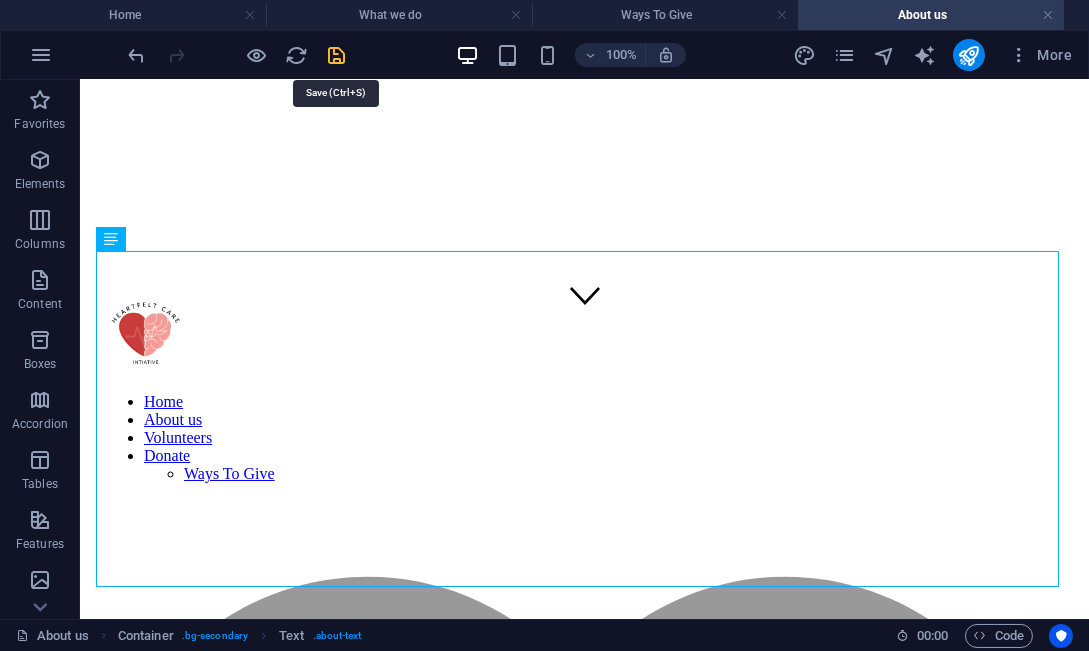 click at bounding box center [337, 55] 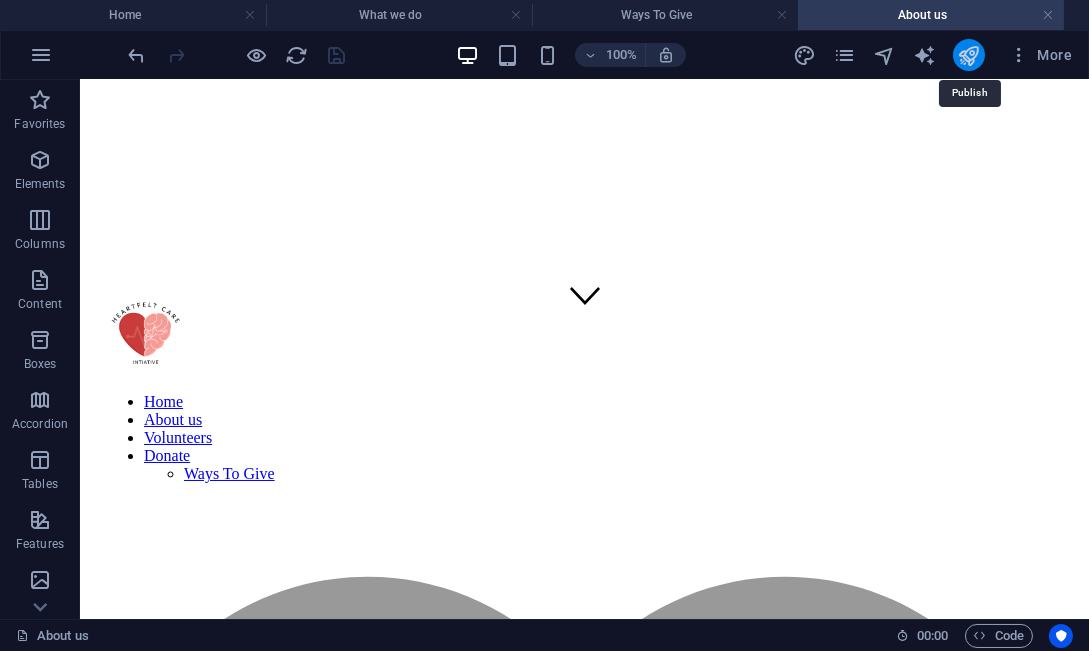 click at bounding box center (968, 55) 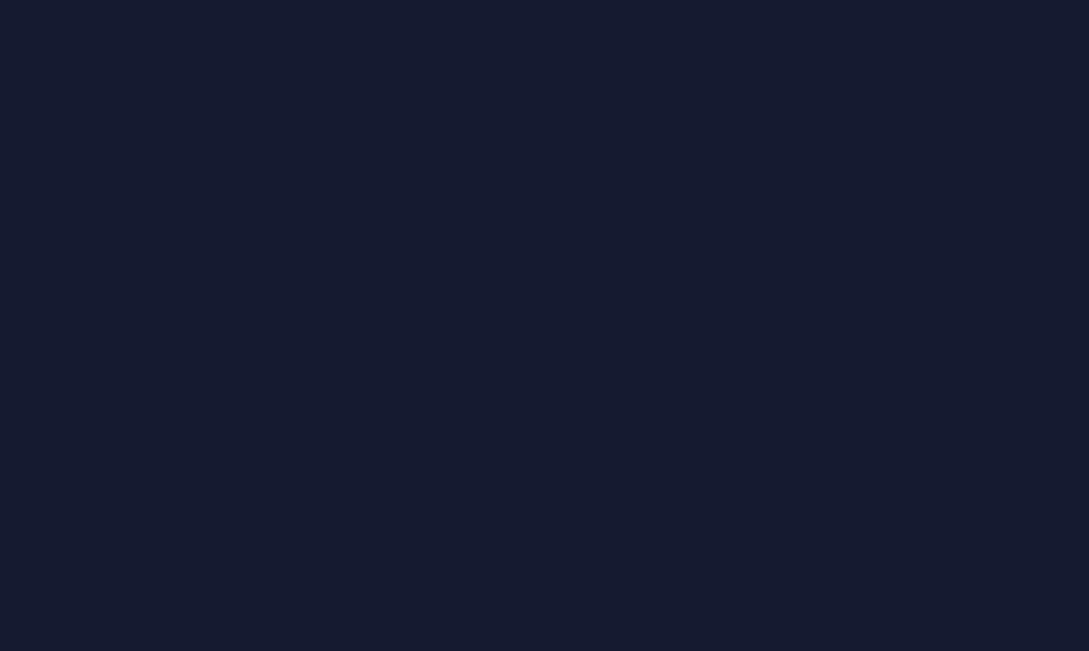 scroll, scrollTop: 0, scrollLeft: 0, axis: both 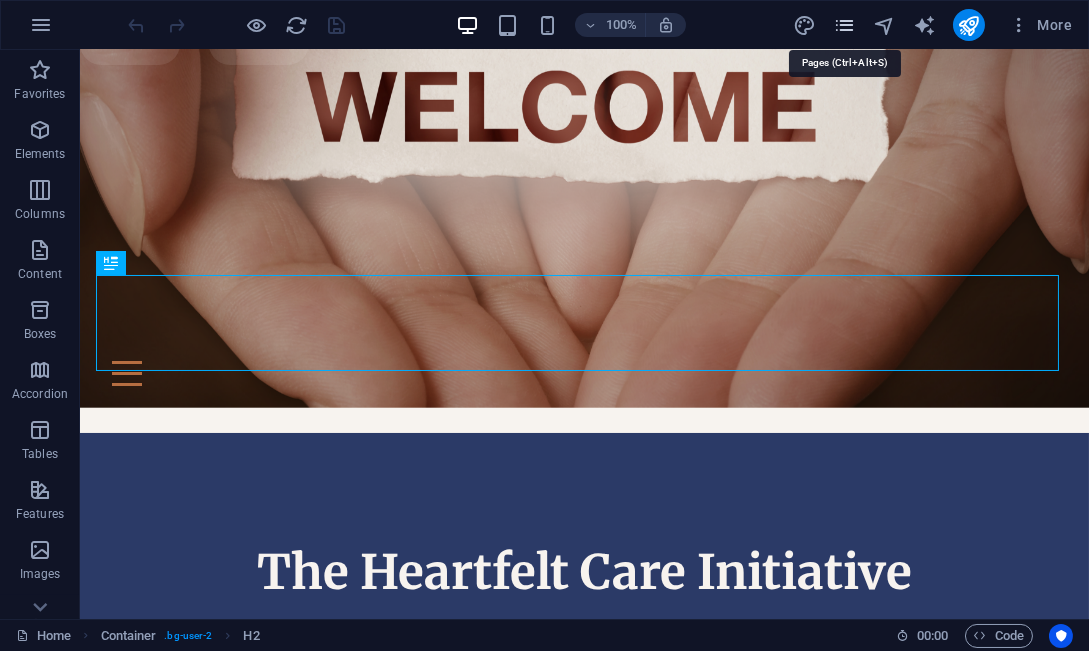 click at bounding box center [844, 25] 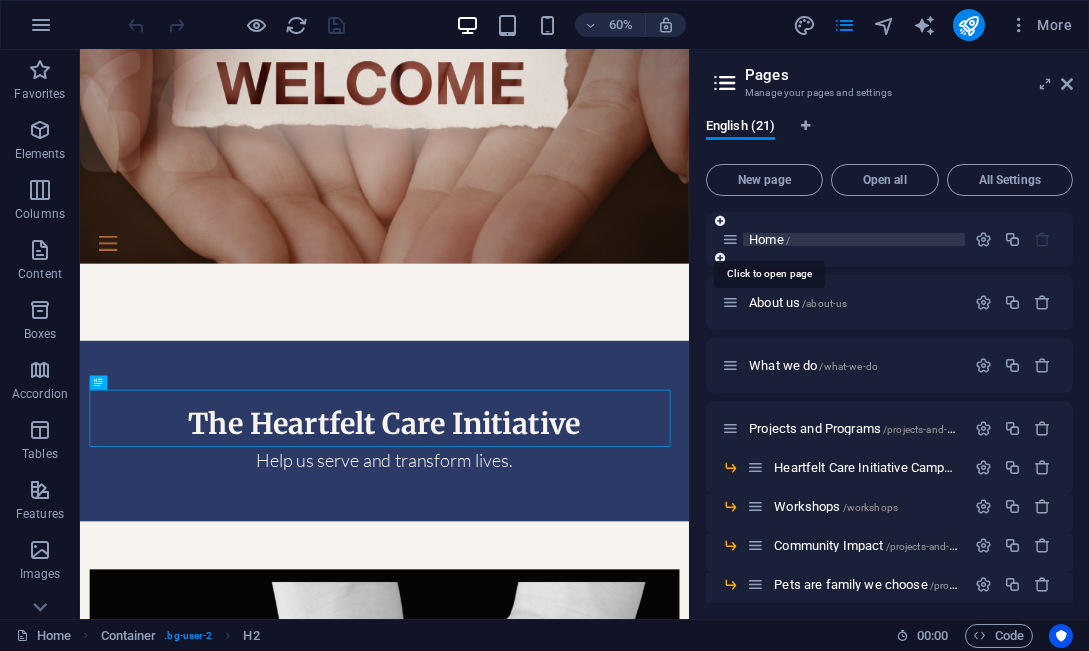 click on "Home /" at bounding box center (769, 239) 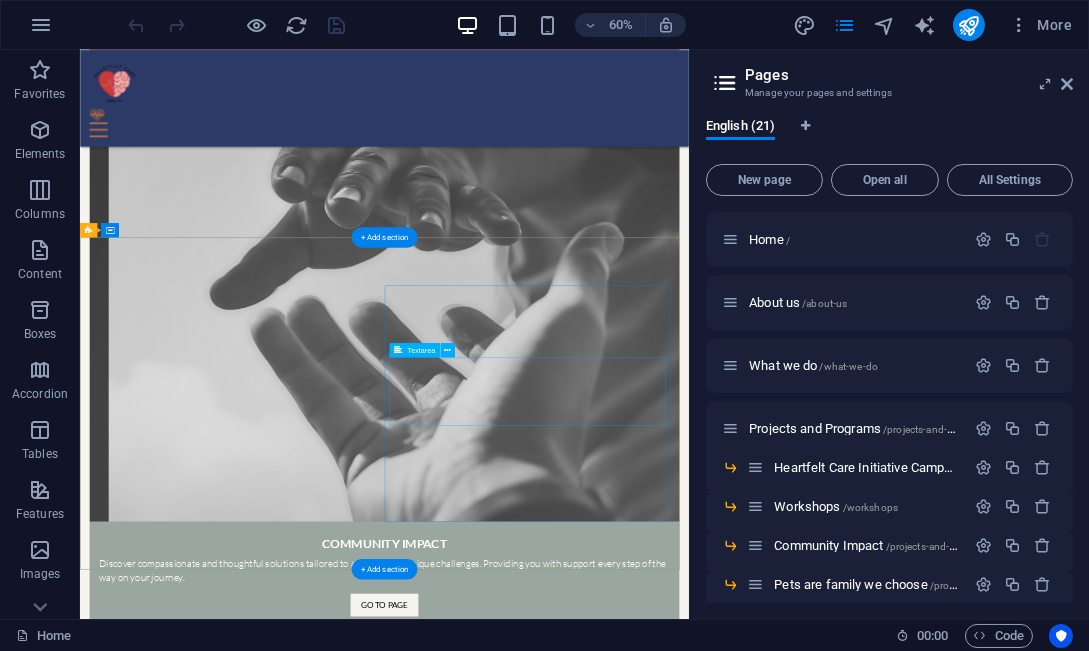 scroll, scrollTop: 2514, scrollLeft: 0, axis: vertical 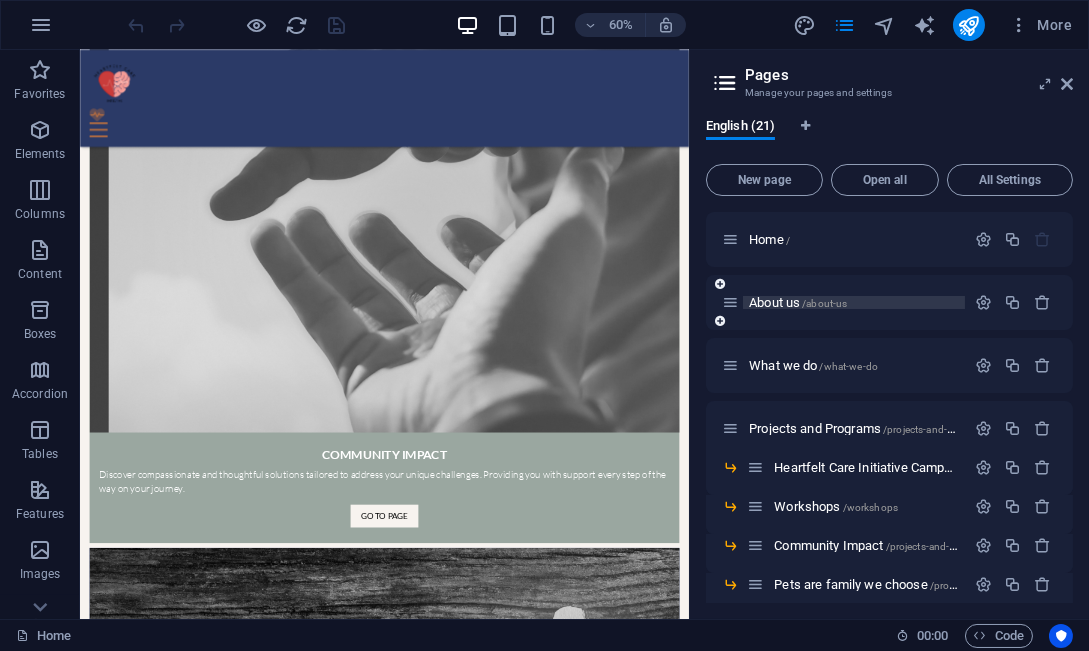 click on "About us /about-us" at bounding box center [798, 302] 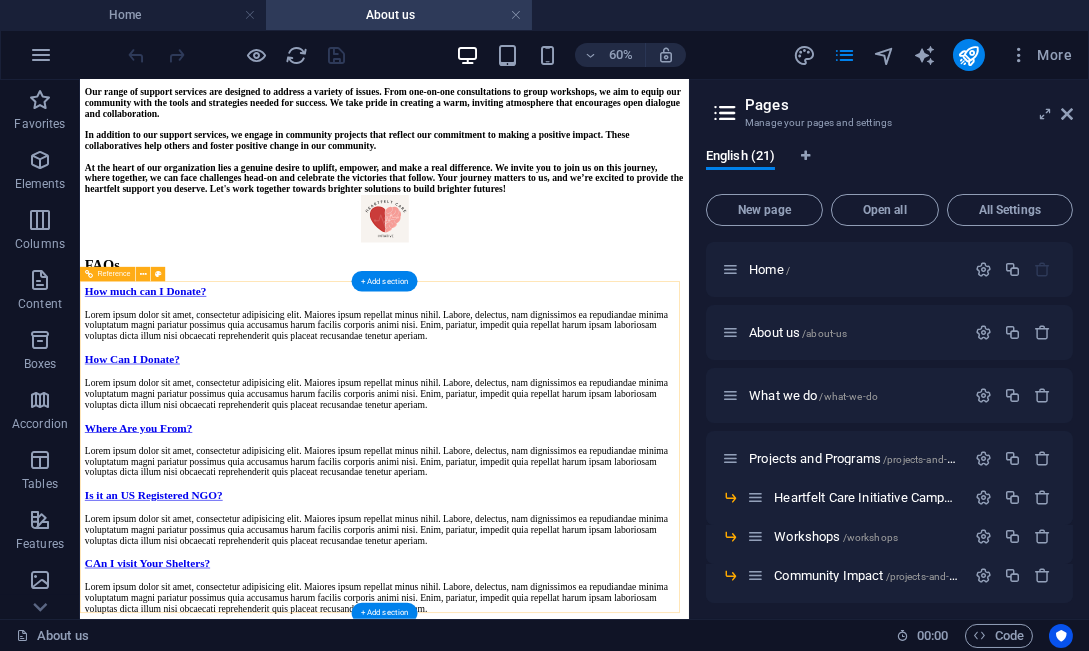 scroll, scrollTop: 1833, scrollLeft: 0, axis: vertical 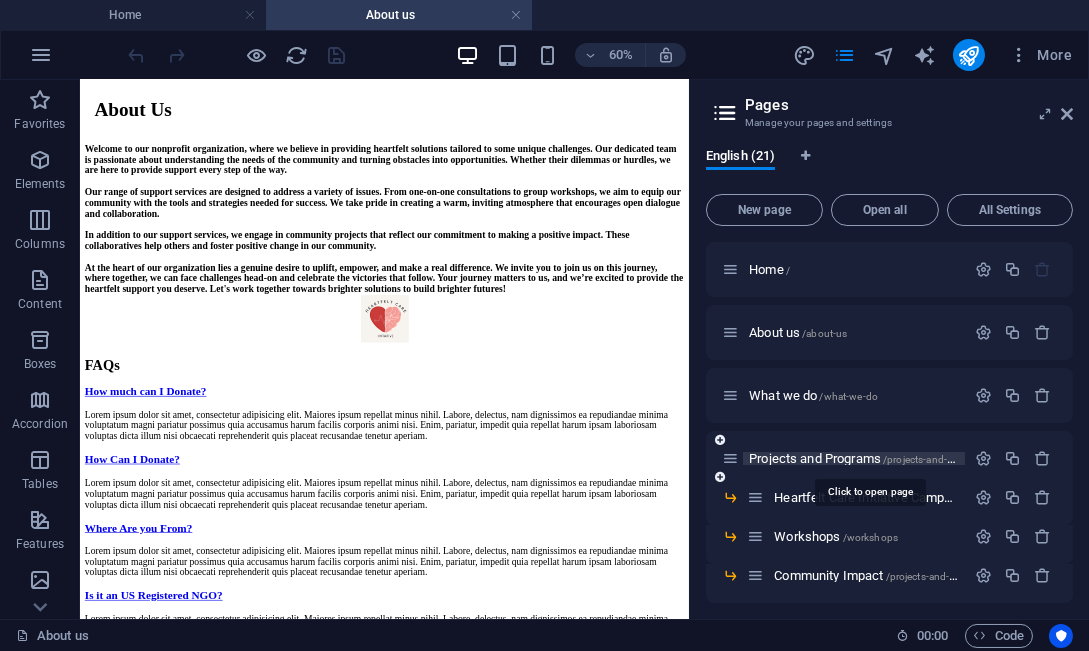 click on "Projects and Programs /projects-and-programs" at bounding box center (870, 458) 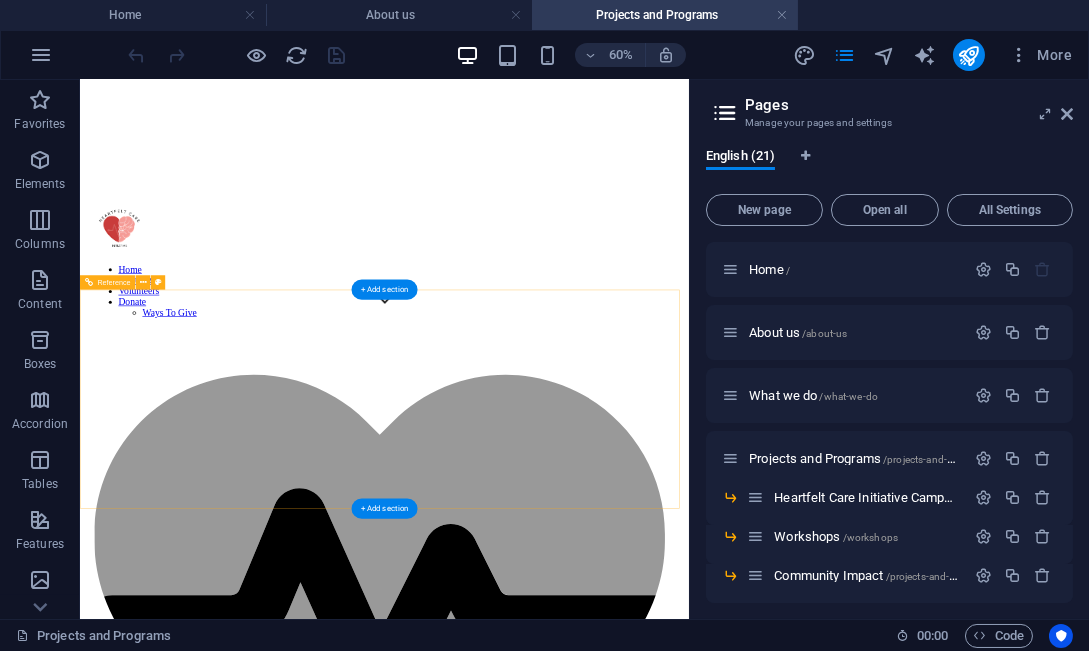 scroll, scrollTop: 1166, scrollLeft: 0, axis: vertical 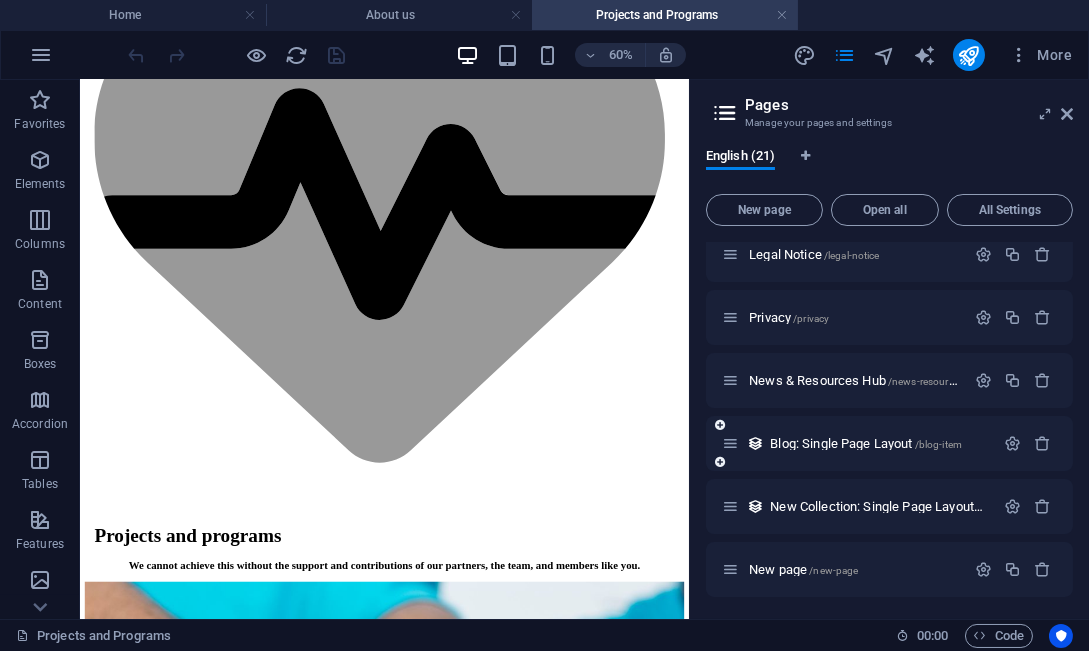 click on "Blog: Single Page Layout /blog-item" at bounding box center (889, 443) 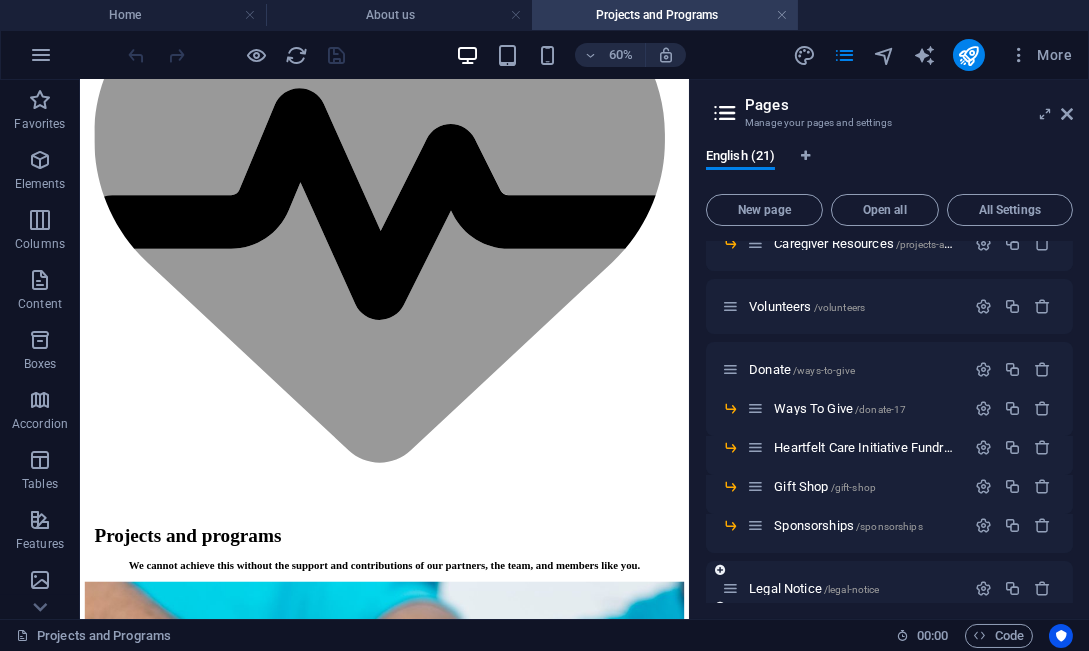 scroll, scrollTop: 244, scrollLeft: 0, axis: vertical 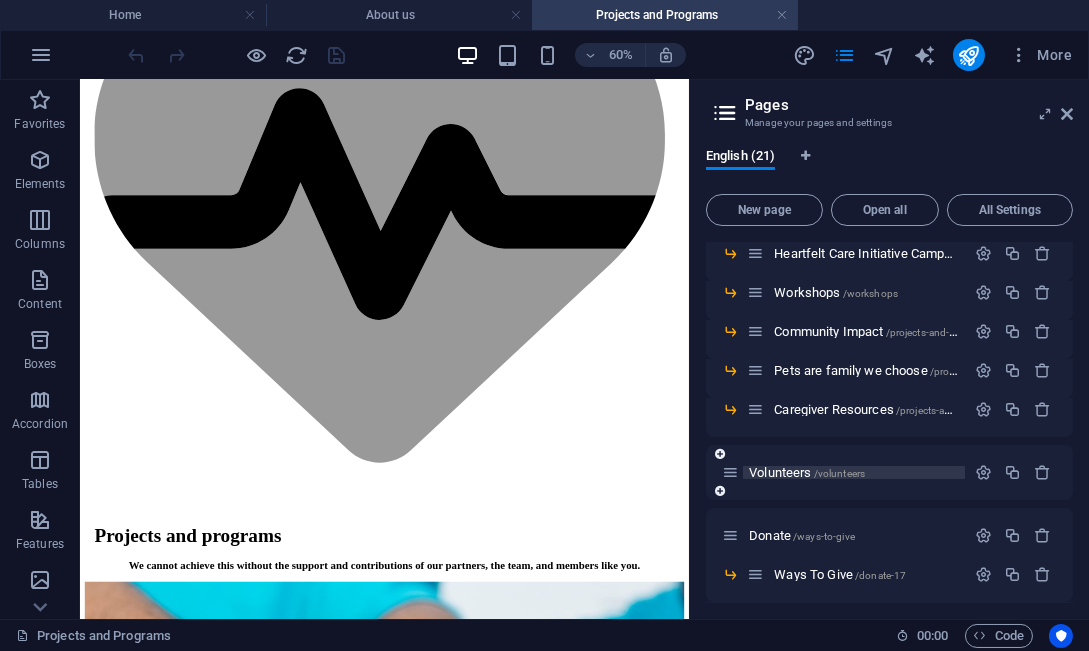 click on "Volunteers /volunteers" at bounding box center (807, 472) 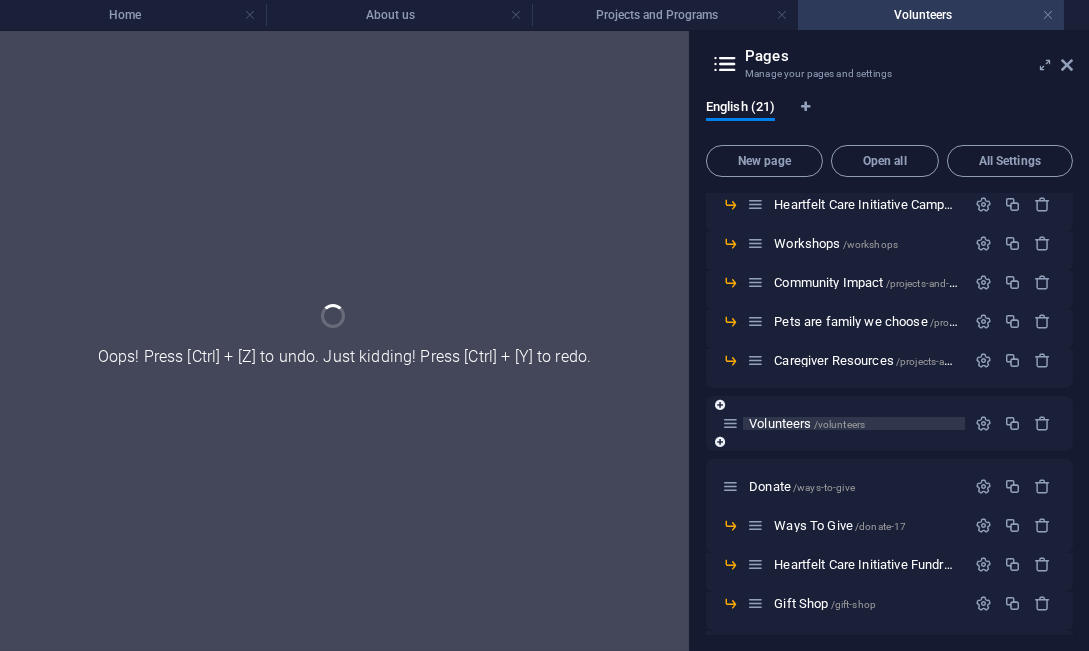 scroll, scrollTop: 0, scrollLeft: 0, axis: both 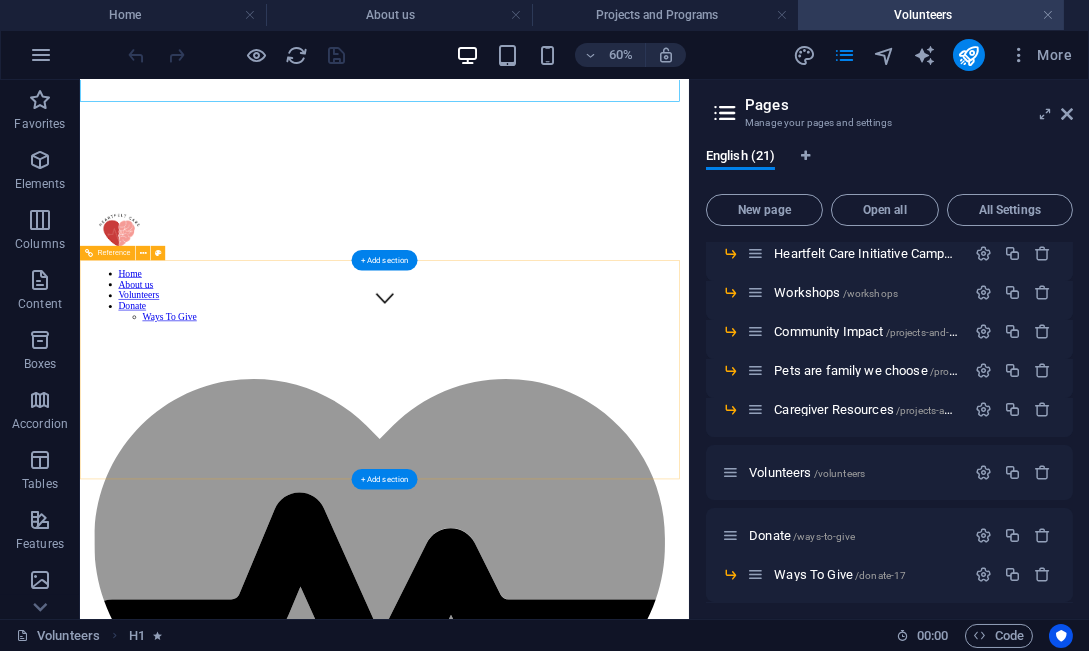click on "Ways to give" at bounding box center [587, 2943] 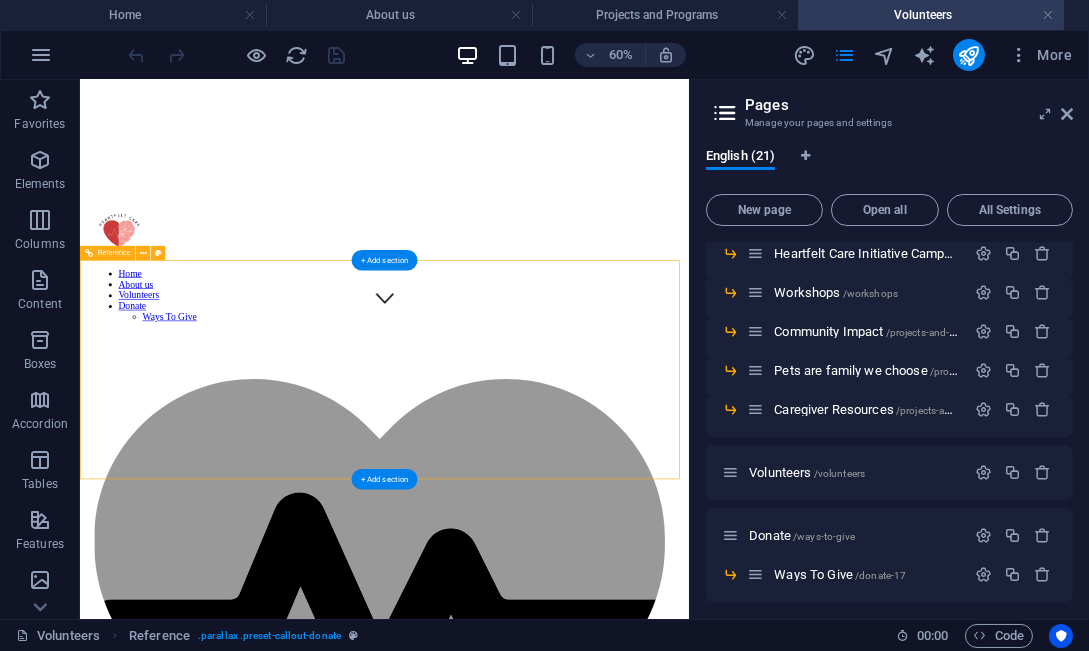 click on "Ways to give" at bounding box center [587, 2943] 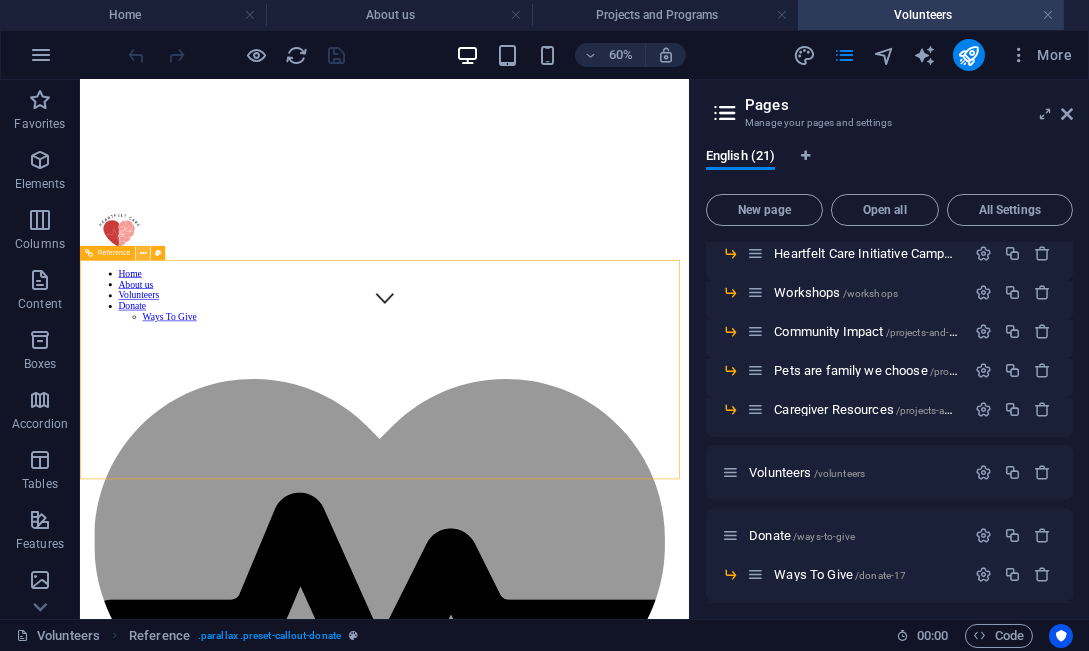 click at bounding box center (143, 253) 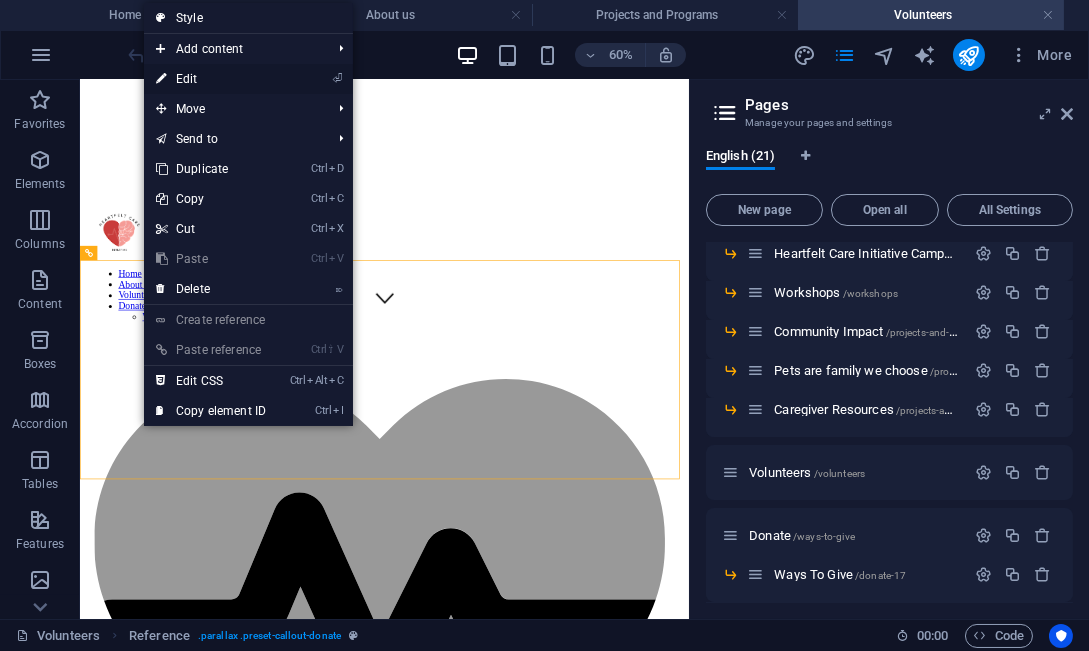 click on "⏎  Edit" at bounding box center (211, 79) 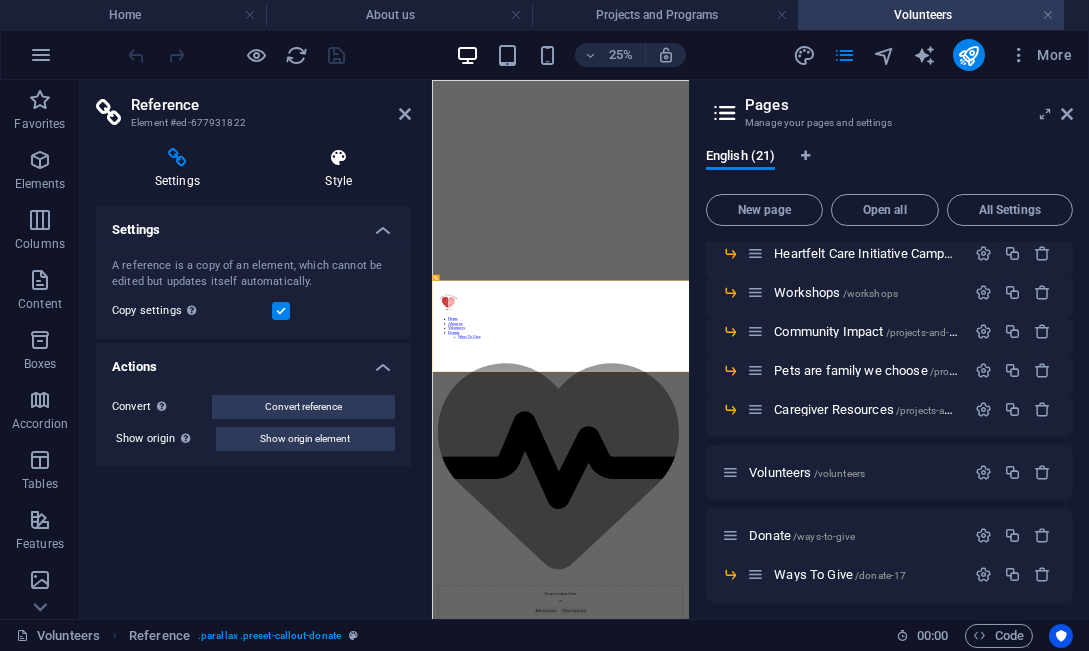 scroll, scrollTop: 0, scrollLeft: 0, axis: both 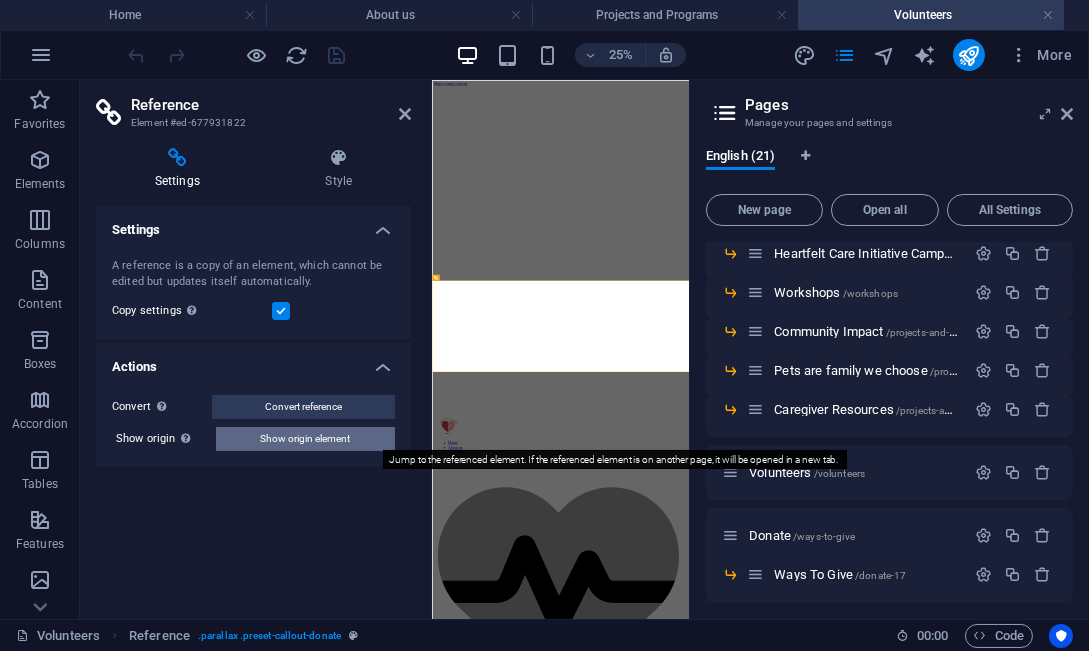 click on "Show origin element" at bounding box center (306, 439) 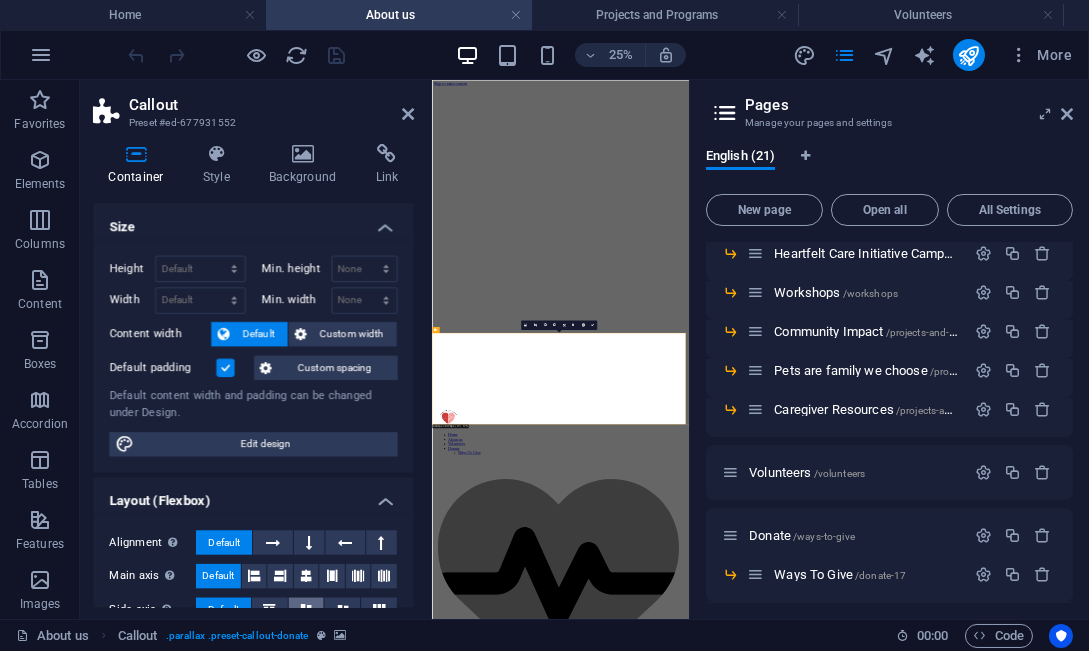 scroll, scrollTop: 960, scrollLeft: 0, axis: vertical 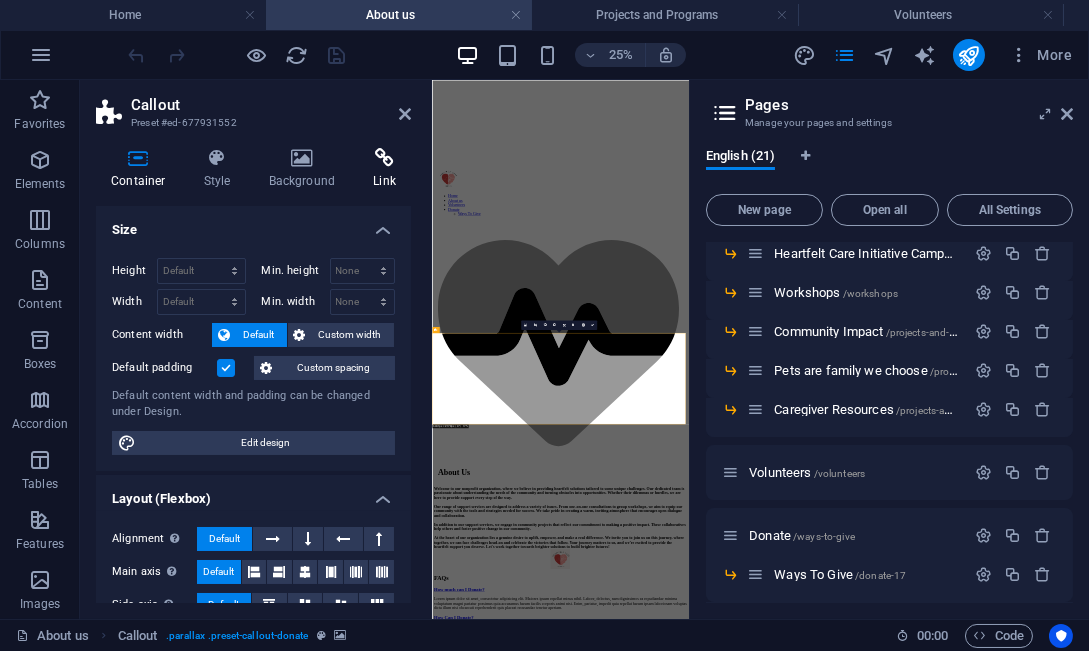 click on "Link" at bounding box center [384, 169] 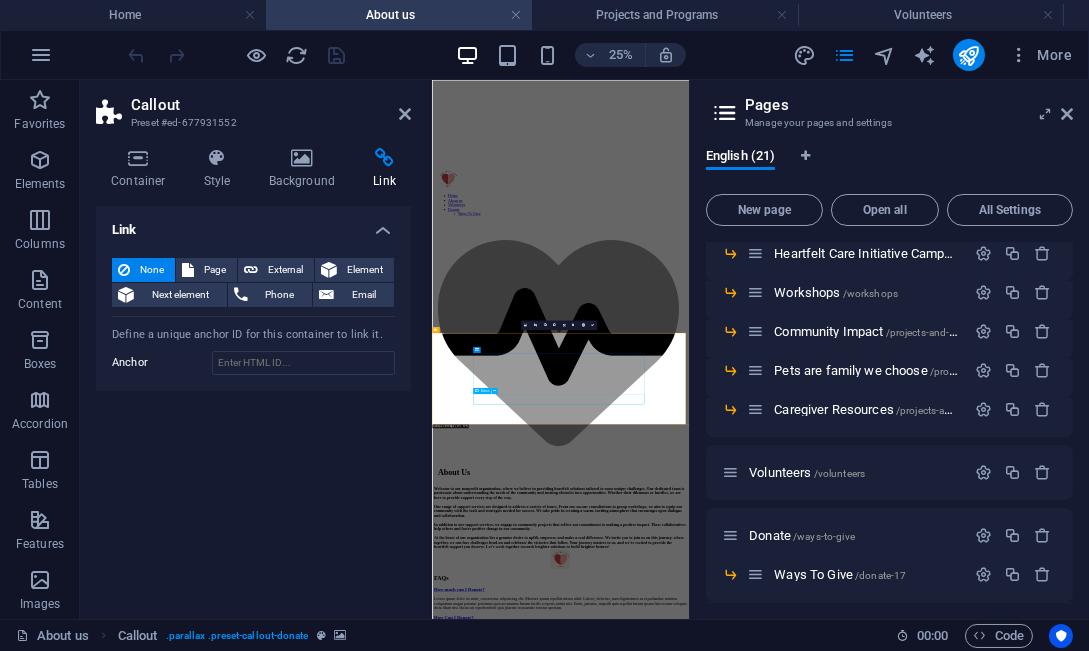 click on "Ways to give" at bounding box center [945, 4437] 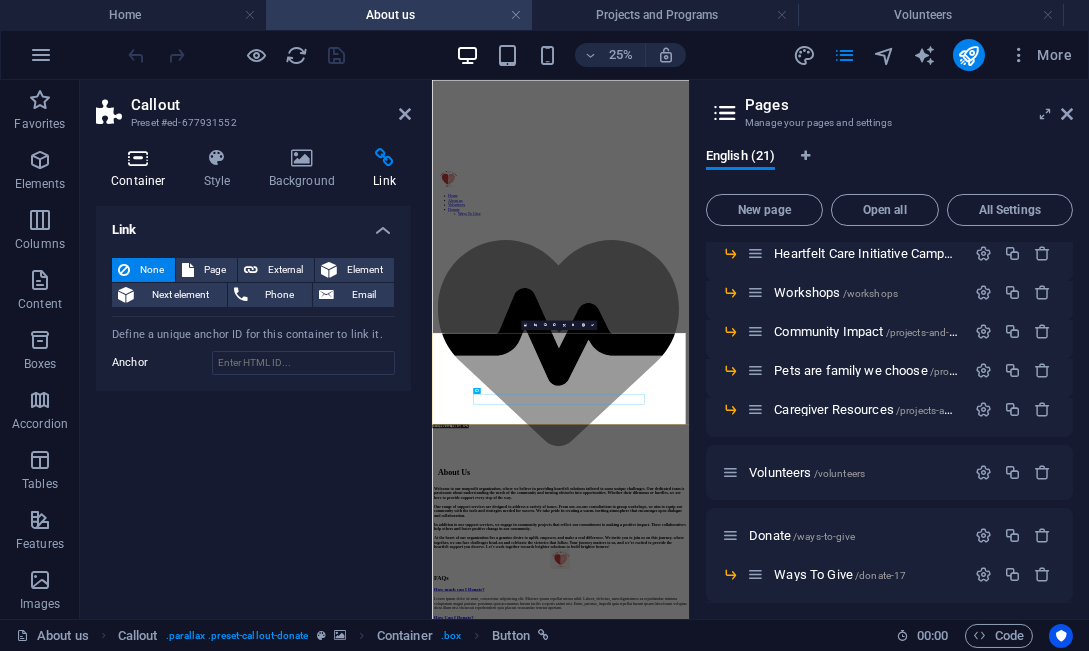 click at bounding box center [138, 158] 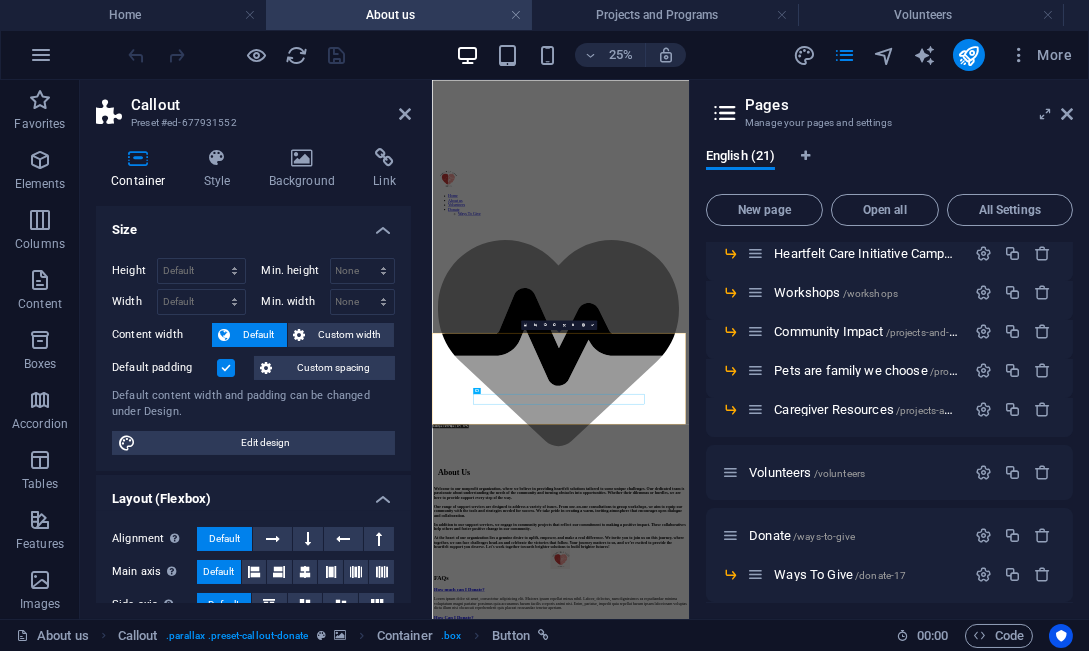 scroll, scrollTop: 375, scrollLeft: 0, axis: vertical 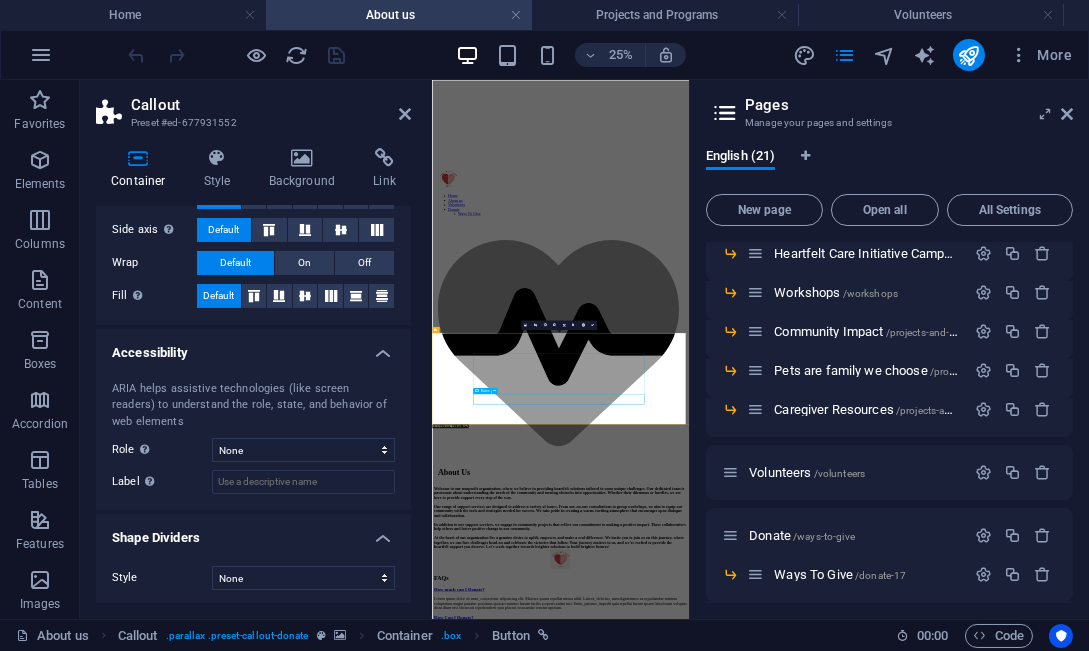 click at bounding box center (945, 4418) 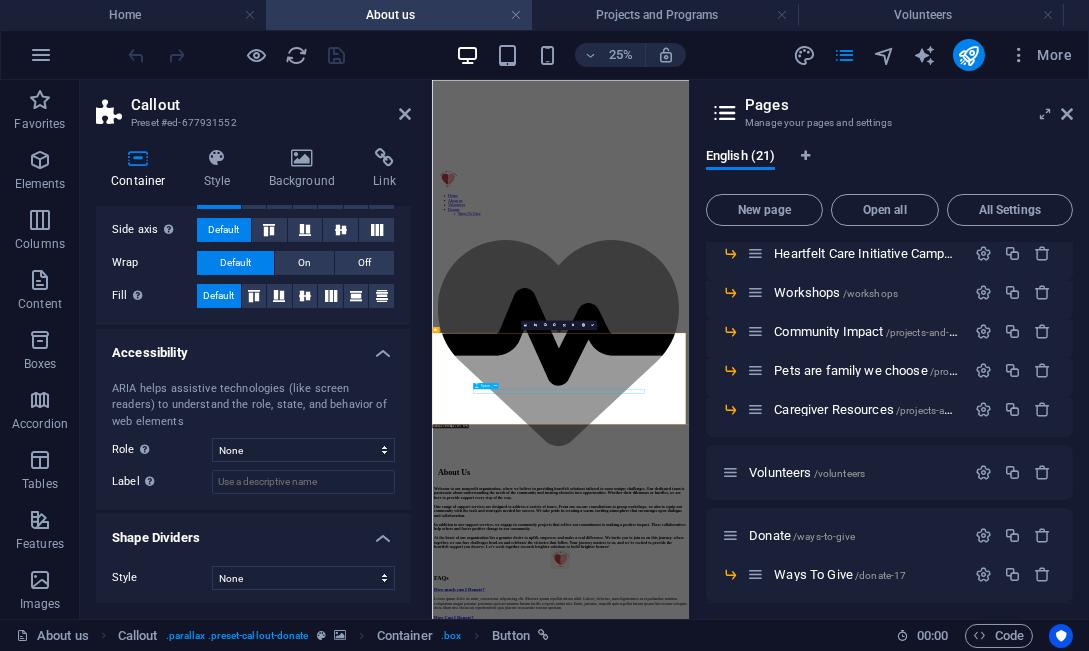 click at bounding box center [945, 4418] 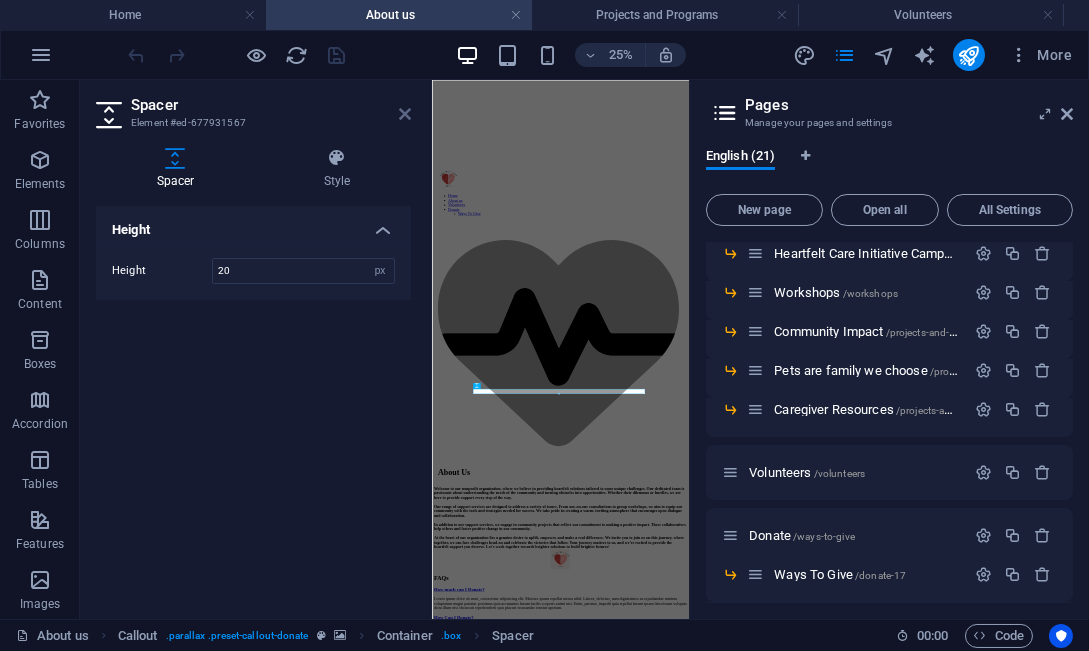 click at bounding box center [405, 114] 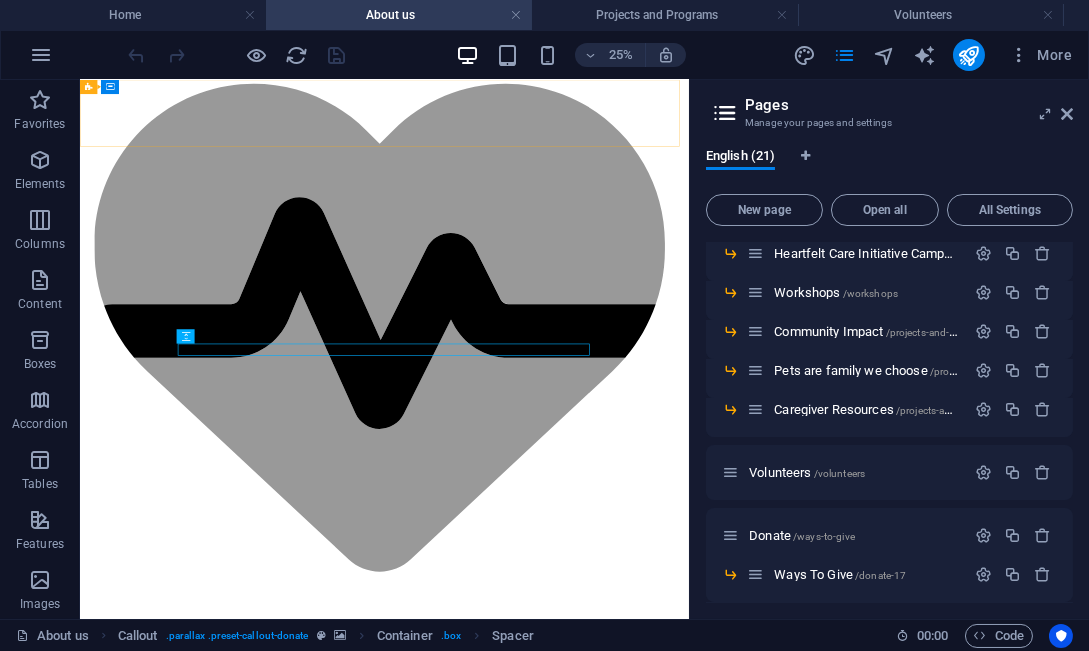 scroll, scrollTop: 1754, scrollLeft: 0, axis: vertical 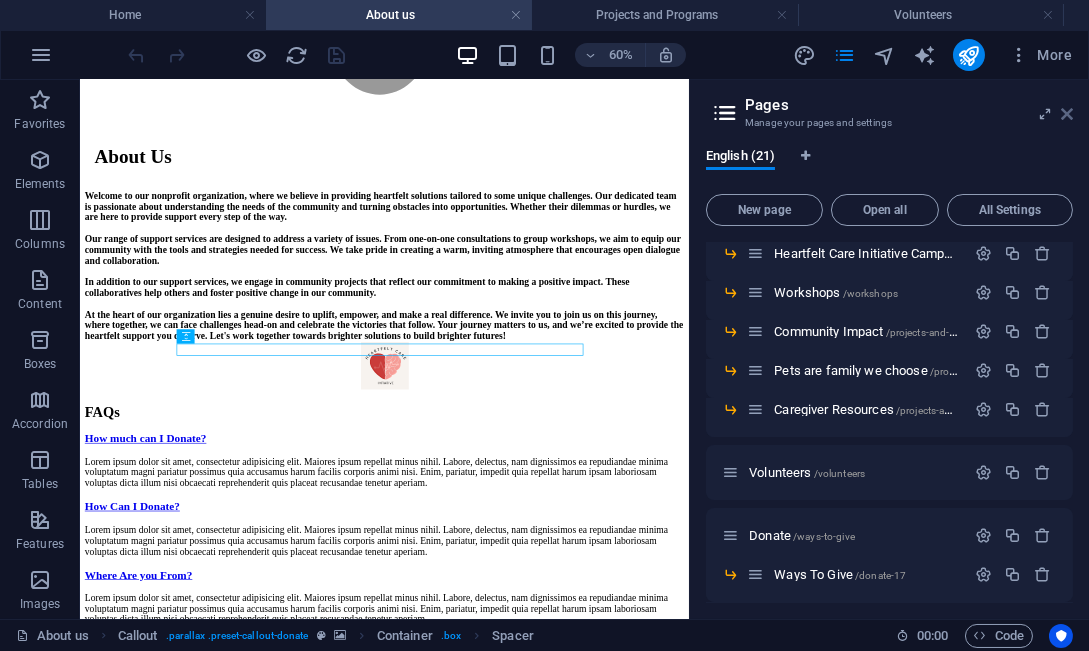 drag, startPoint x: 1067, startPoint y: 111, endPoint x: 1007, endPoint y: 48, distance: 87 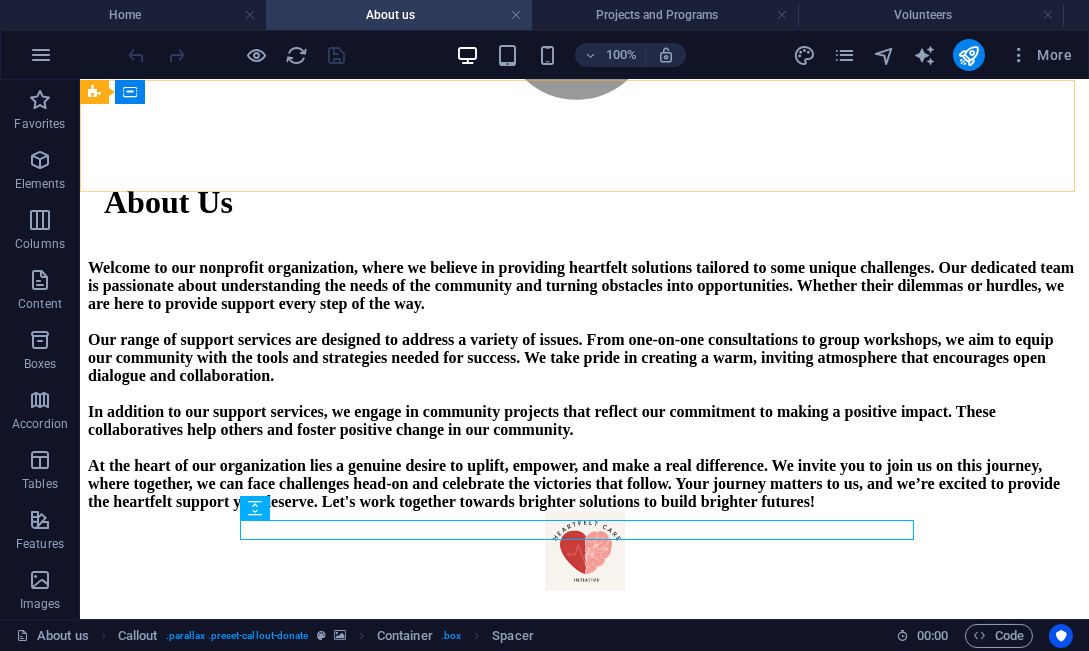 click on "Home About us Volunteers Donate Ways To Give .fa-secondary{opacity:.4}" at bounding box center (584, -415) 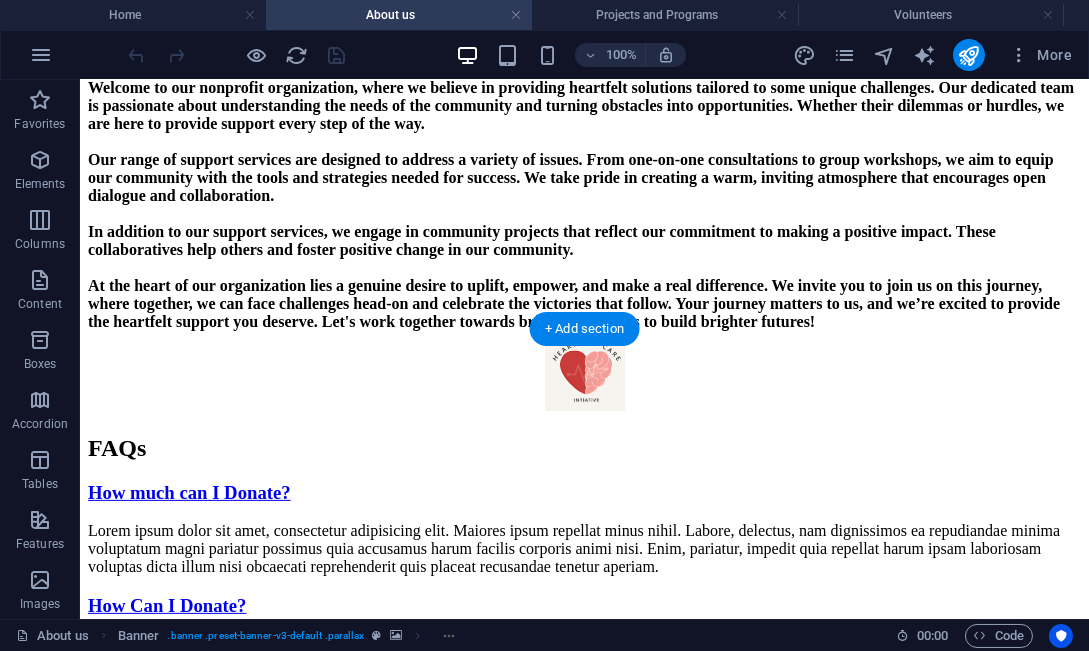 scroll, scrollTop: 2087, scrollLeft: 0, axis: vertical 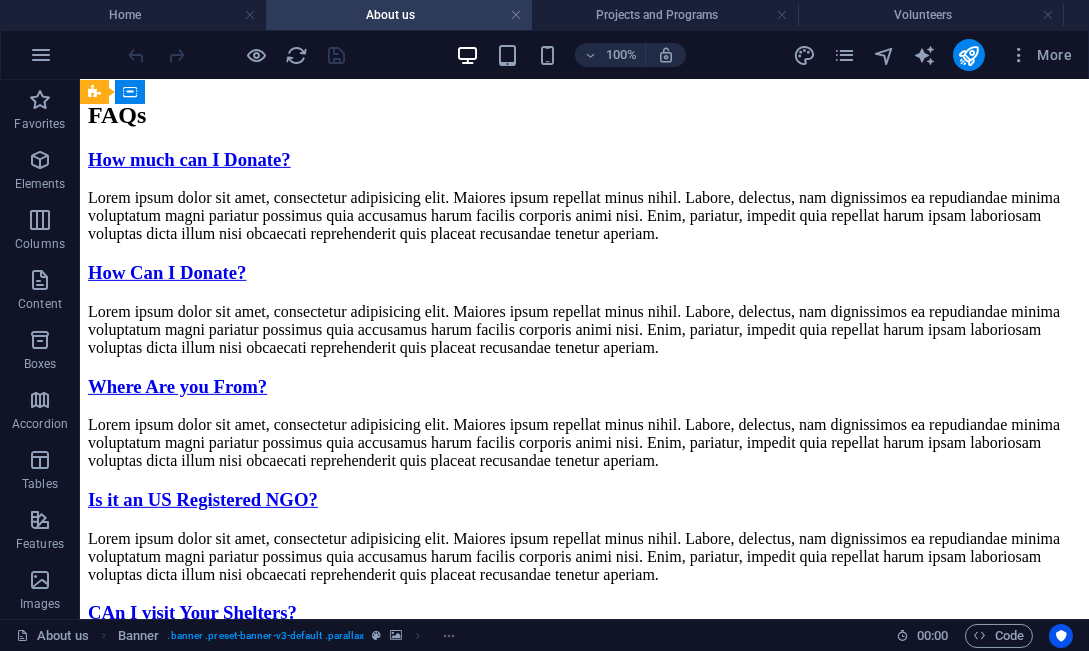 click at bounding box center [584, -350] 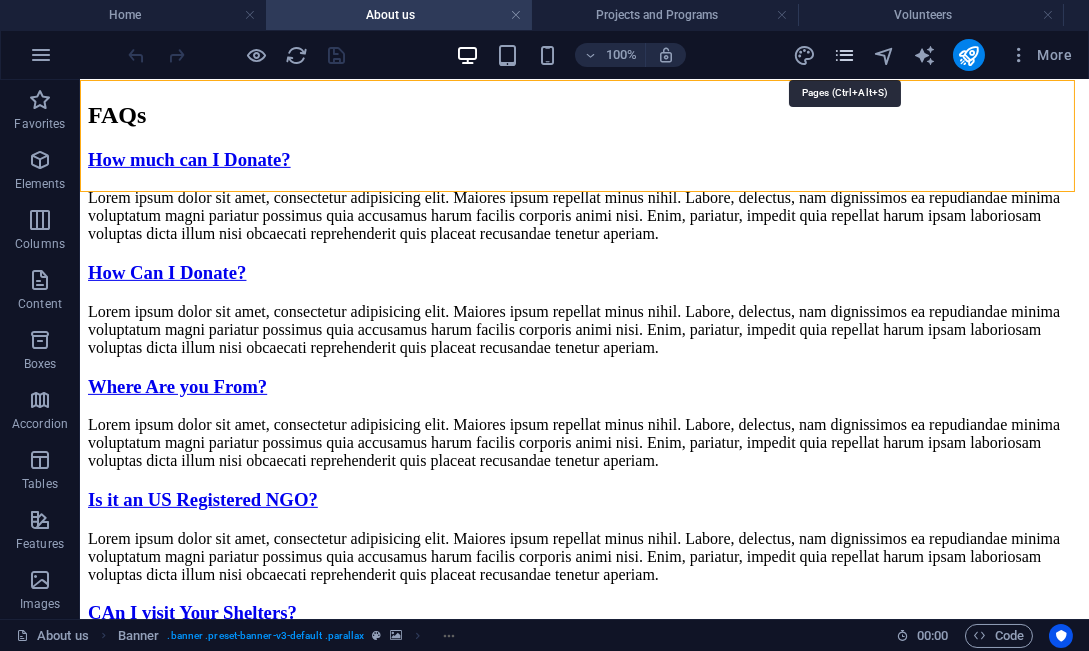 click at bounding box center [844, 55] 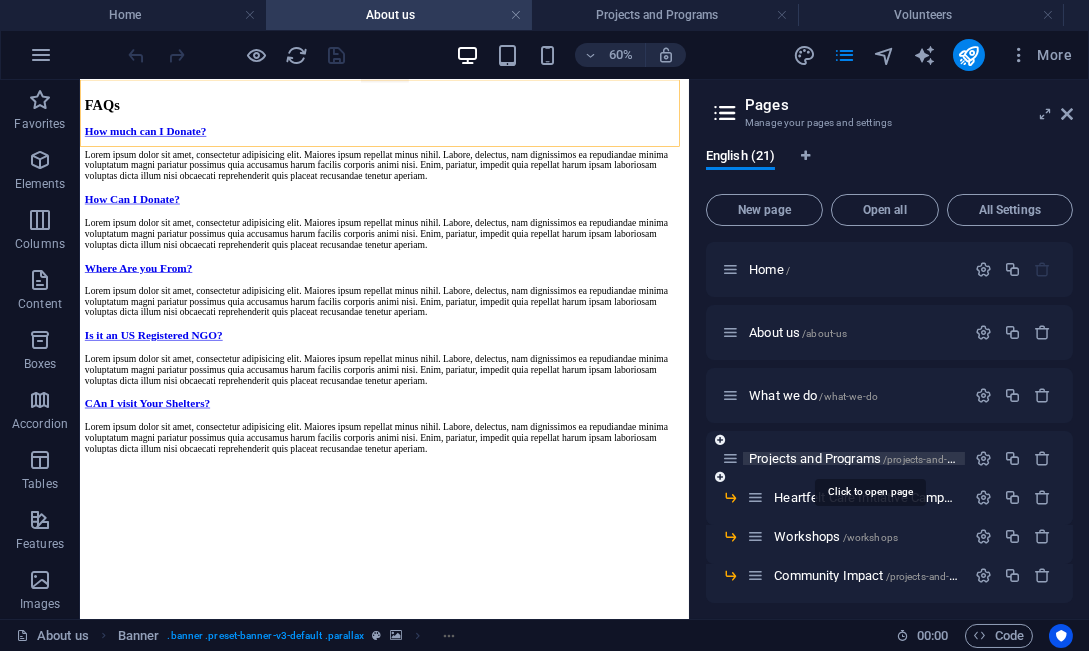 click on "Projects and Programs /projects-and-programs" at bounding box center [870, 458] 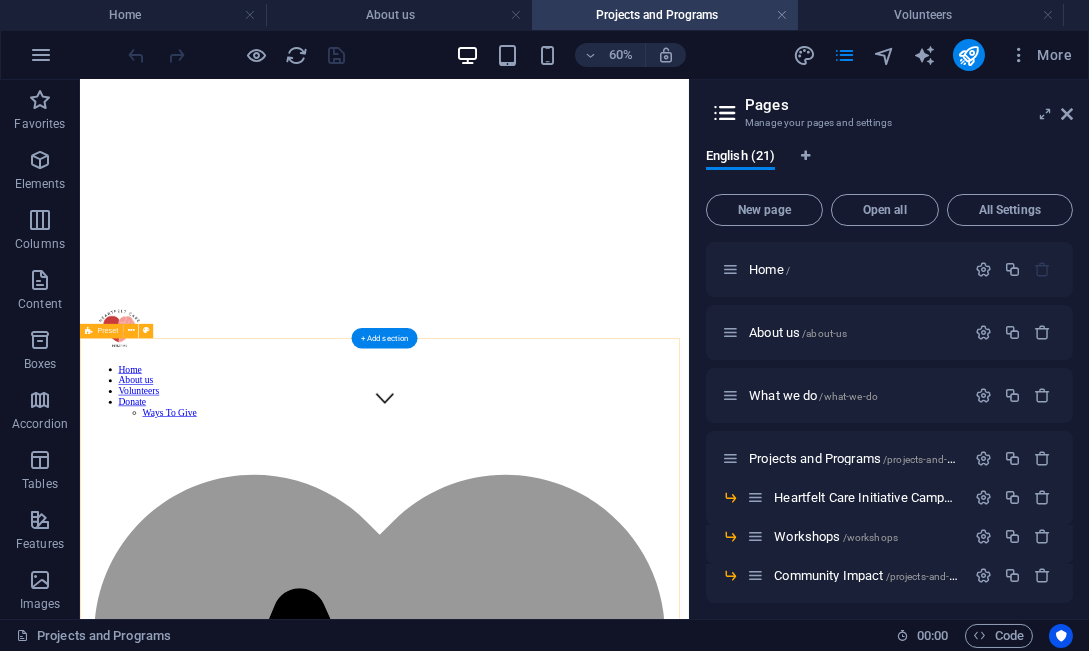 scroll, scrollTop: 0, scrollLeft: 0, axis: both 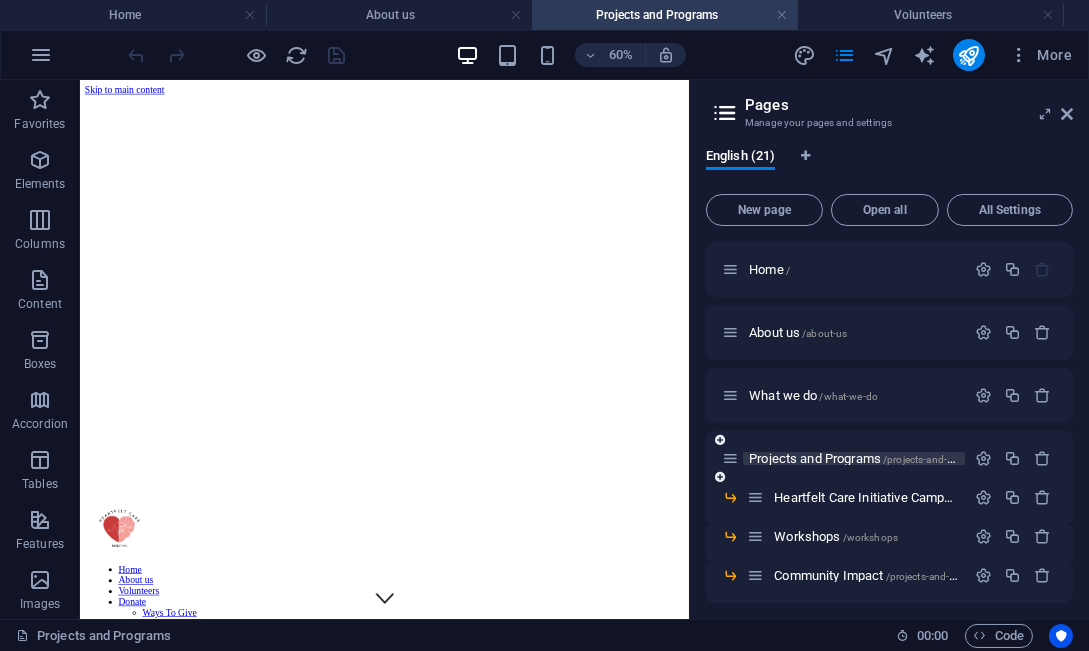 click on "Projects and Programs /projects-and-programs" at bounding box center [870, 458] 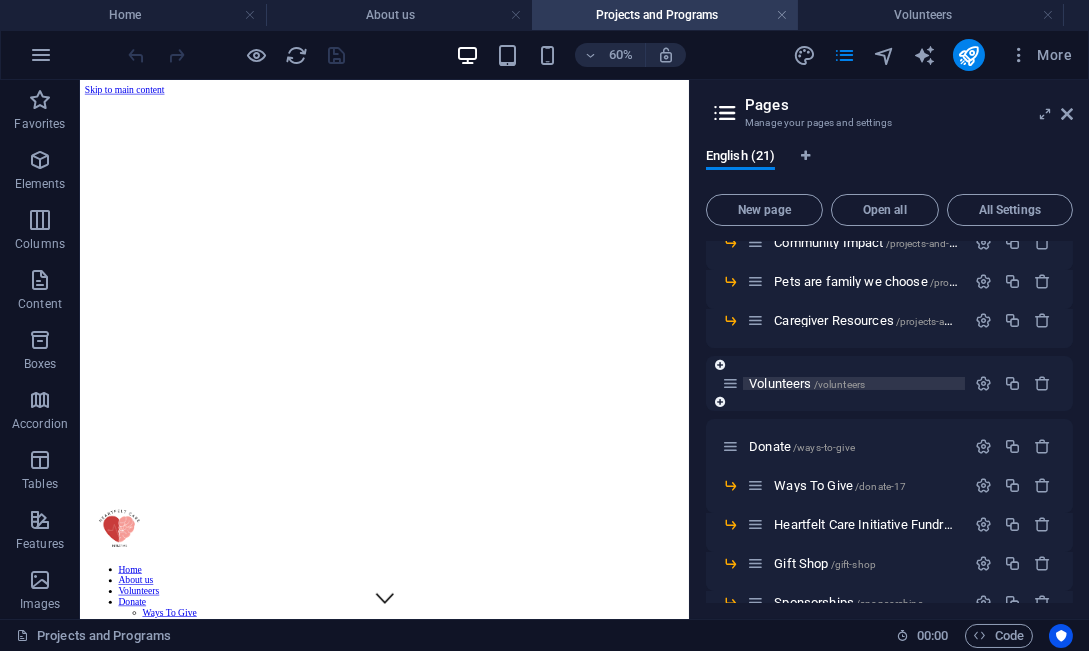scroll, scrollTop: 166, scrollLeft: 0, axis: vertical 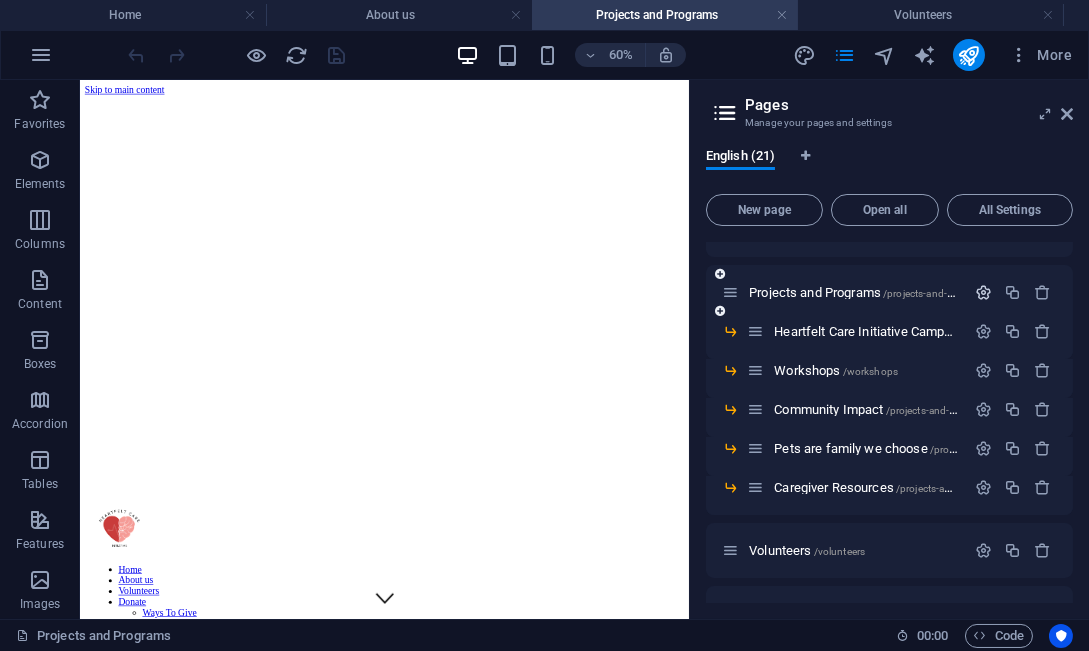 click at bounding box center (983, 292) 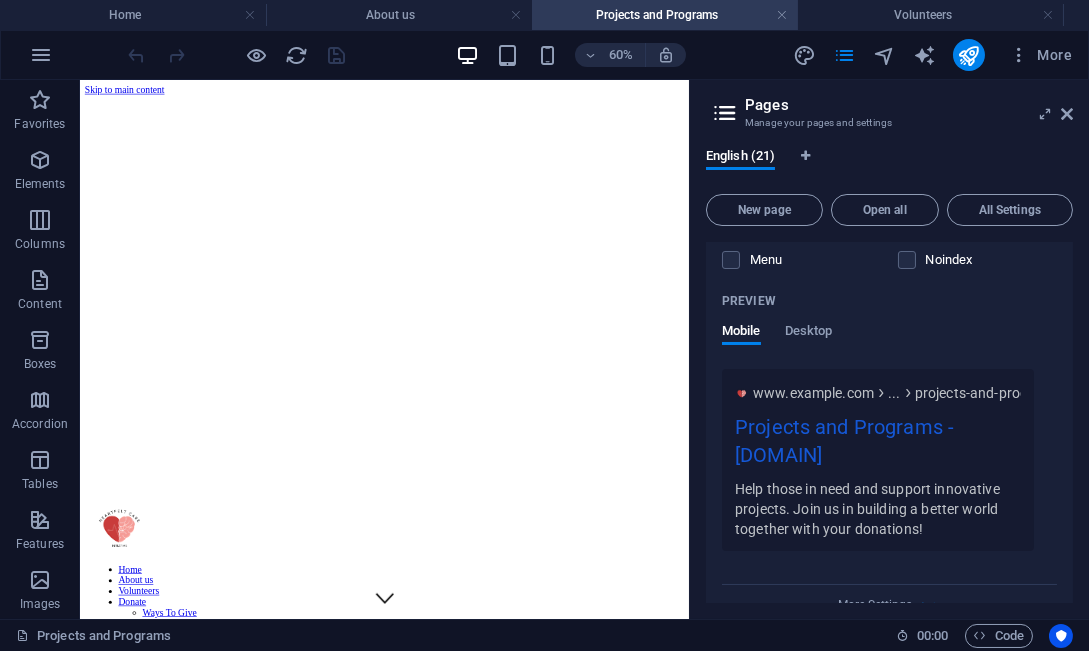 scroll, scrollTop: 833, scrollLeft: 0, axis: vertical 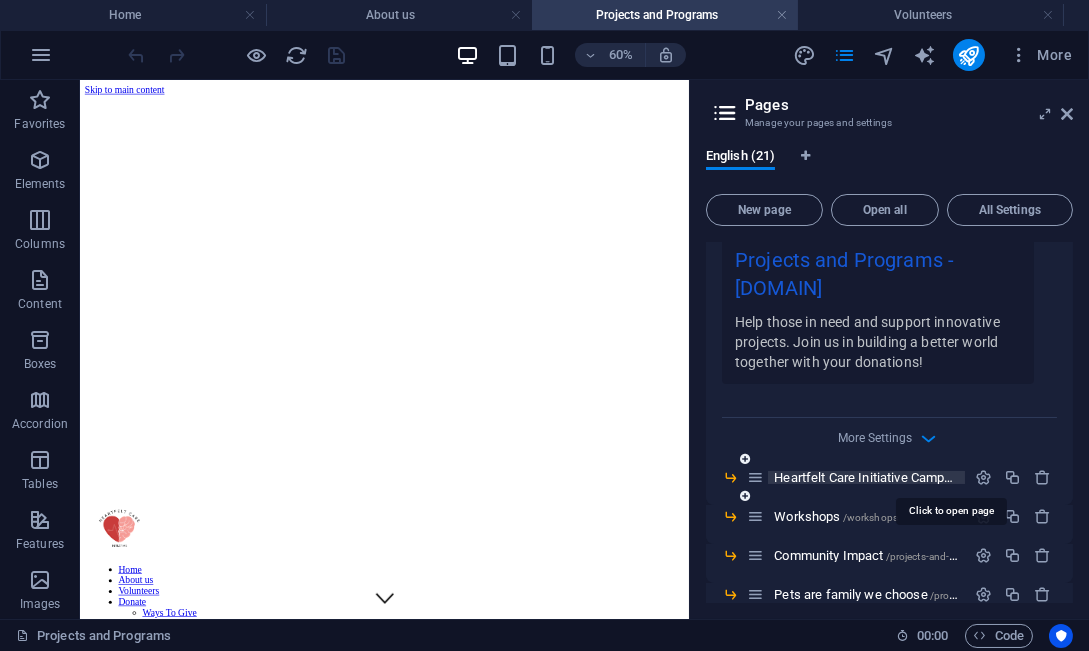 click on "Heartfelt Care Initiative Campaign /heartfelt-care-initiative-campaign" at bounding box center [947, 477] 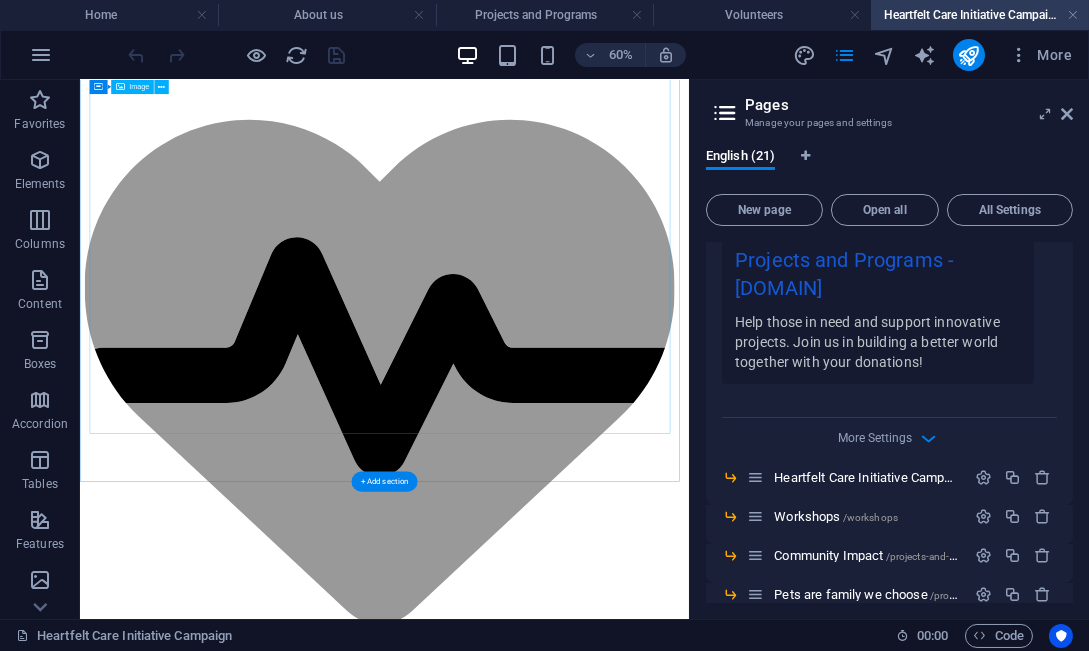 scroll, scrollTop: 0, scrollLeft: 0, axis: both 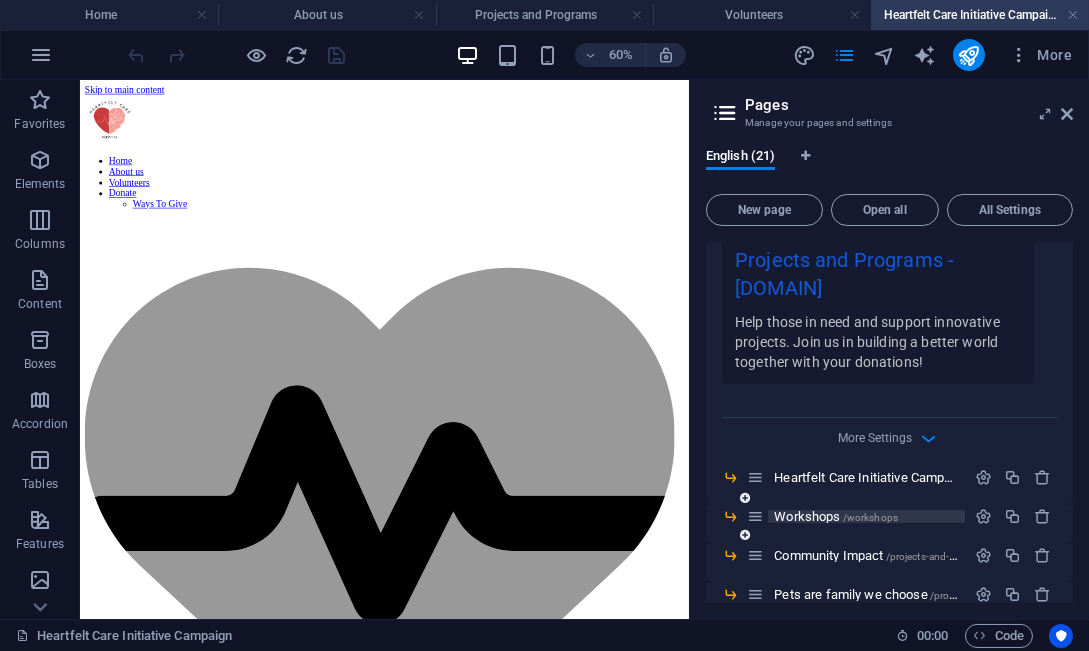 click on "/workshops" at bounding box center (870, 517) 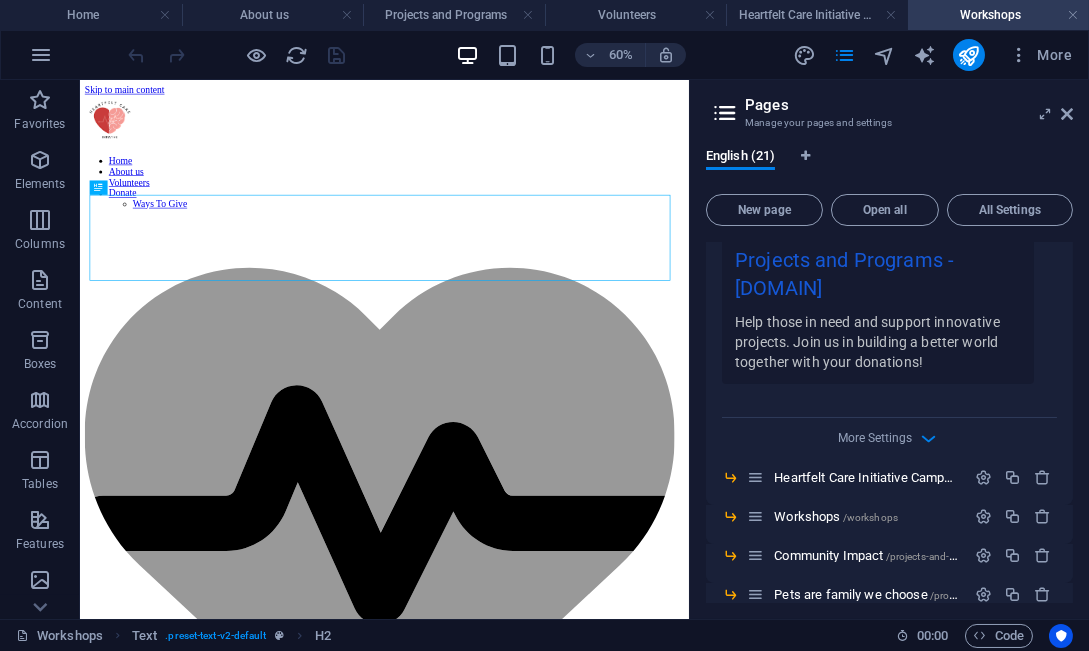 scroll, scrollTop: 0, scrollLeft: 0, axis: both 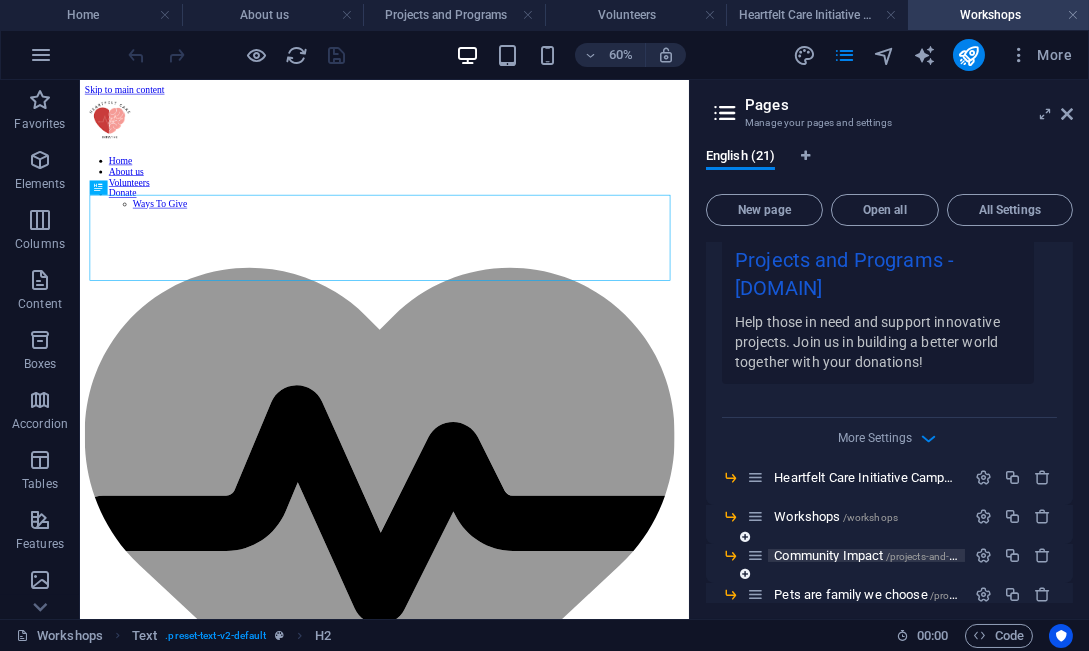 click on "Community Impact /projects-and-programs/community-impact" at bounding box center [929, 555] 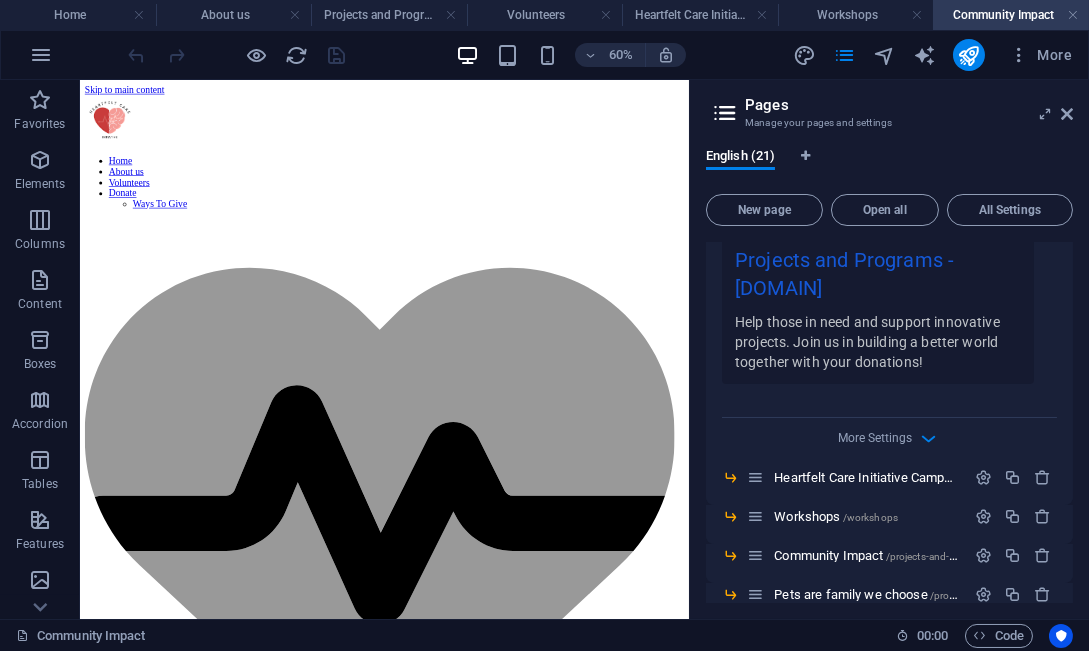 scroll, scrollTop: 0, scrollLeft: 0, axis: both 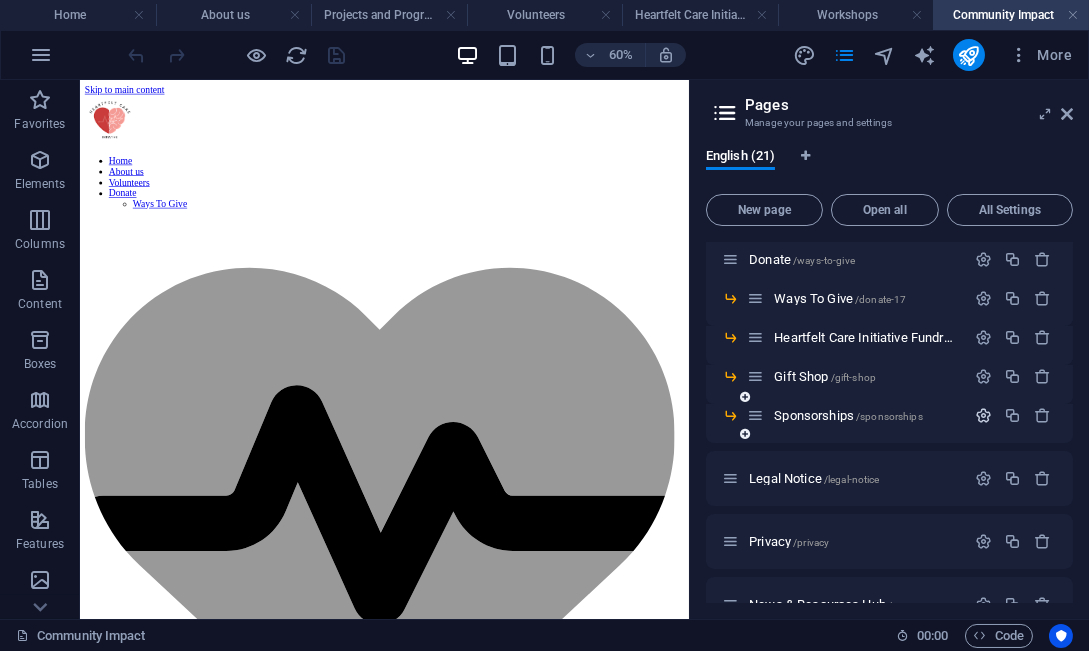 click at bounding box center (983, 415) 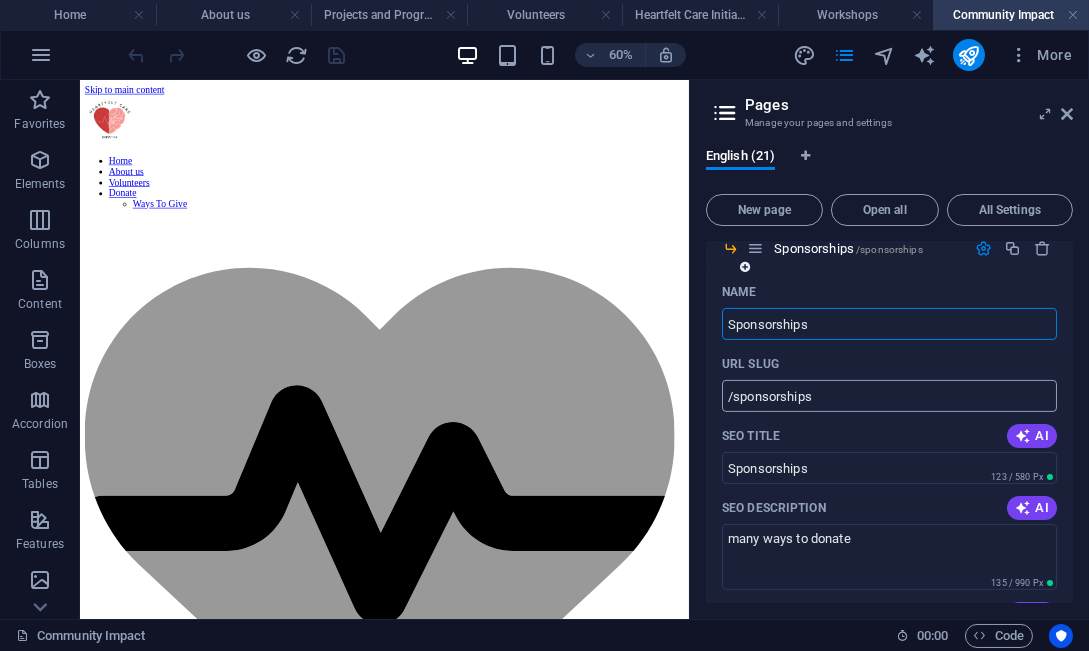 scroll, scrollTop: 1333, scrollLeft: 0, axis: vertical 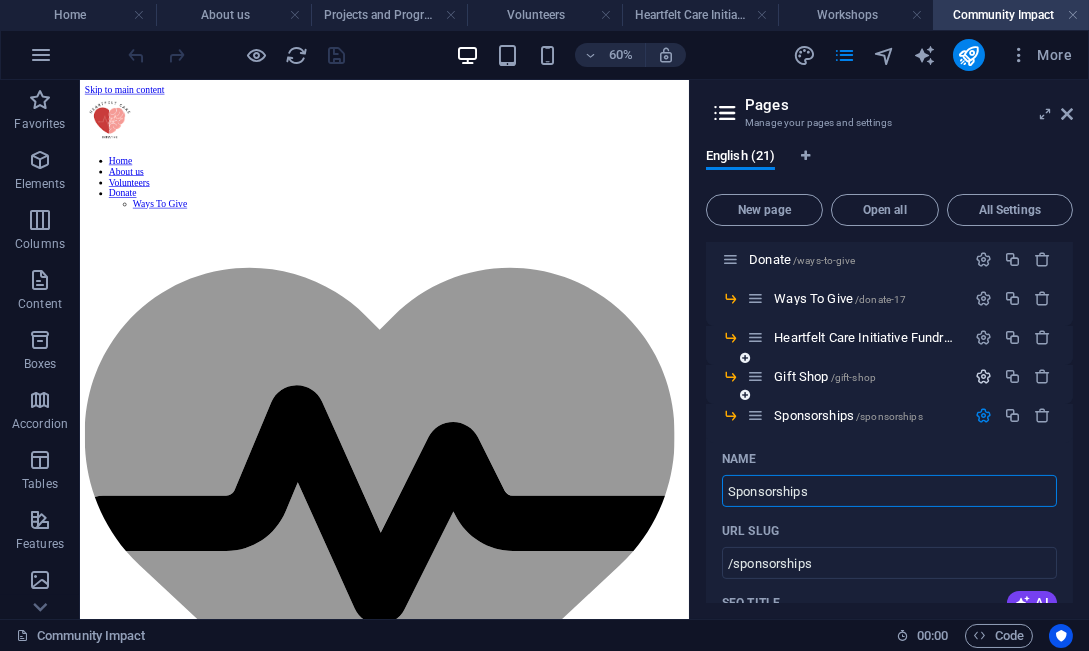 click at bounding box center [983, 376] 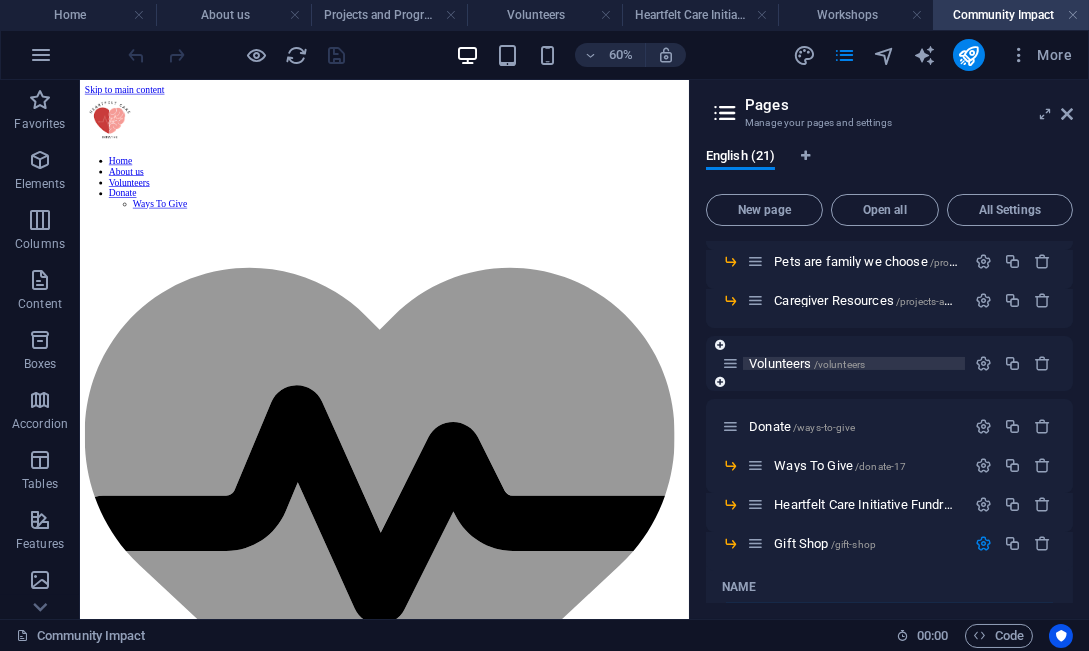 scroll, scrollTop: 1000, scrollLeft: 0, axis: vertical 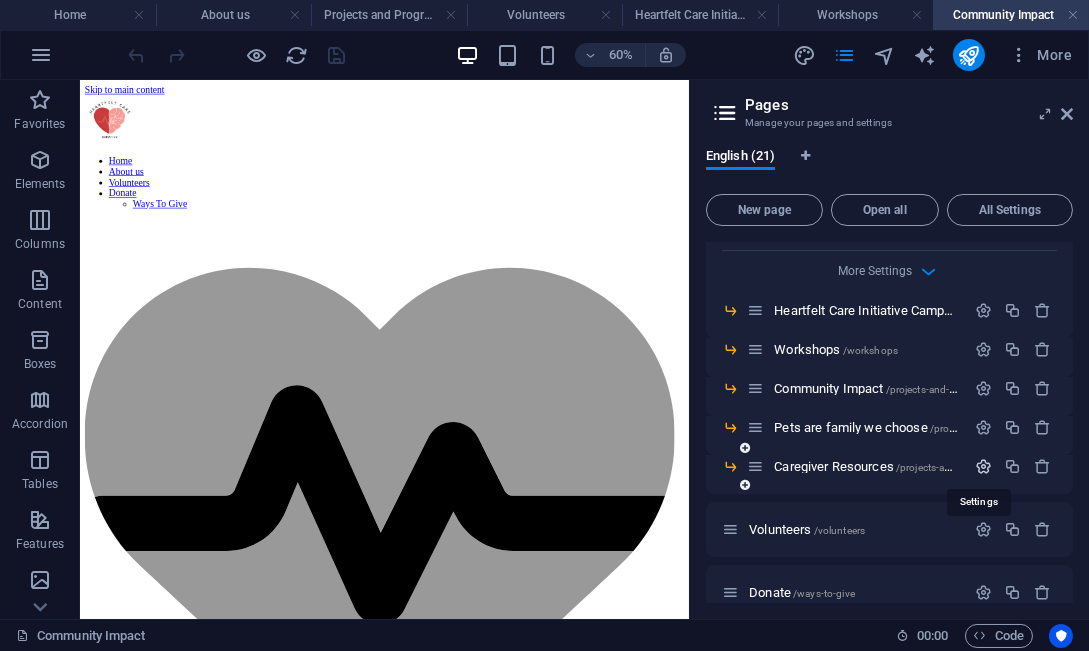 click at bounding box center [983, 466] 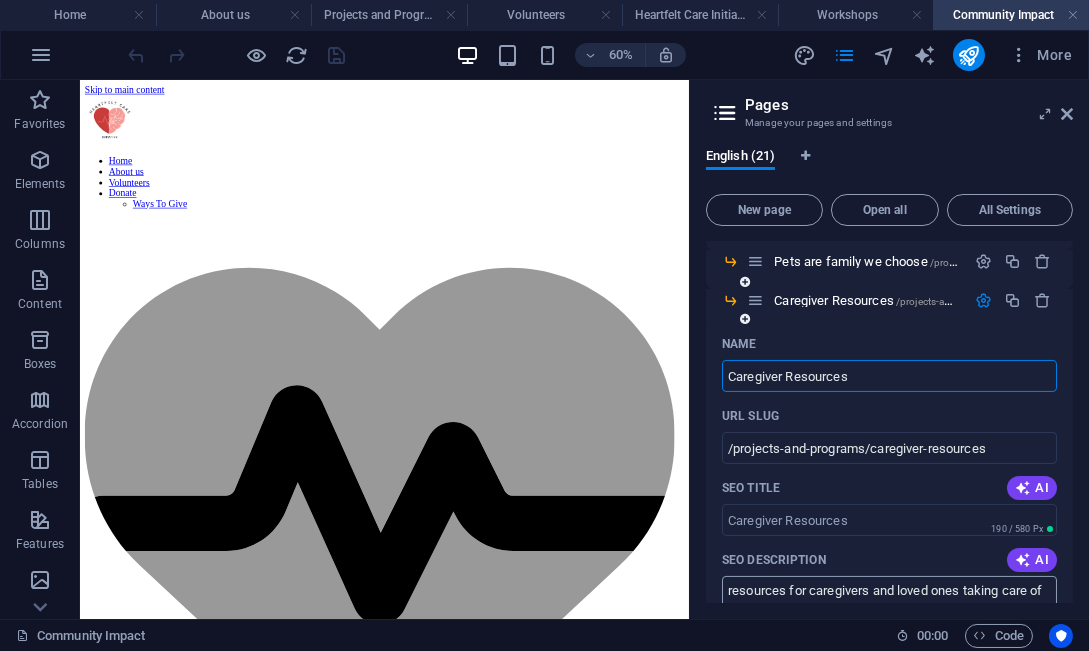 scroll, scrollTop: 1000, scrollLeft: 0, axis: vertical 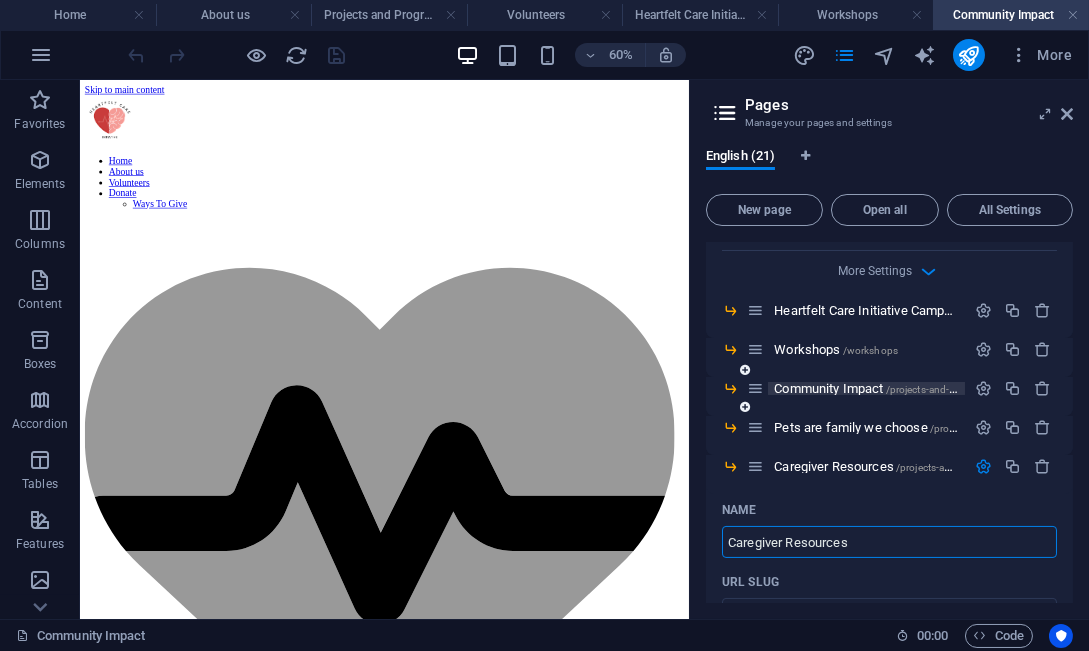 click on "Community Impact /projects-and-programs/community-impact" at bounding box center [929, 388] 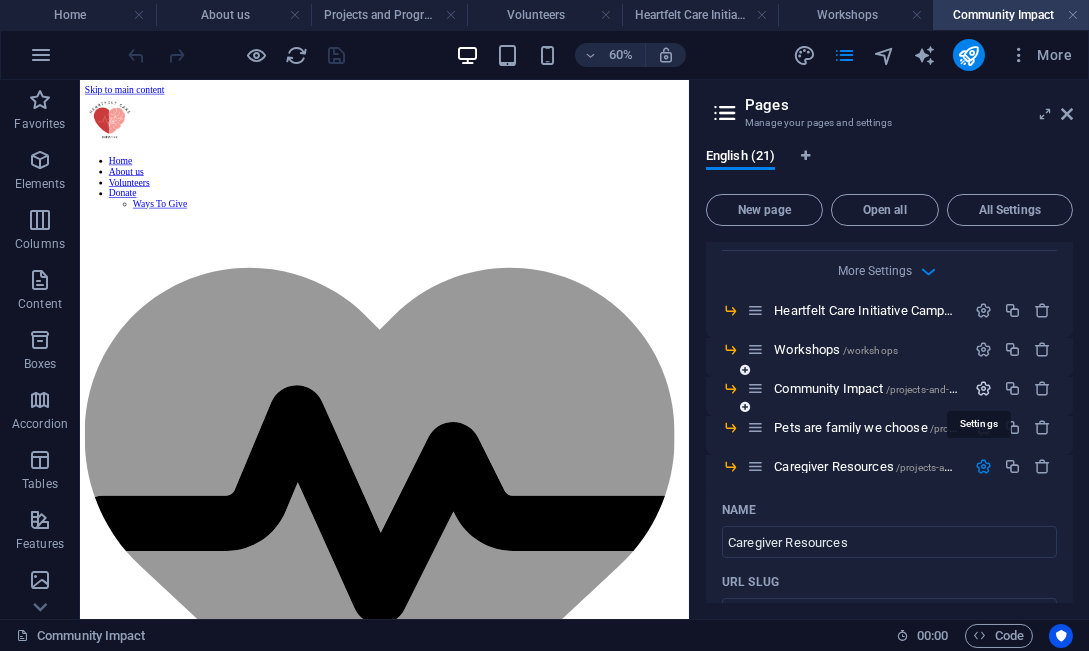 click at bounding box center (983, 388) 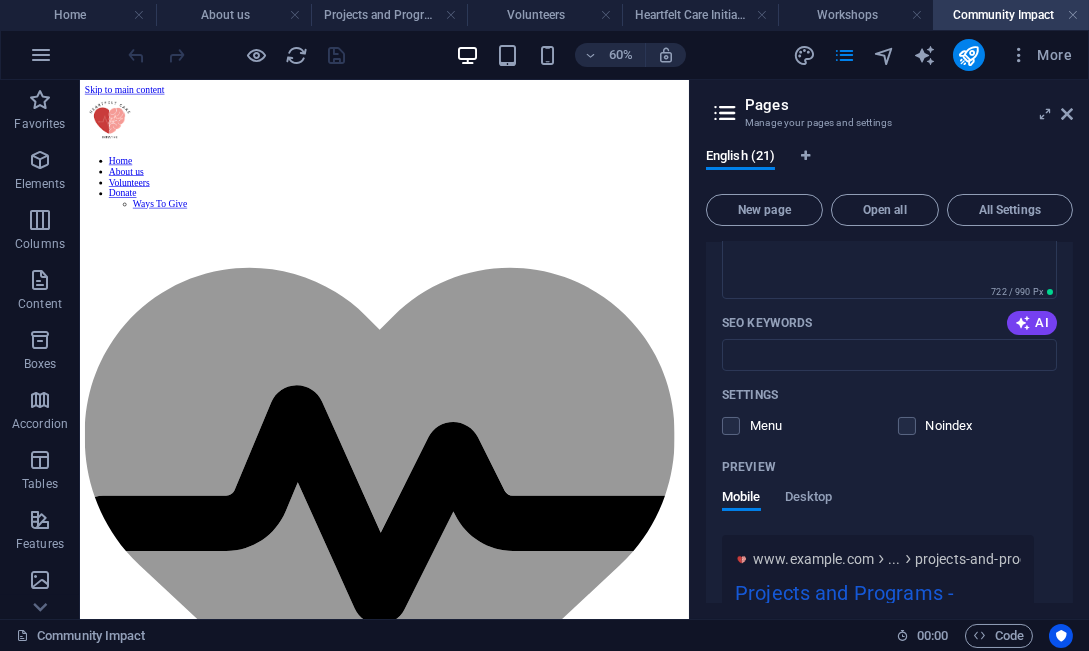 scroll, scrollTop: 0, scrollLeft: 0, axis: both 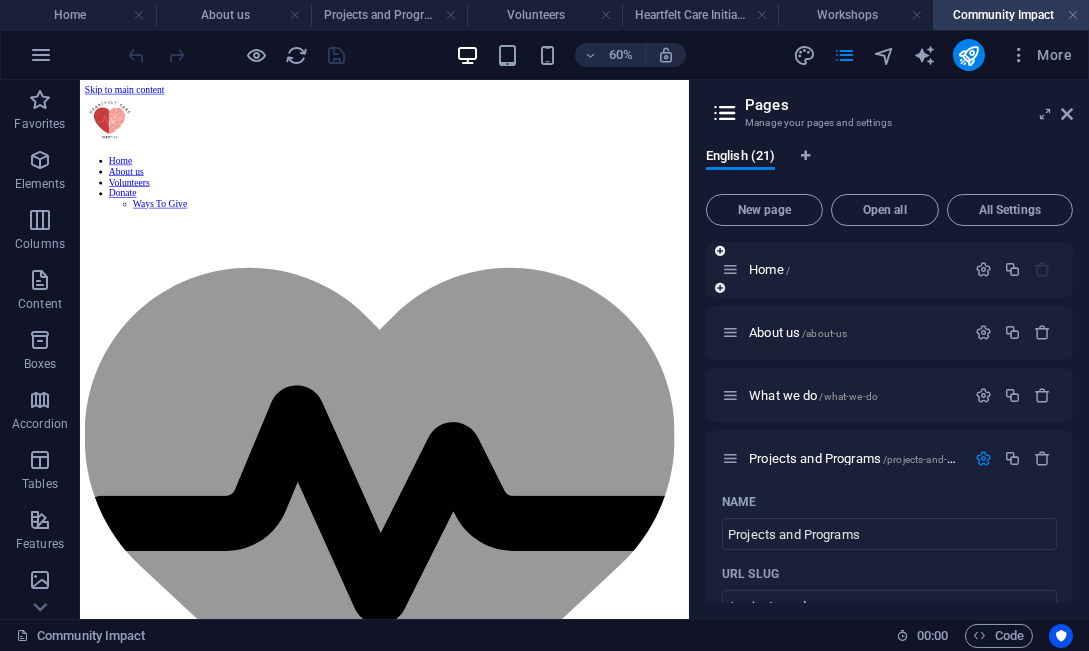 click on "Home /" at bounding box center (843, 269) 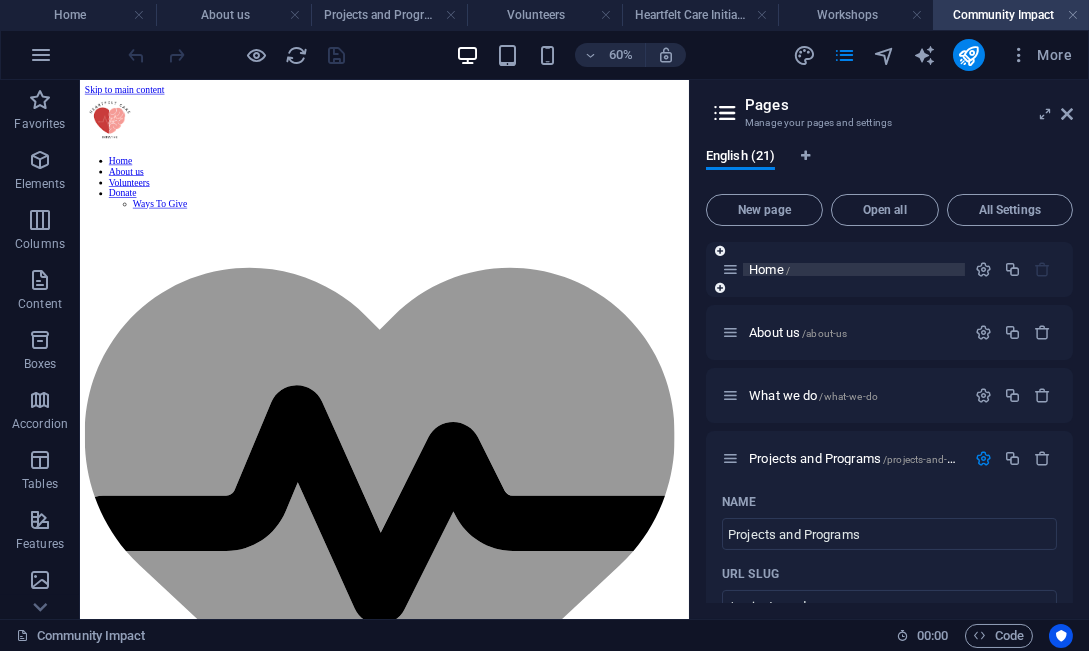 click on "Home /" at bounding box center (769, 269) 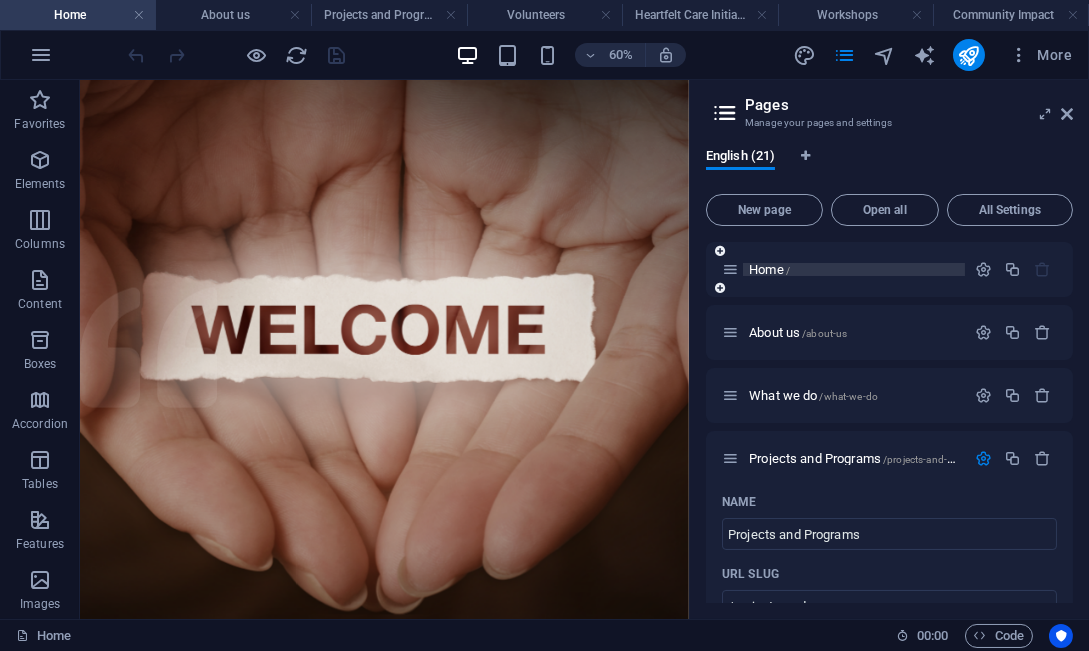 scroll, scrollTop: 2506, scrollLeft: 0, axis: vertical 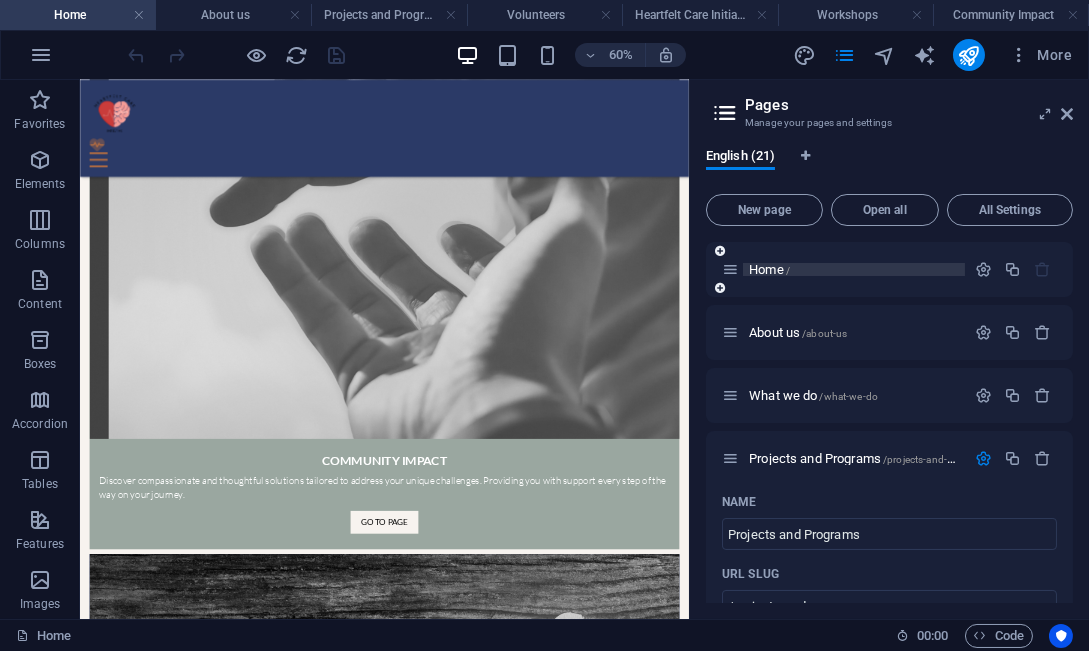 click on "Home /" at bounding box center [769, 269] 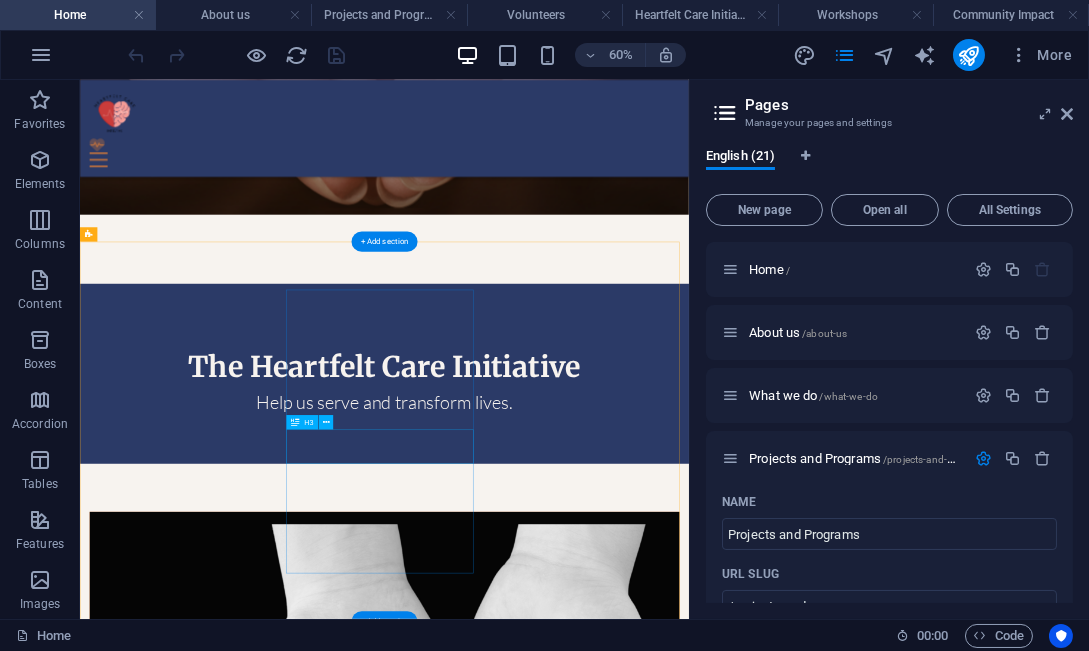 scroll, scrollTop: 839, scrollLeft: 0, axis: vertical 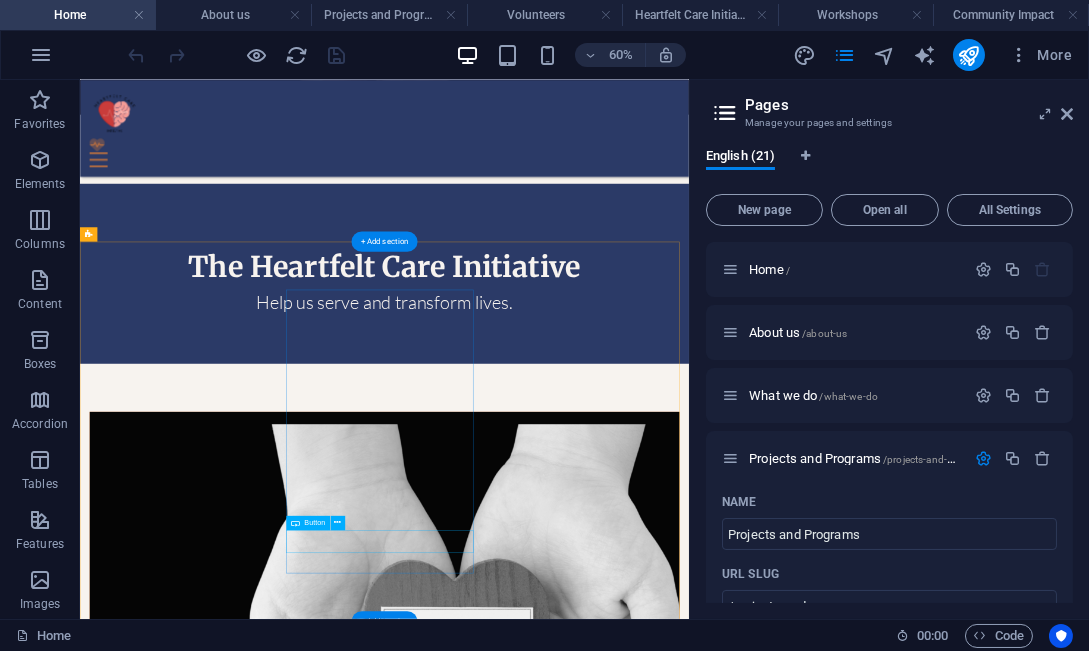 click on "Go to Page" at bounding box center [587, 2485] 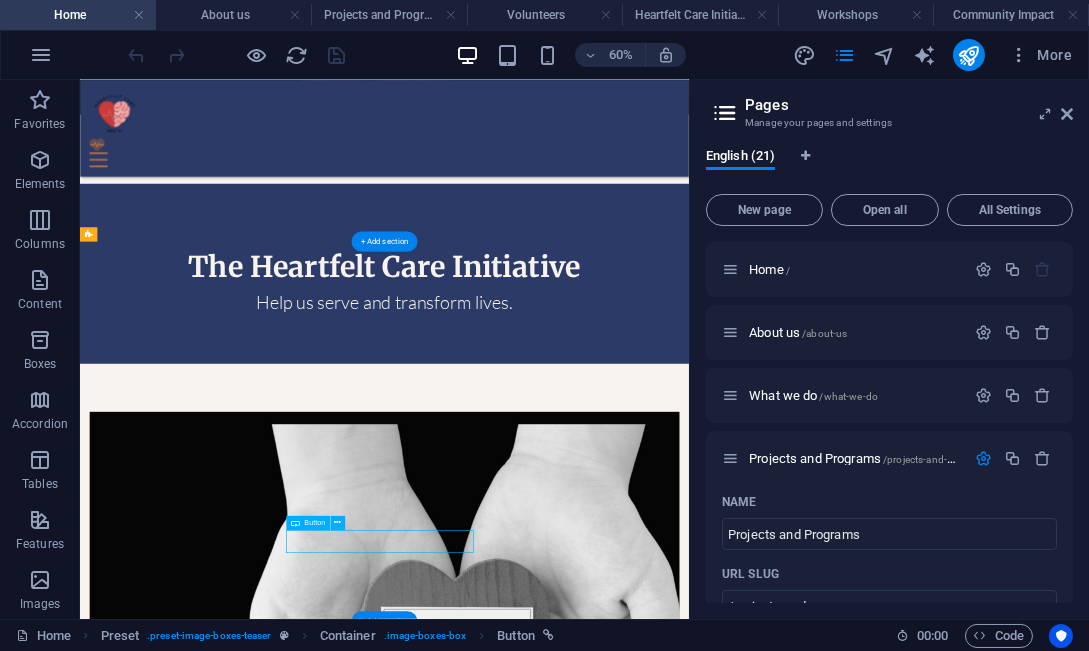 click on "Go to Page" at bounding box center (587, 2485) 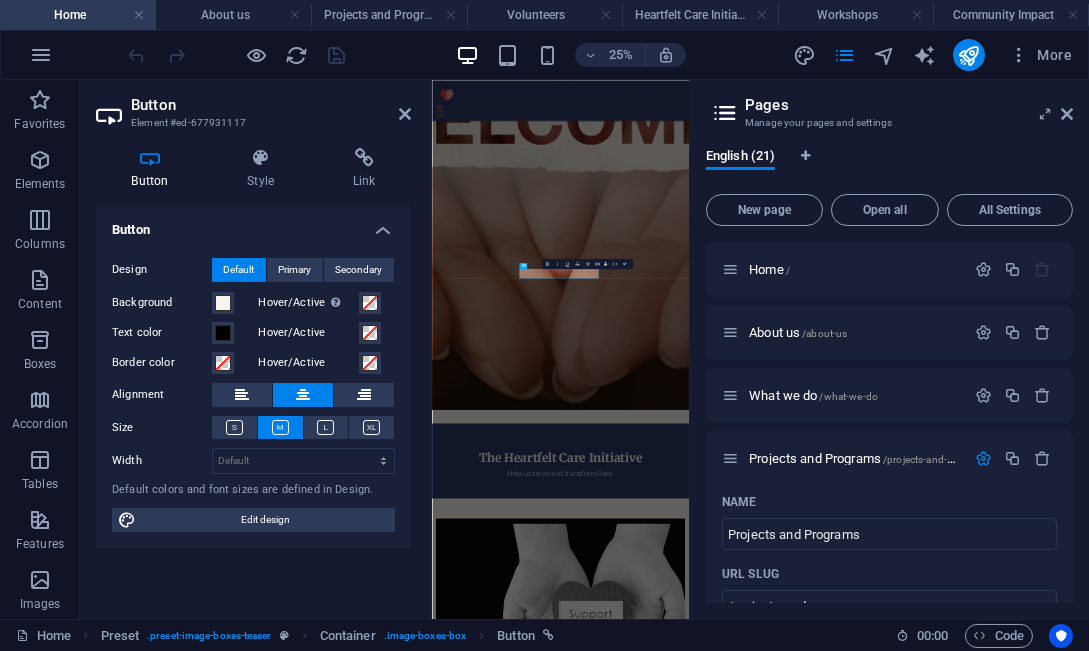 scroll, scrollTop: 1973, scrollLeft: 0, axis: vertical 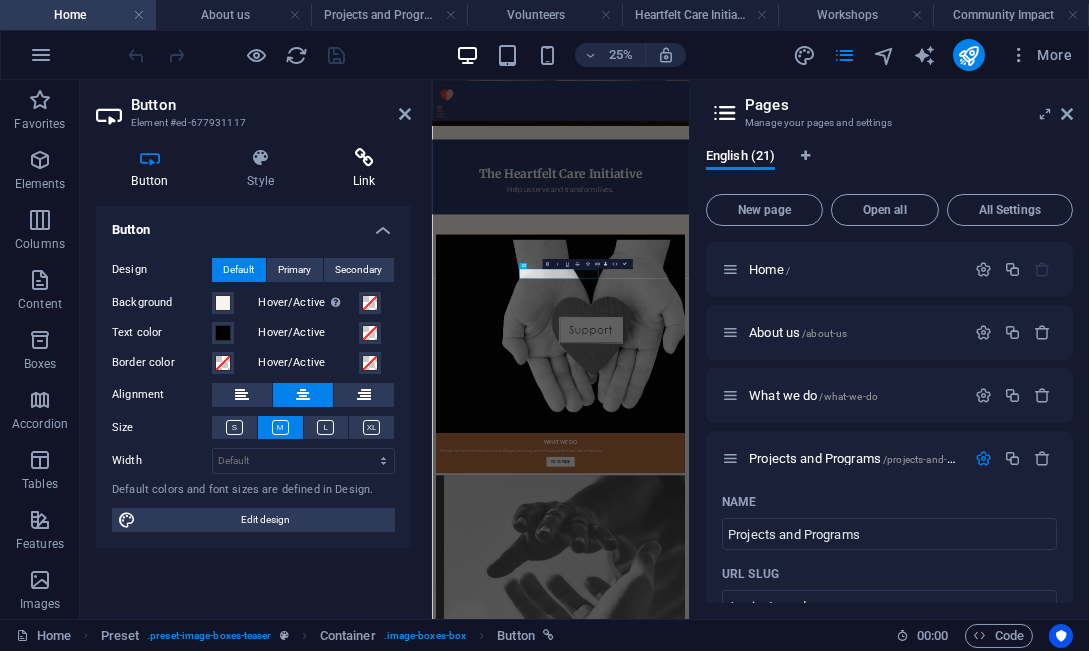 click at bounding box center (364, 158) 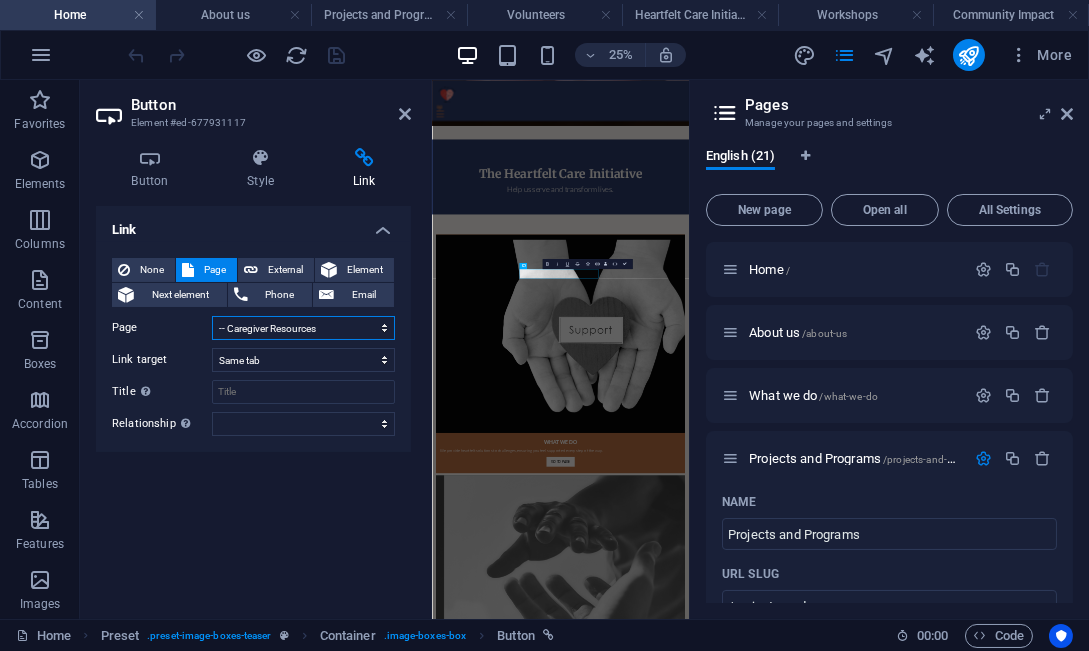 click on "Home About us What we do Projects and Programs -- Heartfelt Care Initiative Campaign -- Workshops  -- Community Impact -- Pets are family we choose -- Caregiver Resources Volunteers Donate -- Ways To Give -- Heartfelt Care Initiative Fundraiser -- Gift Shop -- Sponsorships Legal Notice Privacy News & Resources Hub New page" at bounding box center [303, 328] 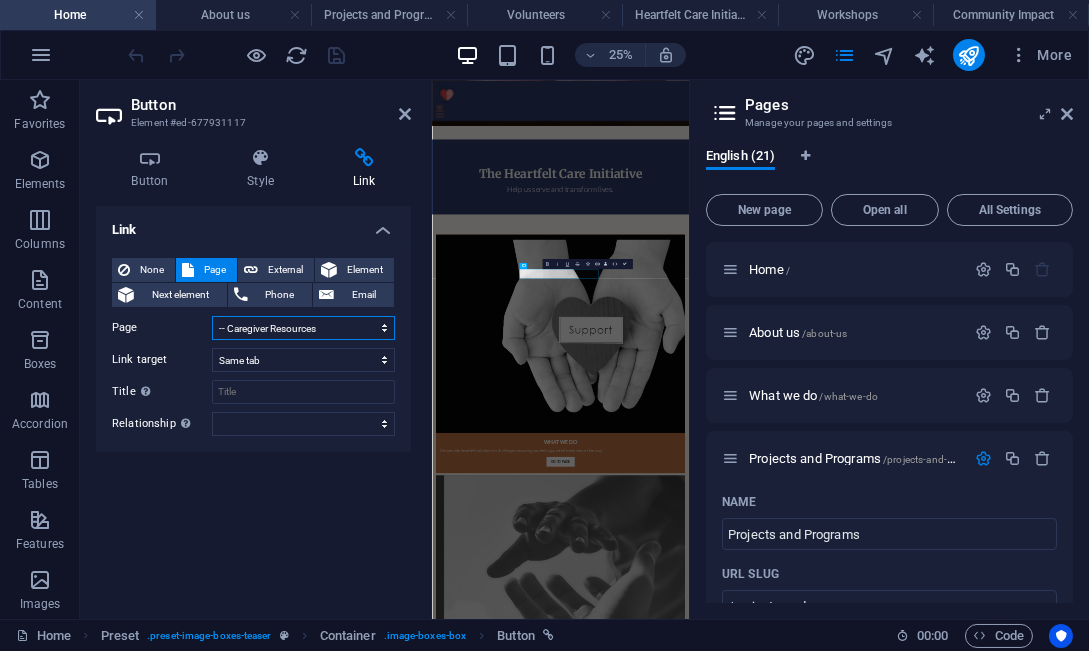 select on "6" 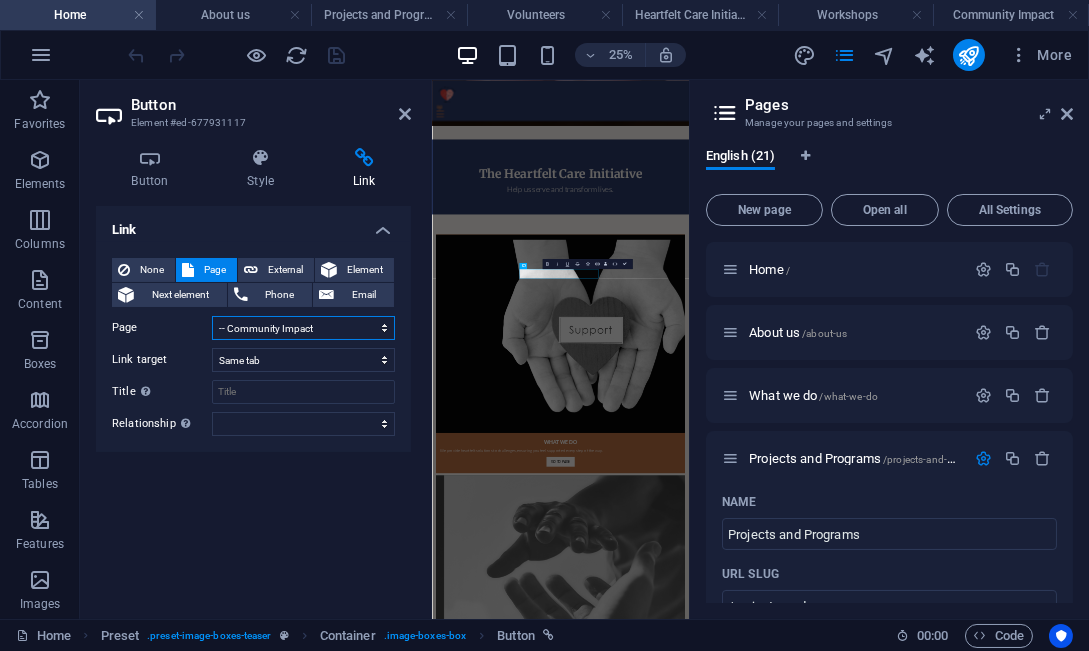 click on "Home About us What we do Projects and Programs -- Heartfelt Care Initiative Campaign -- Workshops  -- Community Impact -- Pets are family we choose -- Caregiver Resources Volunteers Donate -- Ways To Give -- Heartfelt Care Initiative Fundraiser -- Gift Shop -- Sponsorships Legal Notice Privacy News & Resources Hub New page" at bounding box center (303, 328) 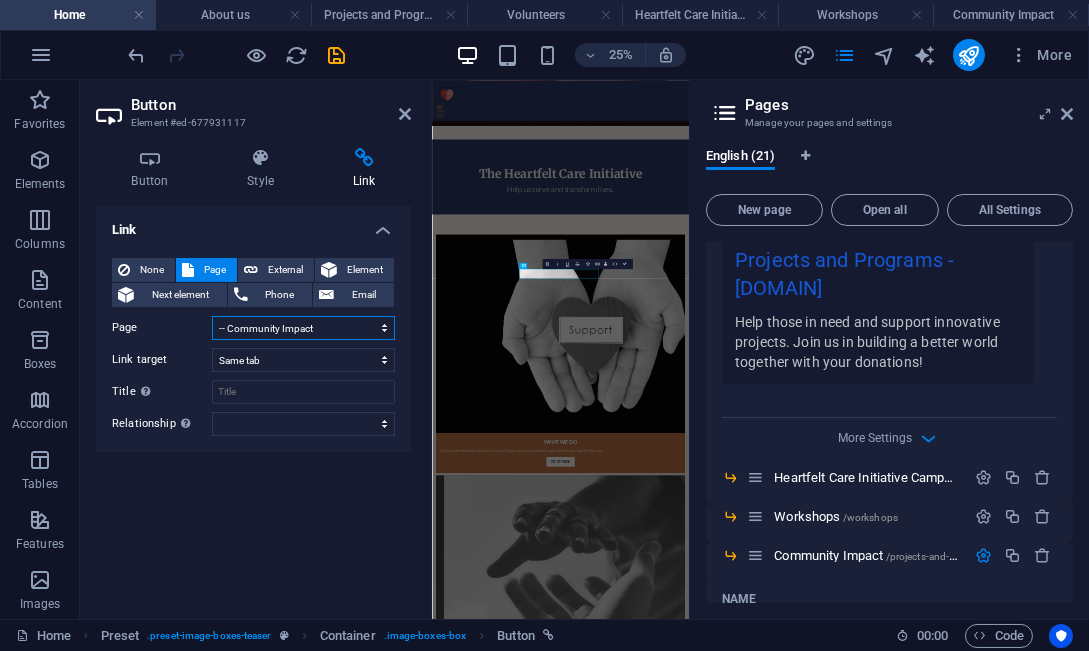 scroll, scrollTop: 1000, scrollLeft: 0, axis: vertical 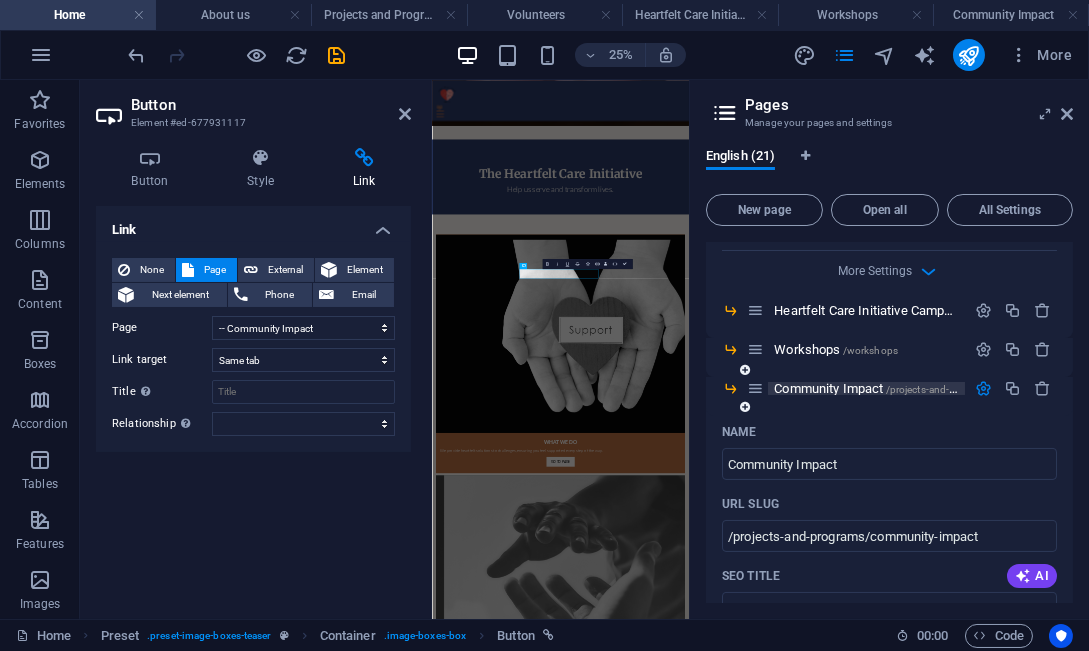 click on "Community Impact /projects-and-programs/community-impact" at bounding box center [929, 388] 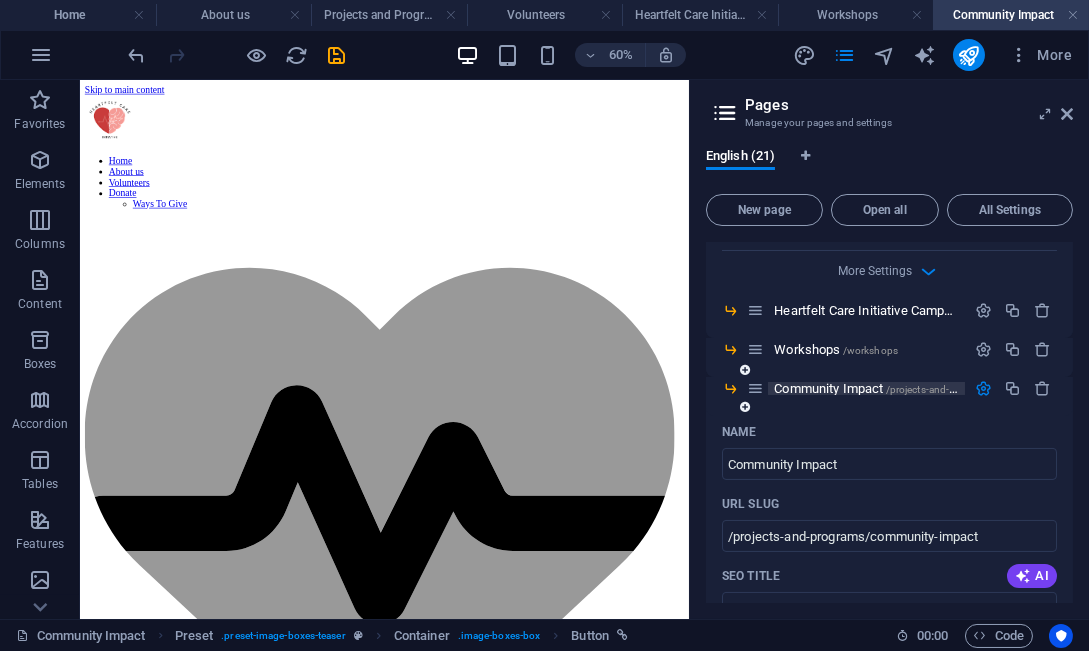 scroll, scrollTop: 0, scrollLeft: 0, axis: both 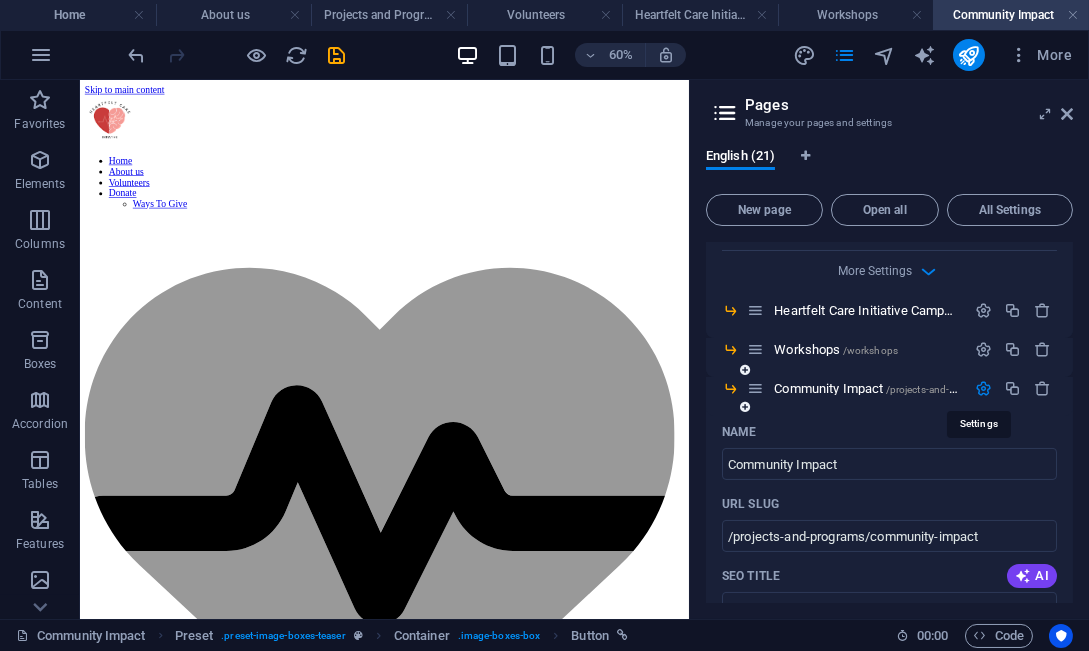 click at bounding box center (983, 388) 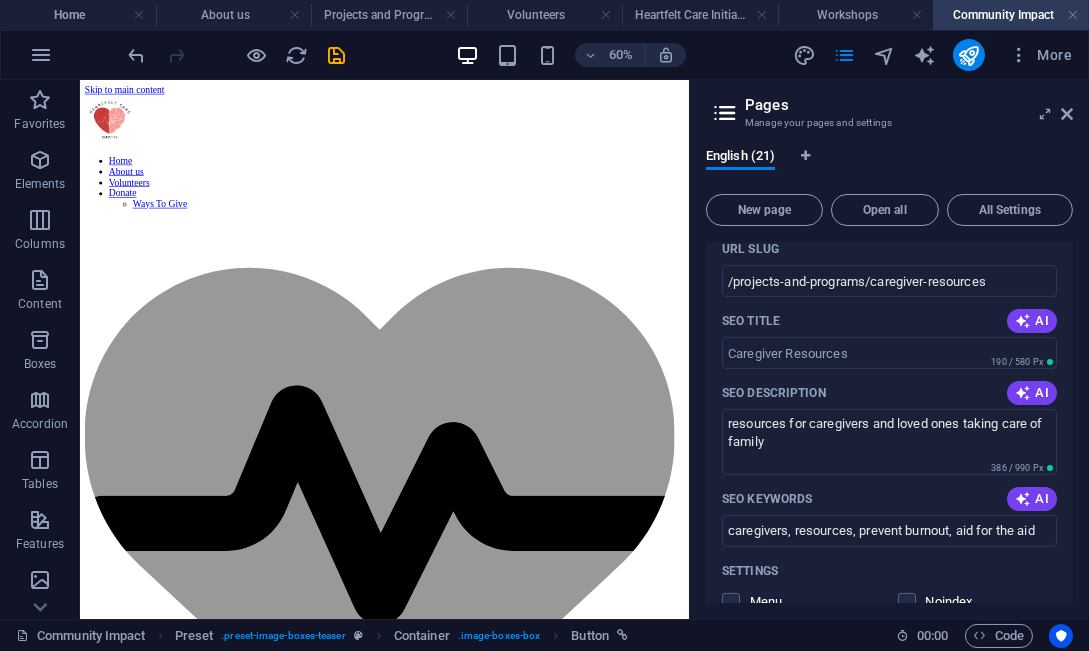 scroll, scrollTop: 1000, scrollLeft: 0, axis: vertical 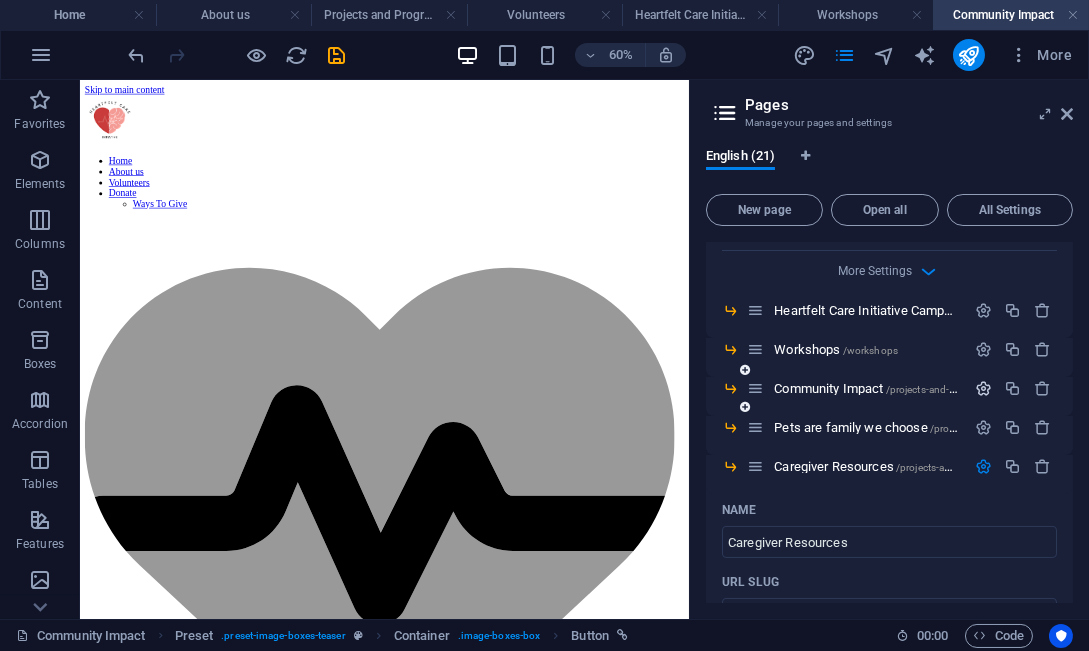 click at bounding box center [983, 388] 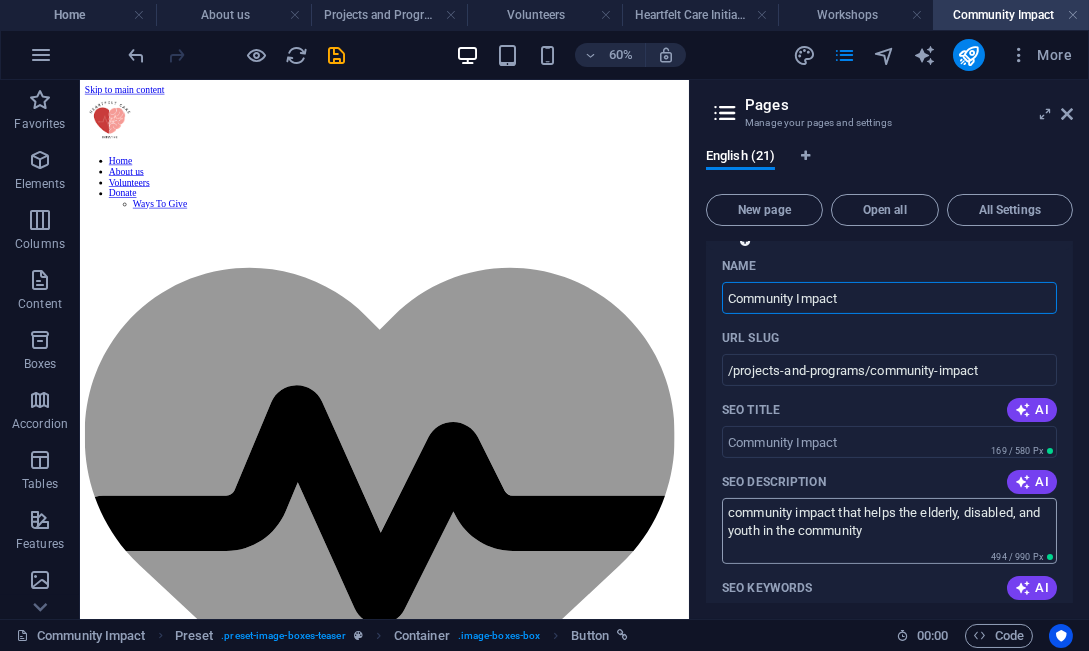 scroll, scrollTop: 1333, scrollLeft: 0, axis: vertical 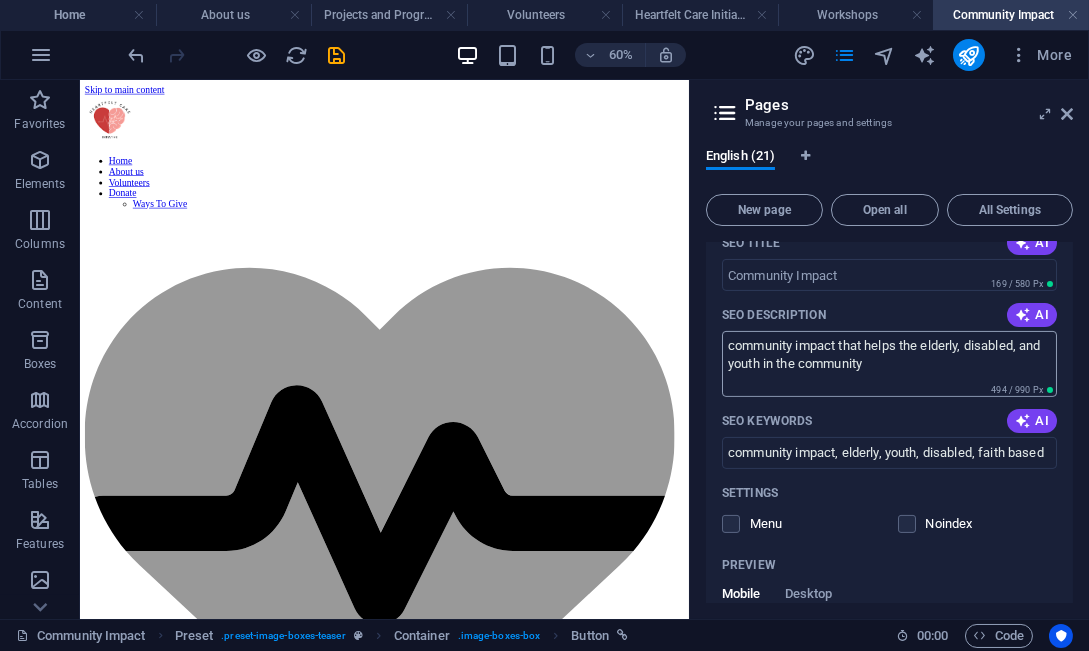 click on "community impact that helps the elderly, disabled, and youth in the community" at bounding box center [889, 363] 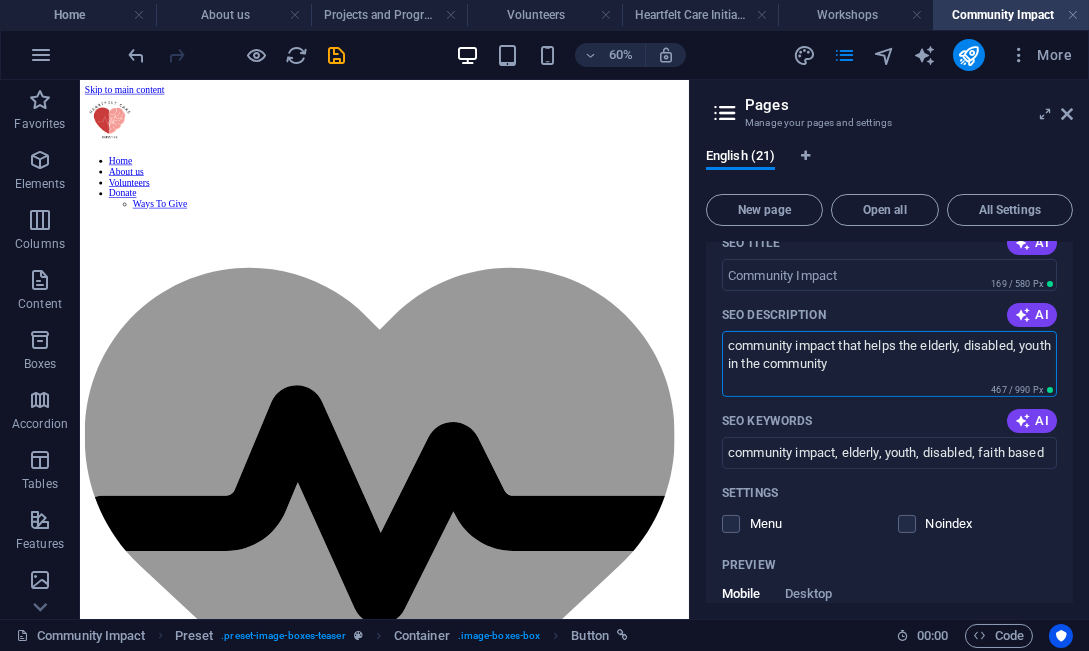 click on "community impact that helps the elderly, disabled, youth in the community" at bounding box center [889, 363] 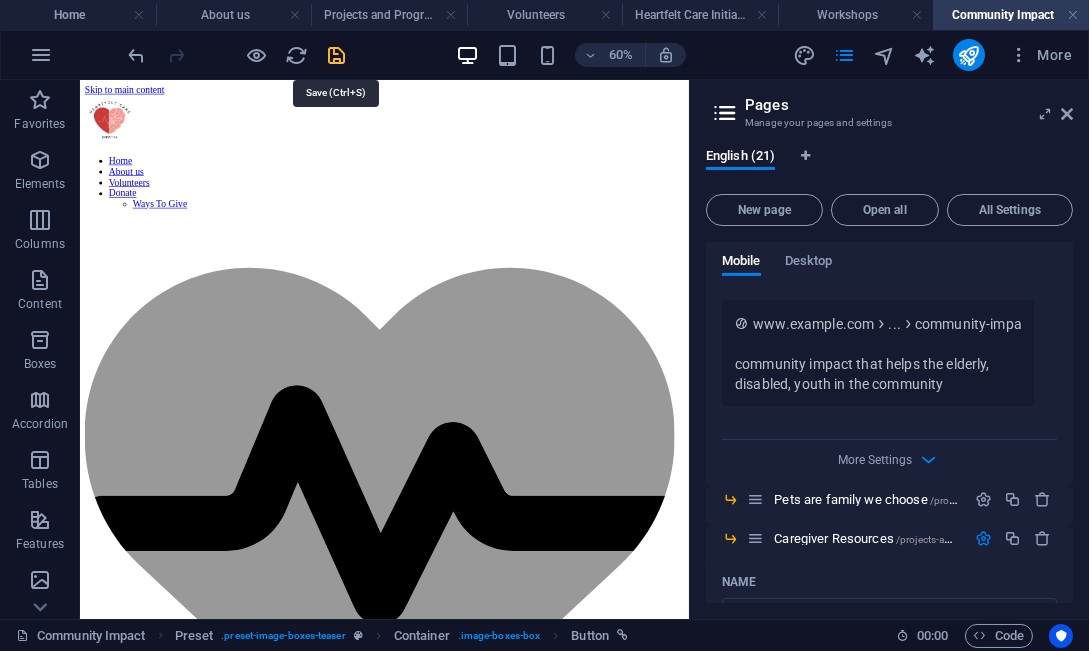 type on "community impact that helps the elderly, disabled, youth in the community" 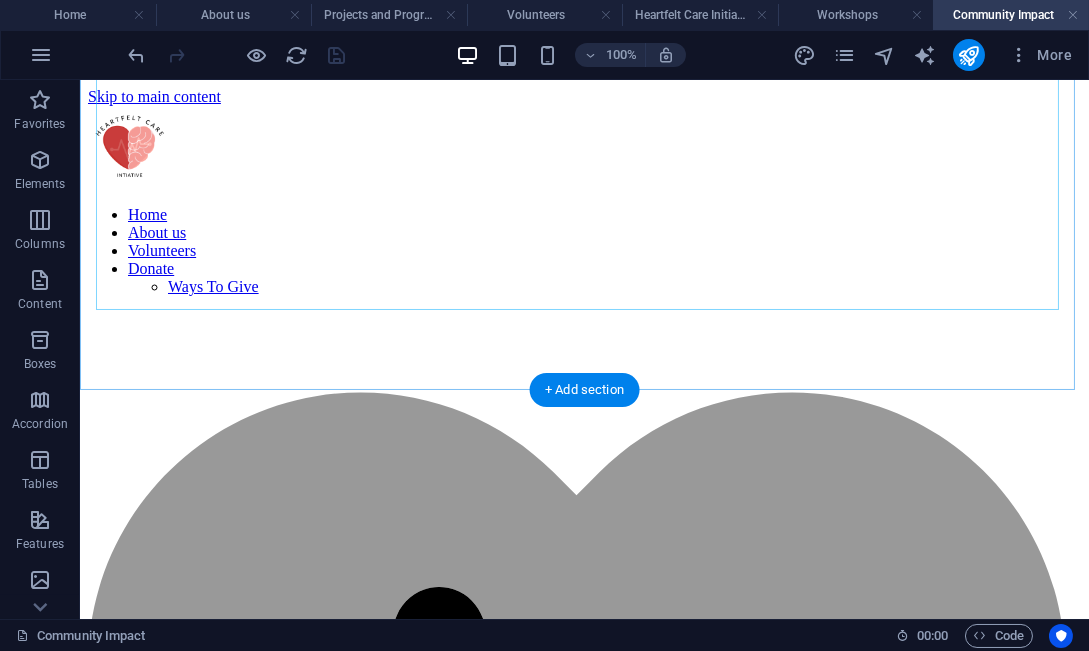 scroll, scrollTop: 602, scrollLeft: 0, axis: vertical 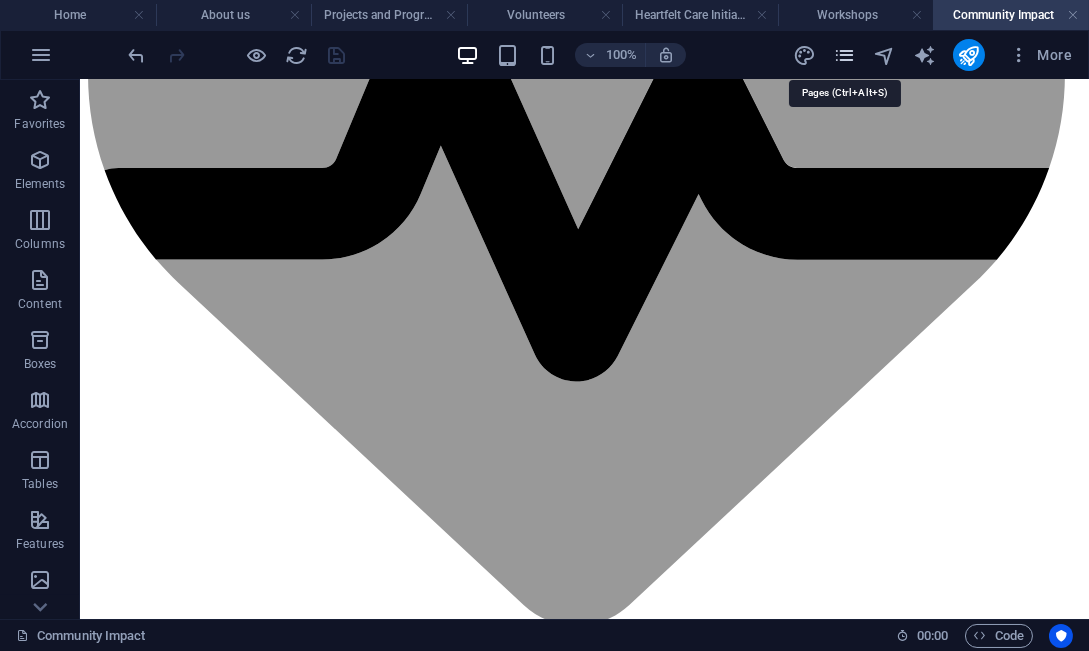 click at bounding box center [844, 55] 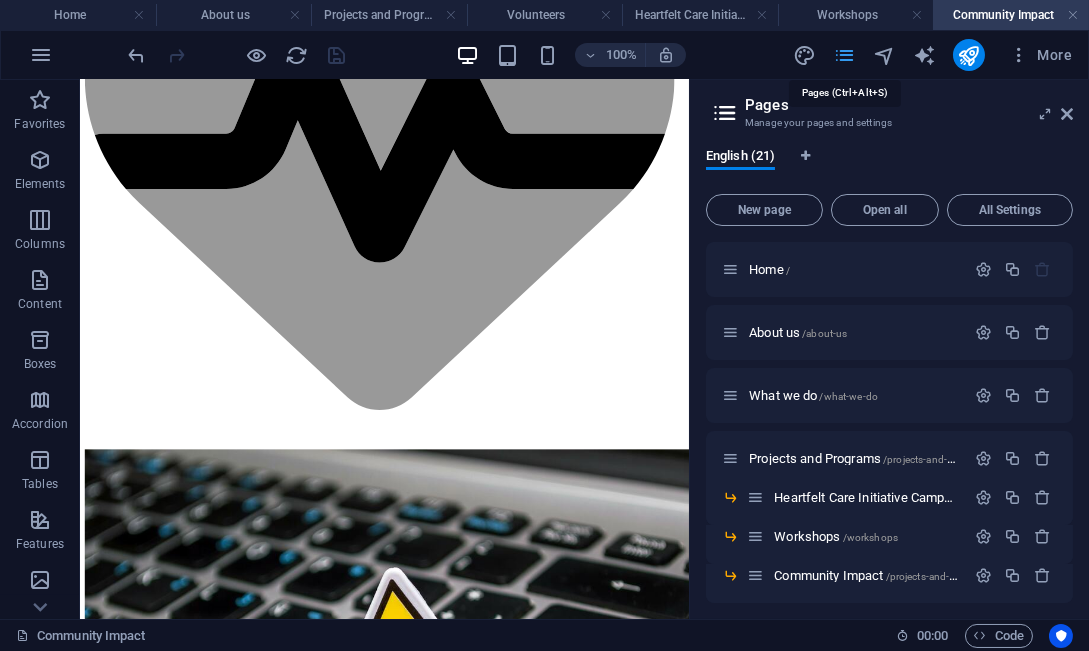 scroll, scrollTop: 246, scrollLeft: 0, axis: vertical 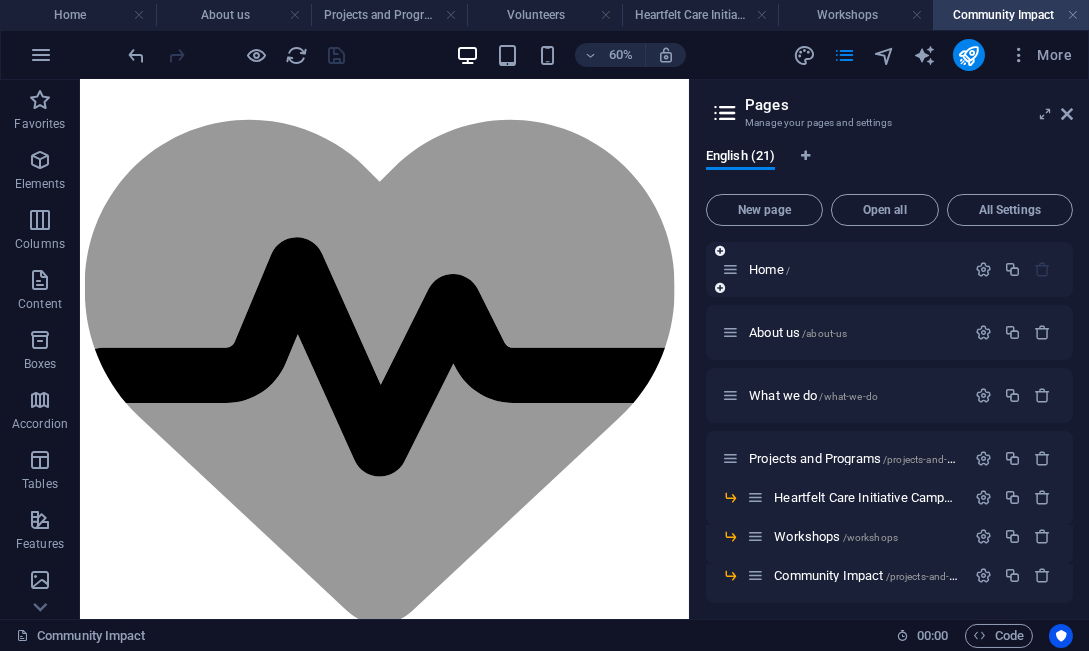 click on "Home /" at bounding box center (889, 269) 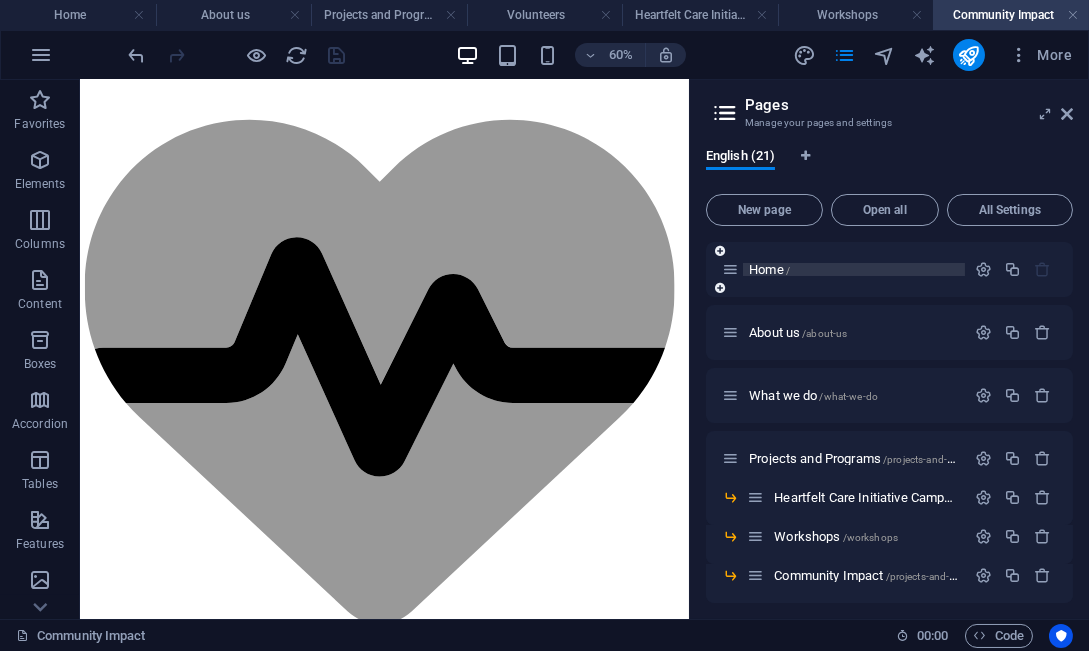 click on "Home /" at bounding box center (769, 269) 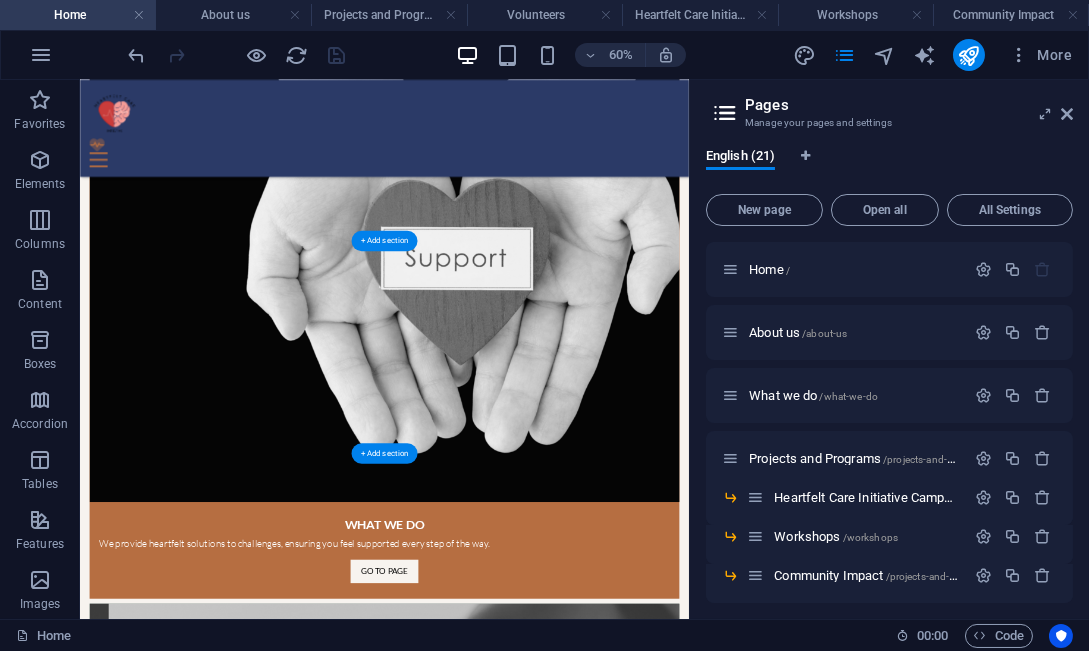 scroll, scrollTop: 1139, scrollLeft: 0, axis: vertical 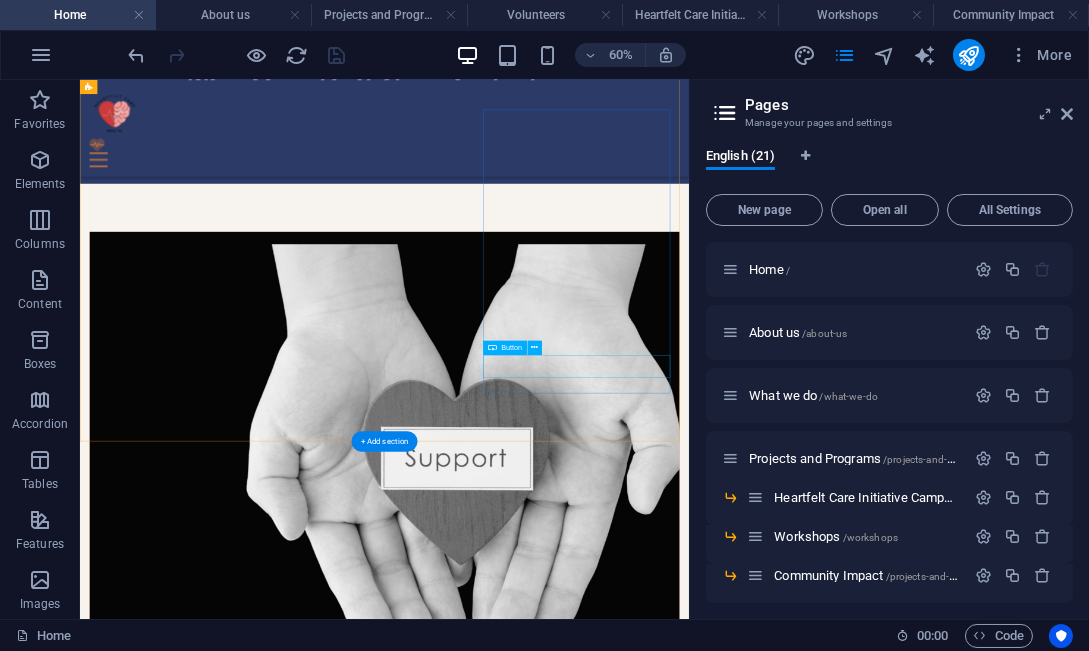 click on "Go to Page" at bounding box center (587, 3628) 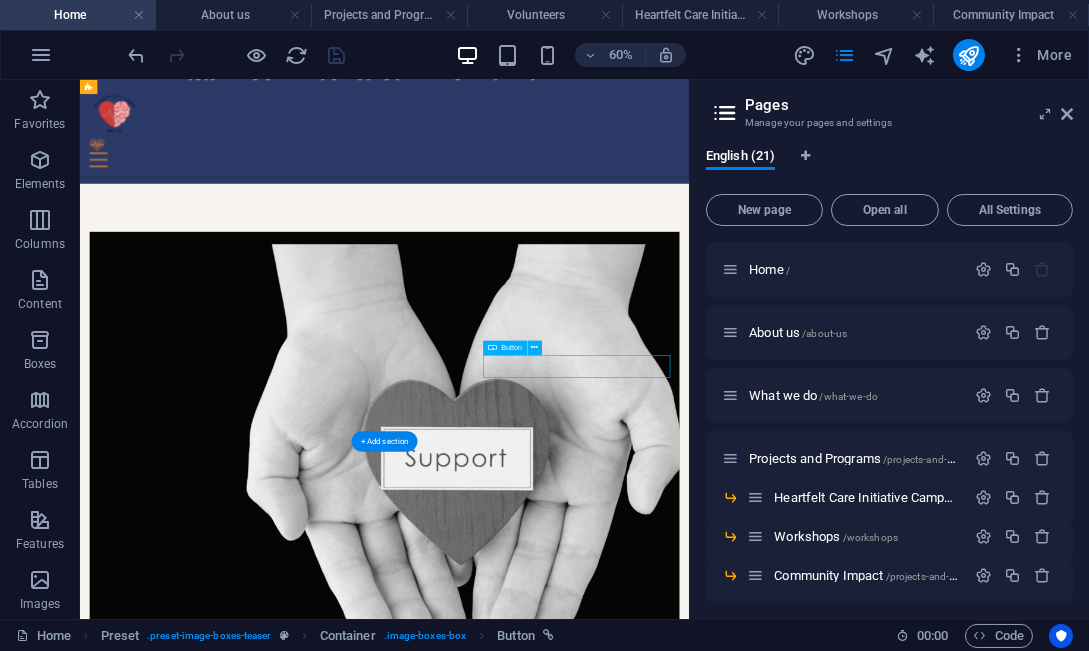 click on "Go to Page" at bounding box center (587, 3628) 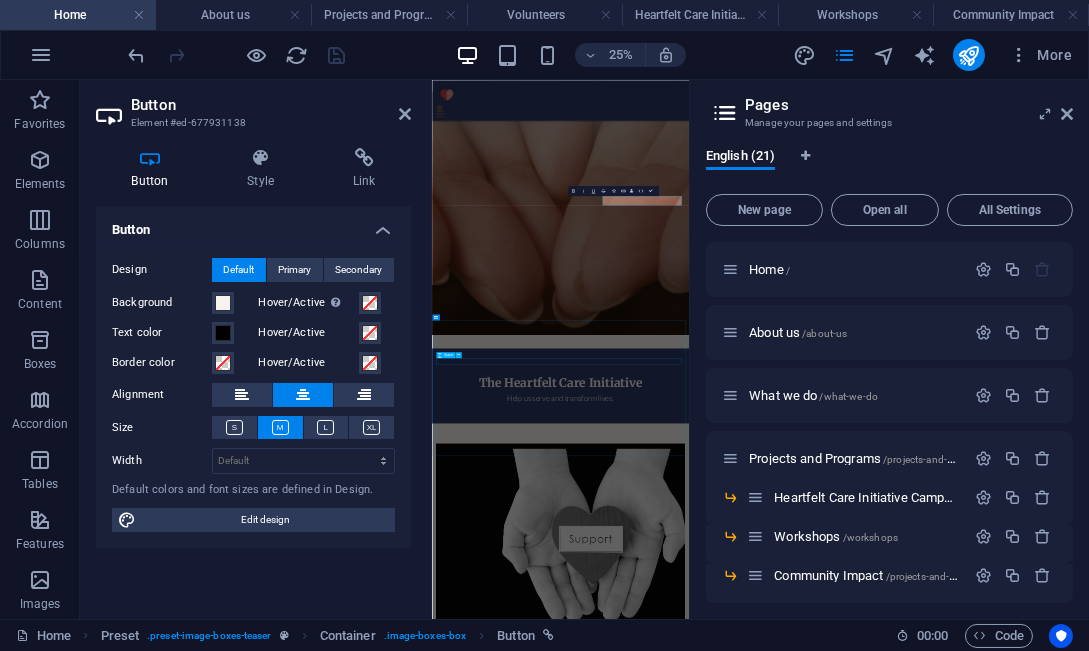 scroll, scrollTop: 2273, scrollLeft: 0, axis: vertical 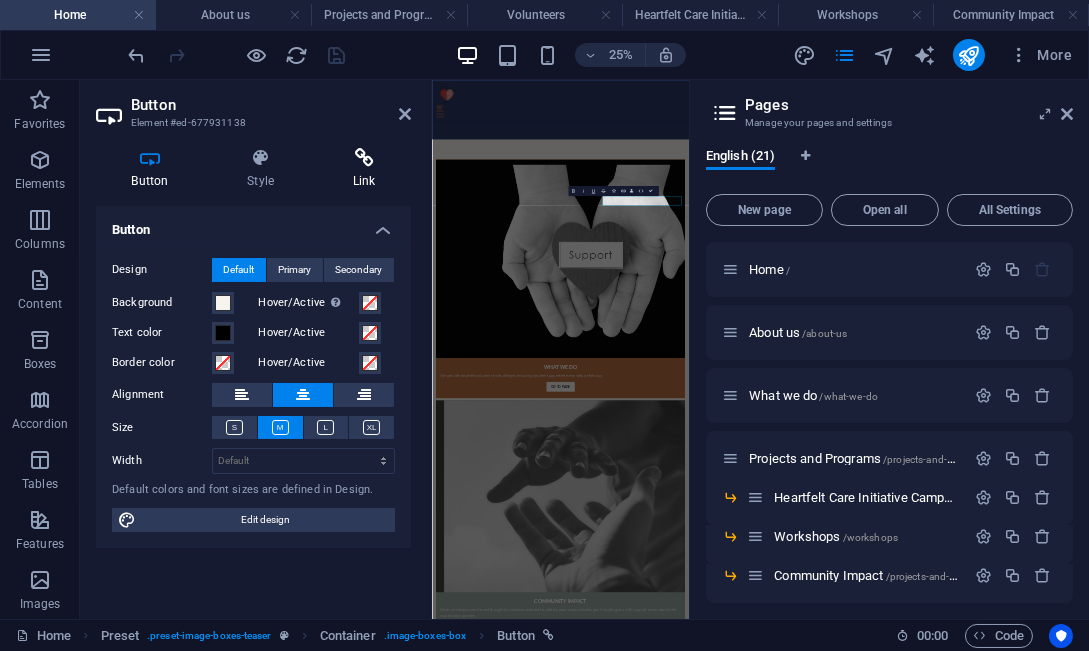 click on "Link" at bounding box center [364, 169] 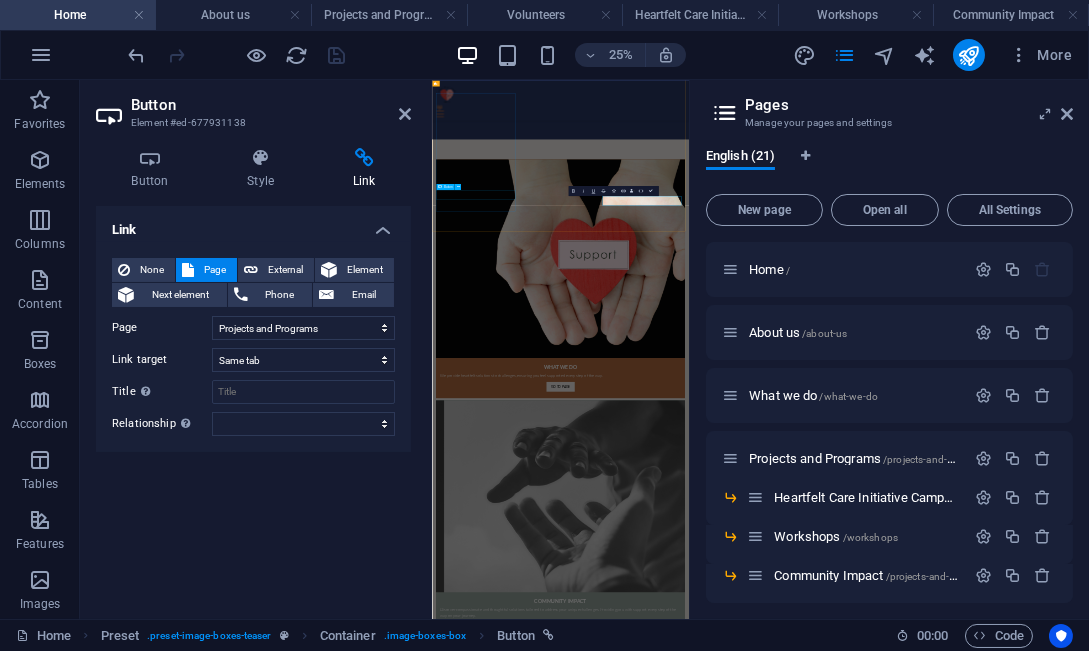 click on "Go to Page" at bounding box center [945, 1306] 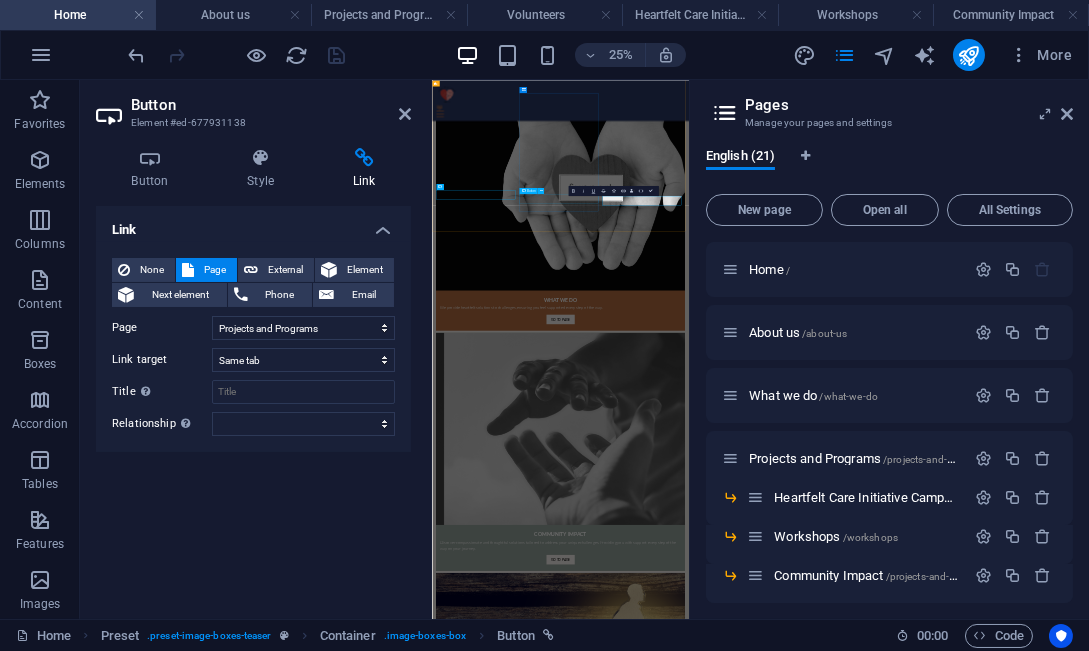 scroll, scrollTop: 1139, scrollLeft: 0, axis: vertical 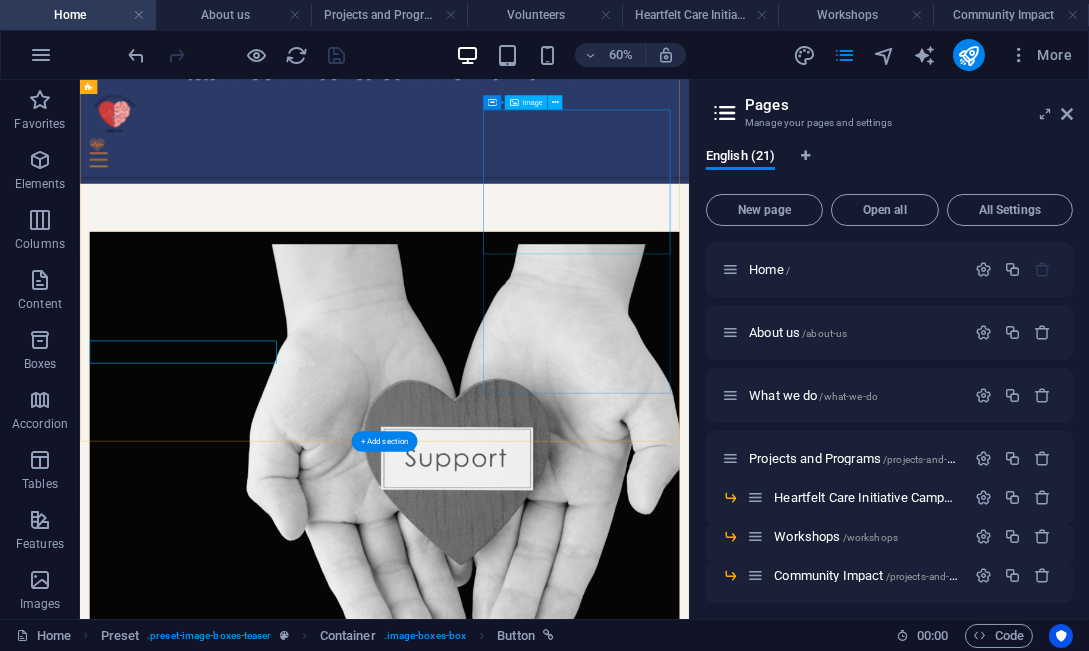 click at bounding box center (587, 2875) 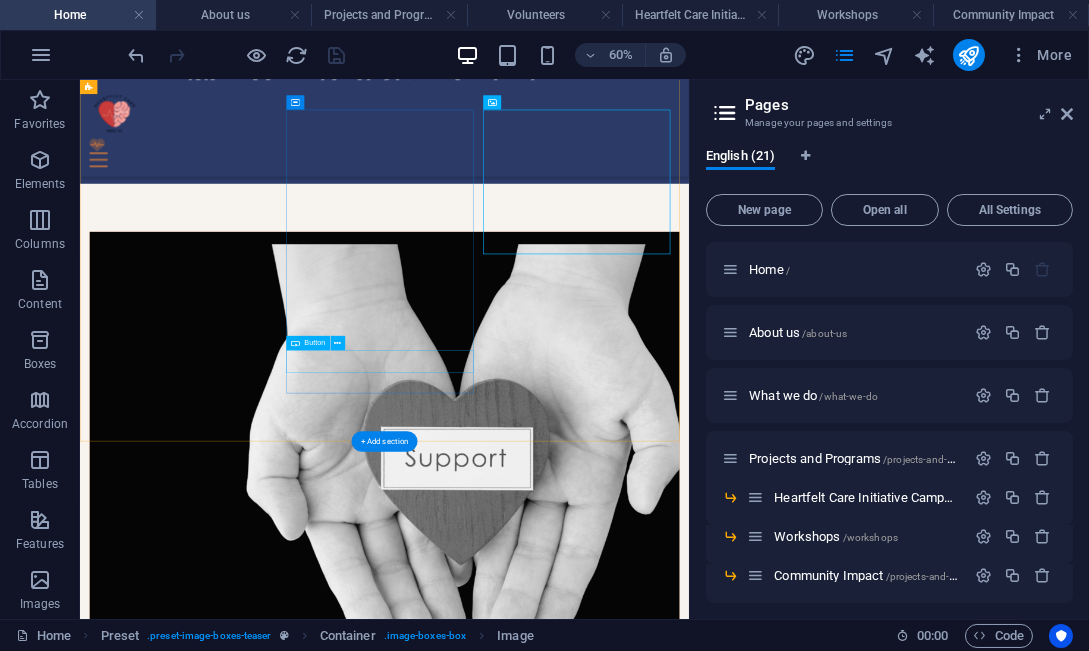 click on "Go to Page" at bounding box center [587, 2185] 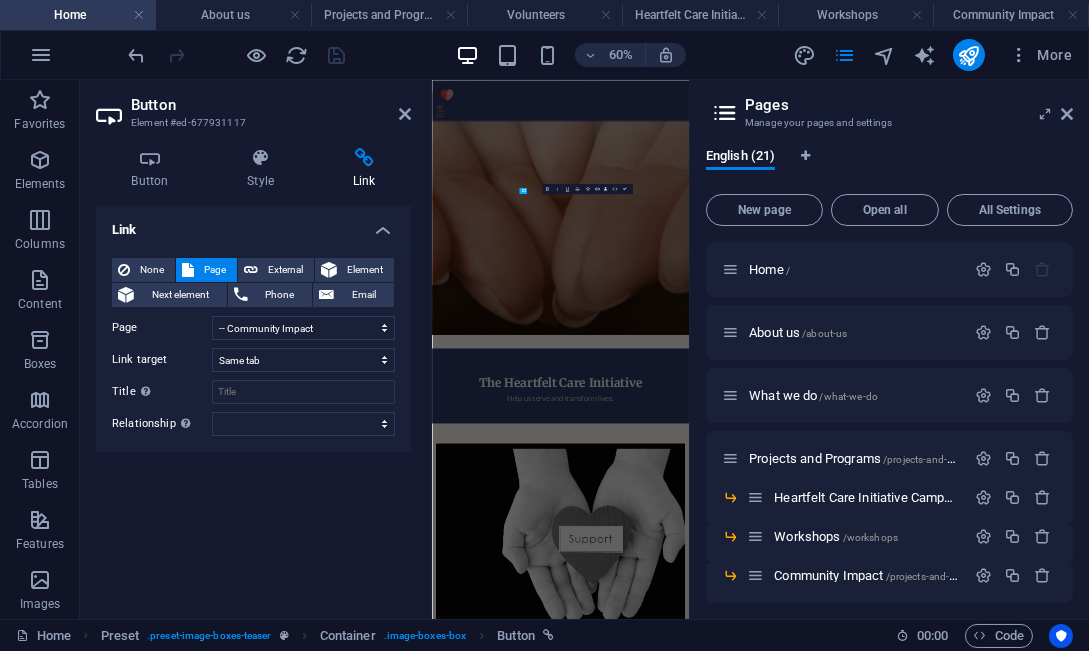 scroll, scrollTop: 2273, scrollLeft: 0, axis: vertical 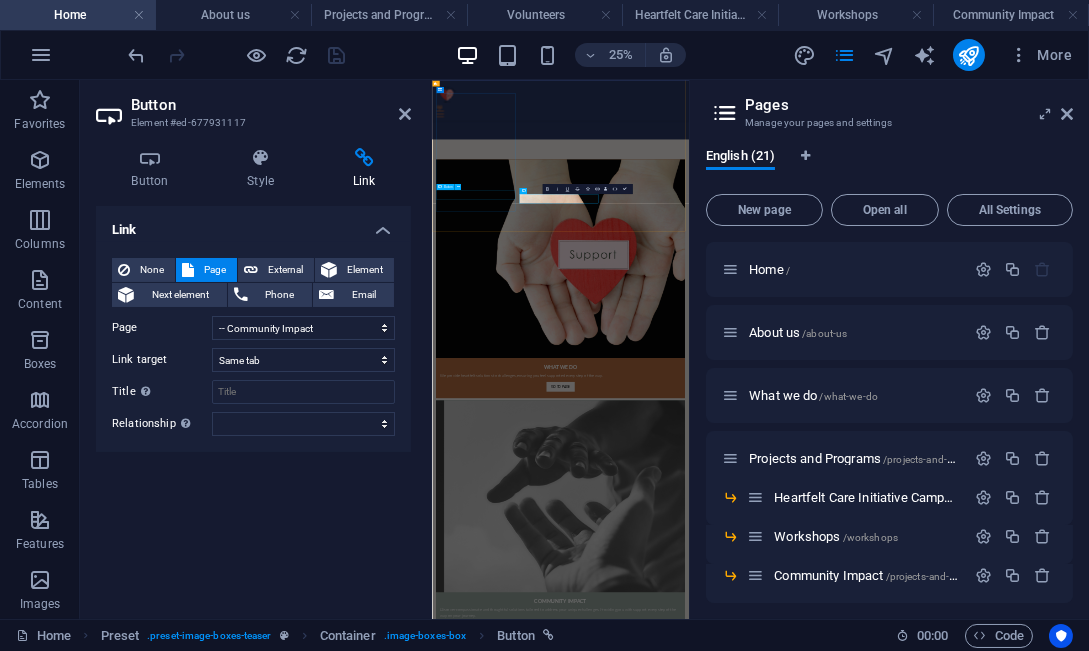 click on "Go to Page" at bounding box center [945, 1306] 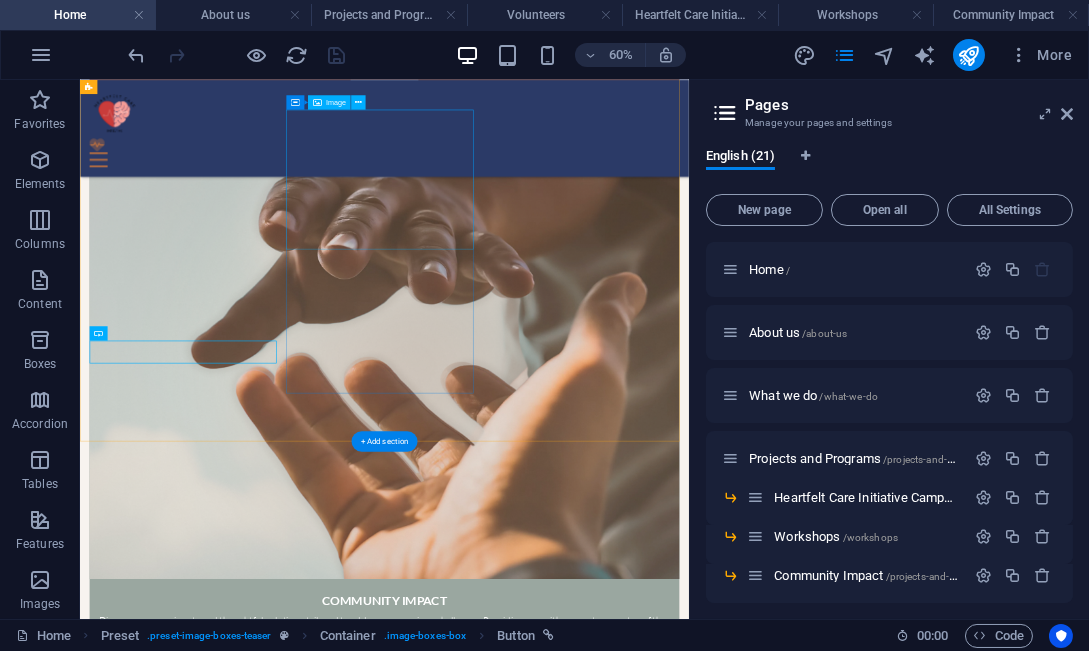 scroll, scrollTop: 1139, scrollLeft: 0, axis: vertical 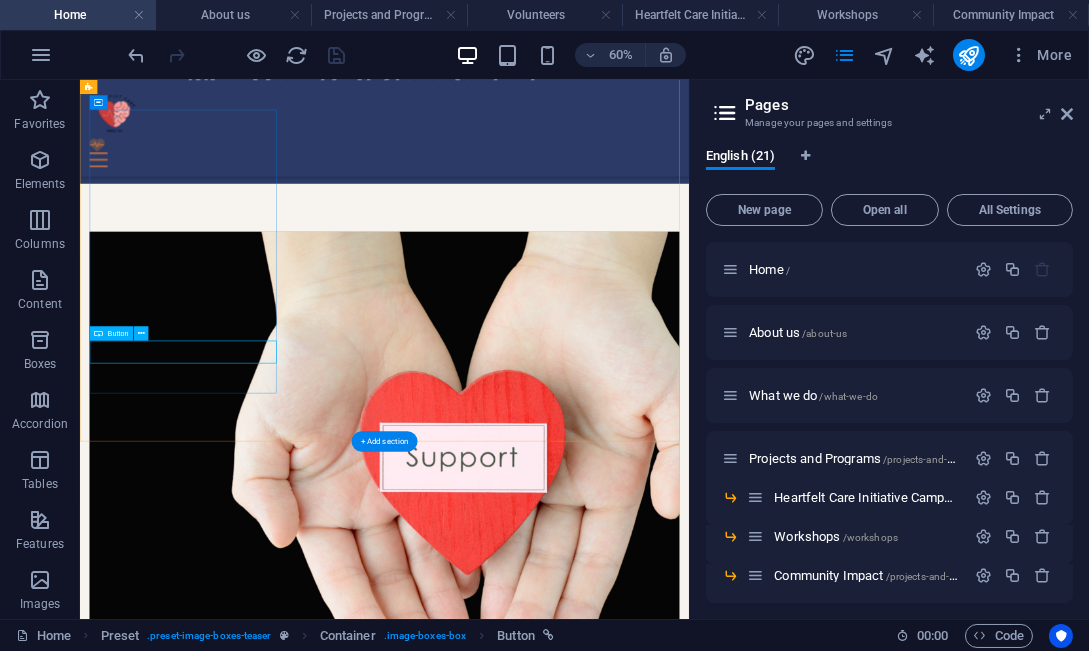 click on "Go to Page" at bounding box center [587, 1233] 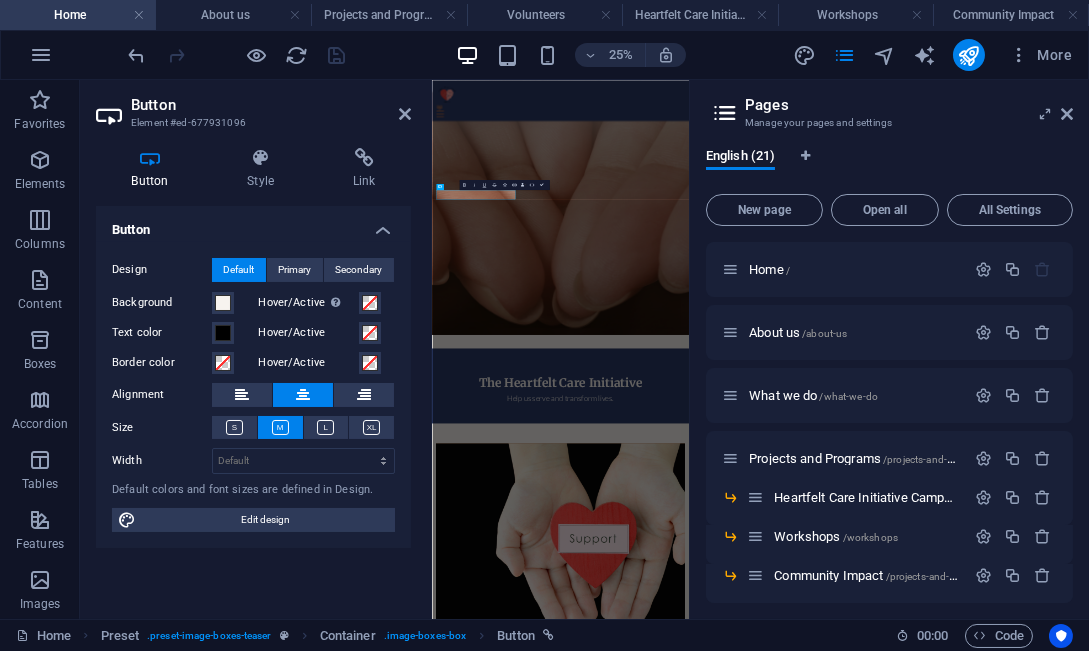 scroll, scrollTop: 2273, scrollLeft: 0, axis: vertical 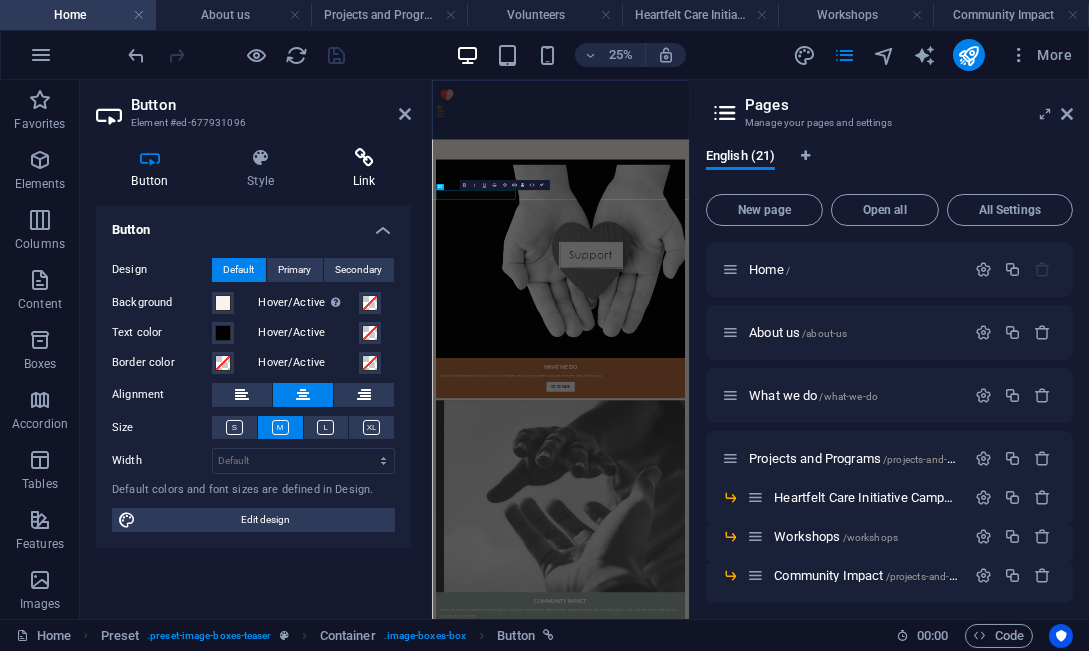 click at bounding box center (364, 158) 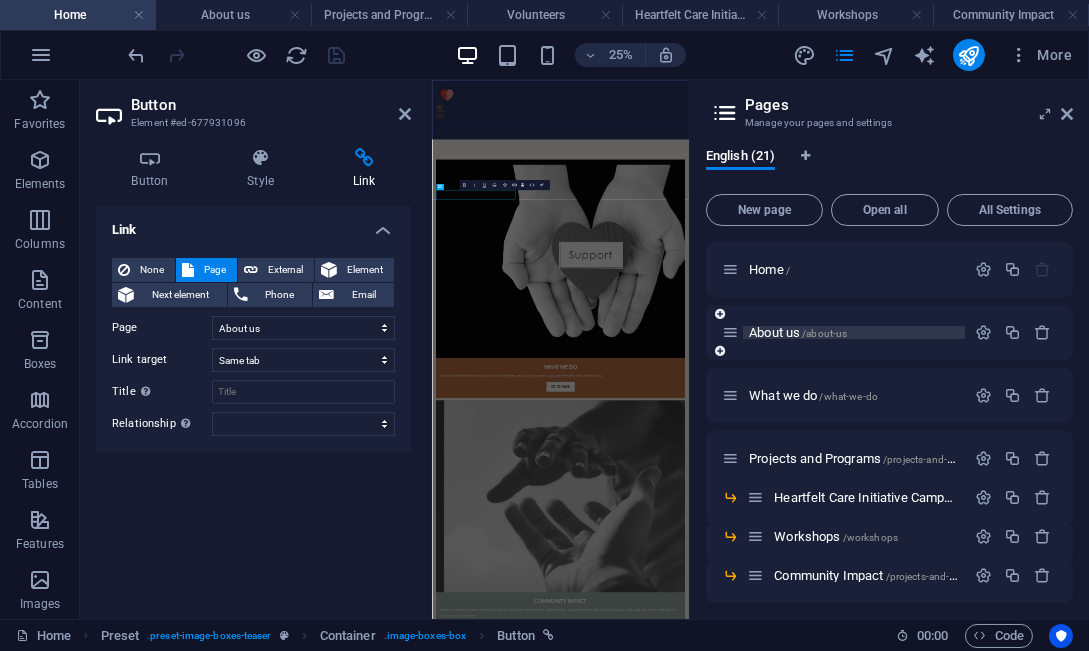 click on "About us /about-us" at bounding box center (798, 332) 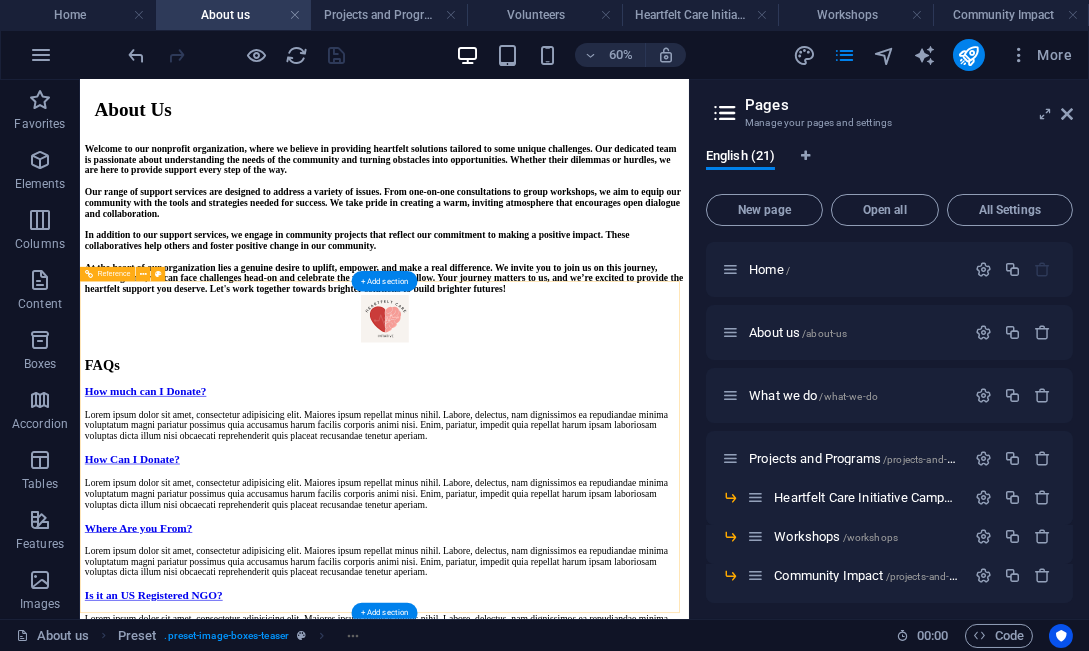 scroll, scrollTop: 2000, scrollLeft: 0, axis: vertical 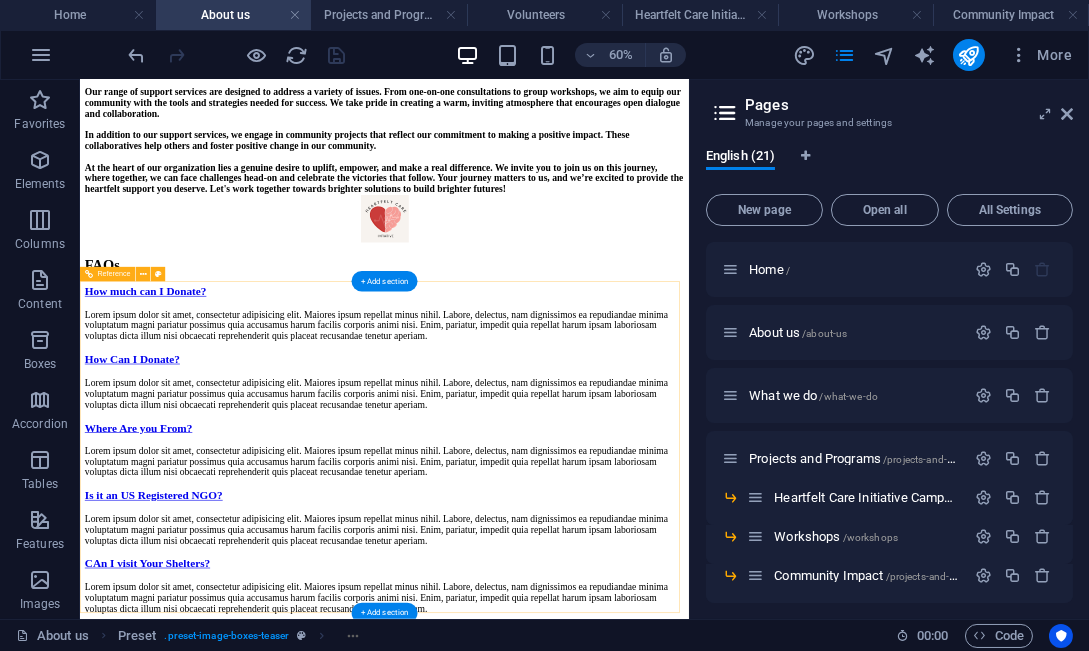 click on "Heartfelt Care Initiative" at bounding box center [587, 2100] 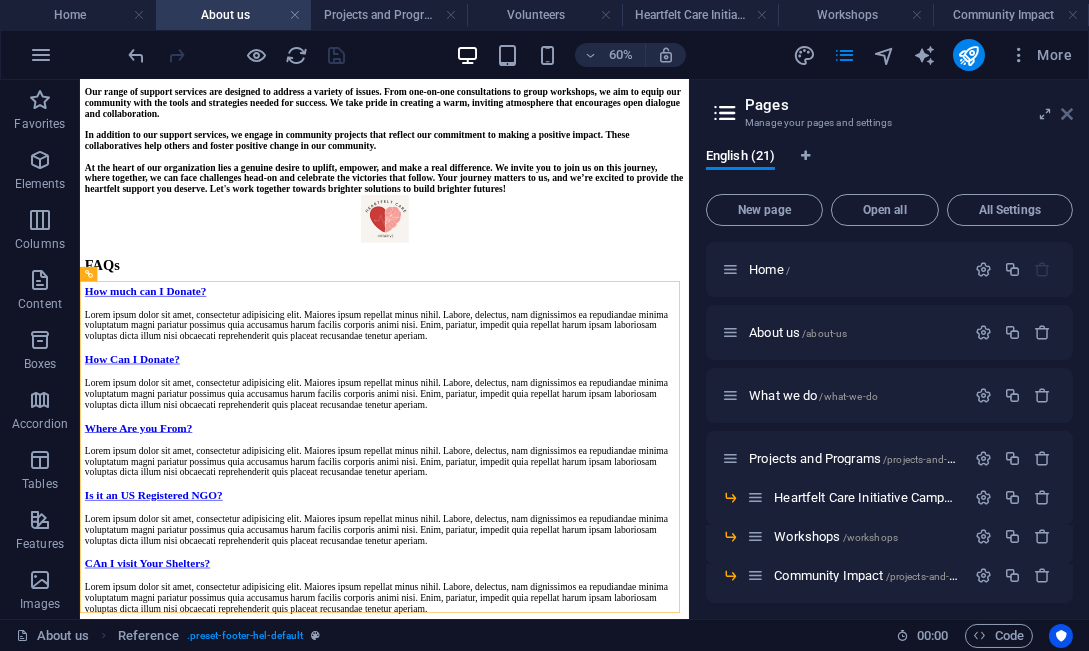 drag, startPoint x: 1063, startPoint y: 111, endPoint x: 720, endPoint y: 115, distance: 343.02332 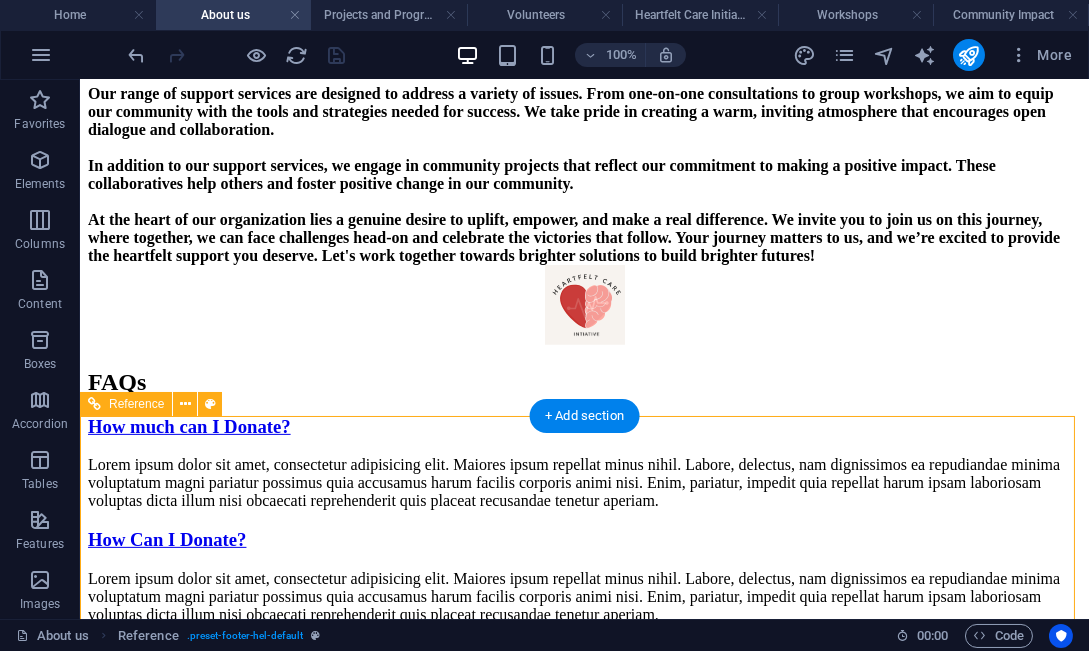 click on "Feel free to contact us if you have any questions regarding our projects" at bounding box center (584, 2038) 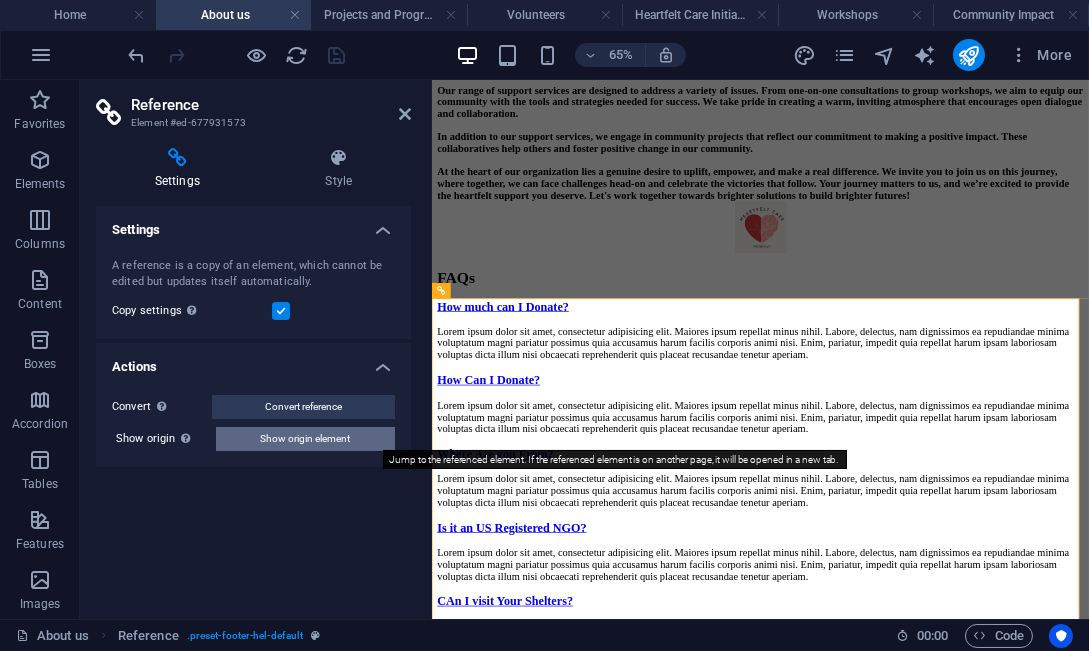 click on "Show origin element" at bounding box center [306, 439] 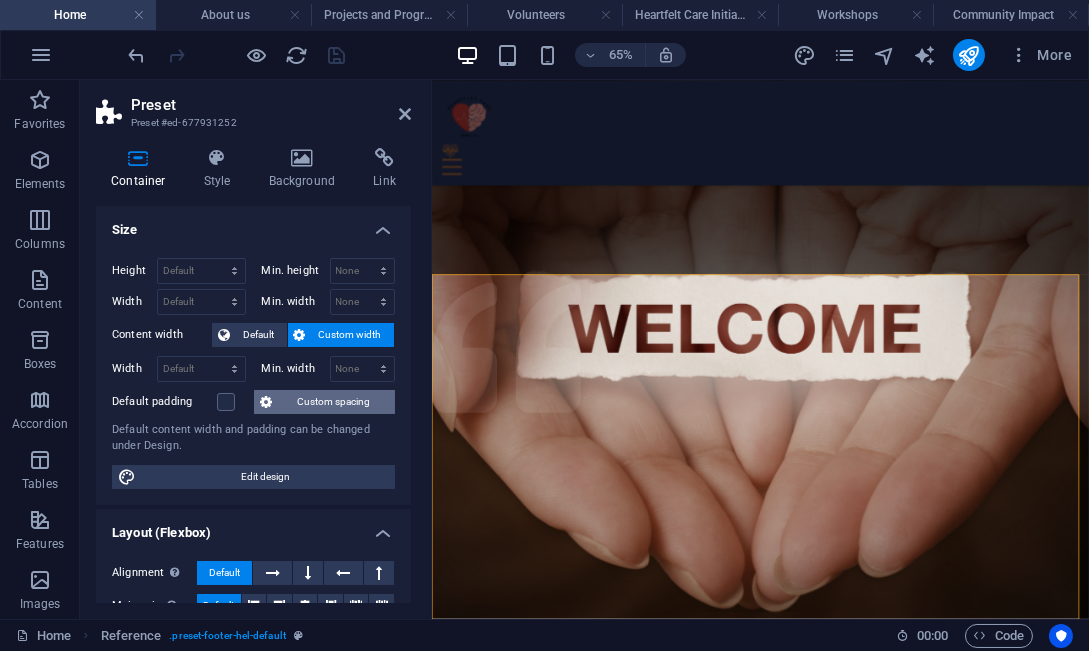 scroll, scrollTop: 2273, scrollLeft: 0, axis: vertical 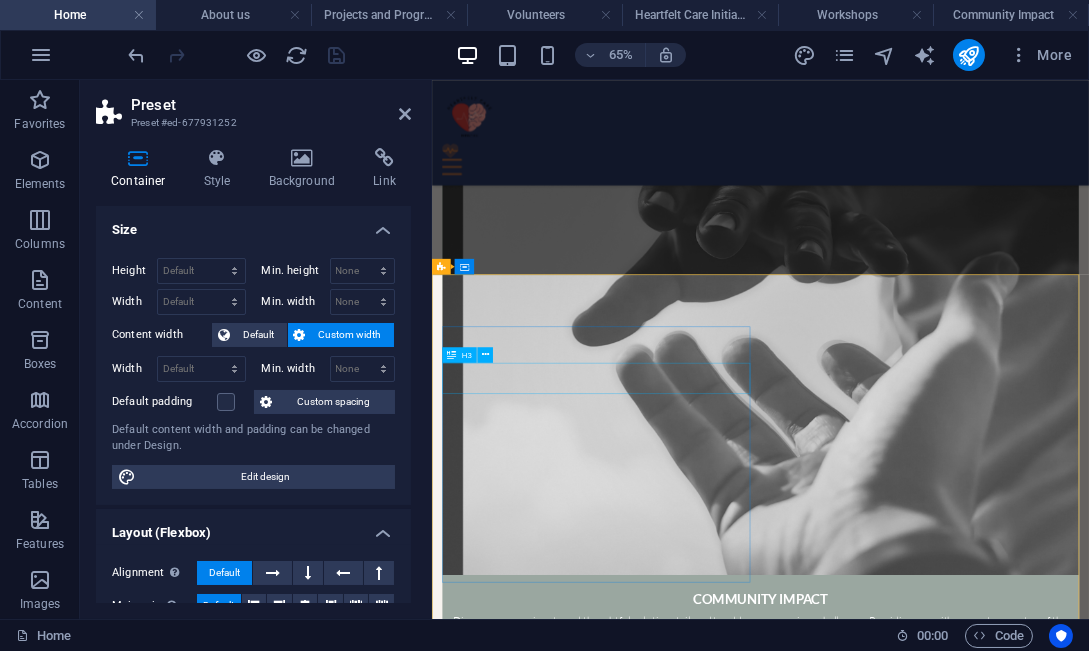 click on "Feel free to contact us if you have any questions regarding our projects" at bounding box center [936, 4468] 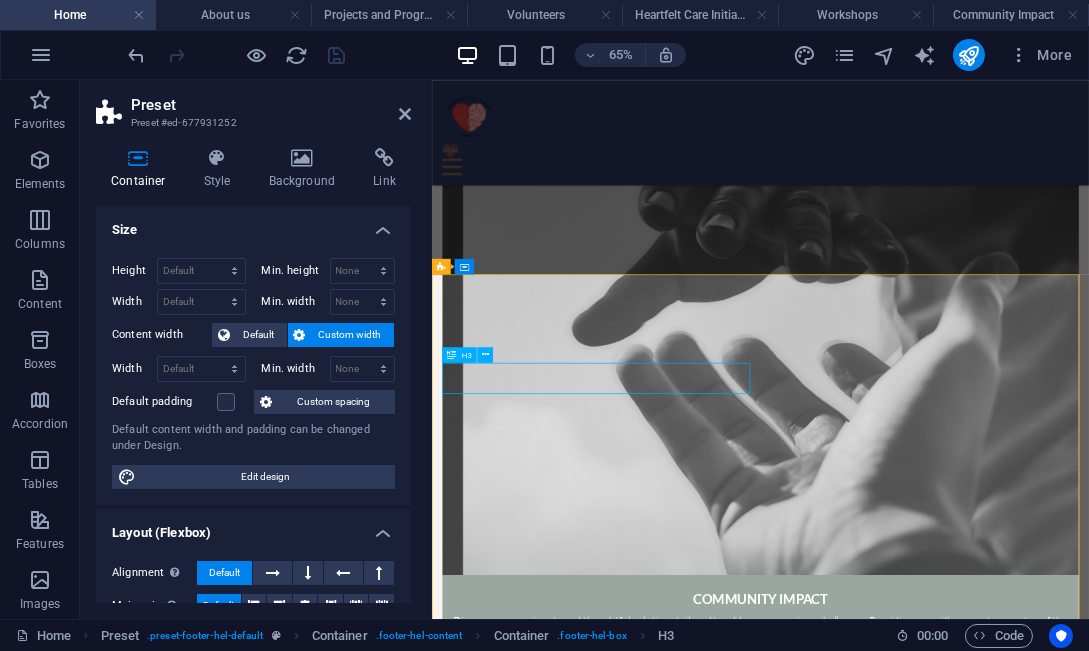 click on "Feel free to contact us if you have any questions regarding our projects" at bounding box center [936, 4468] 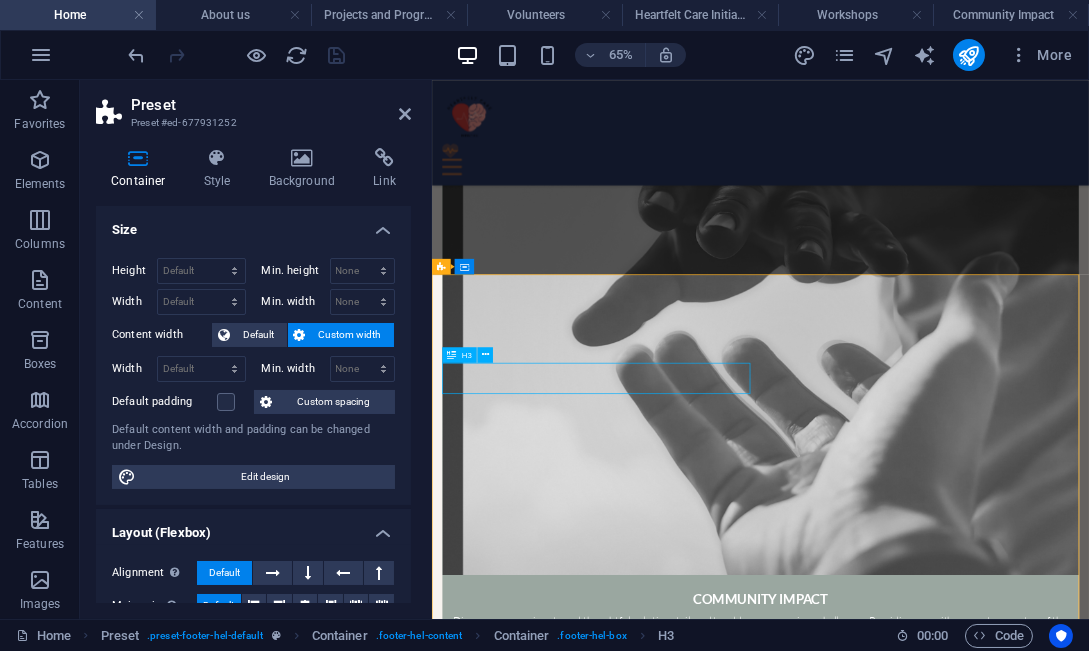click on "Feel free to contact us if you have any questions regarding our projects" at bounding box center [936, 4468] 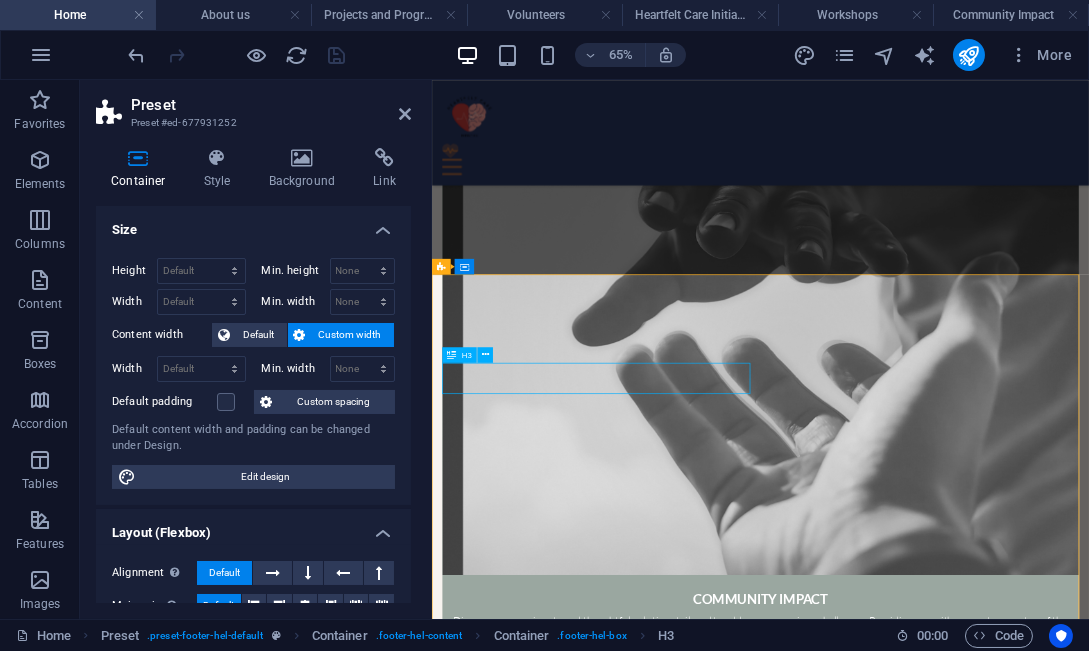 click on "Feel free to contact us if you have any questions regarding our projects" at bounding box center (936, 4468) 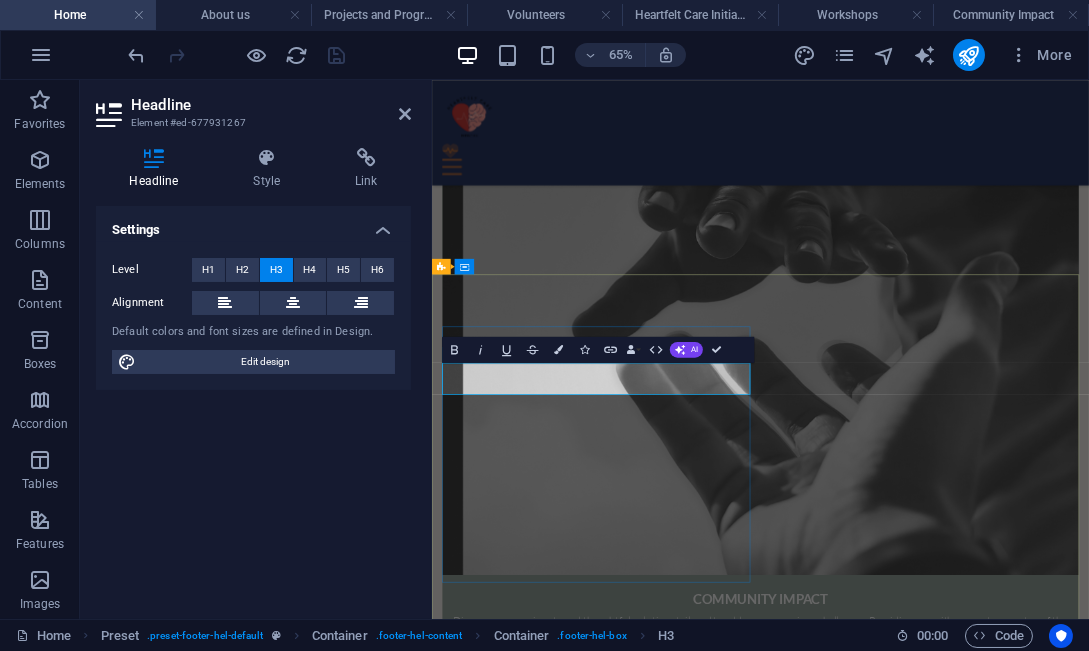 click on "Feel free to contact us if you have any questions regarding our projects" at bounding box center (936, 4470) 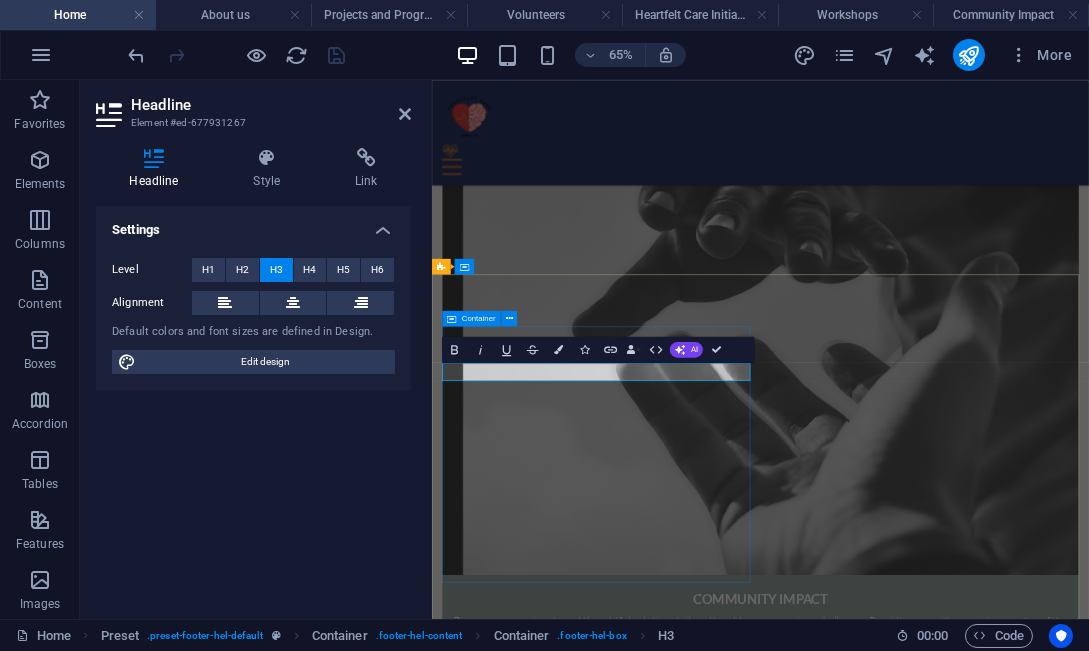 type 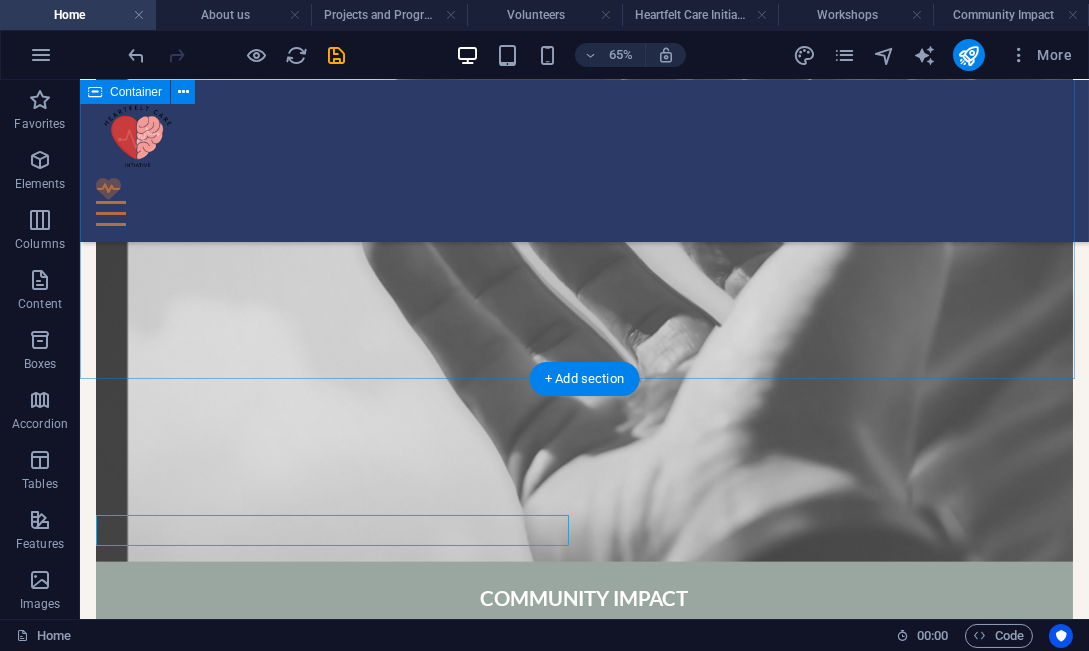 scroll, scrollTop: 2011, scrollLeft: 0, axis: vertical 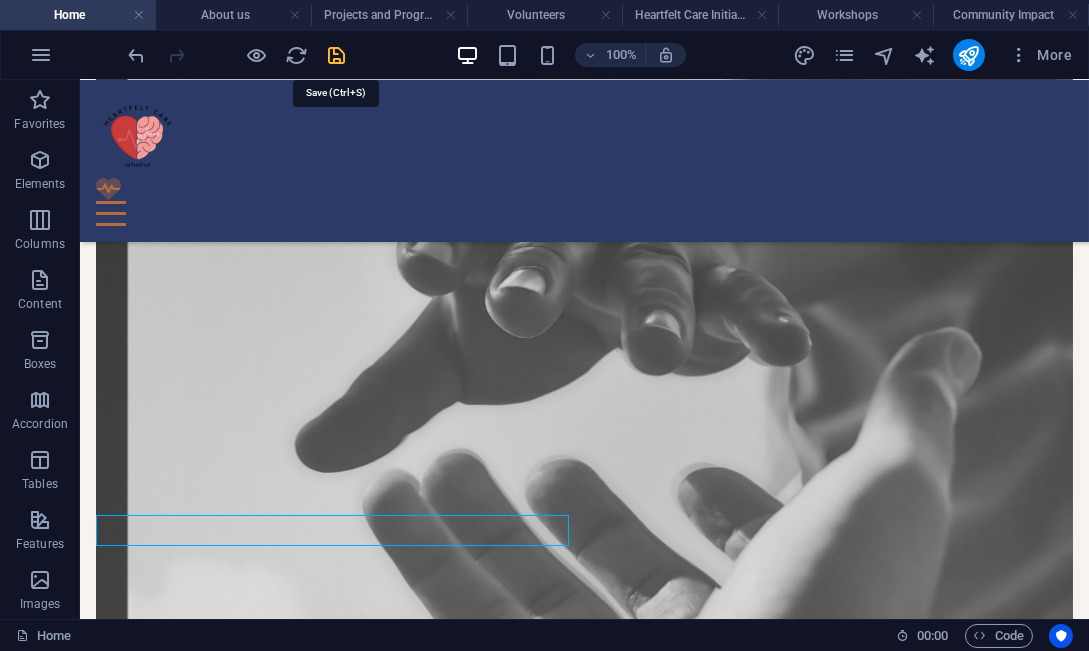click at bounding box center [337, 55] 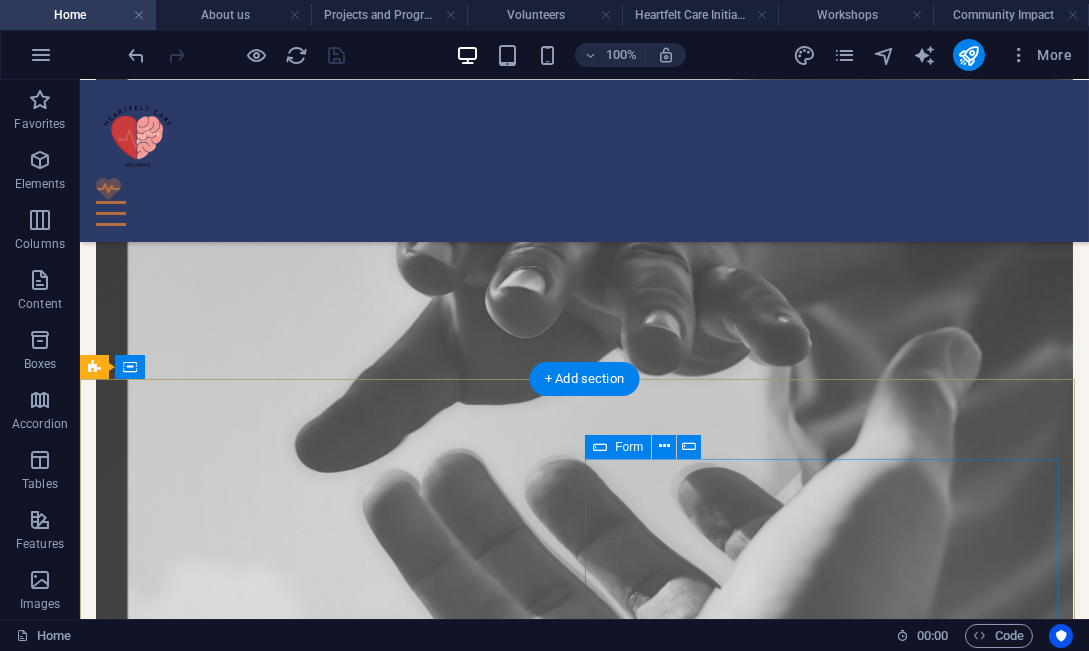 scroll, scrollTop: 2178, scrollLeft: 0, axis: vertical 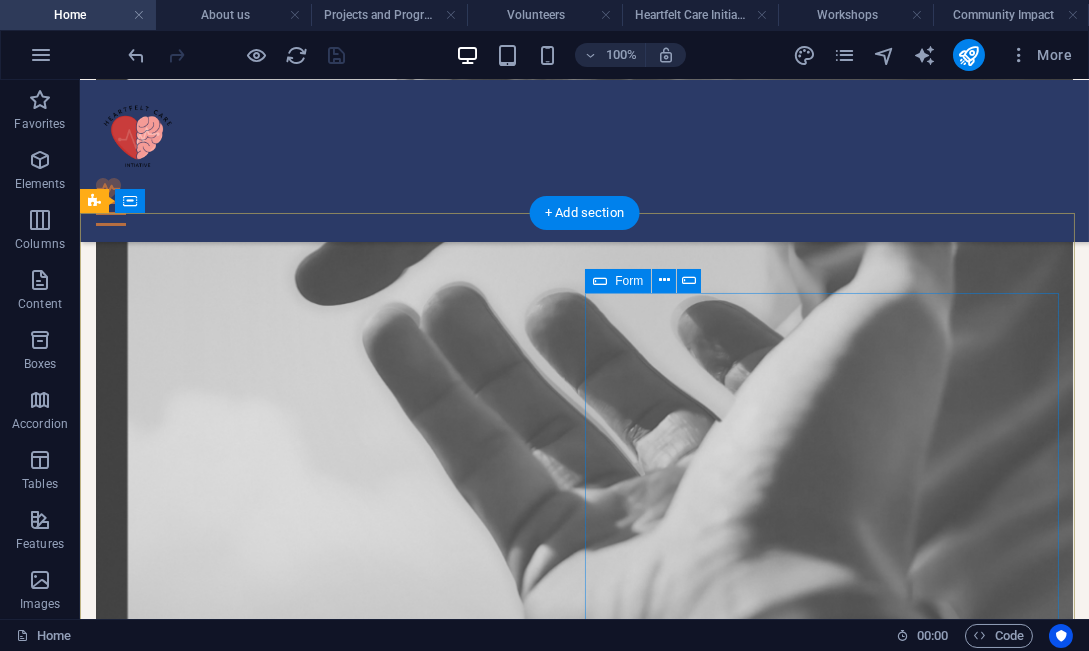 click on "I have read and understand the privacy policy. Unreadable? Load new Send" 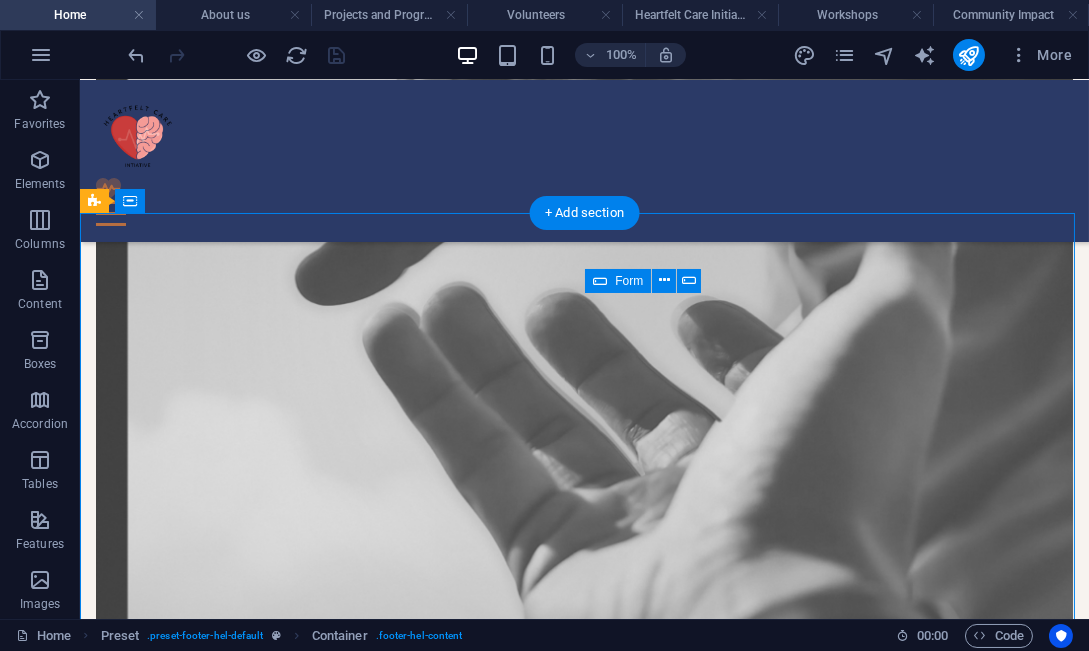 drag, startPoint x: 584, startPoint y: 442, endPoint x: 627, endPoint y: 443, distance: 43.011627 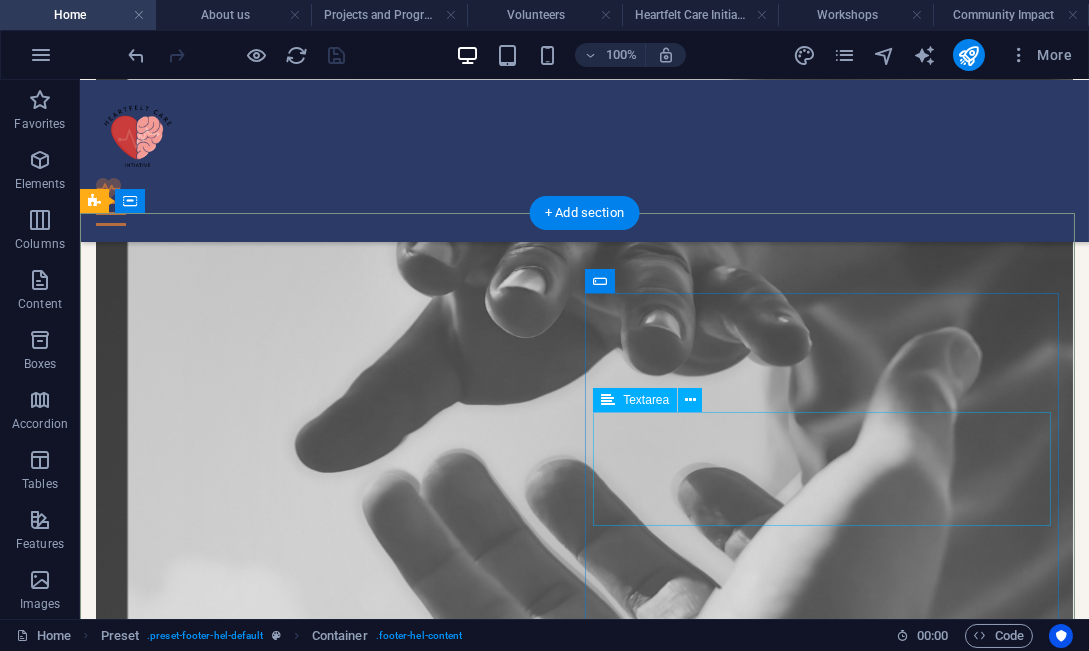 scroll, scrollTop: 2178, scrollLeft: 0, axis: vertical 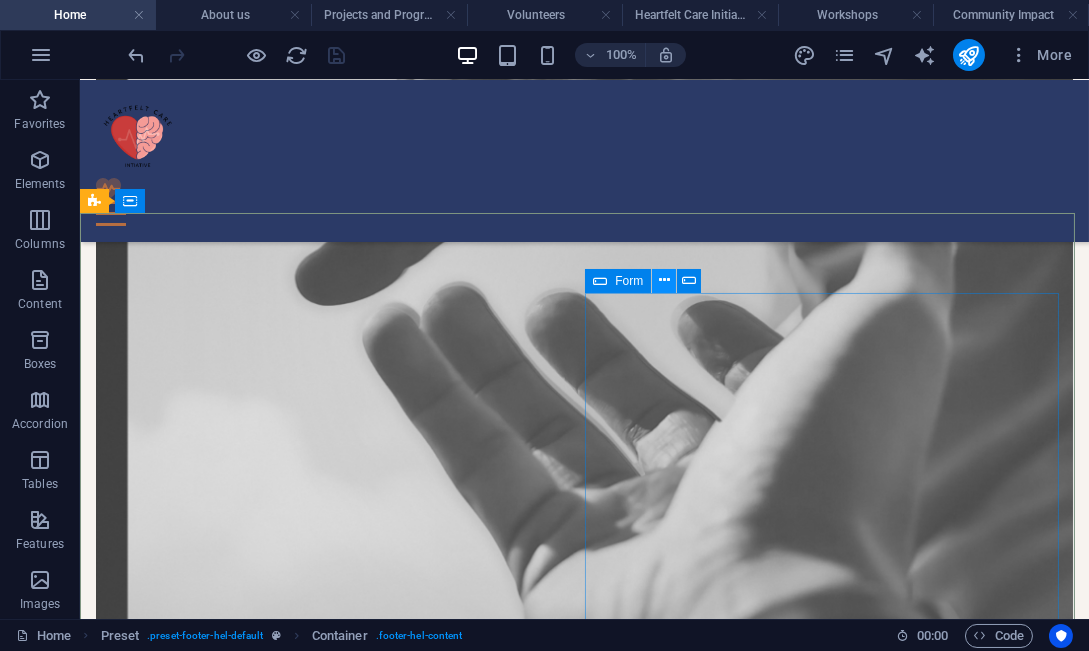 click at bounding box center [664, 280] 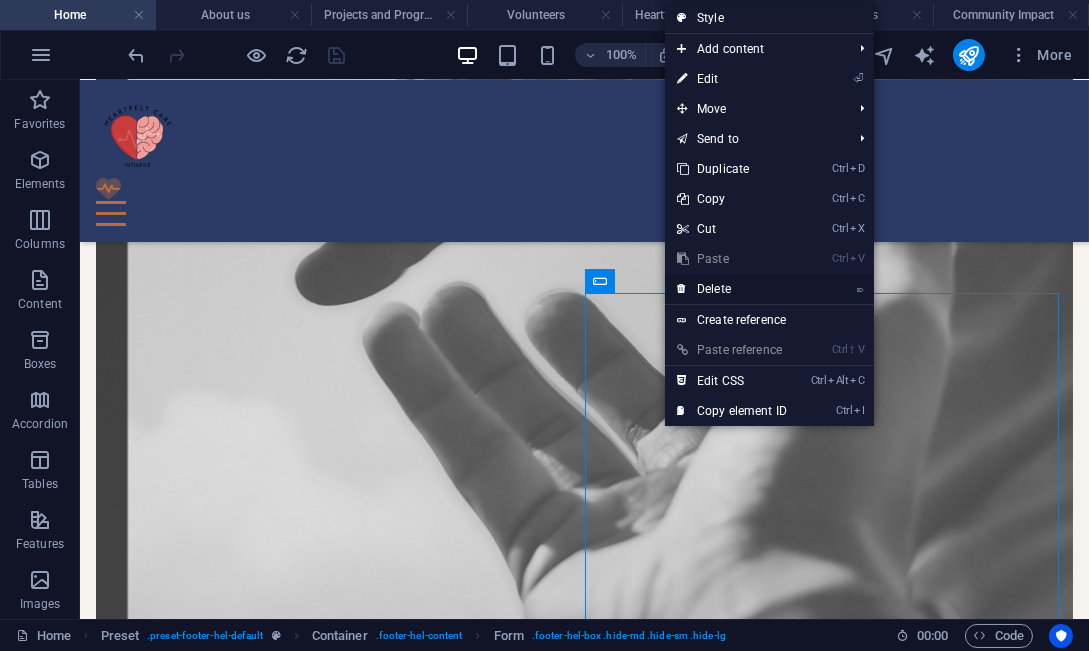 click on "⌦  Delete" at bounding box center [732, 289] 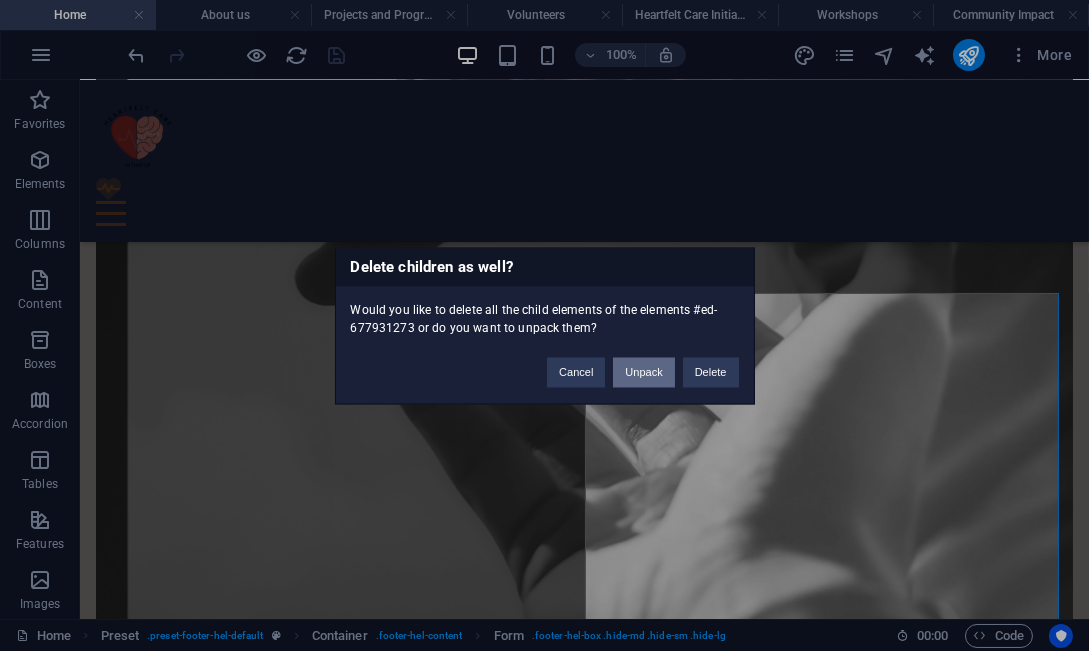 click on "Unpack" at bounding box center [643, 372] 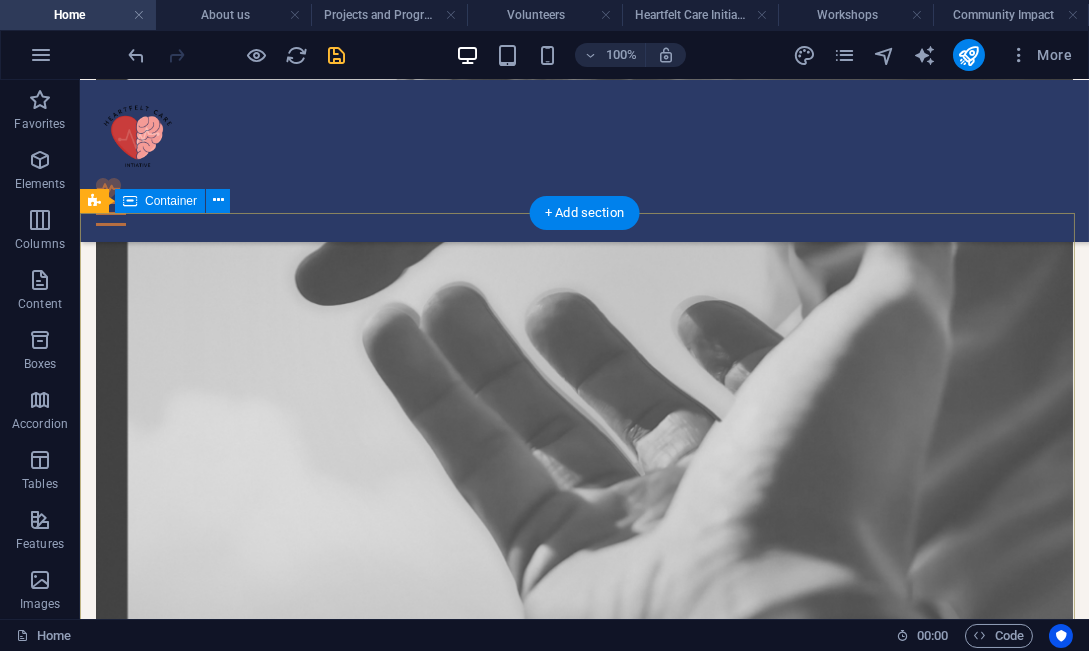 scroll, scrollTop: 2345, scrollLeft: 0, axis: vertical 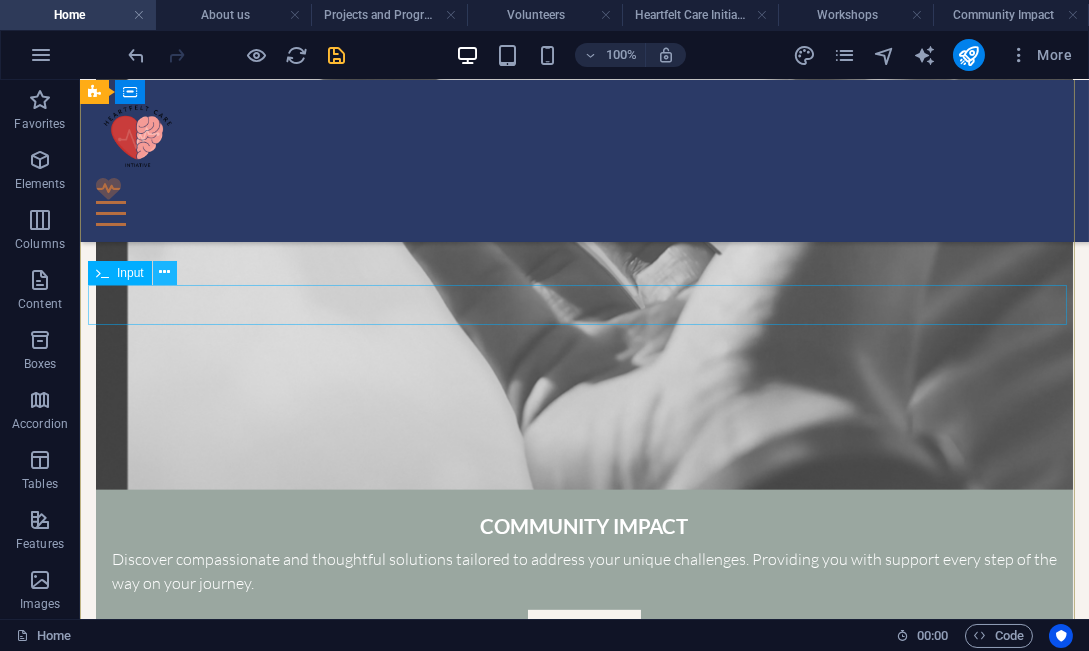click at bounding box center (164, 272) 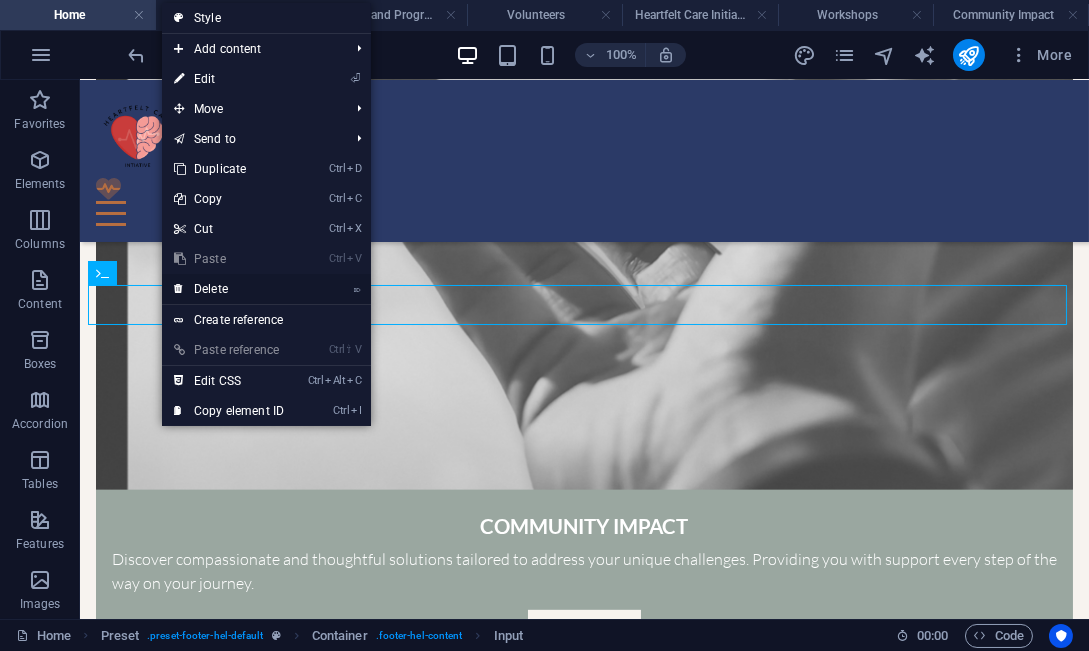 click on "⌦  Delete" at bounding box center [229, 289] 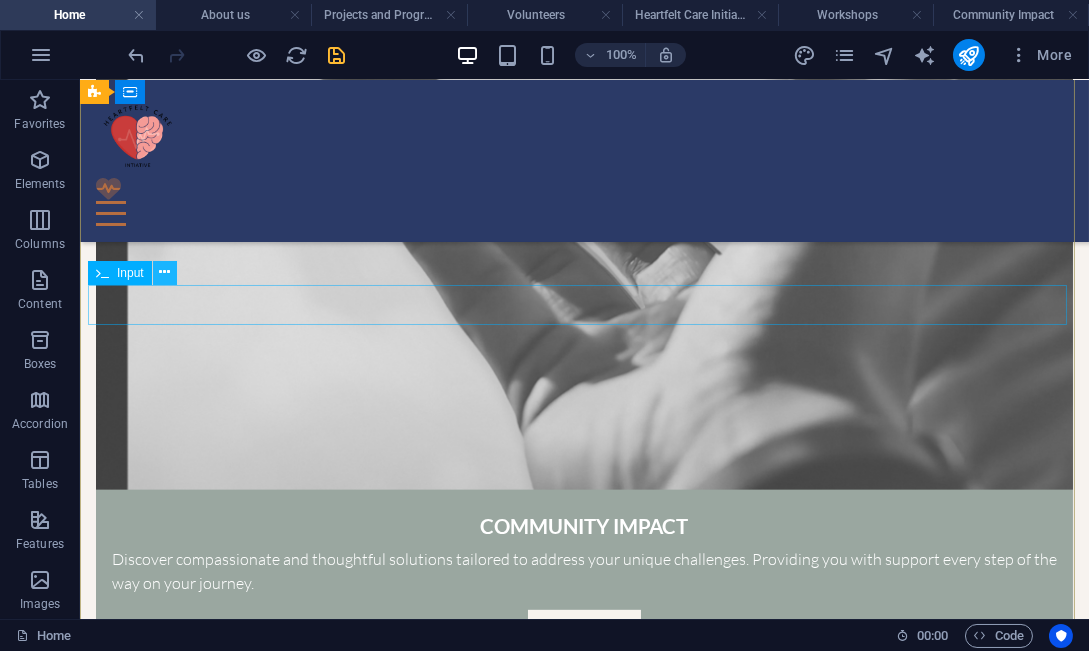 click at bounding box center [164, 272] 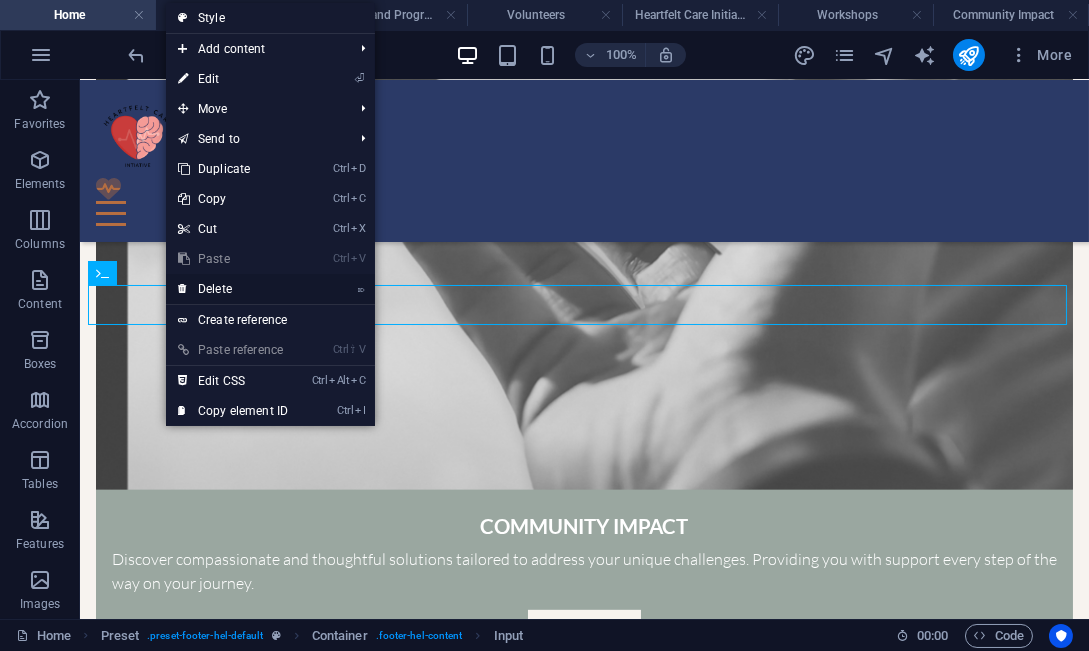 click on "⌦  Delete" at bounding box center [233, 289] 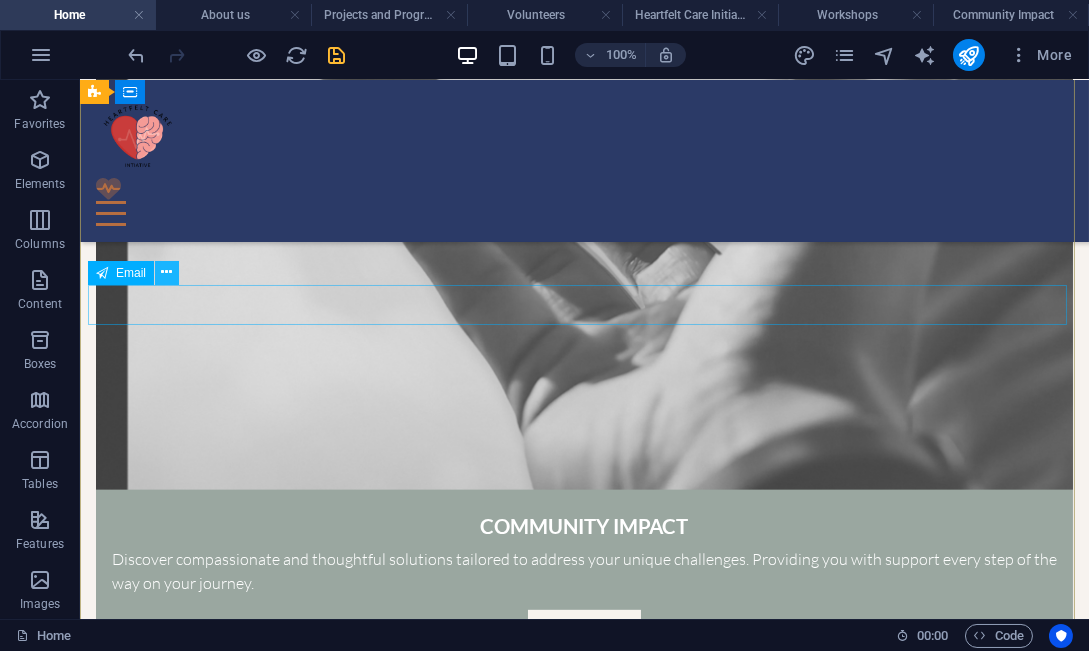 click at bounding box center [167, 272] 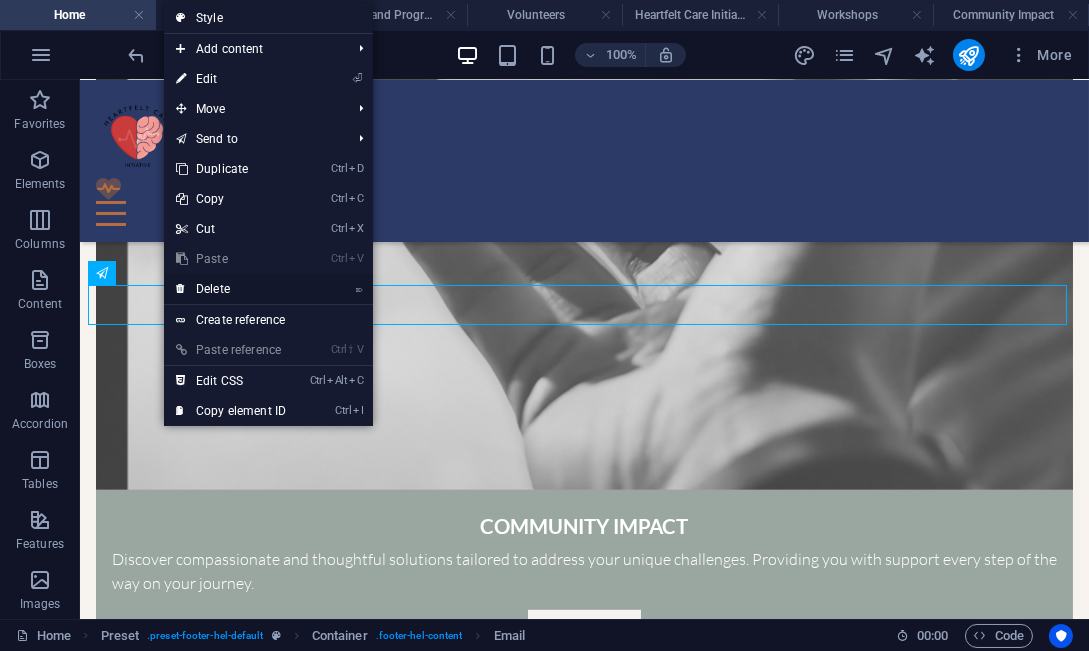 drag, startPoint x: 233, startPoint y: 278, endPoint x: 152, endPoint y: 199, distance: 113.14592 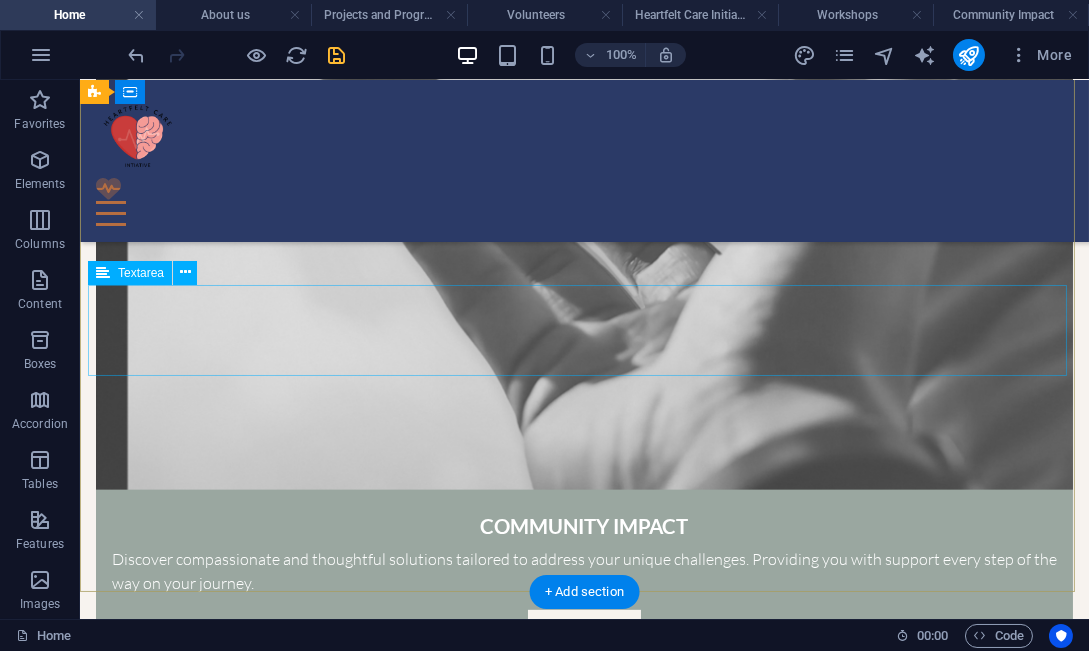click at bounding box center (584, 4172) 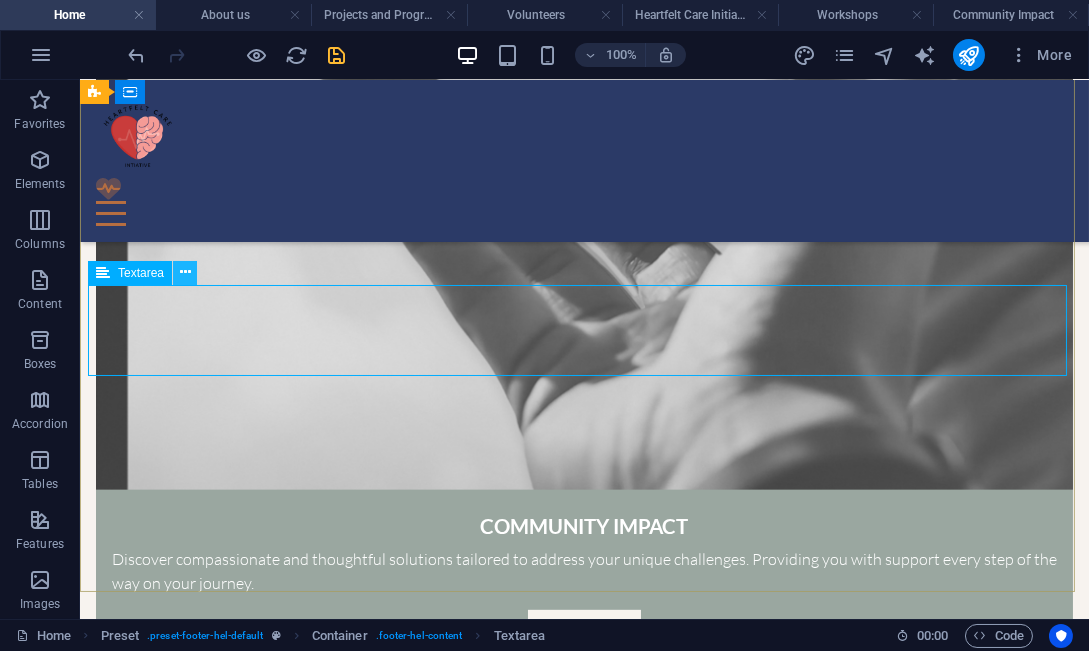click at bounding box center (185, 272) 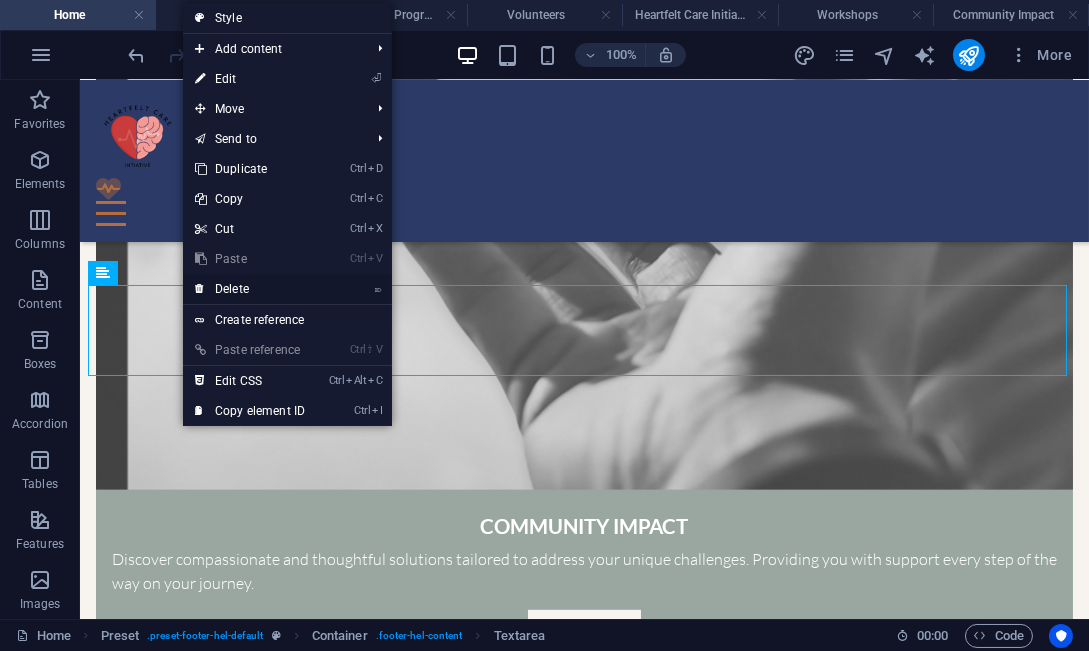 drag, startPoint x: 253, startPoint y: 283, endPoint x: 177, endPoint y: 204, distance: 109.62208 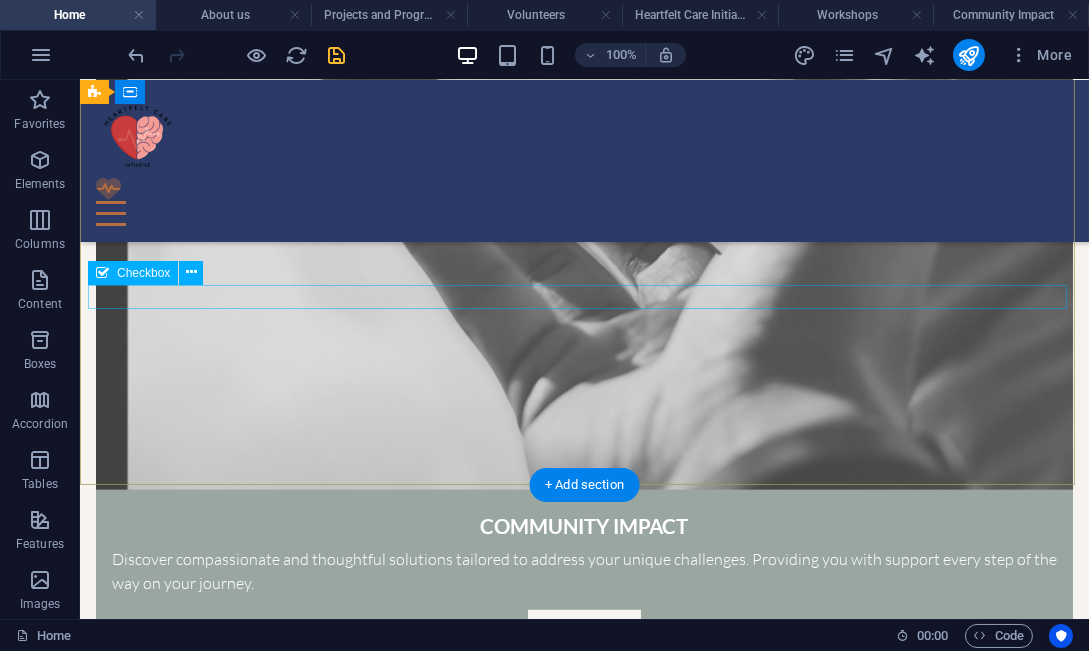 click on "I have read and understand the privacy policy." at bounding box center (584, 4134) 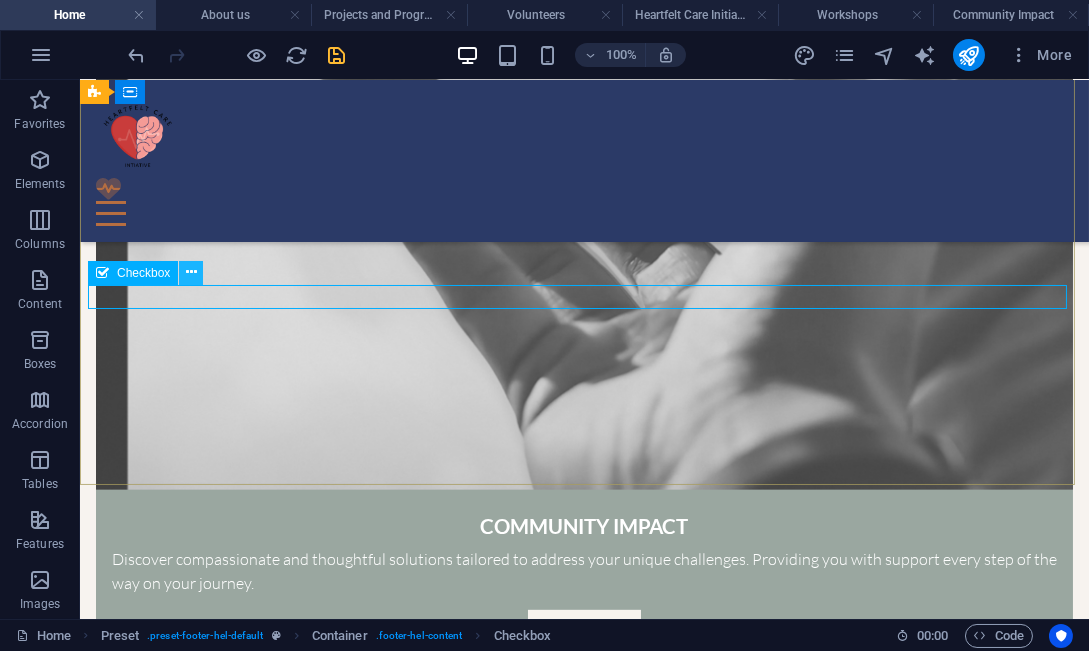 click at bounding box center (191, 272) 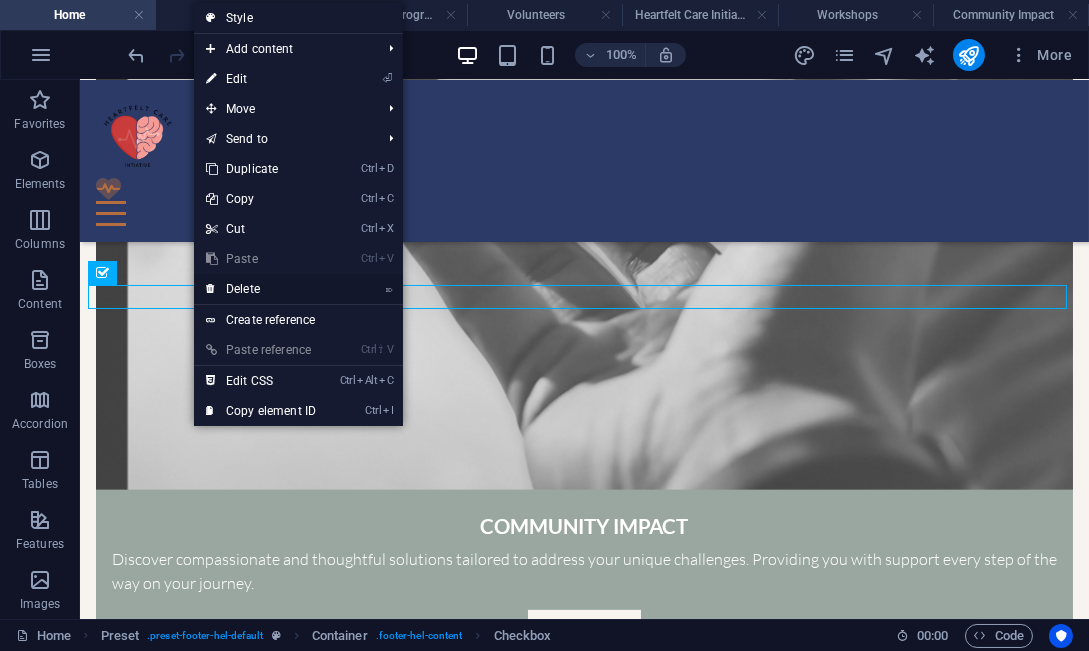 click on "⌦  Delete" at bounding box center (261, 289) 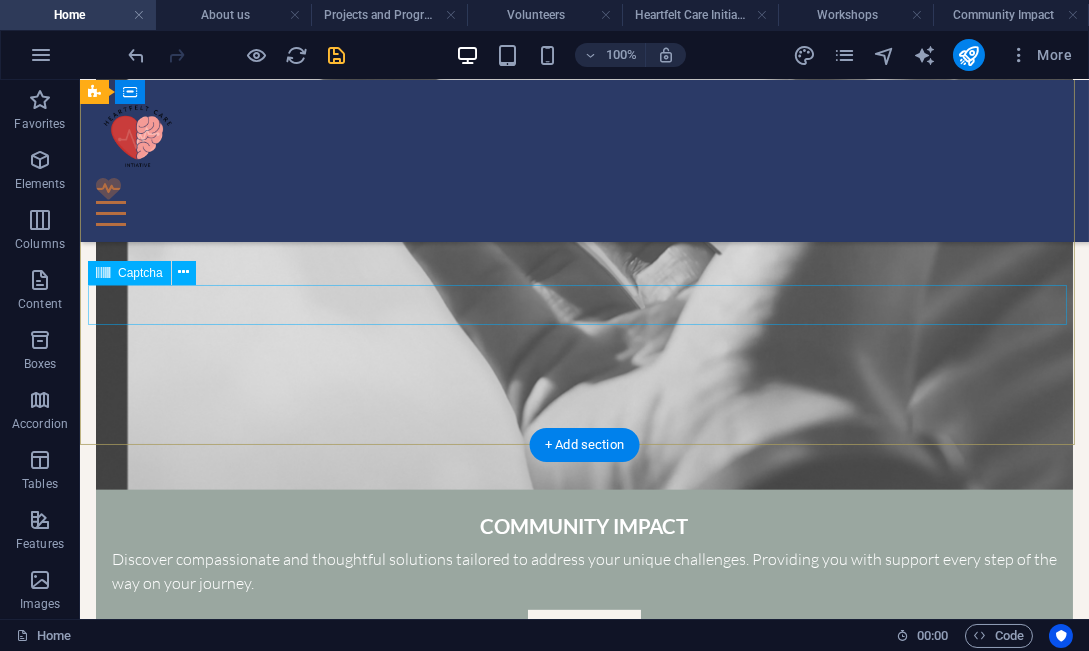 click on "Unreadable? Load new" at bounding box center [584, 4138] 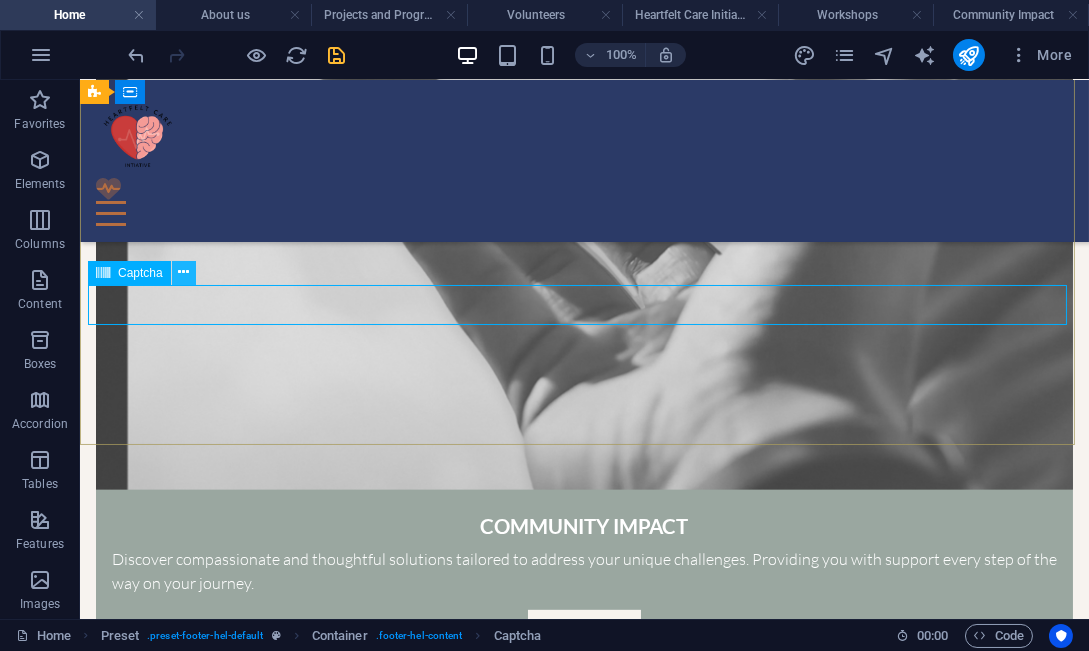 click at bounding box center (183, 272) 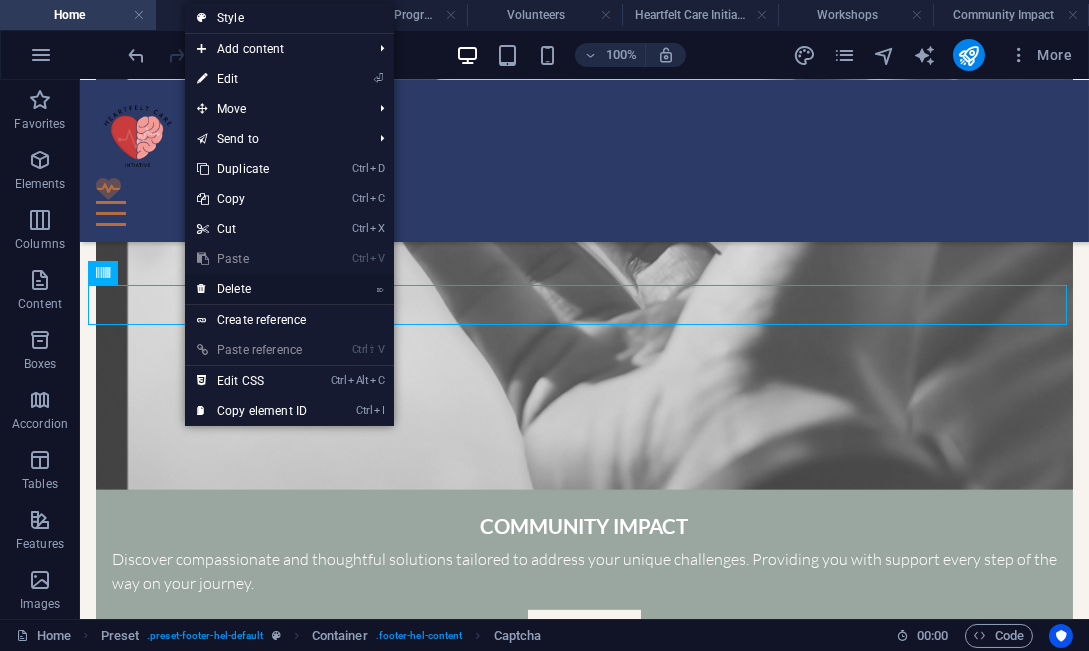 drag, startPoint x: 260, startPoint y: 280, endPoint x: 185, endPoint y: 202, distance: 108.20813 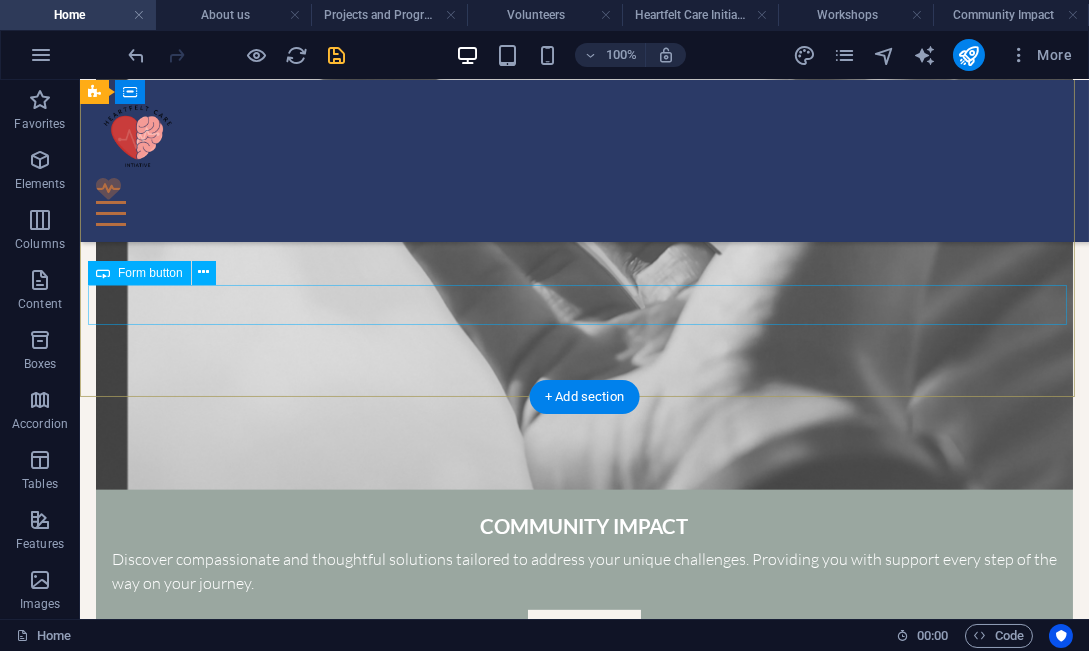 click on "Send" at bounding box center (584, 4139) 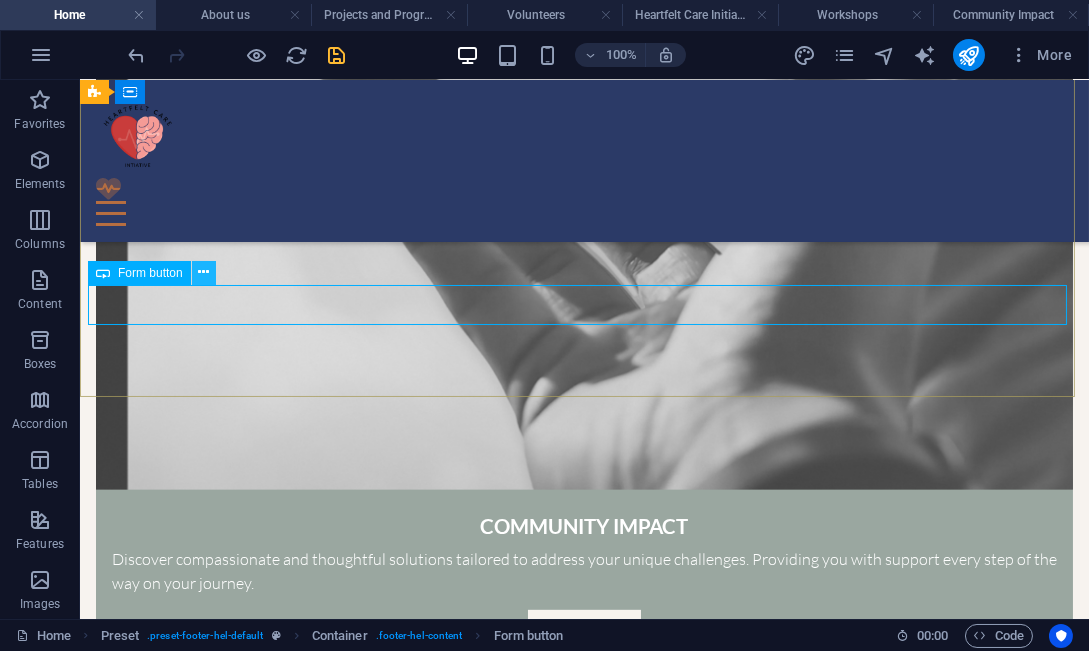 click at bounding box center [204, 273] 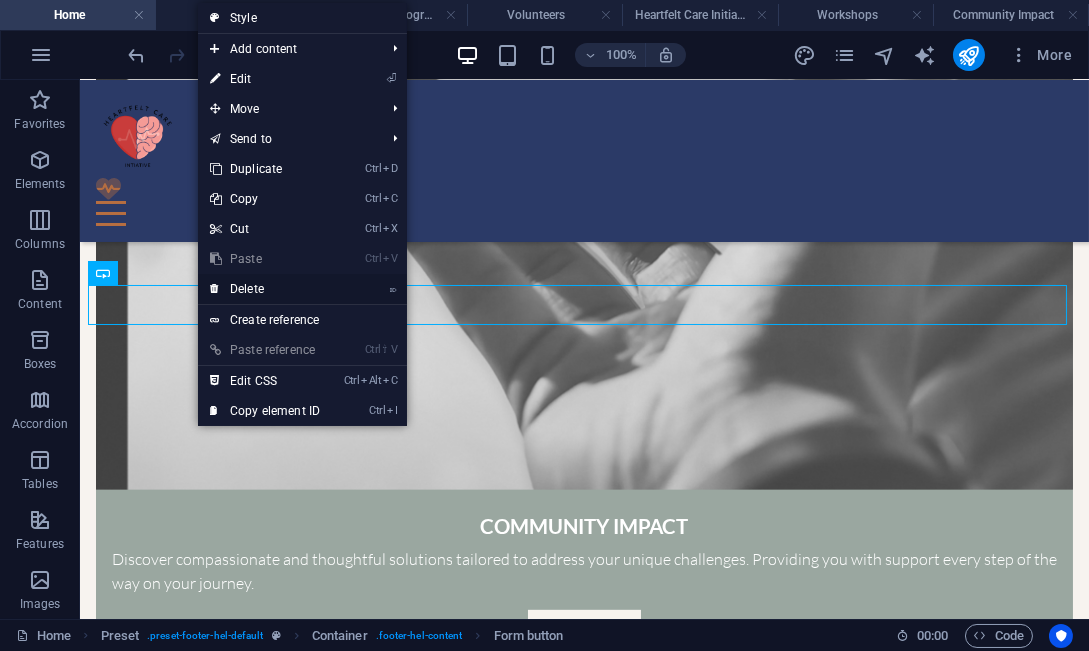 click on "⌦  Delete" at bounding box center [265, 289] 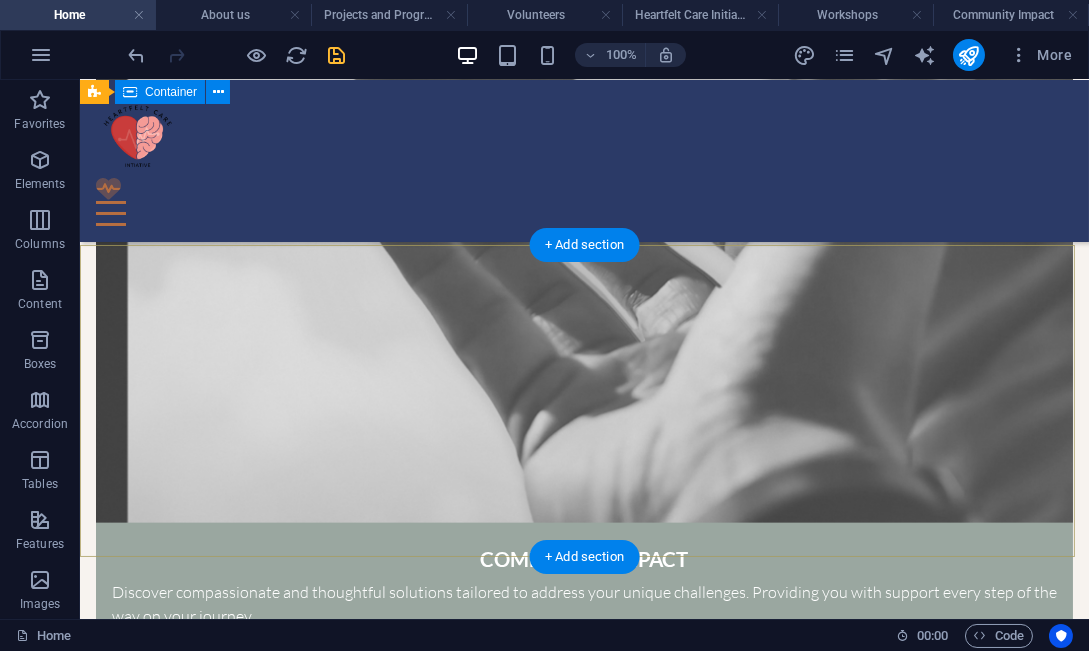 scroll, scrollTop: 2145, scrollLeft: 0, axis: vertical 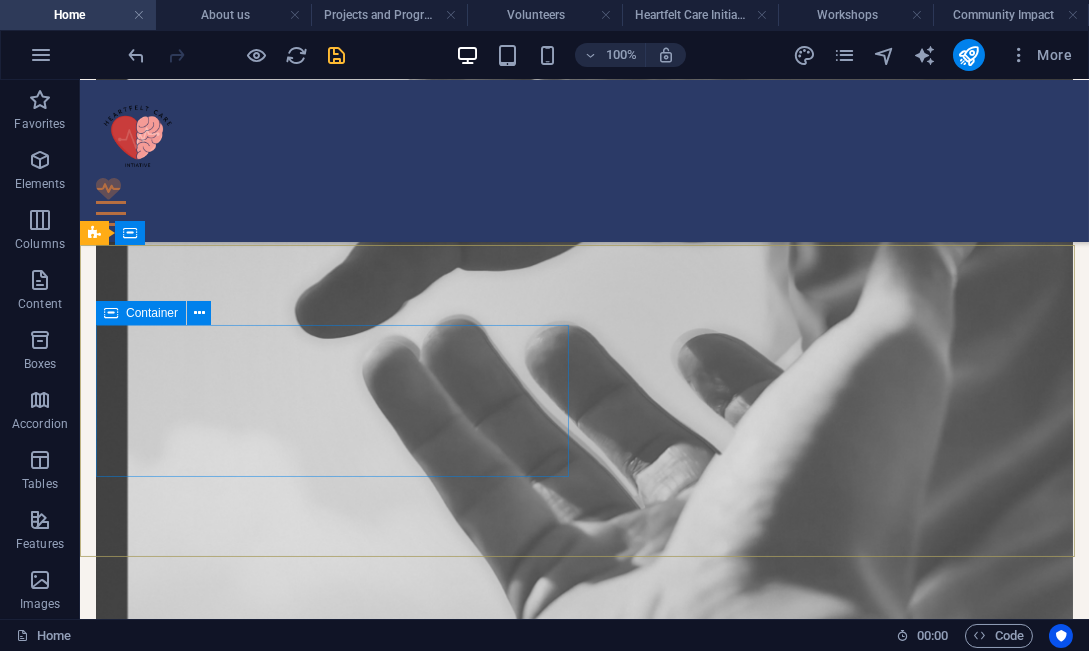 click at bounding box center (111, 313) 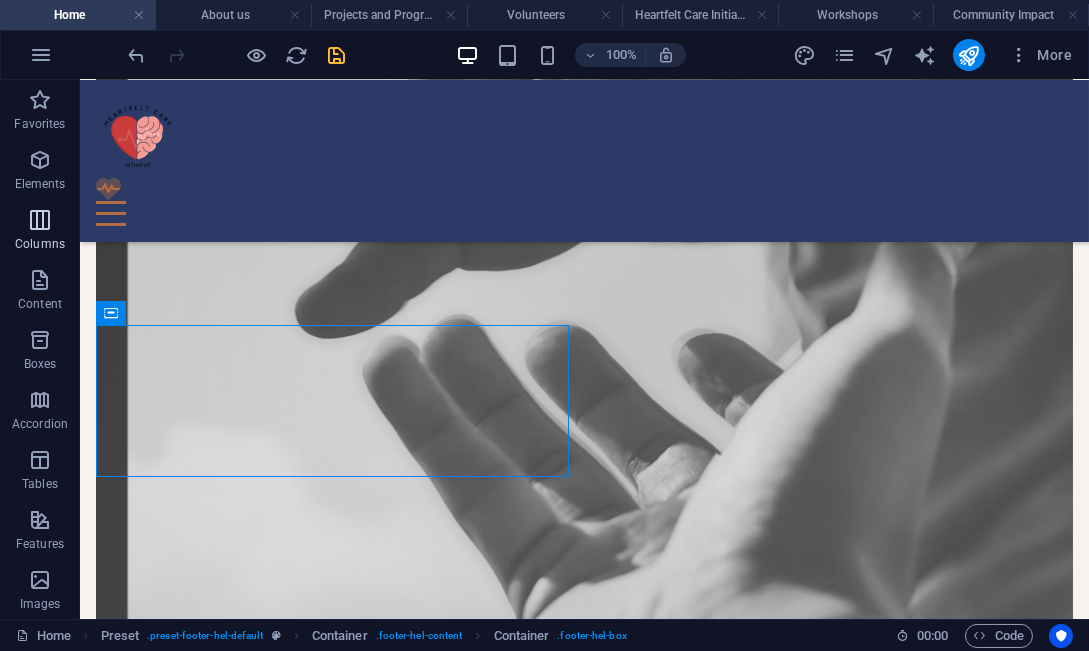 click at bounding box center [40, 220] 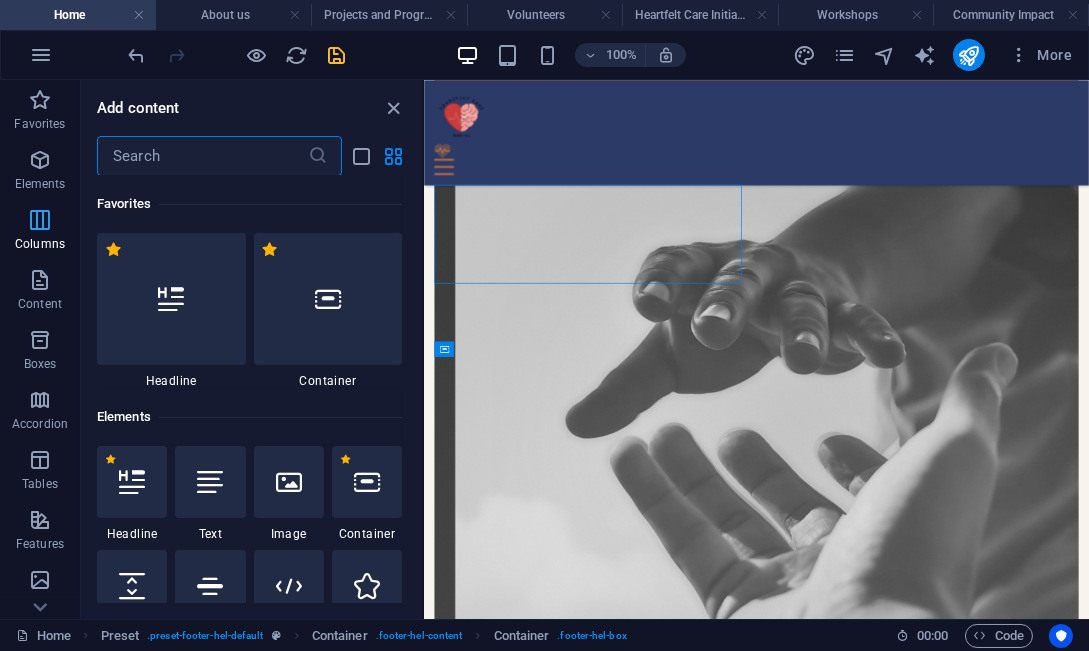 scroll, scrollTop: 2229, scrollLeft: 0, axis: vertical 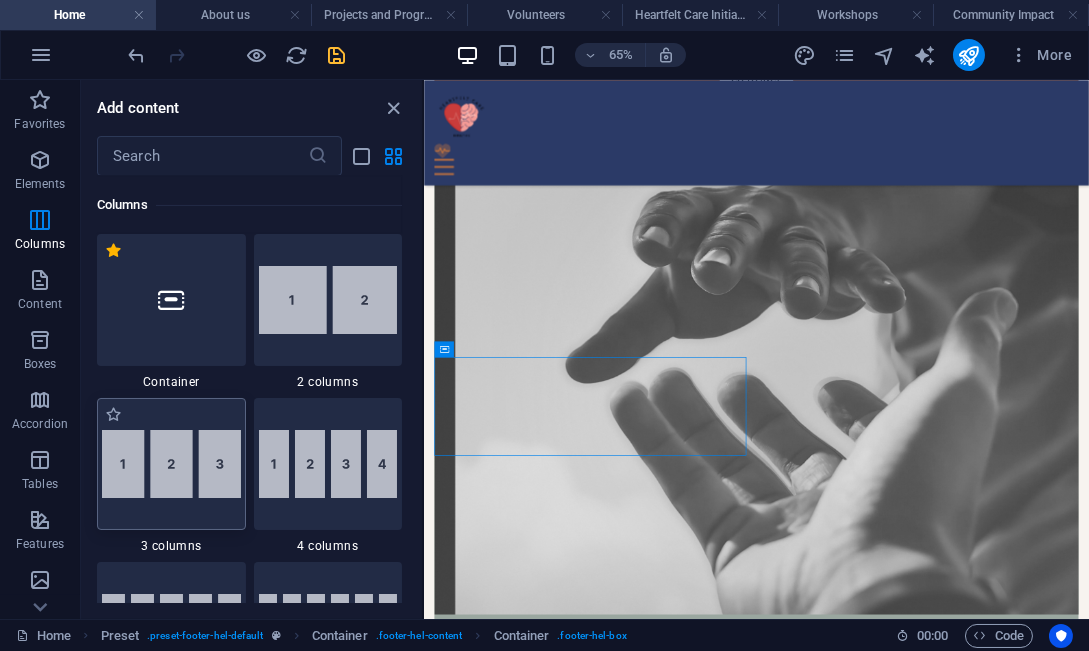 click at bounding box center [171, 464] 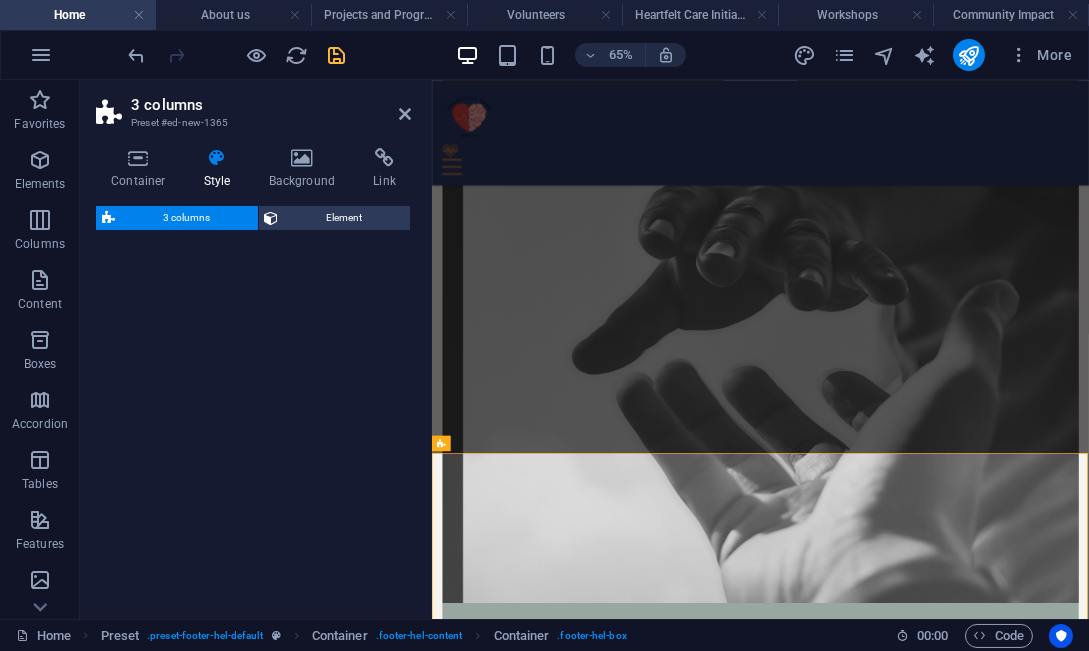select on "rem" 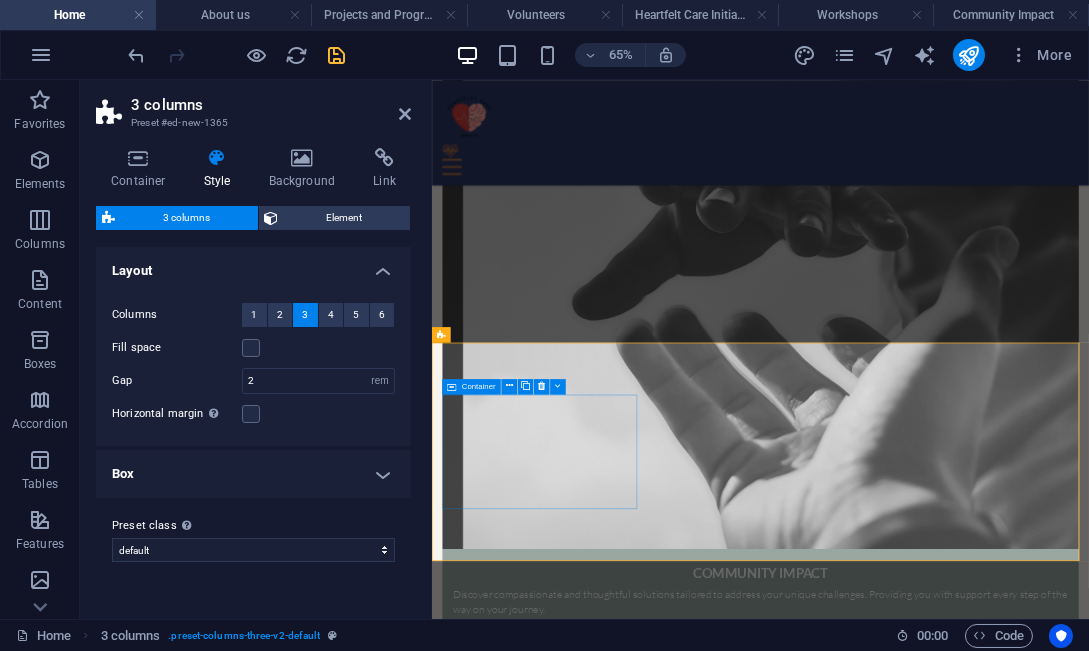 scroll, scrollTop: 2480, scrollLeft: 0, axis: vertical 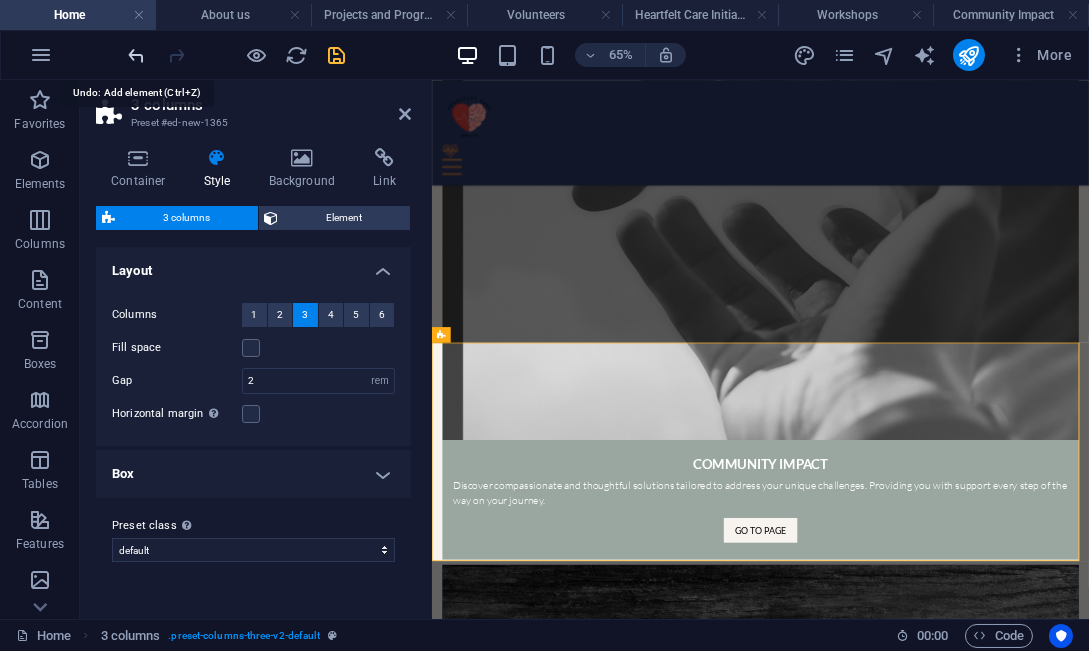 click at bounding box center (137, 55) 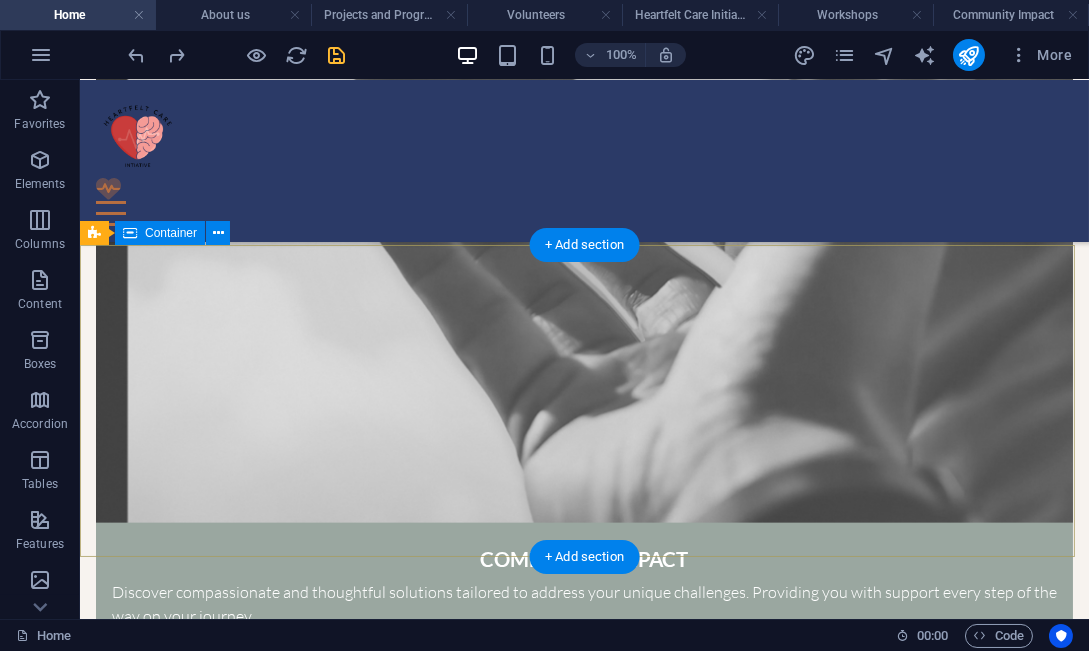 scroll, scrollTop: 2145, scrollLeft: 0, axis: vertical 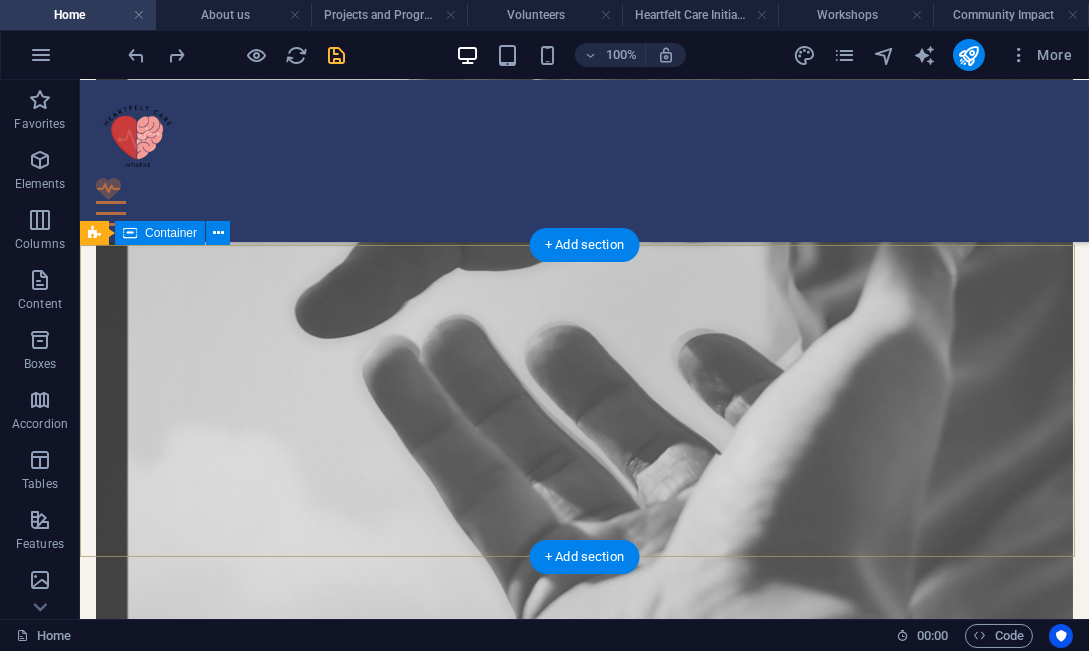 click on "Contact Feel free to contact us if you have any questions. Heartfelt Care Initiative" at bounding box center (584, 4238) 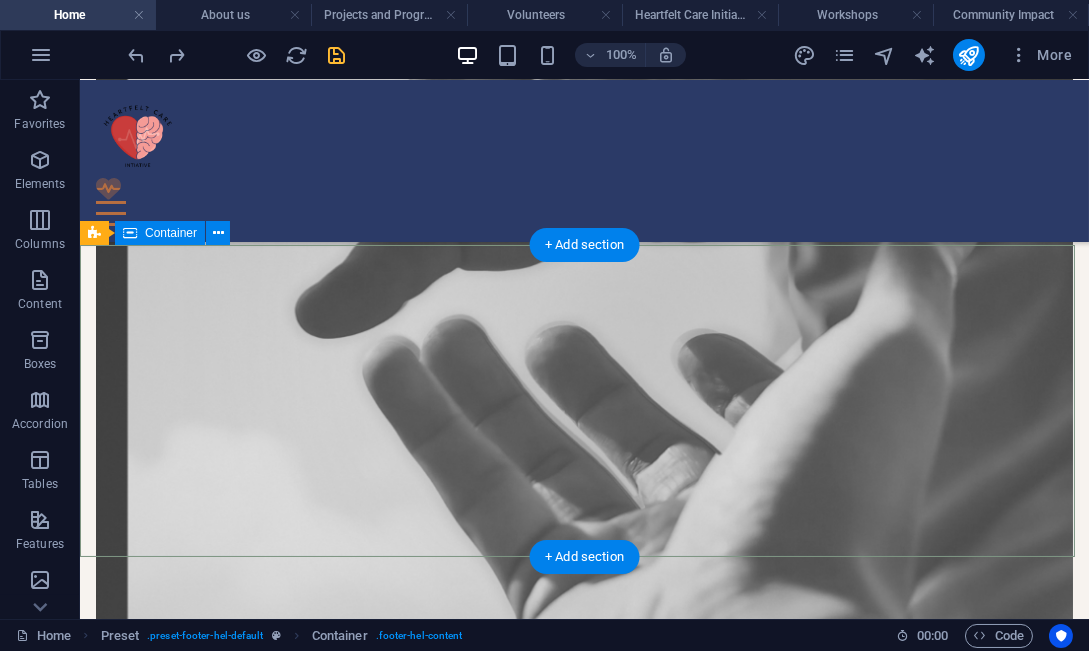 click on "Contact Feel free to contact us if you have any questions. Heartfelt Care Initiative" at bounding box center (584, 4238) 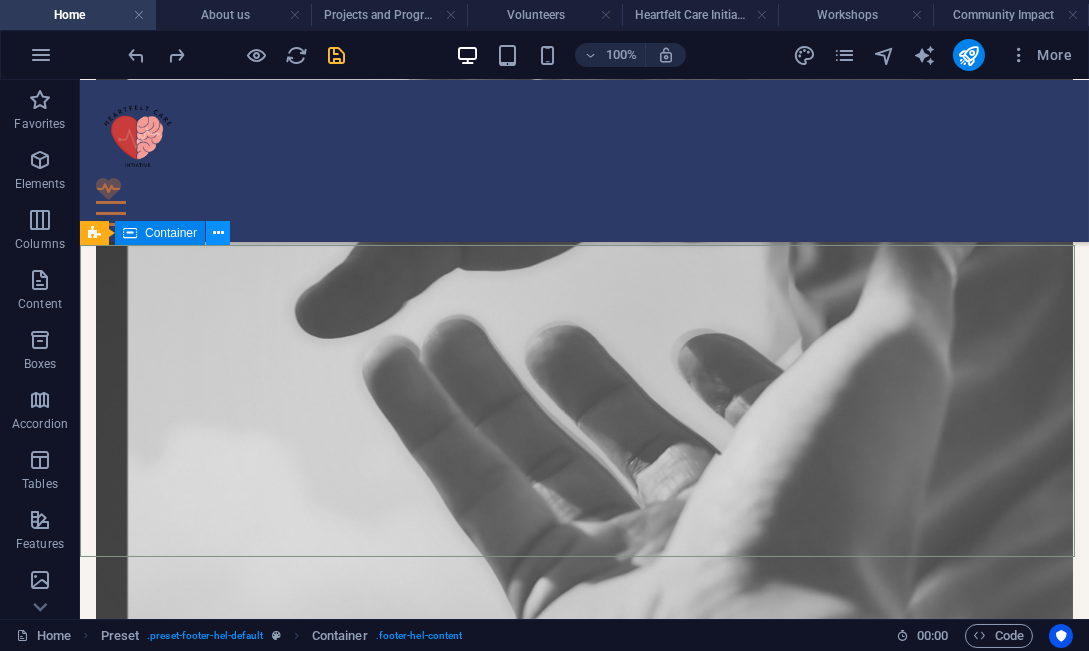 click at bounding box center (218, 233) 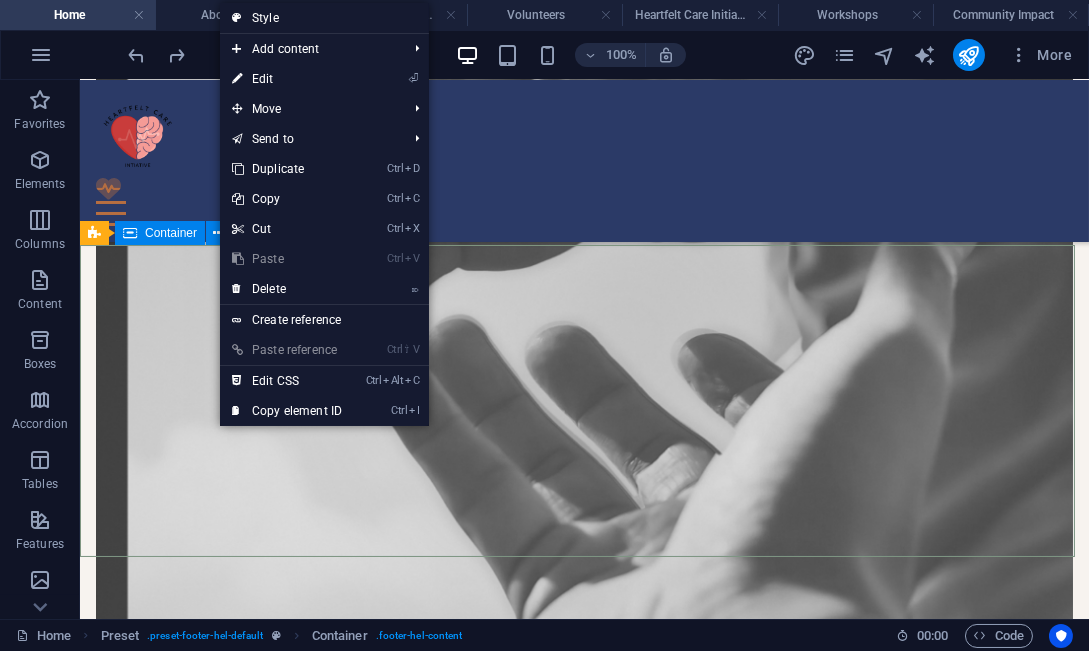 click on "Container" at bounding box center (171, 233) 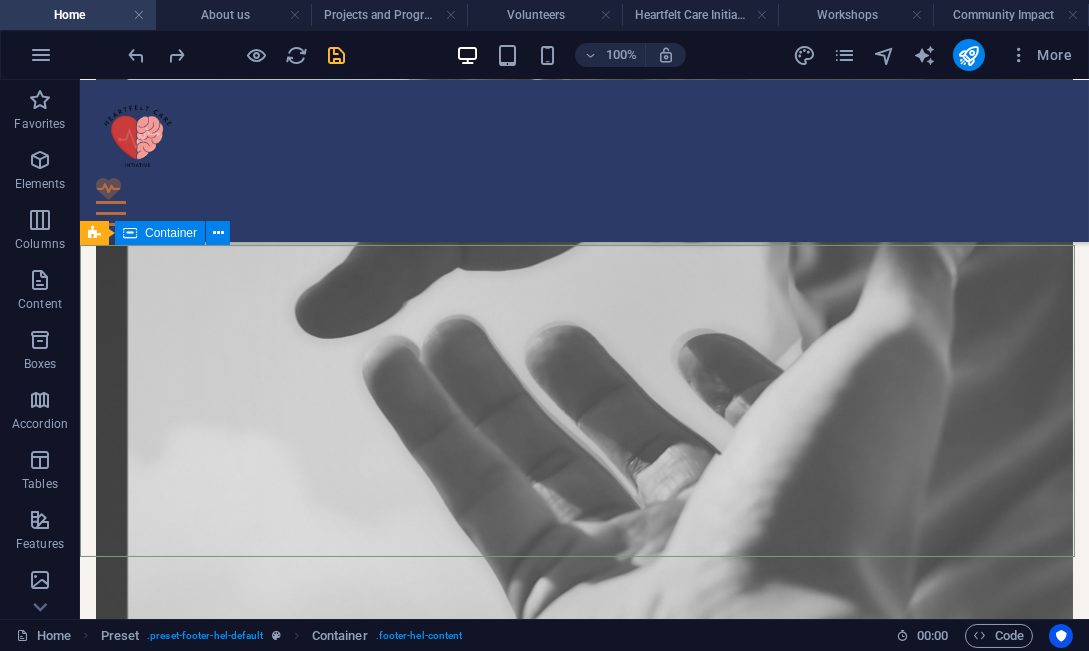 click on "Container" at bounding box center (171, 233) 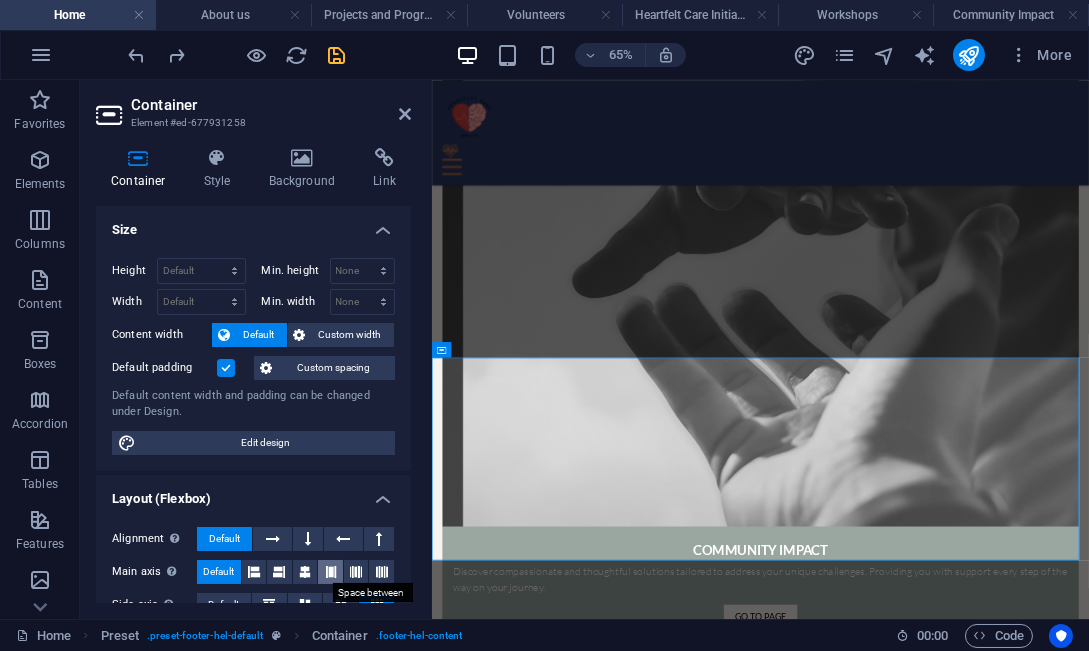 scroll, scrollTop: 166, scrollLeft: 0, axis: vertical 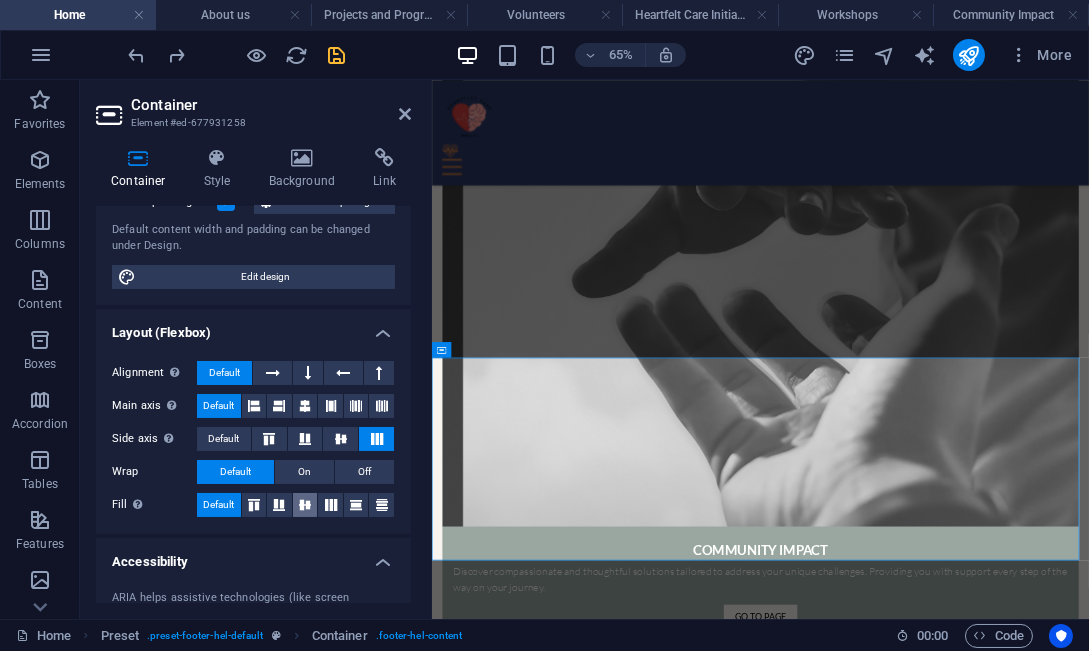 click at bounding box center [305, 505] 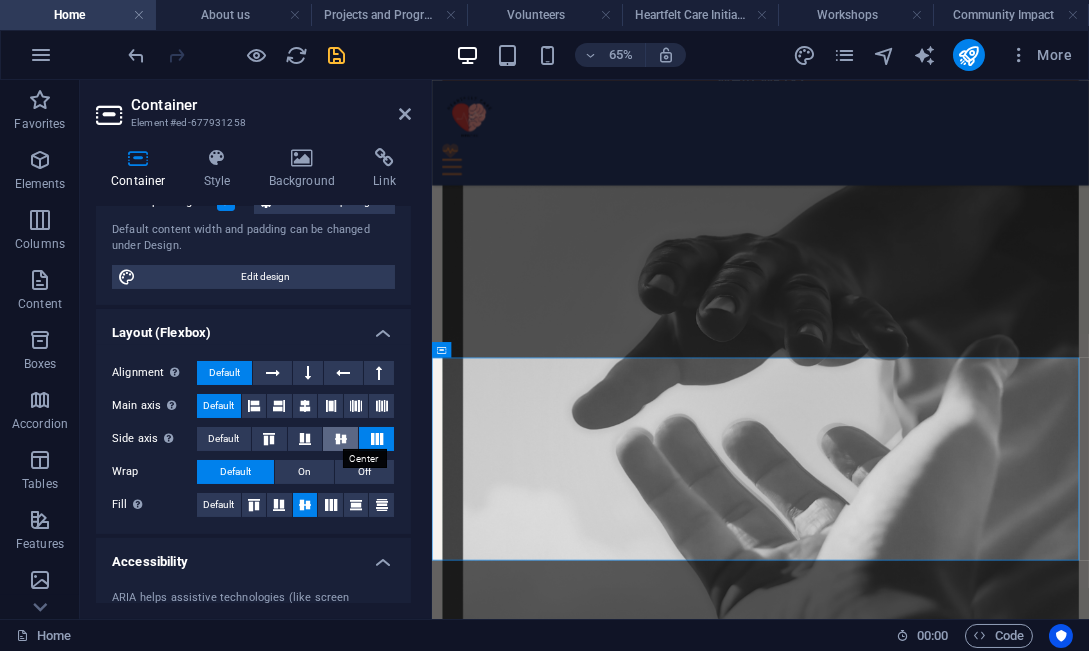 click at bounding box center (341, 439) 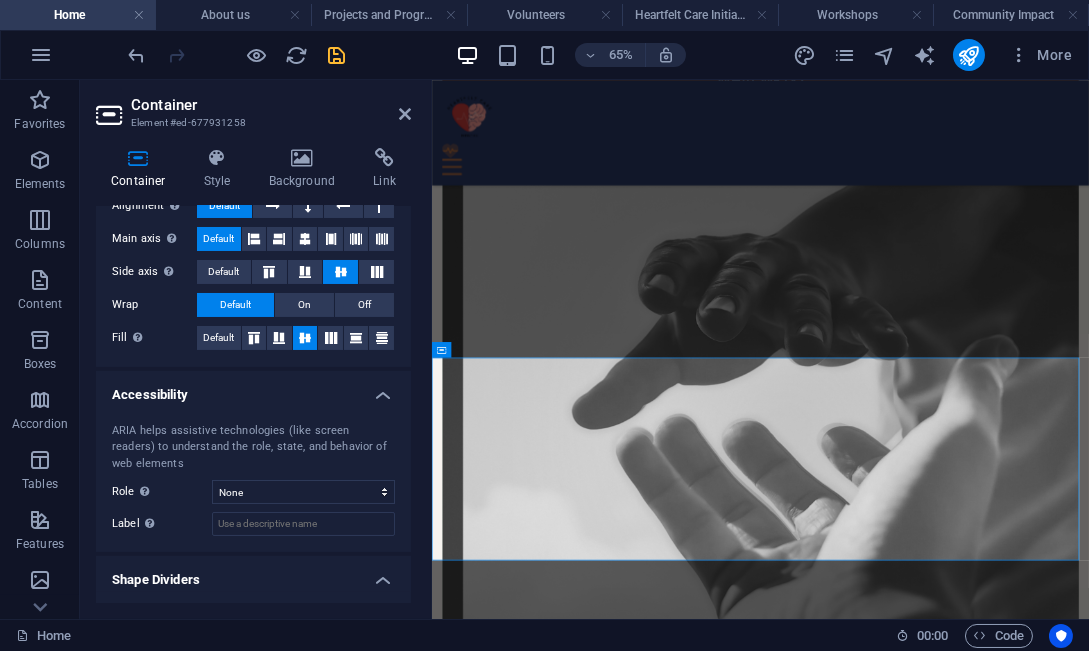 scroll, scrollTop: 0, scrollLeft: 0, axis: both 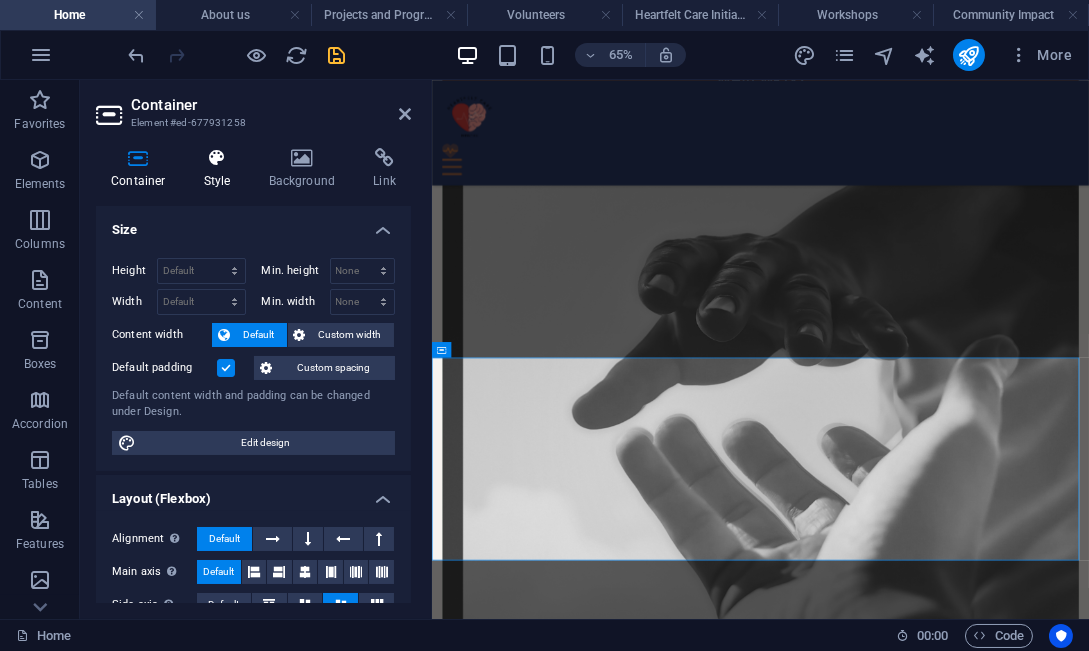 click at bounding box center [217, 158] 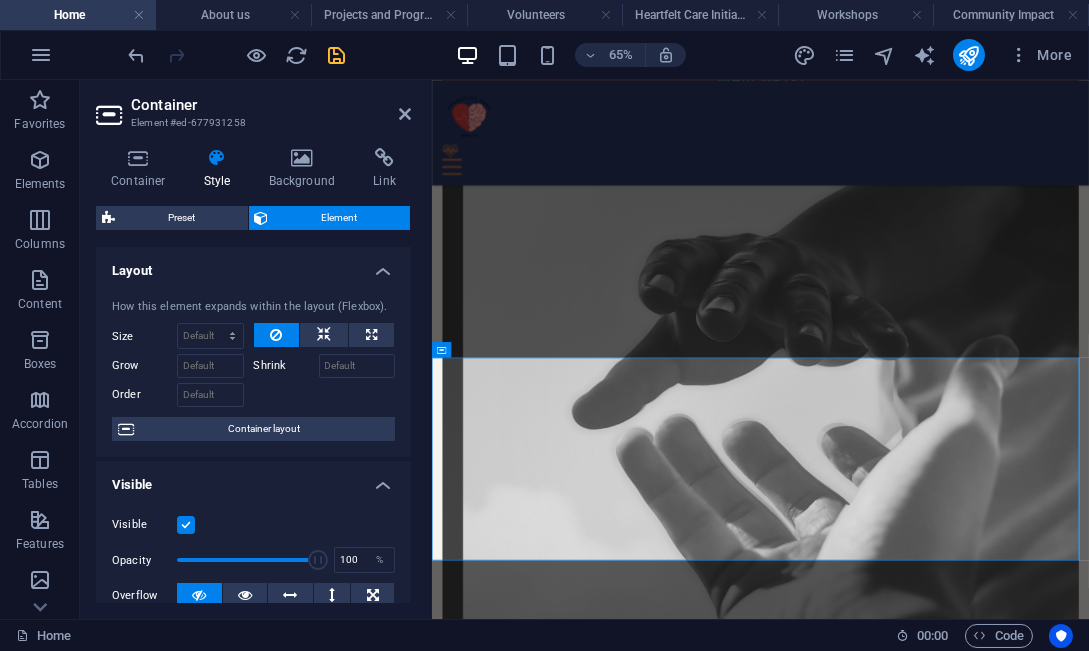 scroll, scrollTop: 333, scrollLeft: 0, axis: vertical 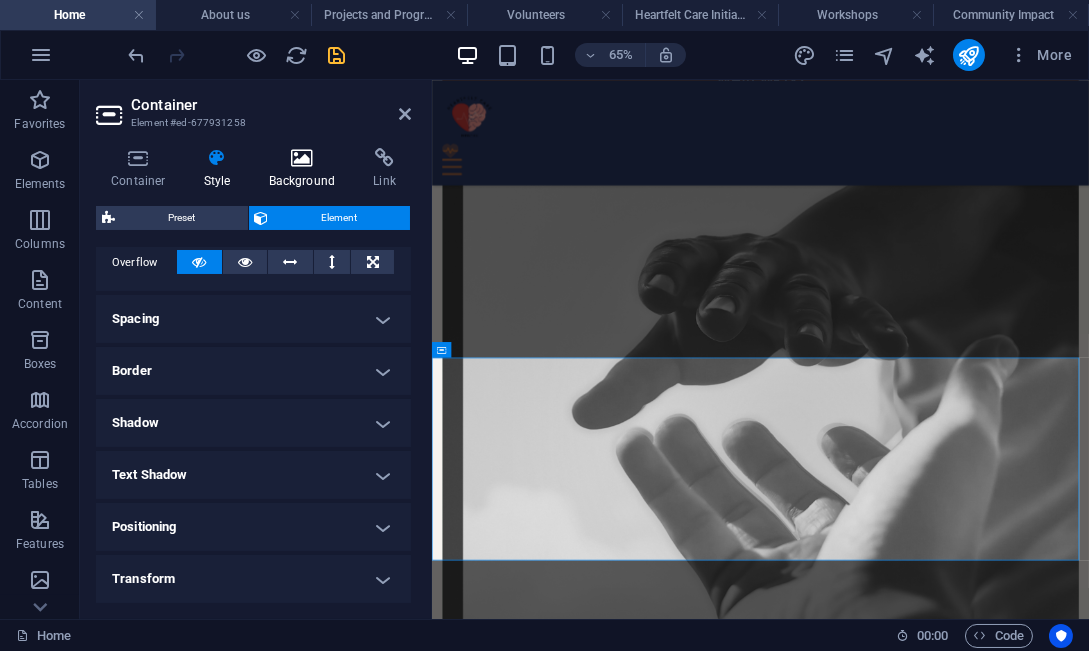 click on "Background" at bounding box center (306, 169) 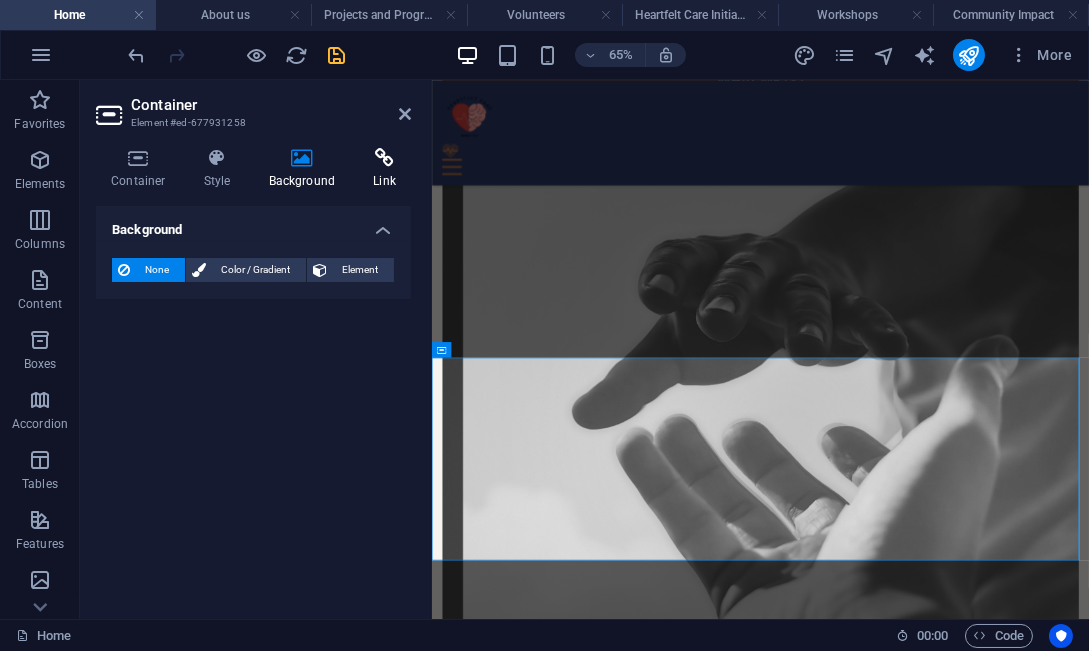 click at bounding box center (384, 158) 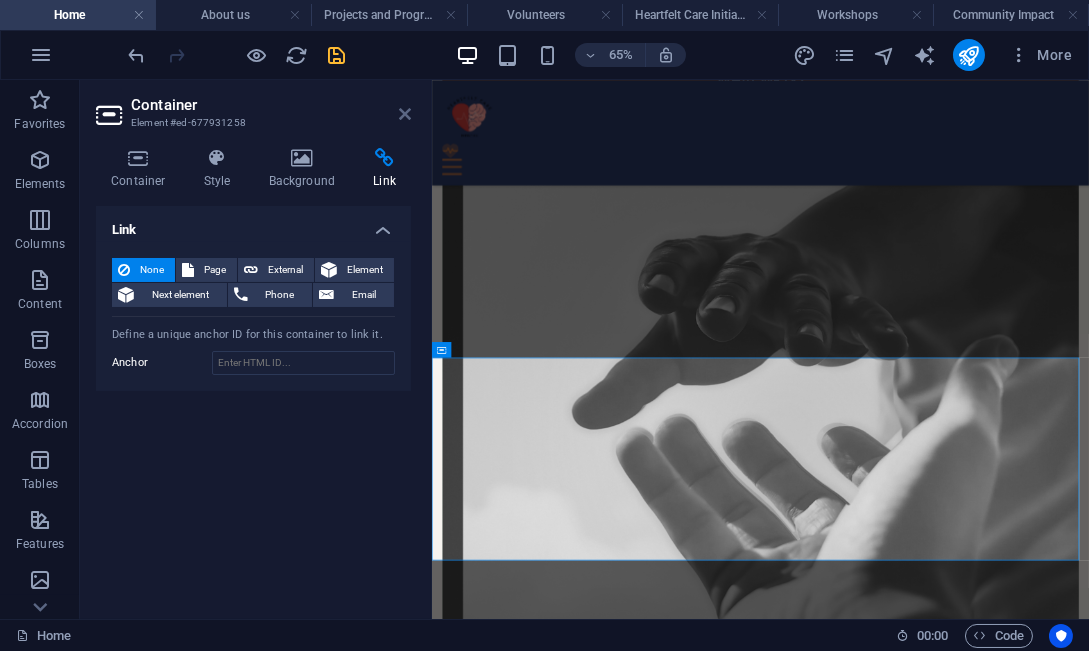 click at bounding box center [405, 114] 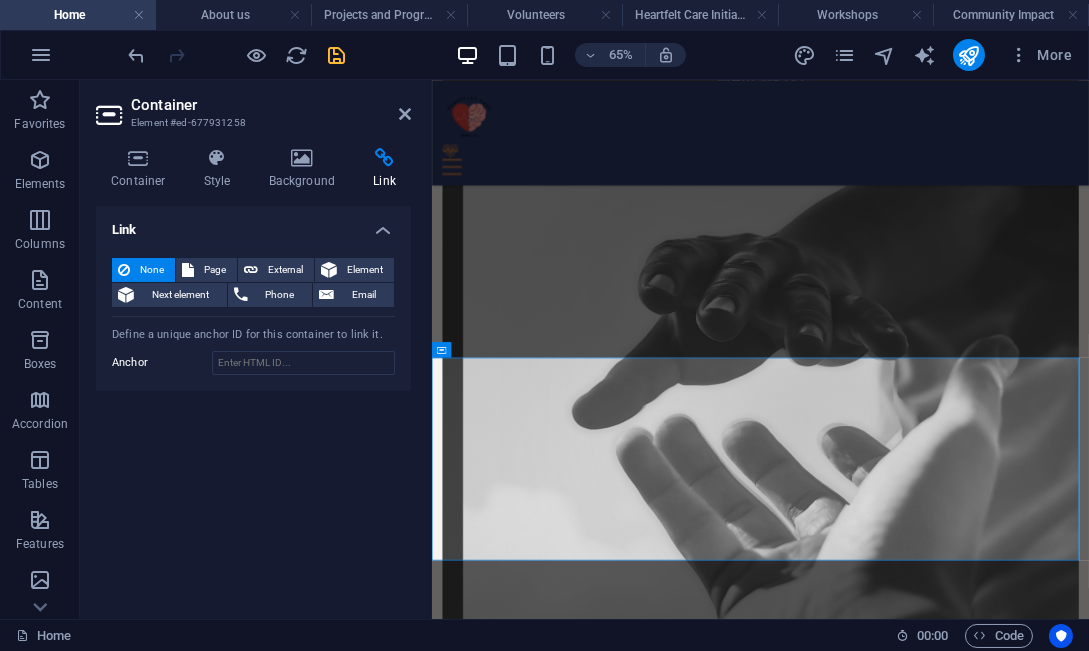scroll, scrollTop: 1883, scrollLeft: 0, axis: vertical 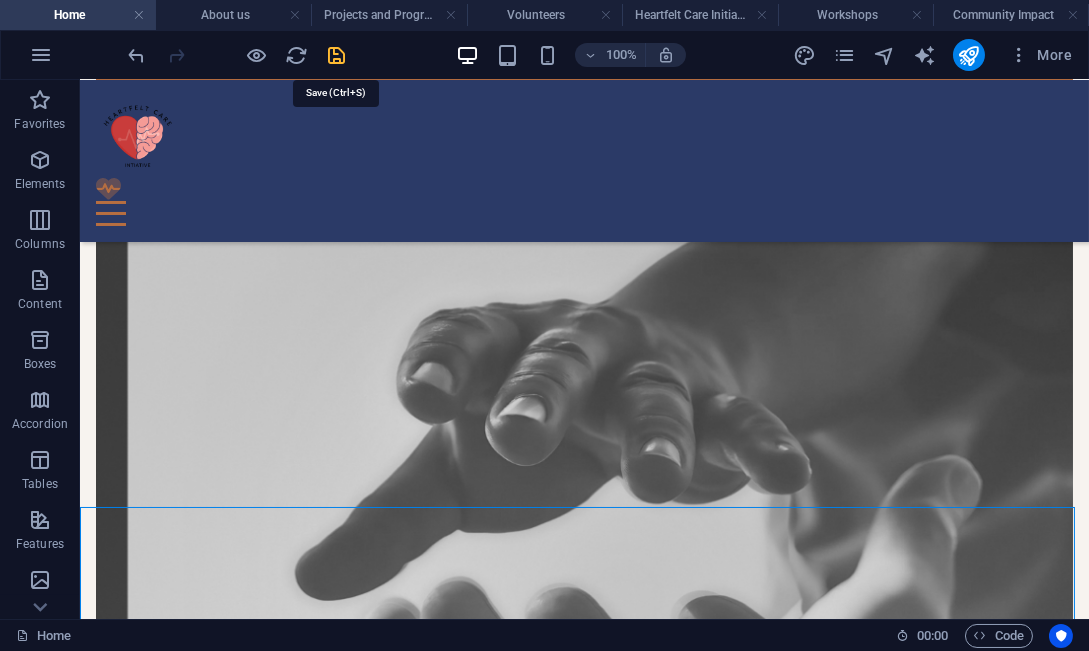 drag, startPoint x: 337, startPoint y: 51, endPoint x: 285, endPoint y: 152, distance: 113.600174 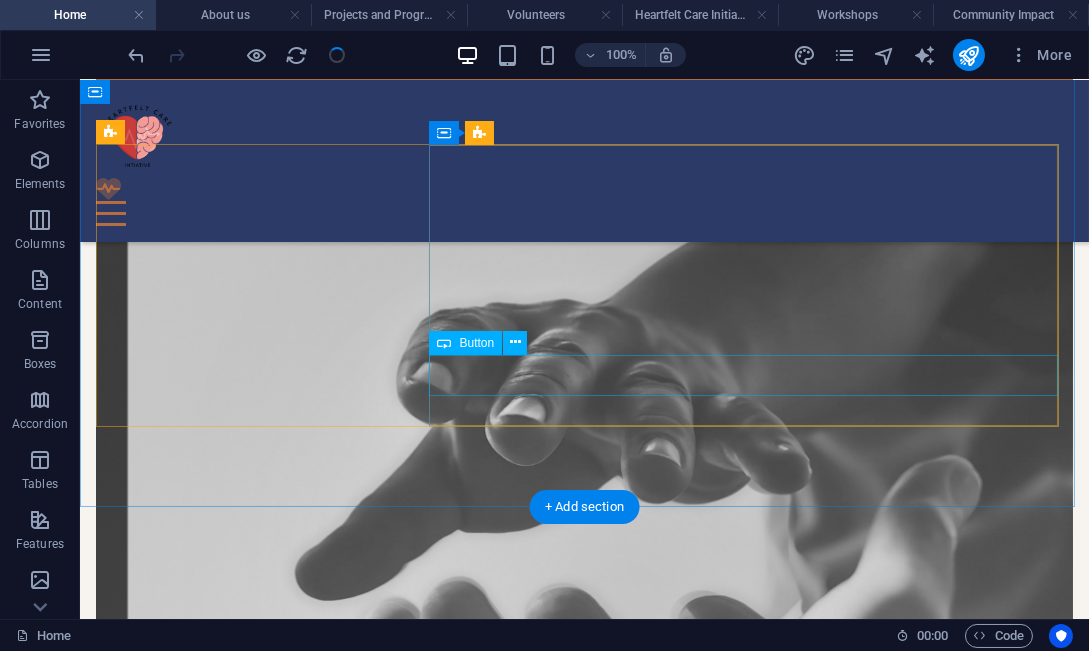 scroll, scrollTop: 2217, scrollLeft: 0, axis: vertical 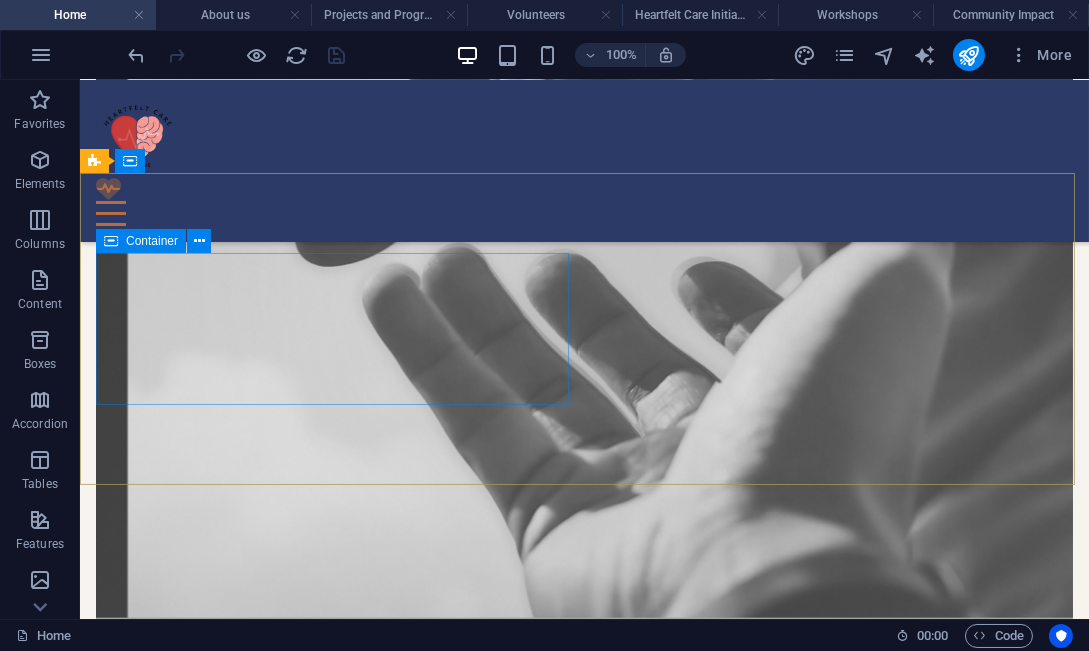 click at bounding box center [111, 241] 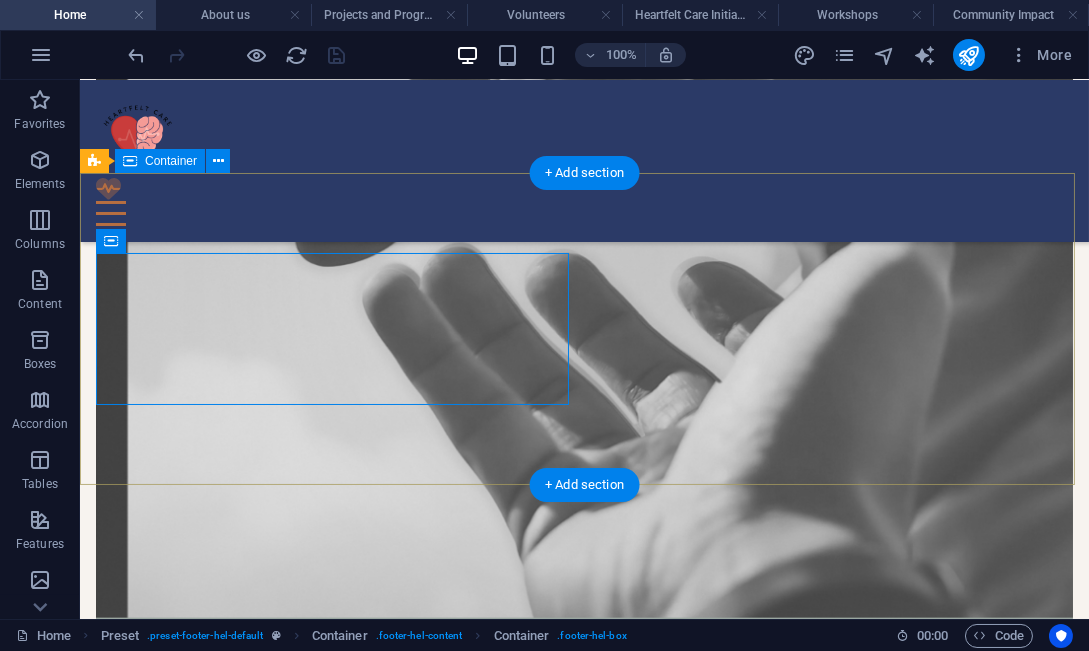 click on "Contact Feel free to contact us if you have any questions. Heartfelt Care Initiative" at bounding box center [584, 4166] 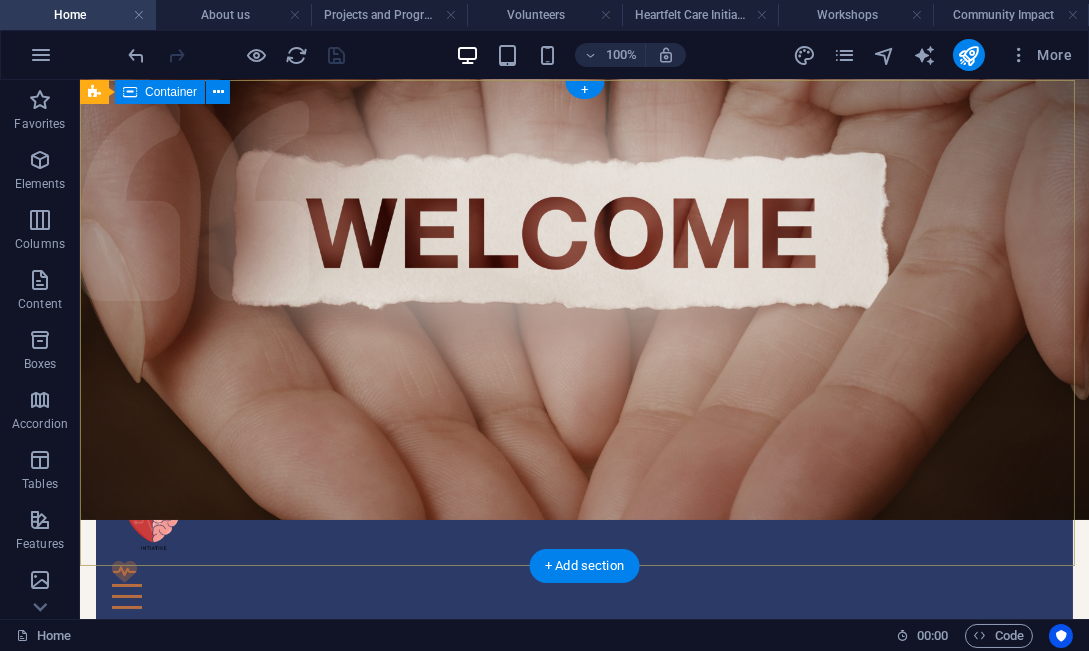 scroll, scrollTop: 0, scrollLeft: 0, axis: both 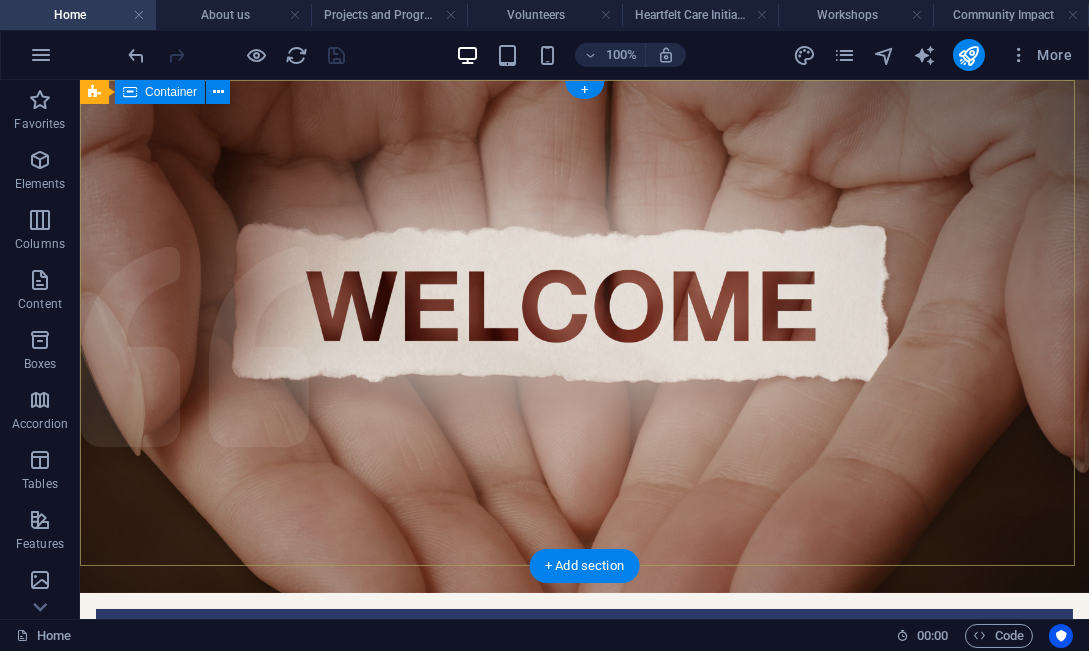 click on "Home About us Volunteers Donate Ways To Give .fa-secondary{opacity:.4}" at bounding box center [584, 697] 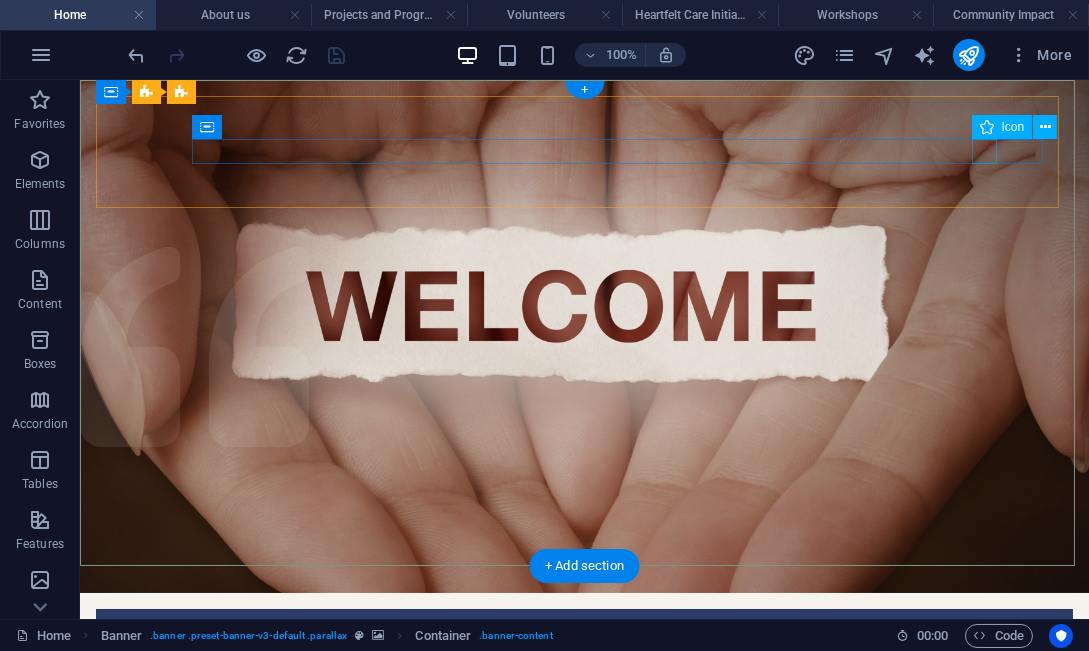 click on ".fa-secondary{opacity:.4}" at bounding box center (576, 717) 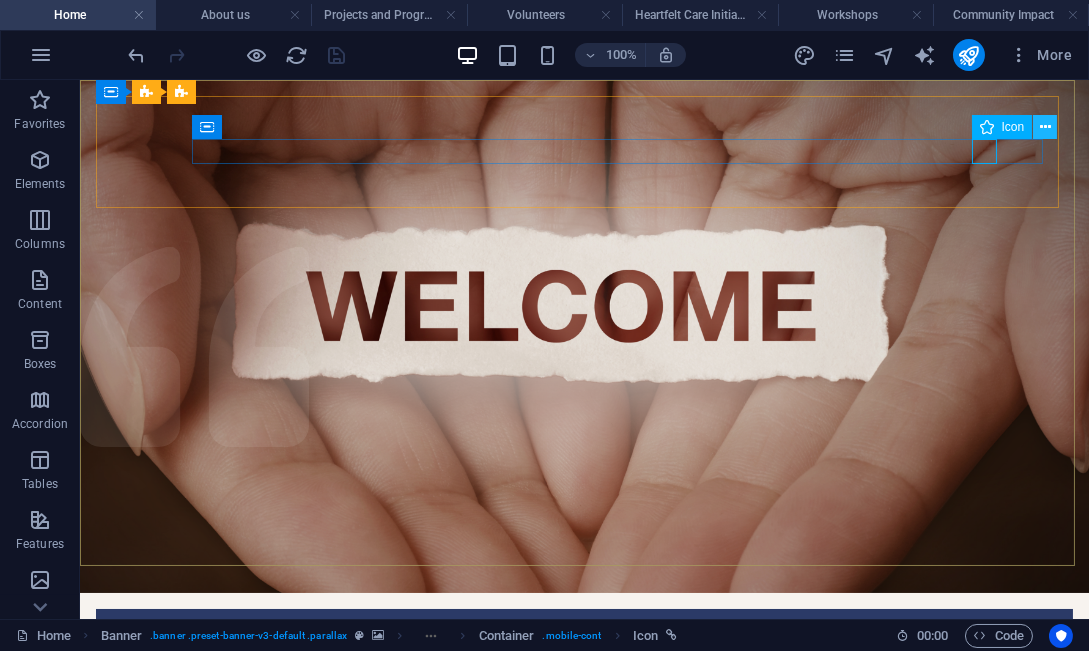click at bounding box center [1045, 127] 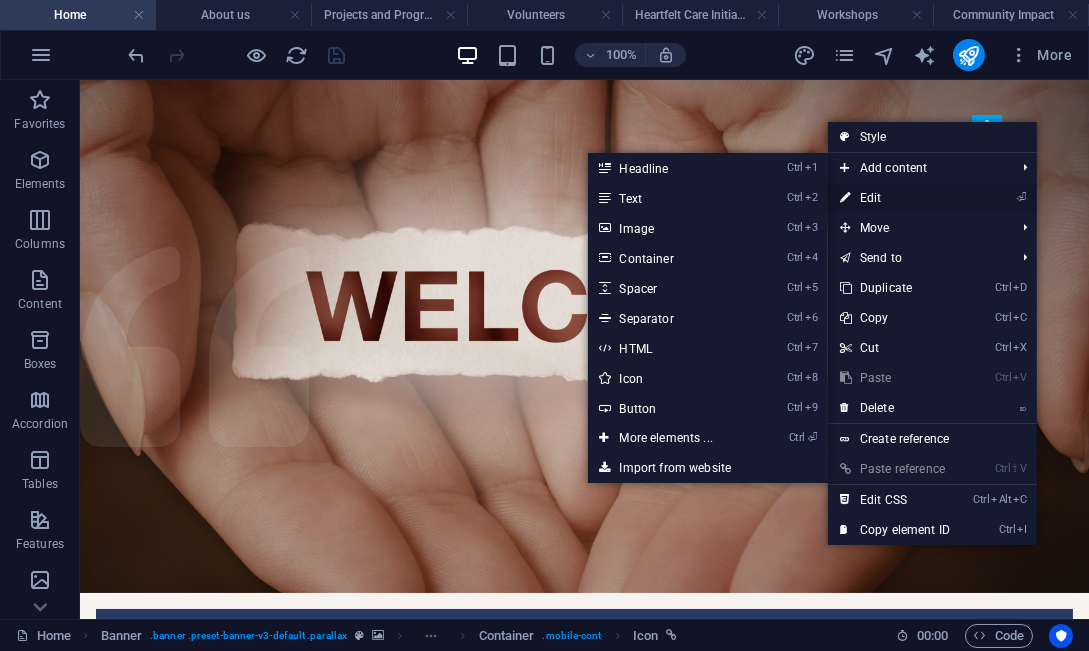 click on "⏎  Edit" at bounding box center [895, 198] 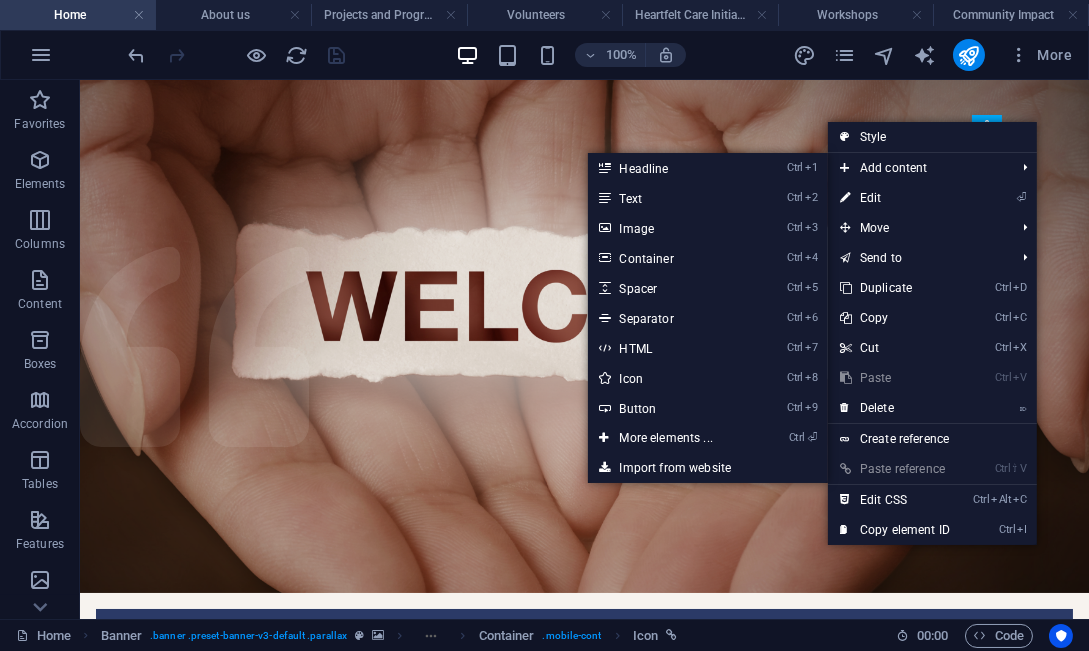 select on "xMidYMid" 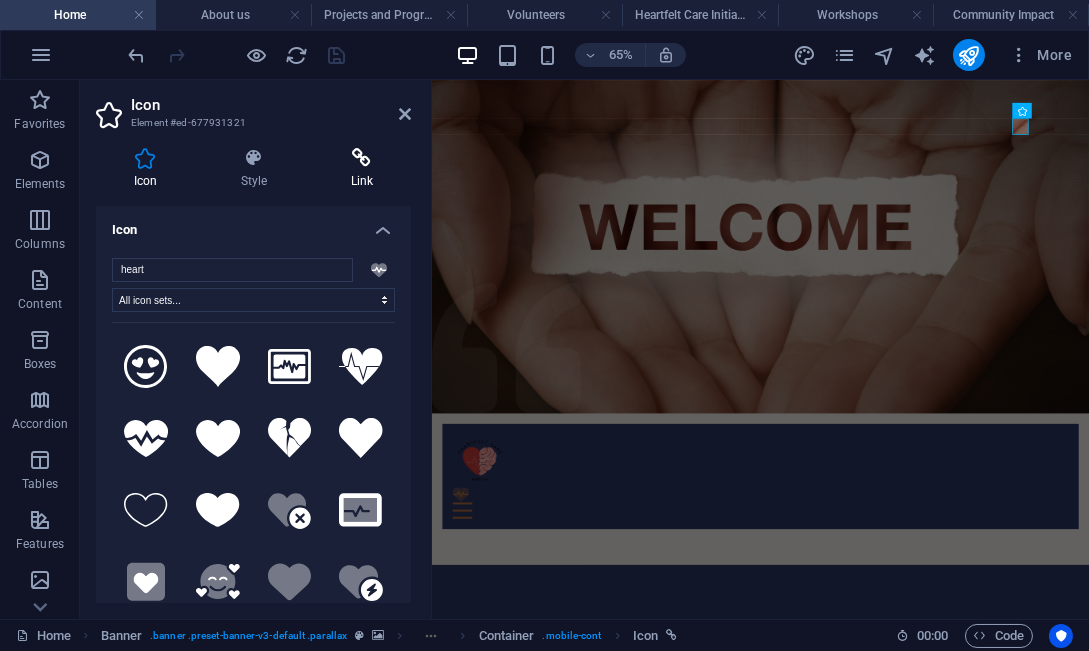 click at bounding box center [362, 158] 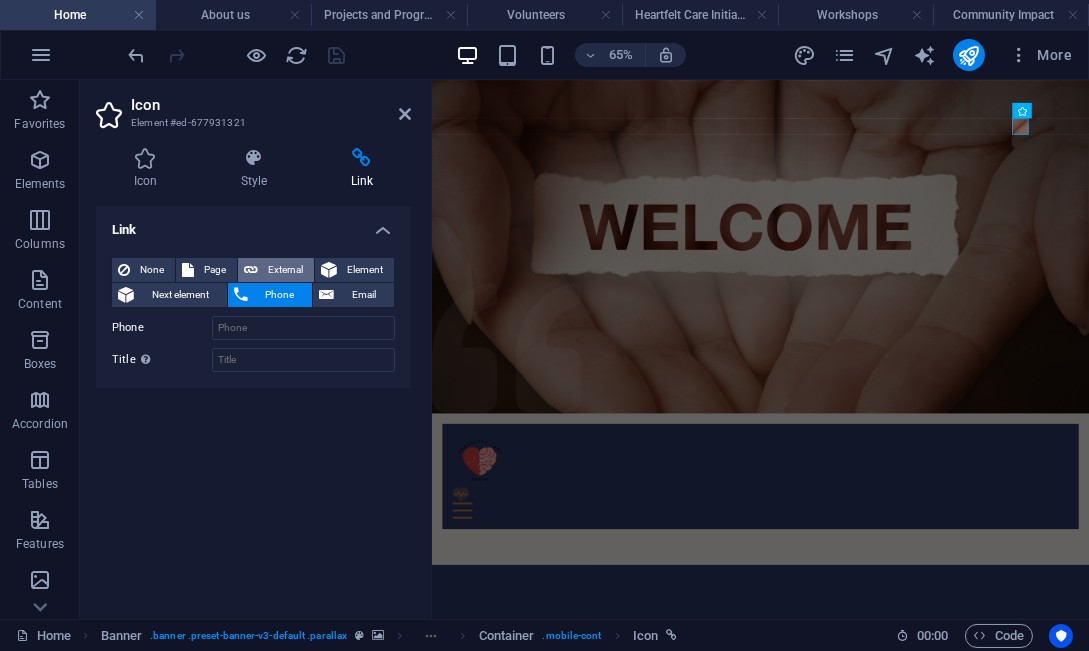 click on "External" at bounding box center (286, 270) 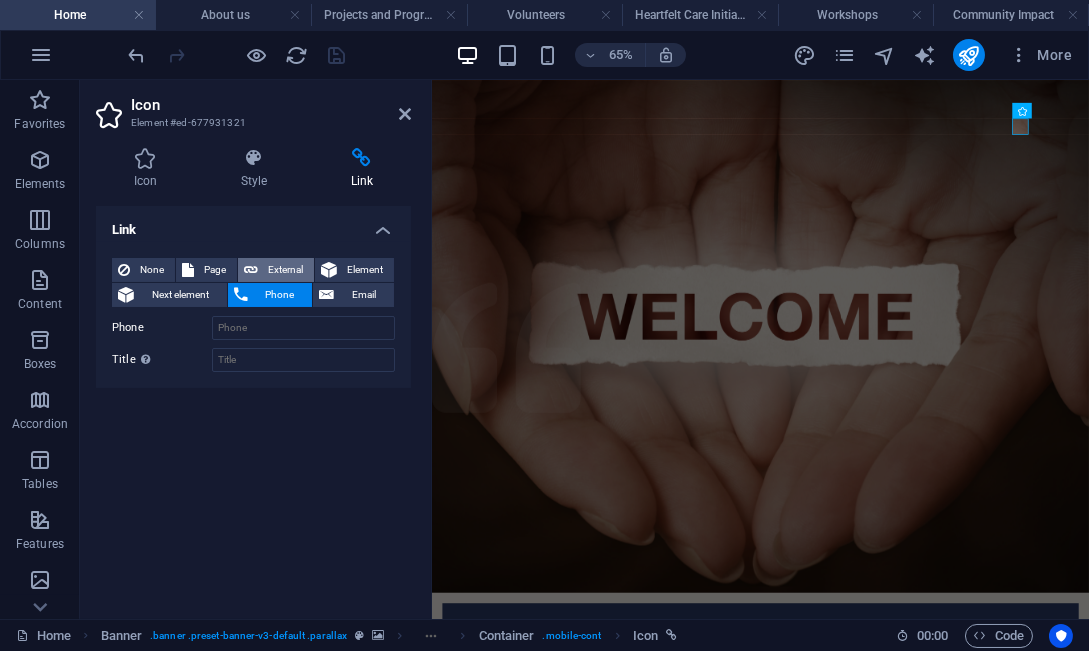 select on "blank" 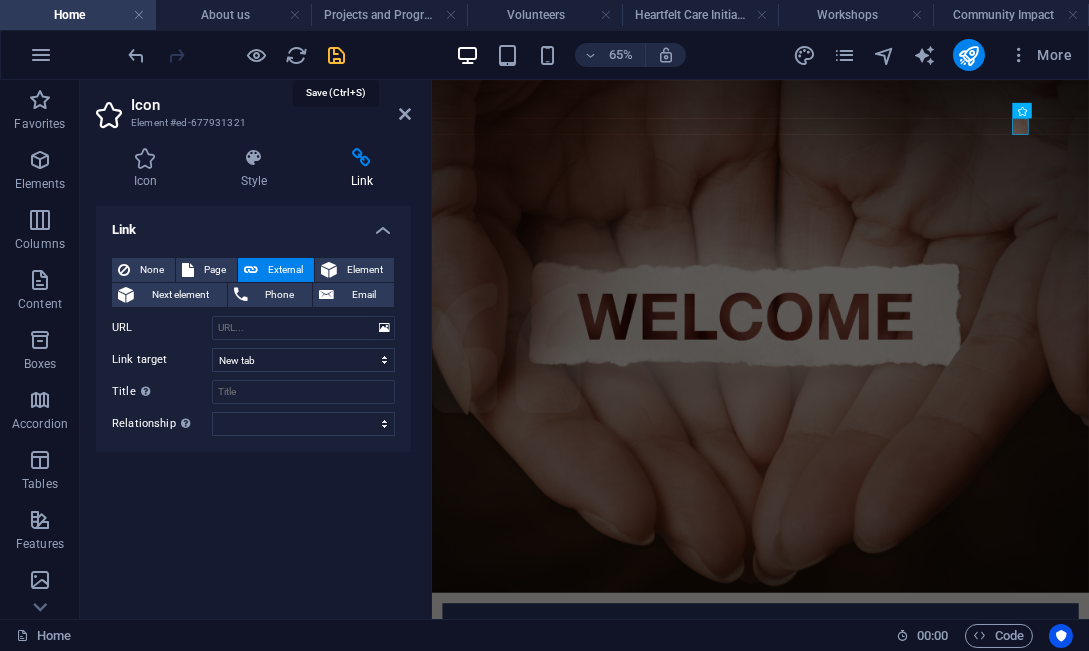click at bounding box center [337, 55] 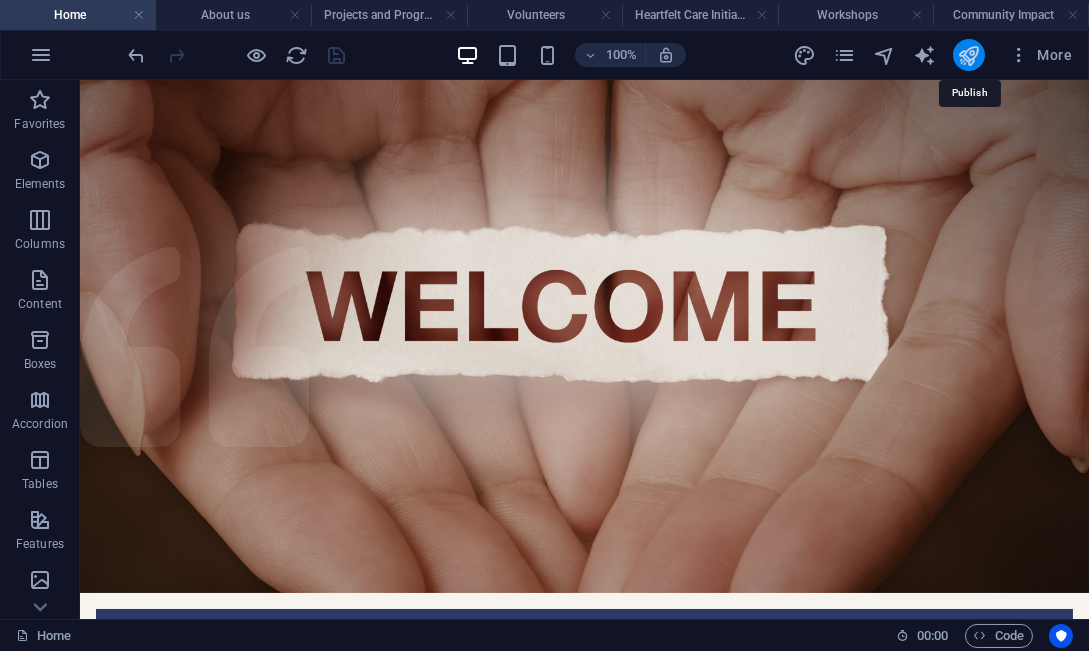 click at bounding box center [968, 55] 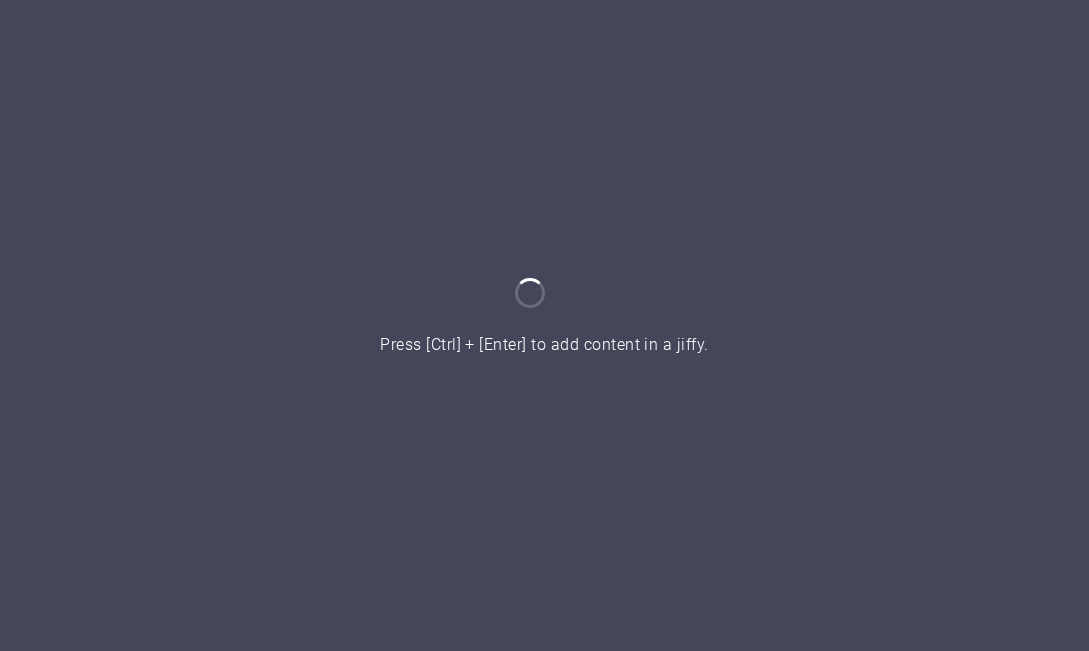 scroll, scrollTop: 0, scrollLeft: 0, axis: both 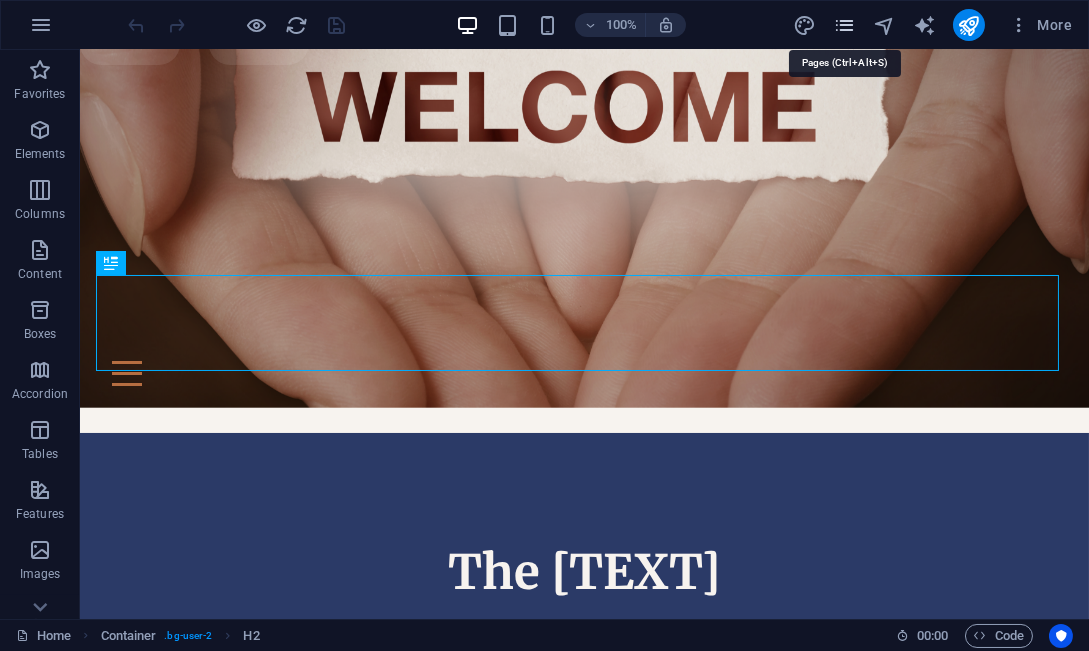 click at bounding box center [844, 25] 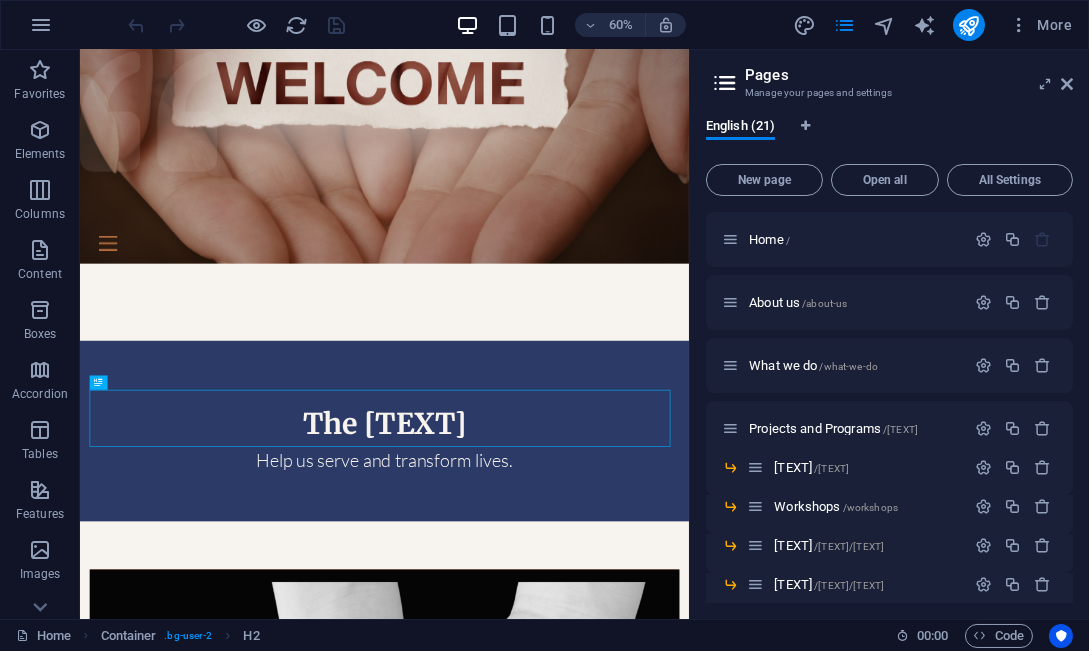 scroll, scrollTop: 166, scrollLeft: 0, axis: vertical 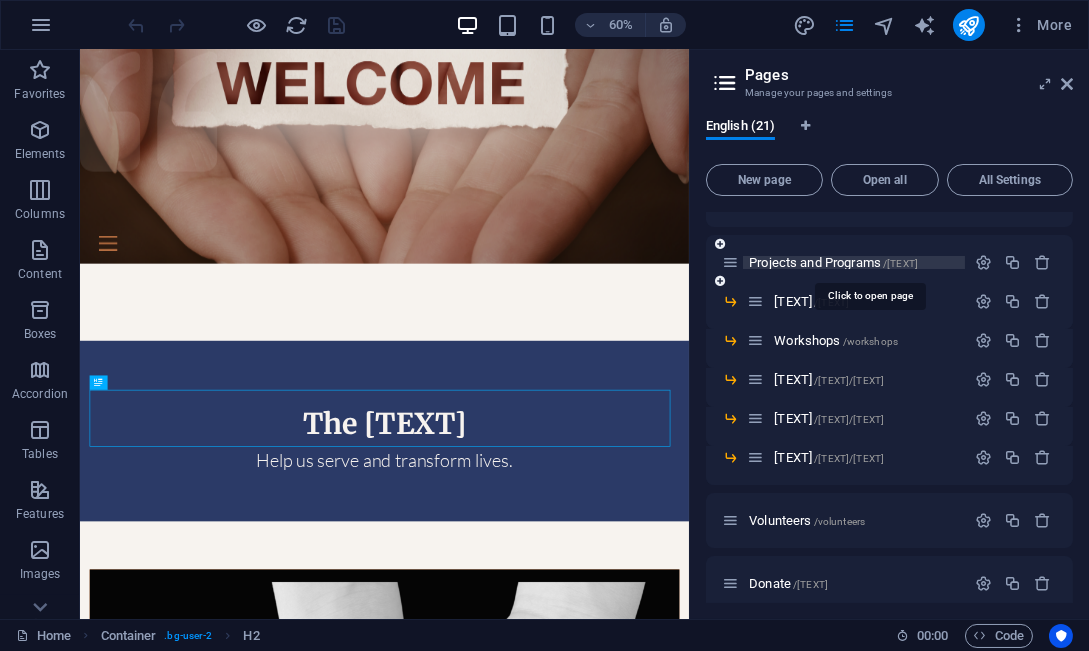click on "Projects and Programs /[TEXT]" at bounding box center (833, 262) 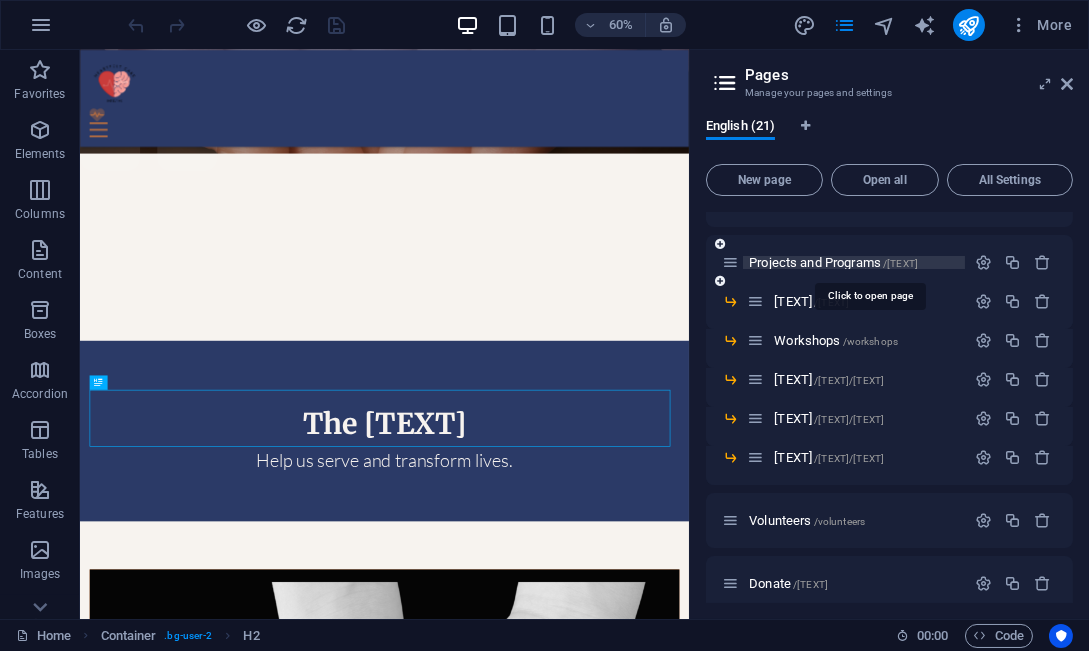 scroll, scrollTop: 0, scrollLeft: 0, axis: both 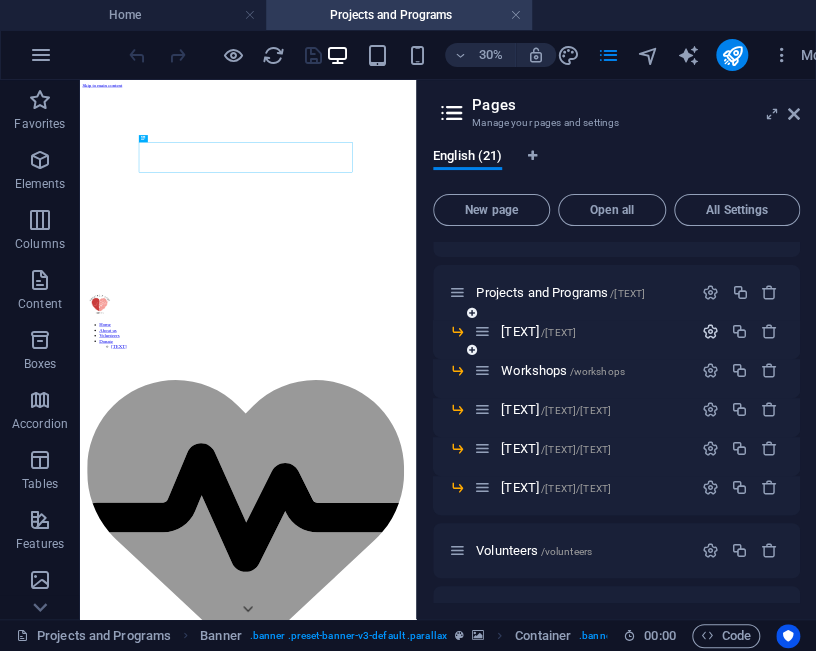 click at bounding box center (710, 331) 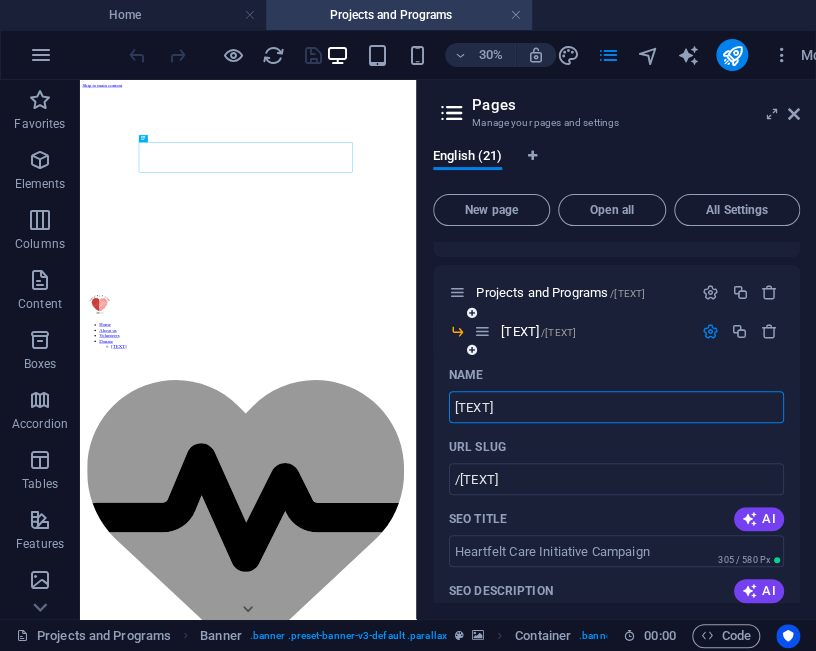 scroll, scrollTop: 0, scrollLeft: 0, axis: both 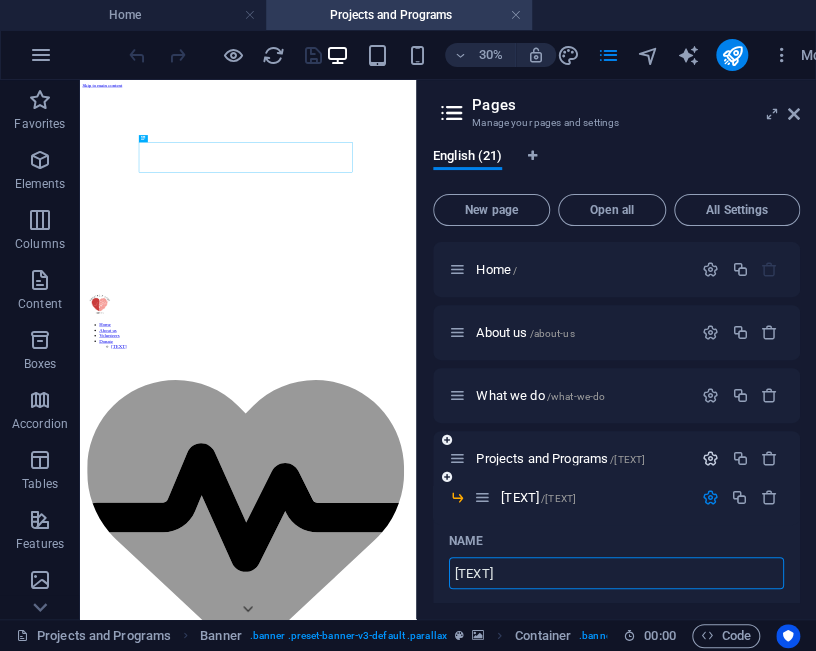 click at bounding box center (710, 458) 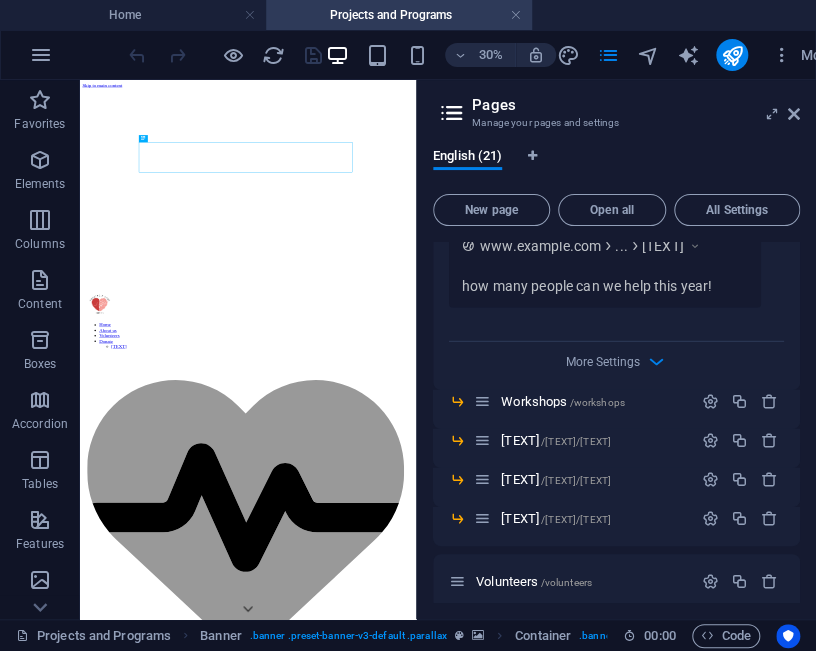scroll, scrollTop: 1833, scrollLeft: 0, axis: vertical 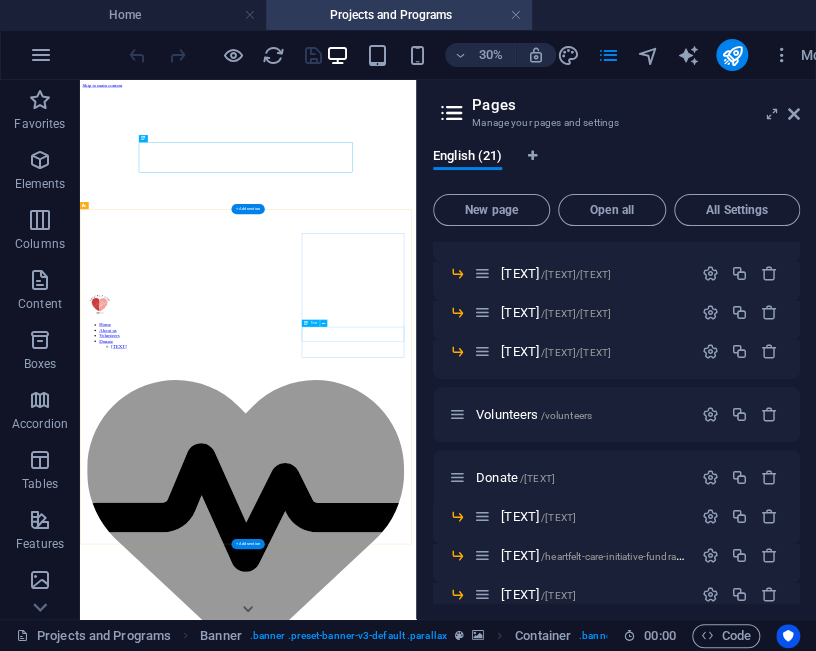 click on "Empowering ADHDers, seniors, and youth for brighter communities." at bounding box center (640, 4948) 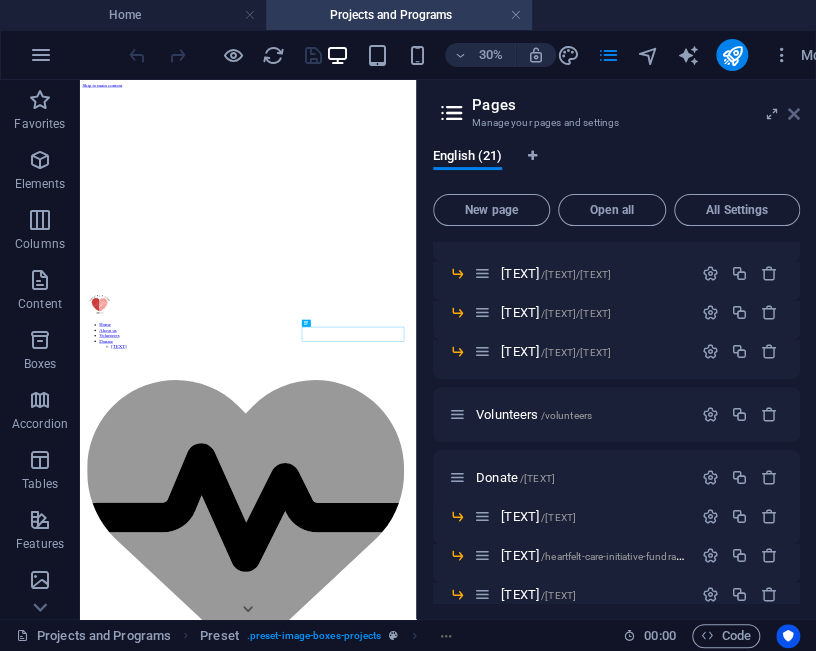 drag, startPoint x: 796, startPoint y: 116, endPoint x: 932, endPoint y: 108, distance: 136.23509 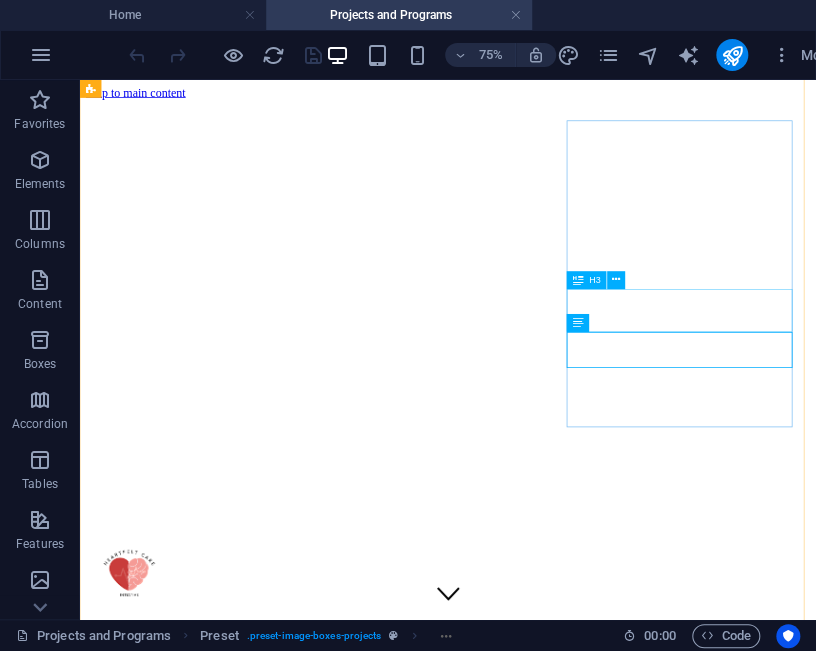 scroll, scrollTop: 457, scrollLeft: 0, axis: vertical 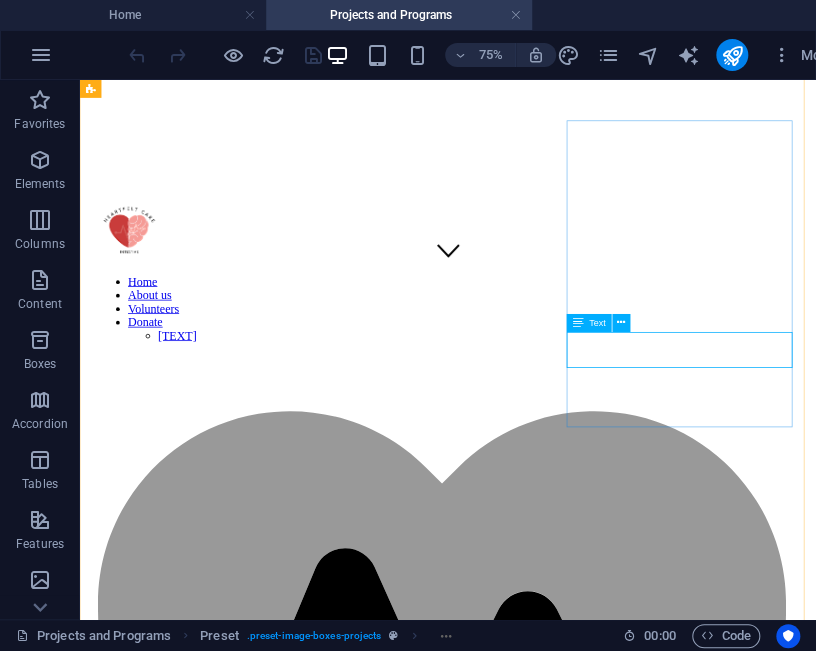 click on "Empowering ADHDers, seniors, and youth for brighter communities." at bounding box center (570, 3950) 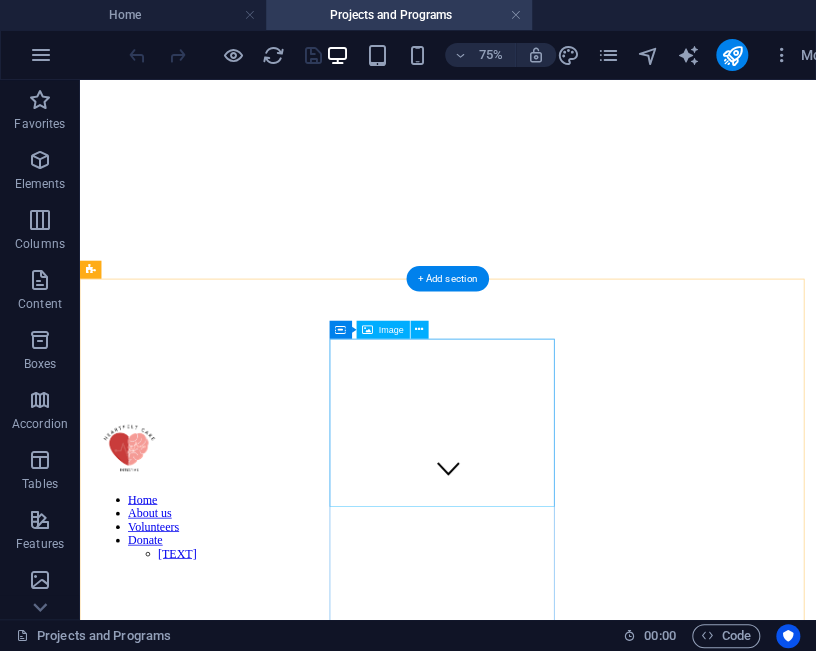 scroll, scrollTop: 500, scrollLeft: 0, axis: vertical 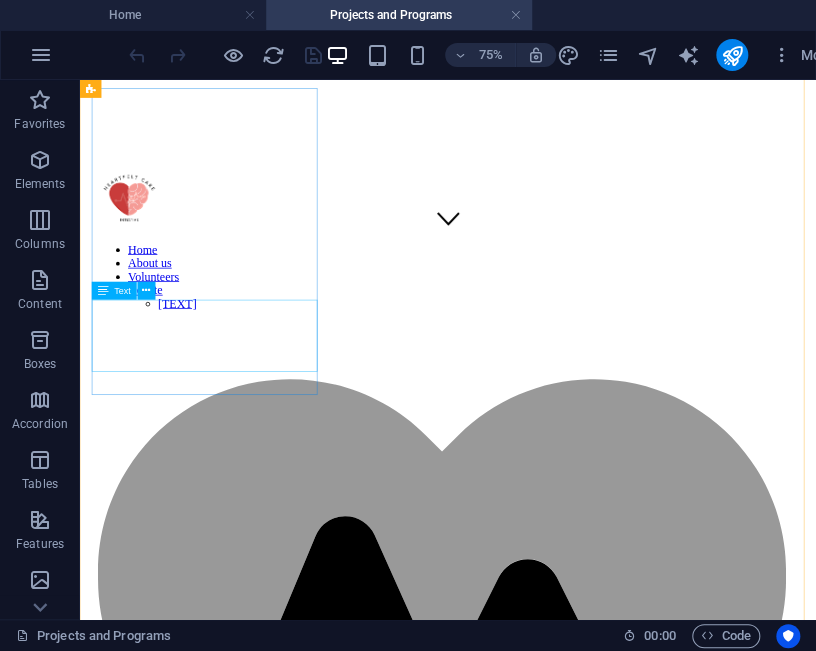 click on "A network of organizations, businesses, and community members ready to support and transform lives for the better." at bounding box center (570, 2254) 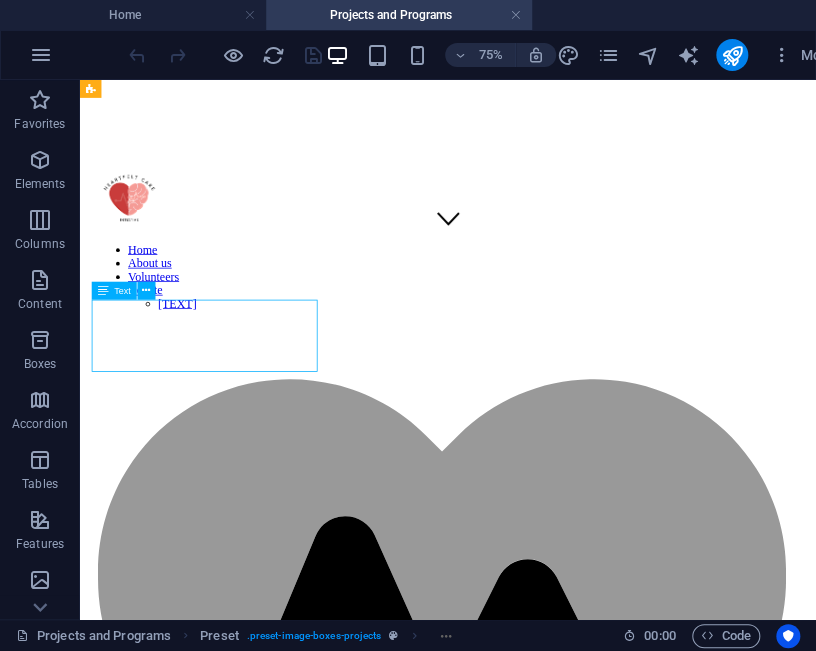 click on "A network of organizations, businesses, and community members ready to support and transform lives for the better." at bounding box center (570, 2254) 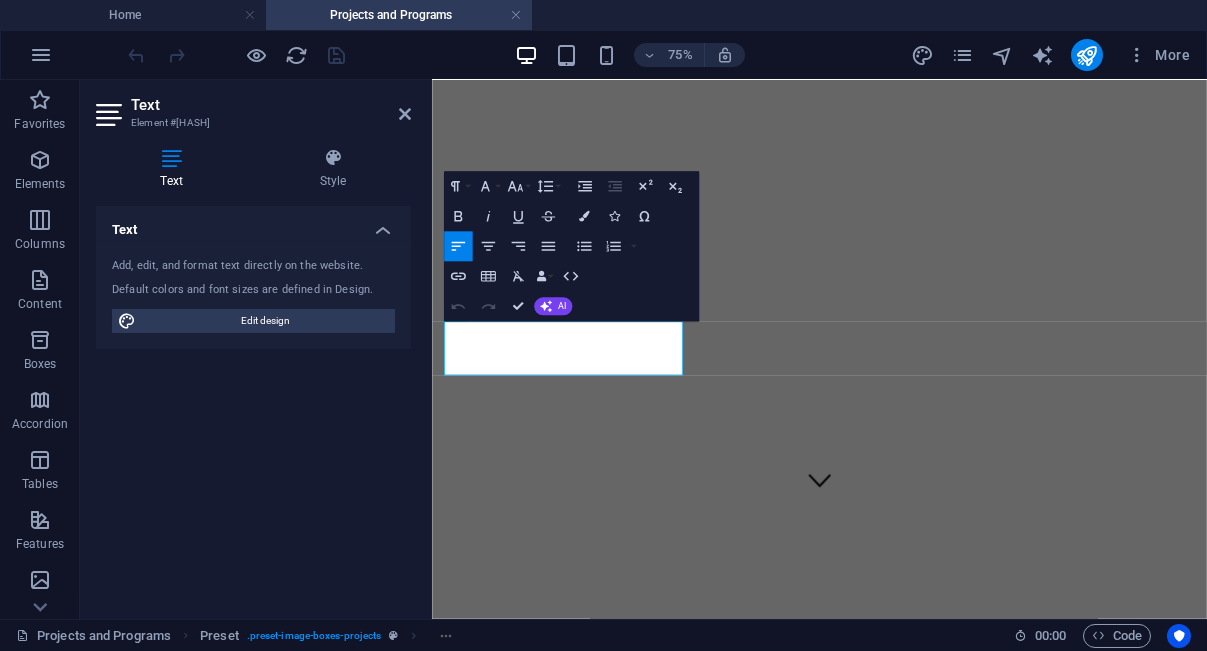 scroll, scrollTop: 484, scrollLeft: 0, axis: vertical 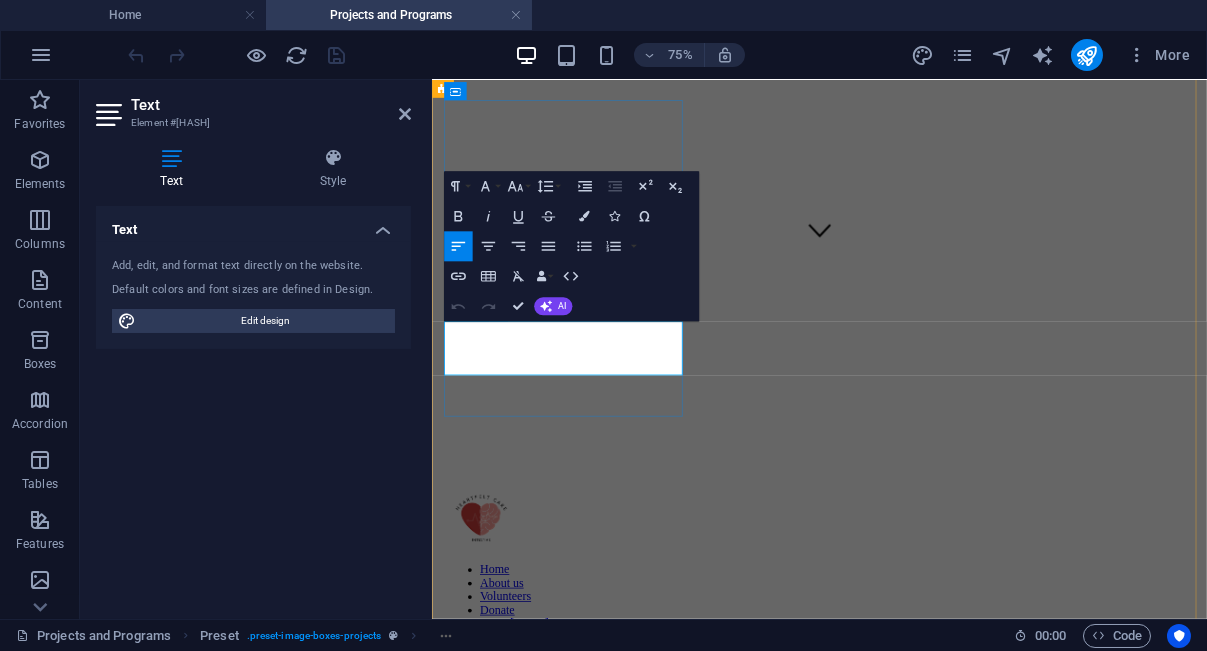 click on "A network of organizations, businesses, and community members ready to support and transform lives for the better." at bounding box center (948, 2772) 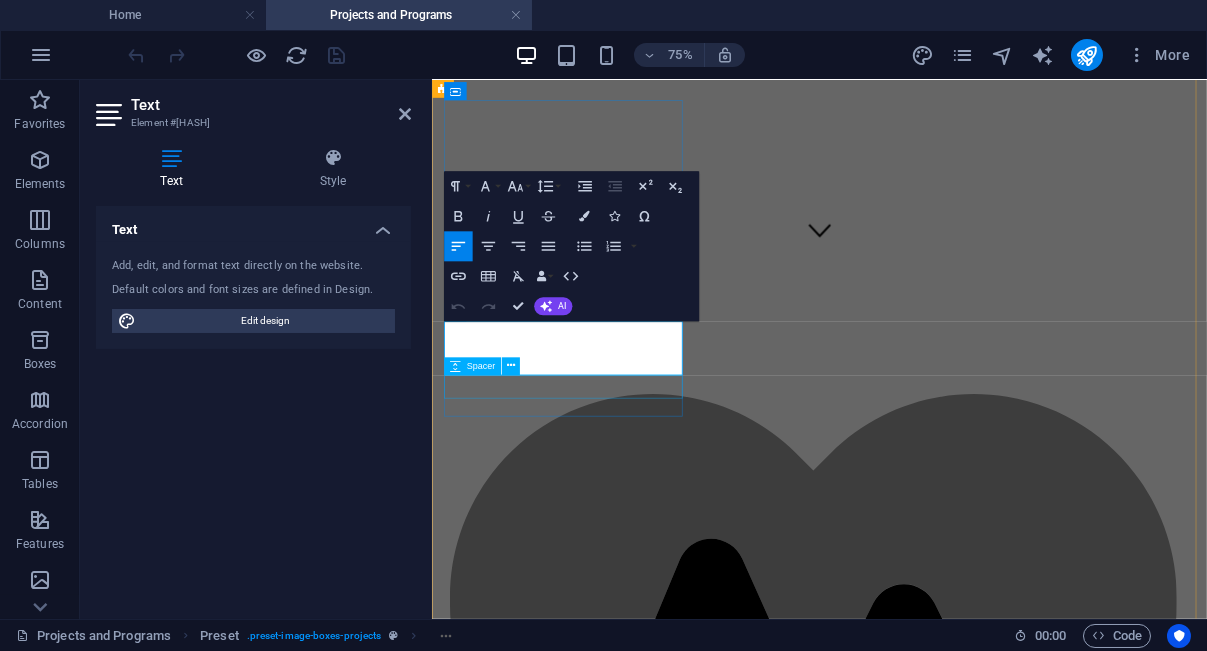 type 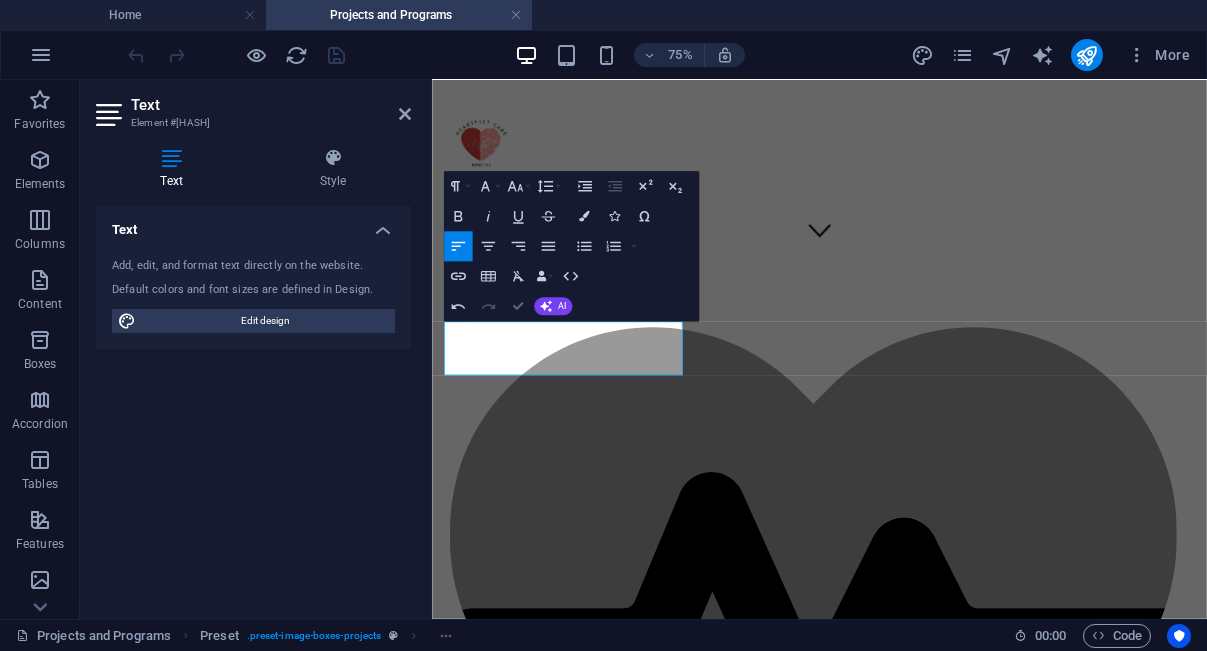 scroll, scrollTop: 501, scrollLeft: 0, axis: vertical 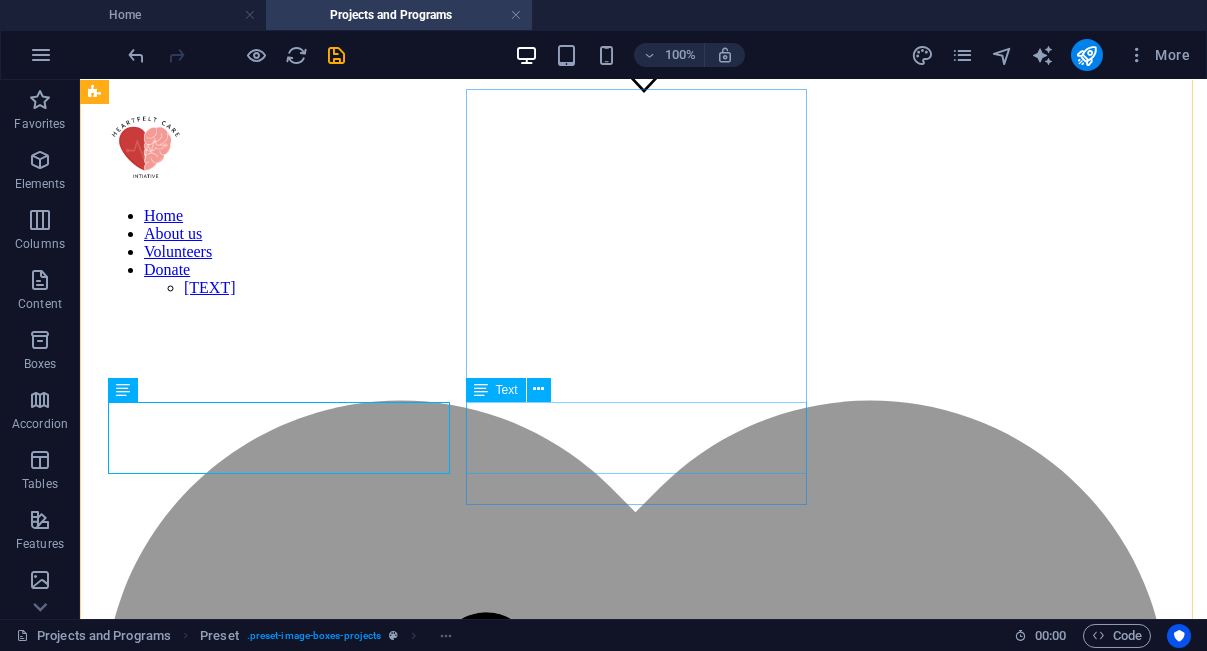 click on "Empowering individuals through workshops and career assistance that strengthens our community and fosters future success." at bounding box center (643, 3363) 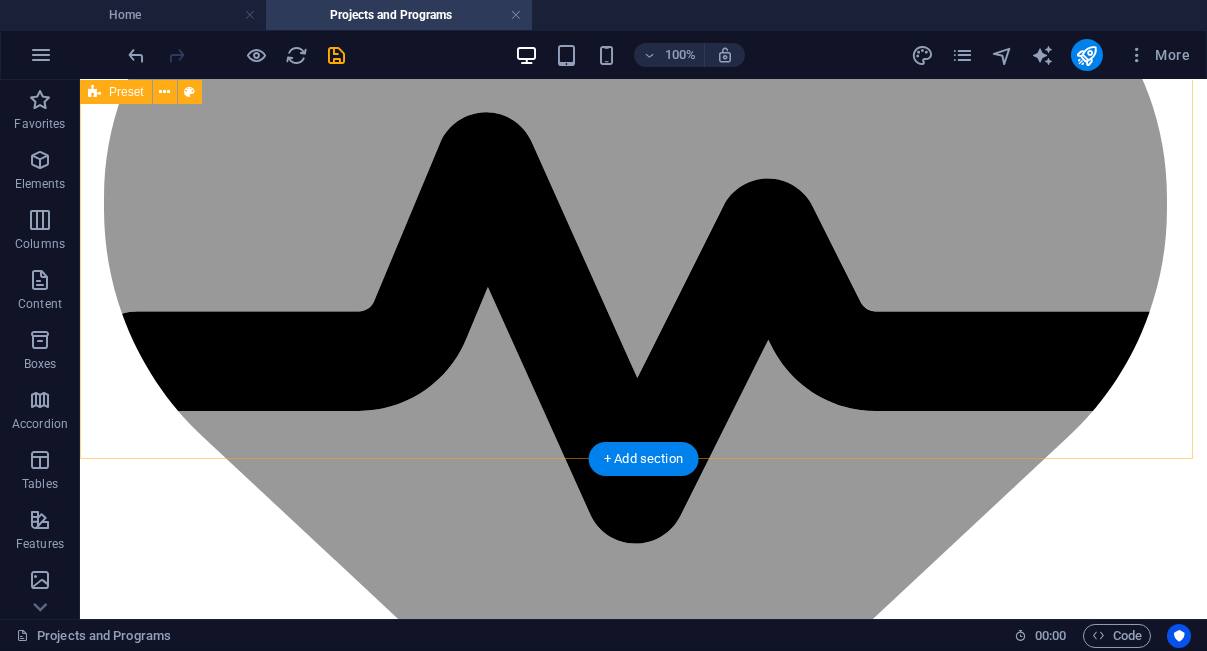 scroll, scrollTop: 1167, scrollLeft: 0, axis: vertical 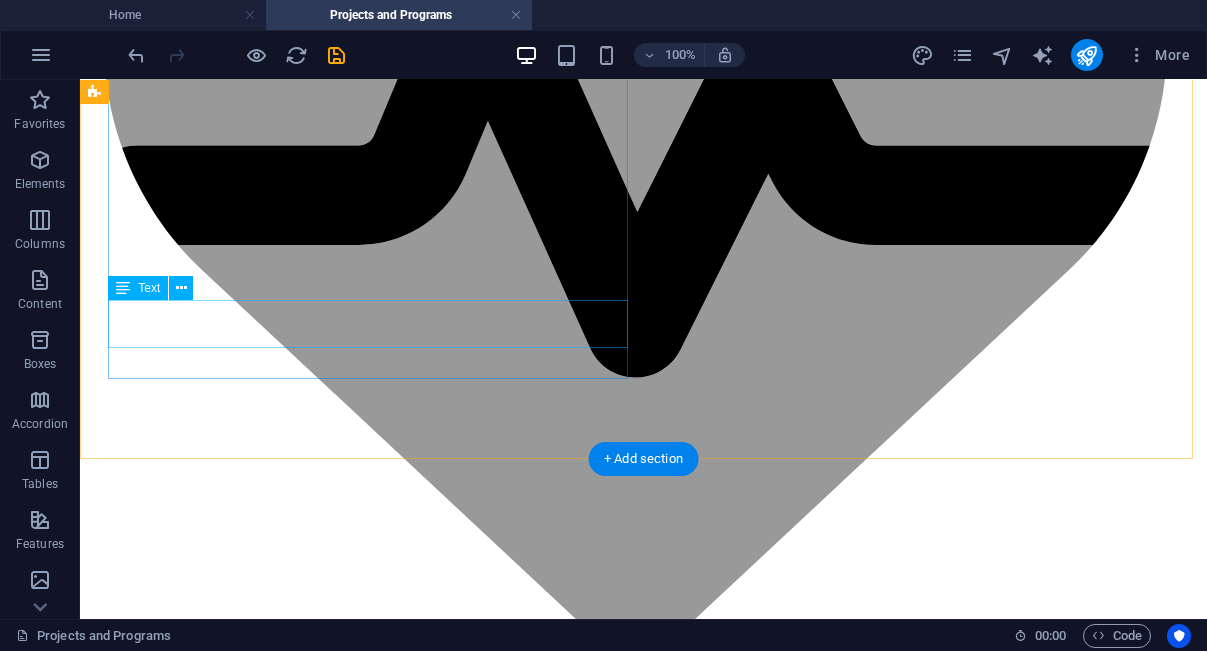 click on "Discover your perfect pet companion and explore invaluable resources for every loving pet owner!" at bounding box center [643, 4553] 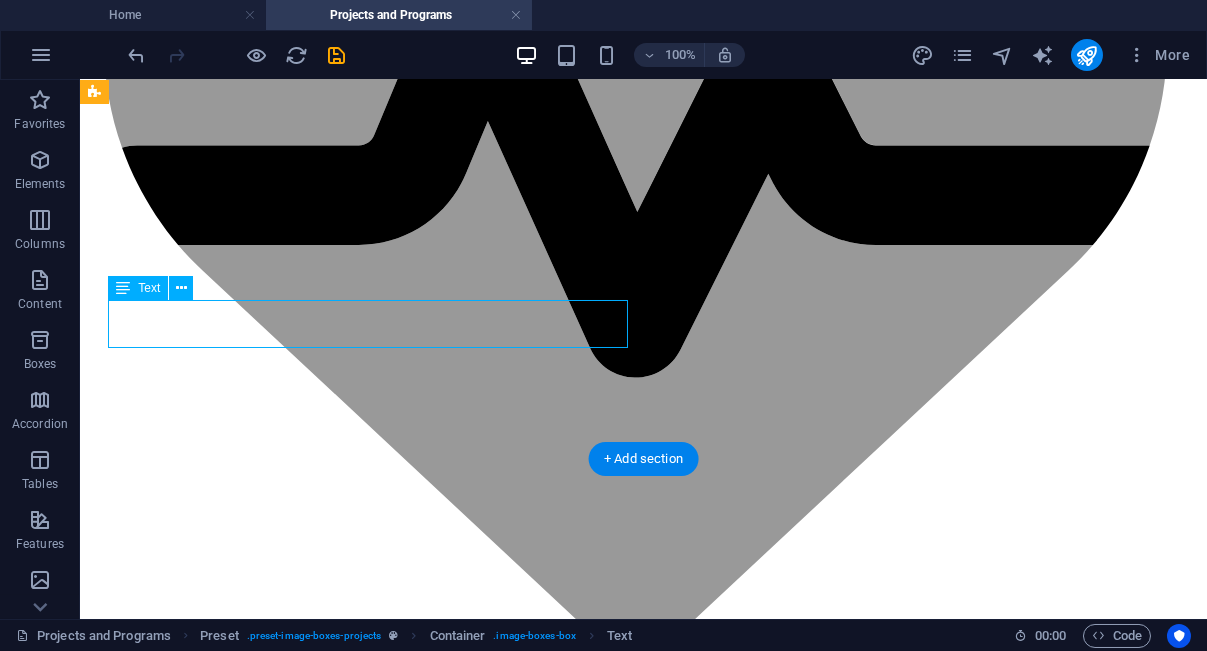 click on "Discover your perfect pet companion and explore invaluable resources for every loving pet owner!" at bounding box center [643, 4553] 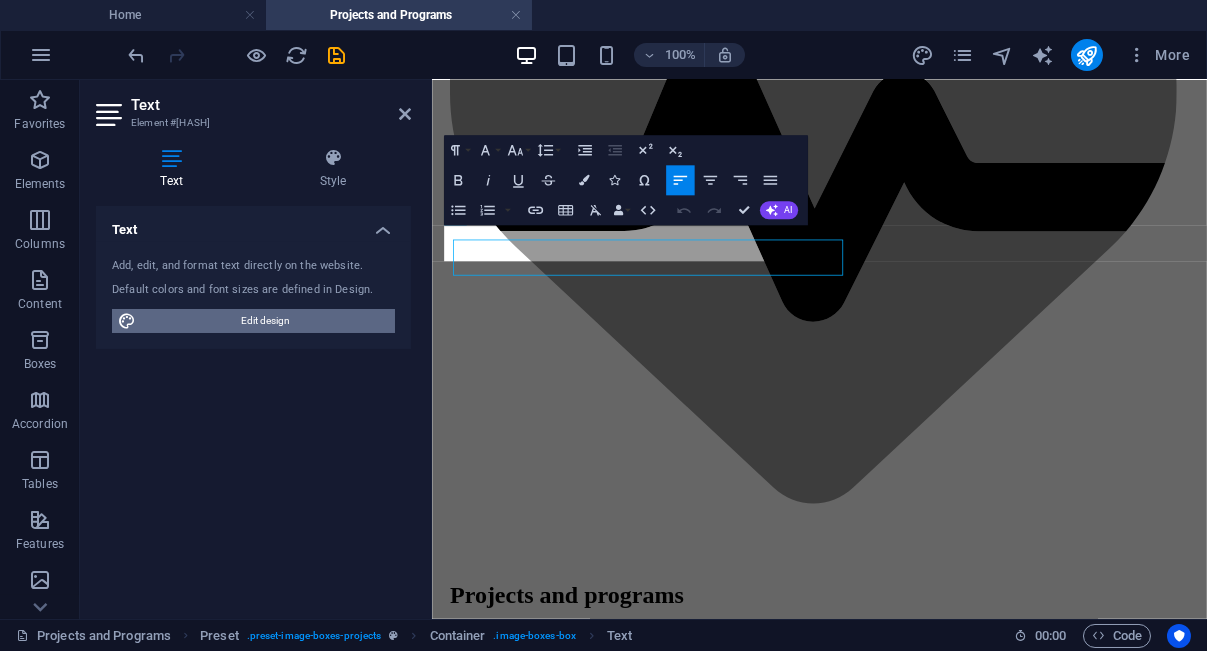 scroll, scrollTop: 1175, scrollLeft: 0, axis: vertical 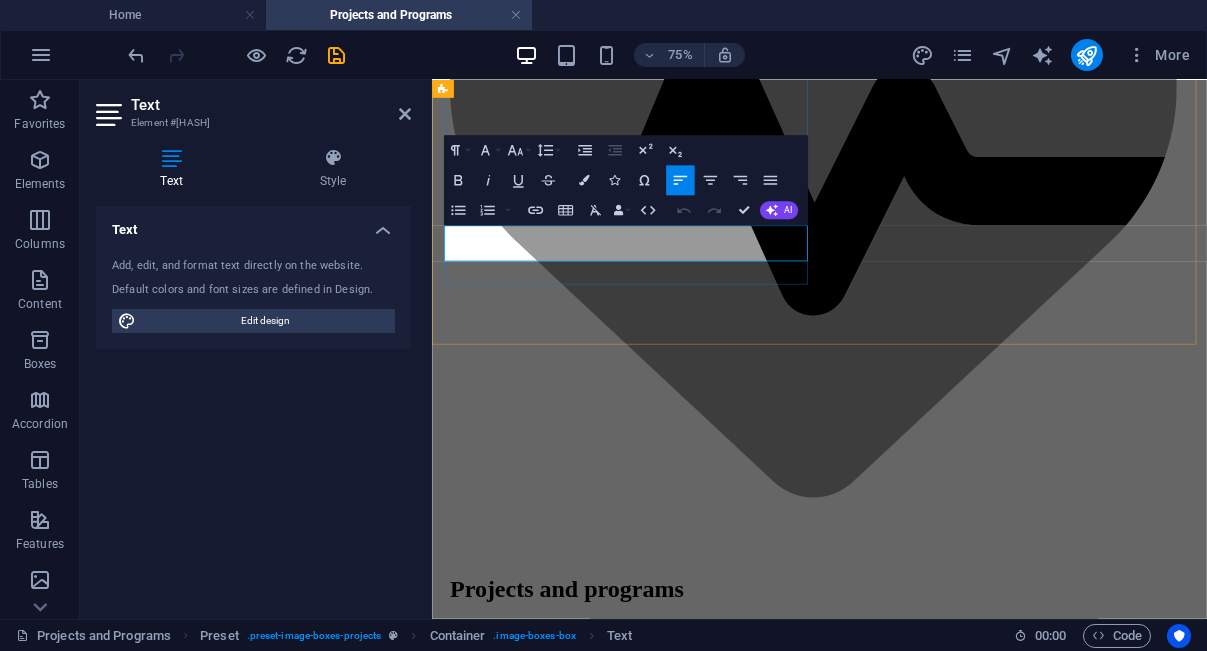 click on "Discover your perfect pet companion and explore invaluable resources for every loving pet owner!" at bounding box center [948, 4259] 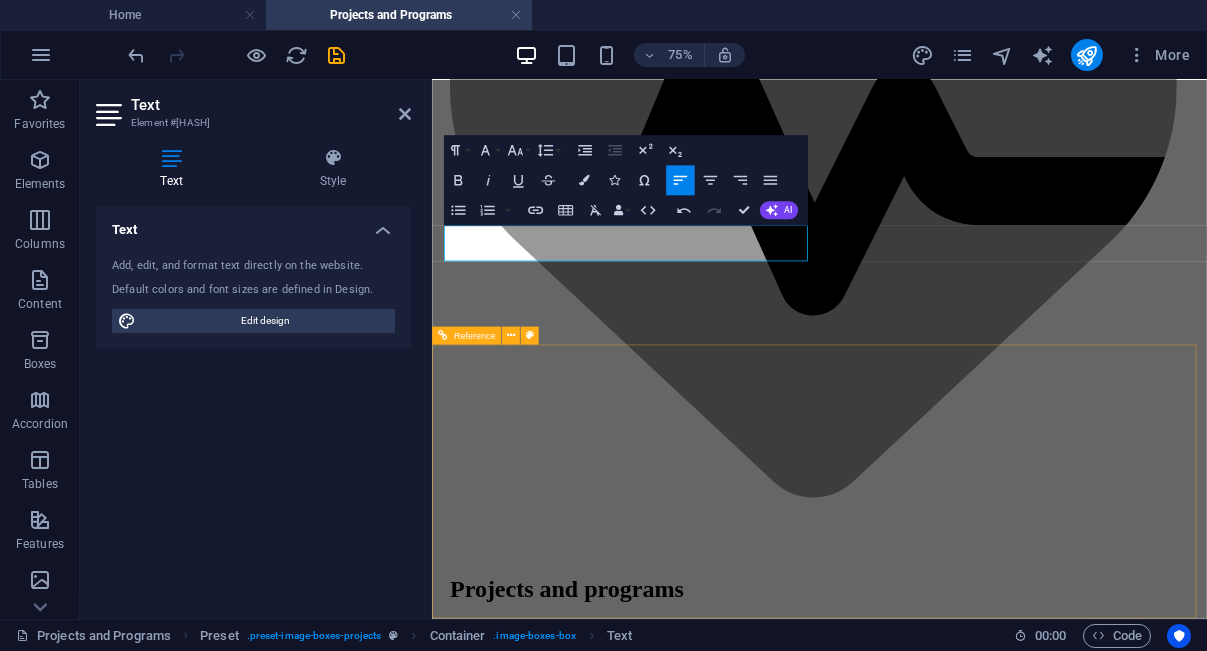 type 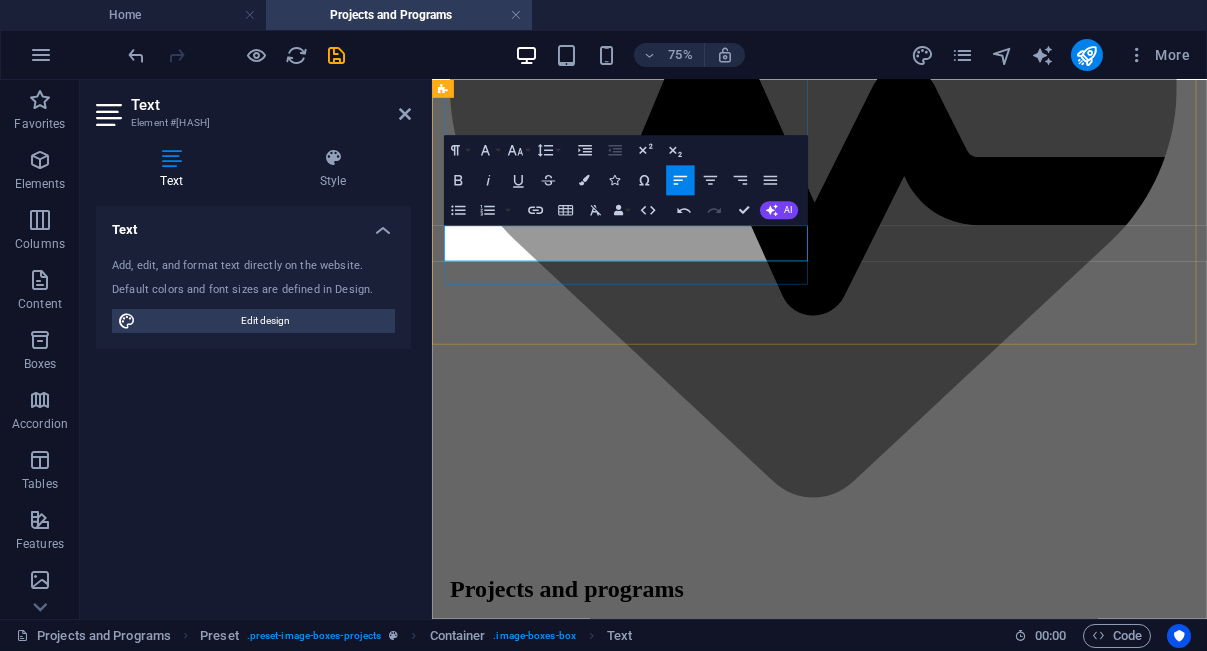 click on "Your perfect pet companion and explore invaluable resources for every loving pet owner!" at bounding box center (948, 4259) 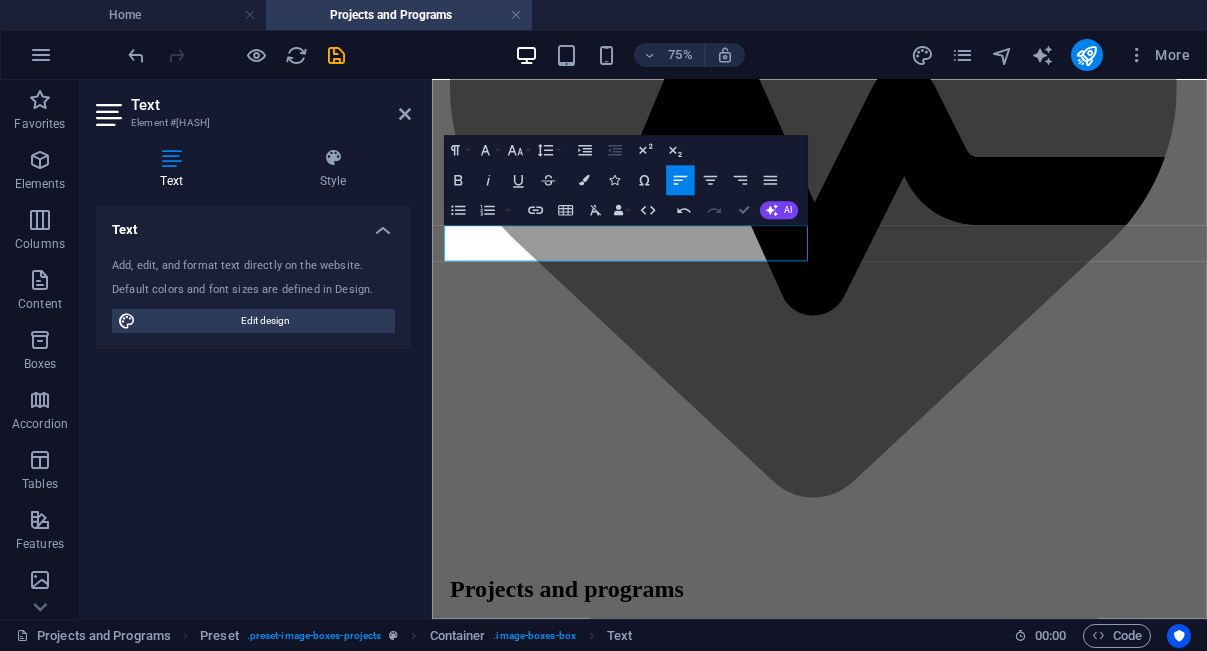 drag, startPoint x: 739, startPoint y: 206, endPoint x: 659, endPoint y: 126, distance: 113.137085 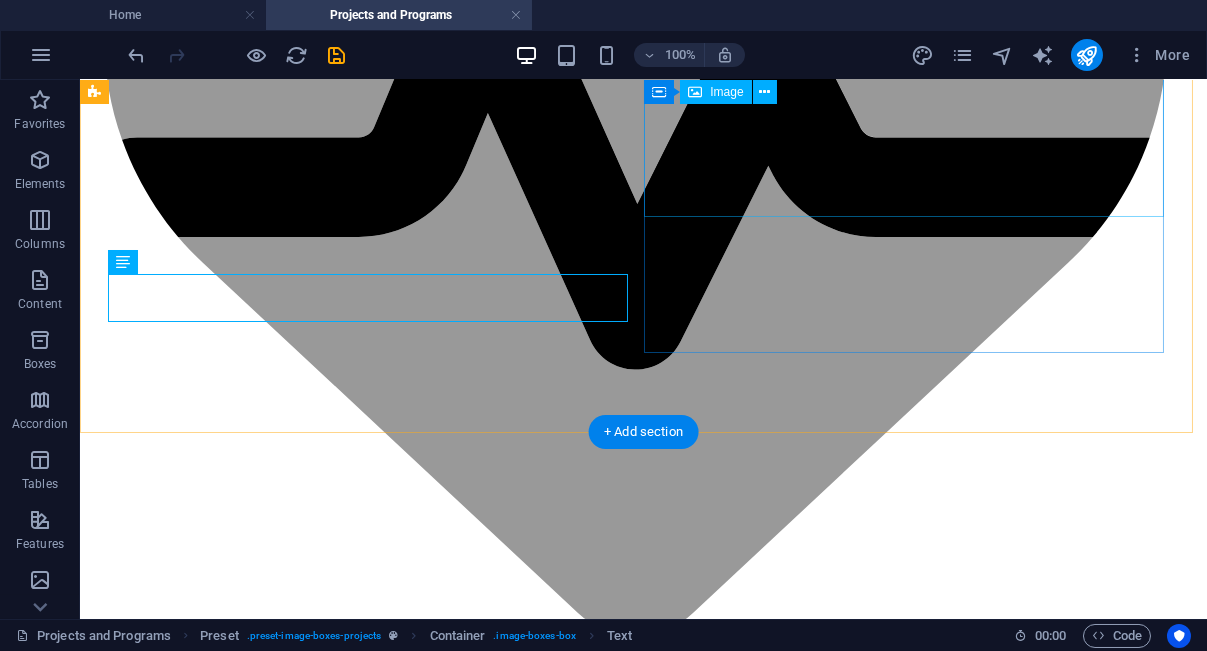 scroll, scrollTop: 1194, scrollLeft: 0, axis: vertical 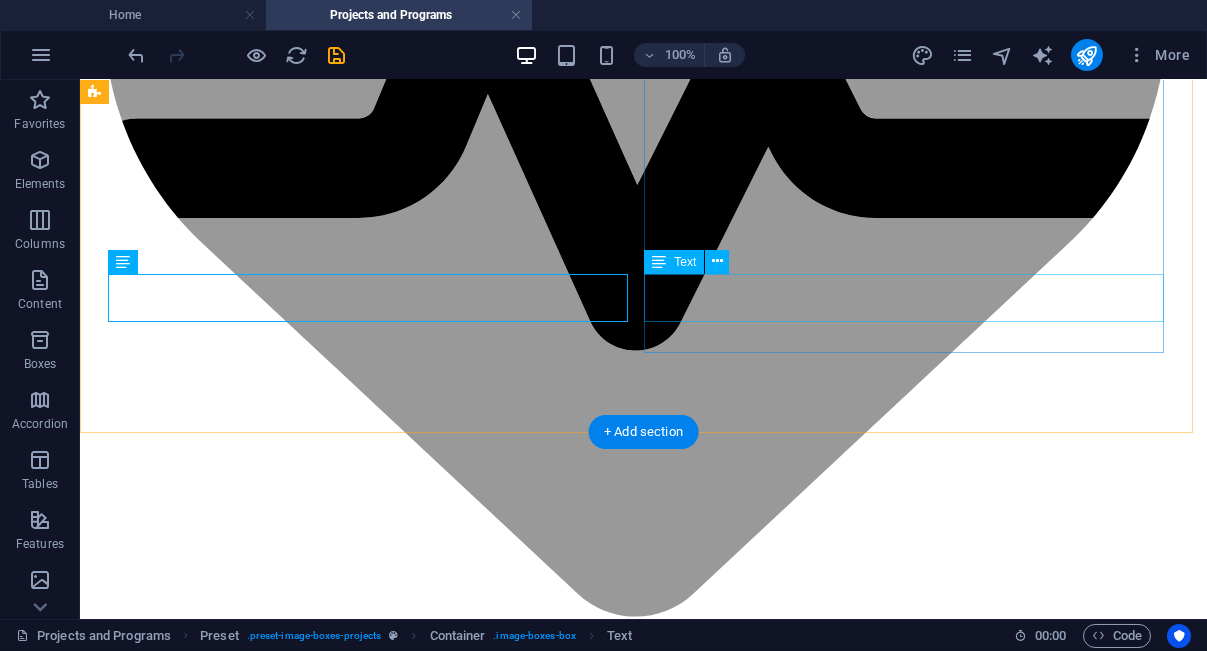 click on "Discover valuable community resources designed to support and empower caregivers in their vital roles." at bounding box center [643, 5454] 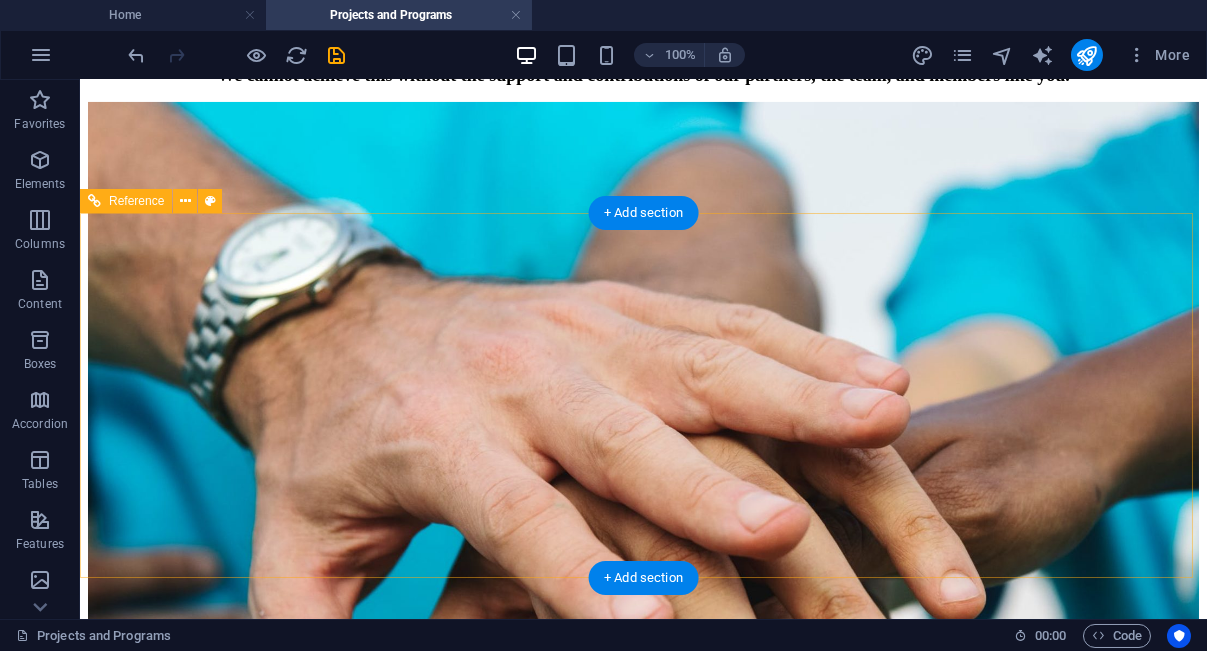 scroll, scrollTop: 1247, scrollLeft: 0, axis: vertical 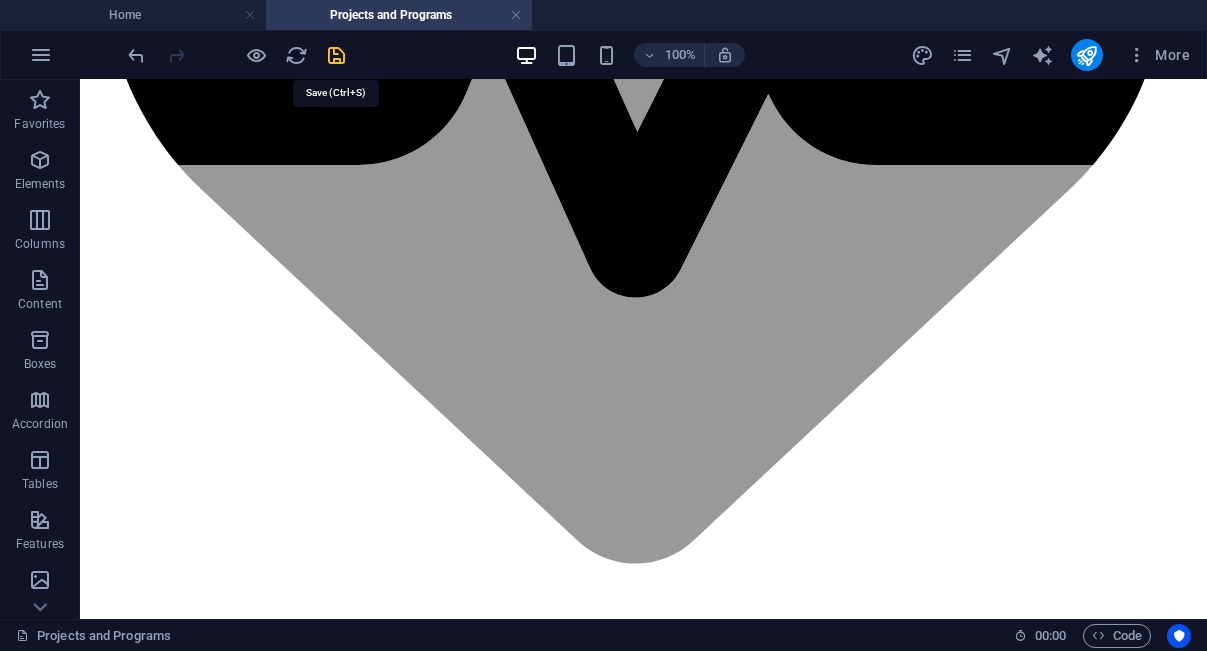 click at bounding box center [337, 55] 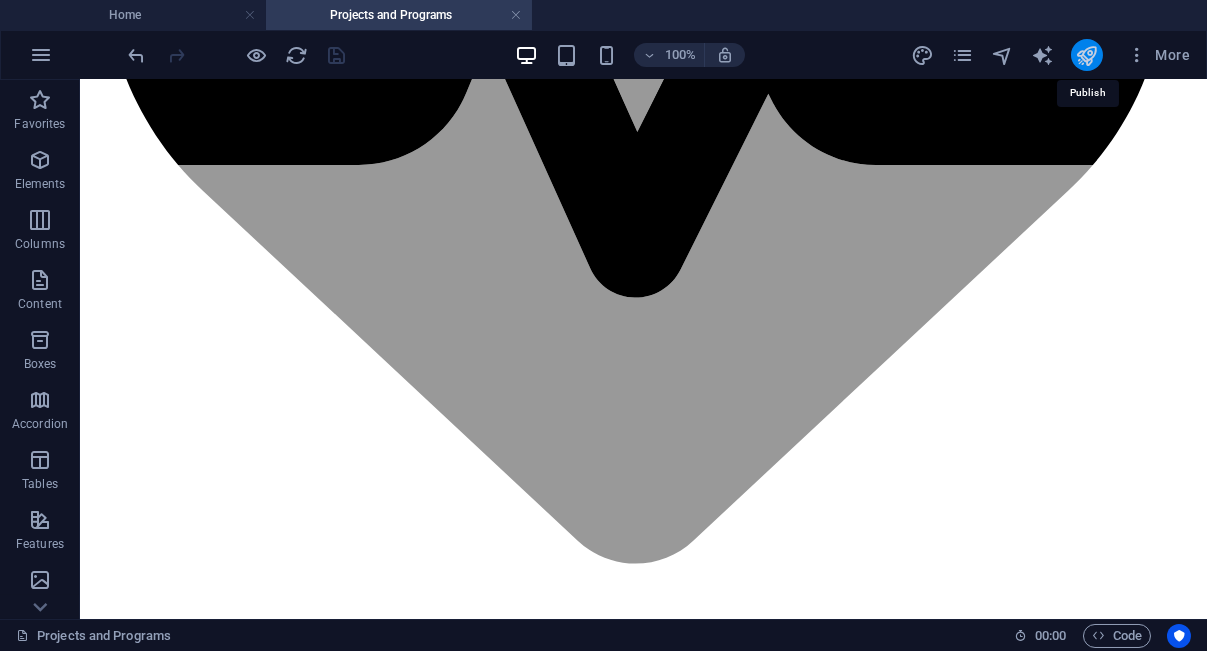 click at bounding box center (1086, 55) 